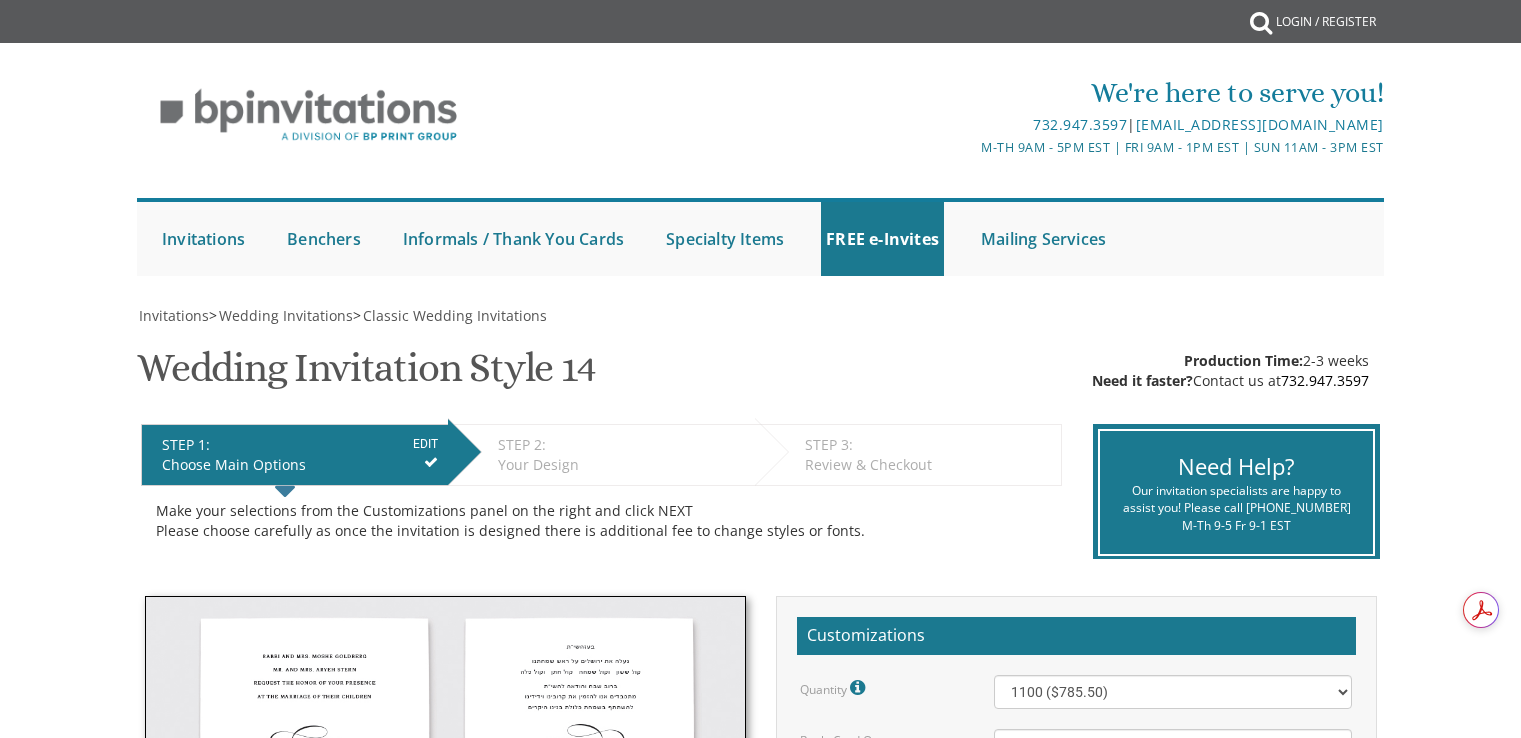 scroll, scrollTop: 540, scrollLeft: 0, axis: vertical 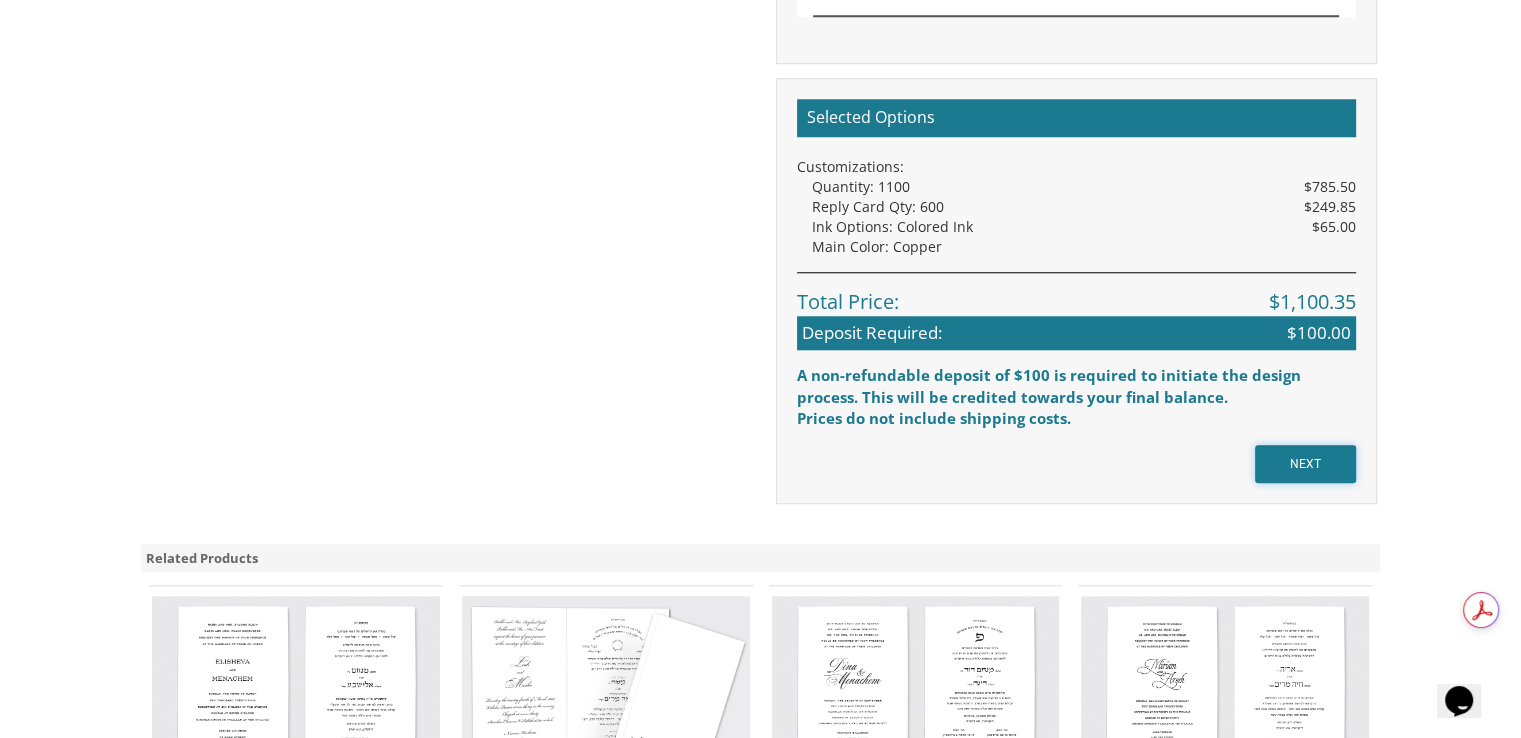 click on "NEXT" at bounding box center (1305, 464) 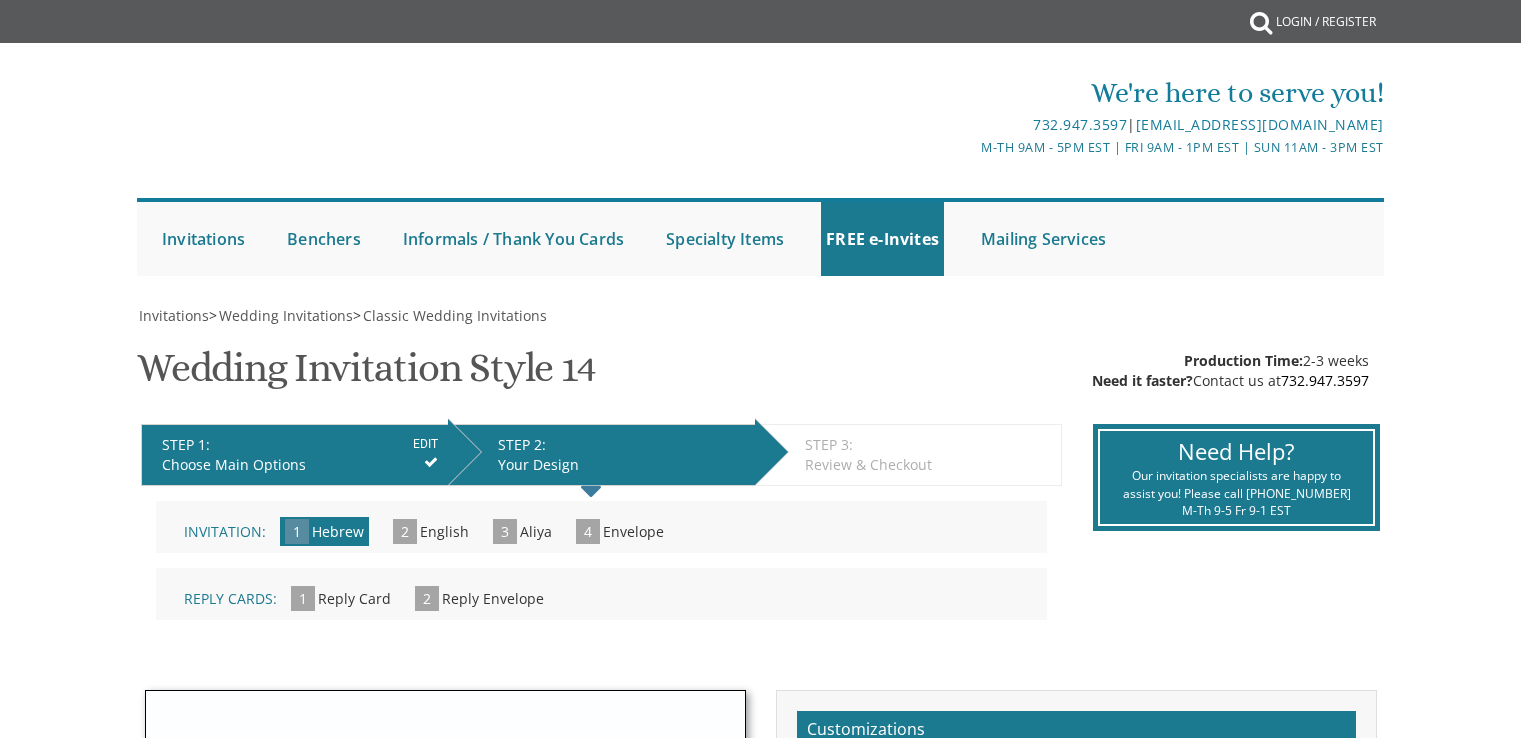 scroll, scrollTop: 0, scrollLeft: 0, axis: both 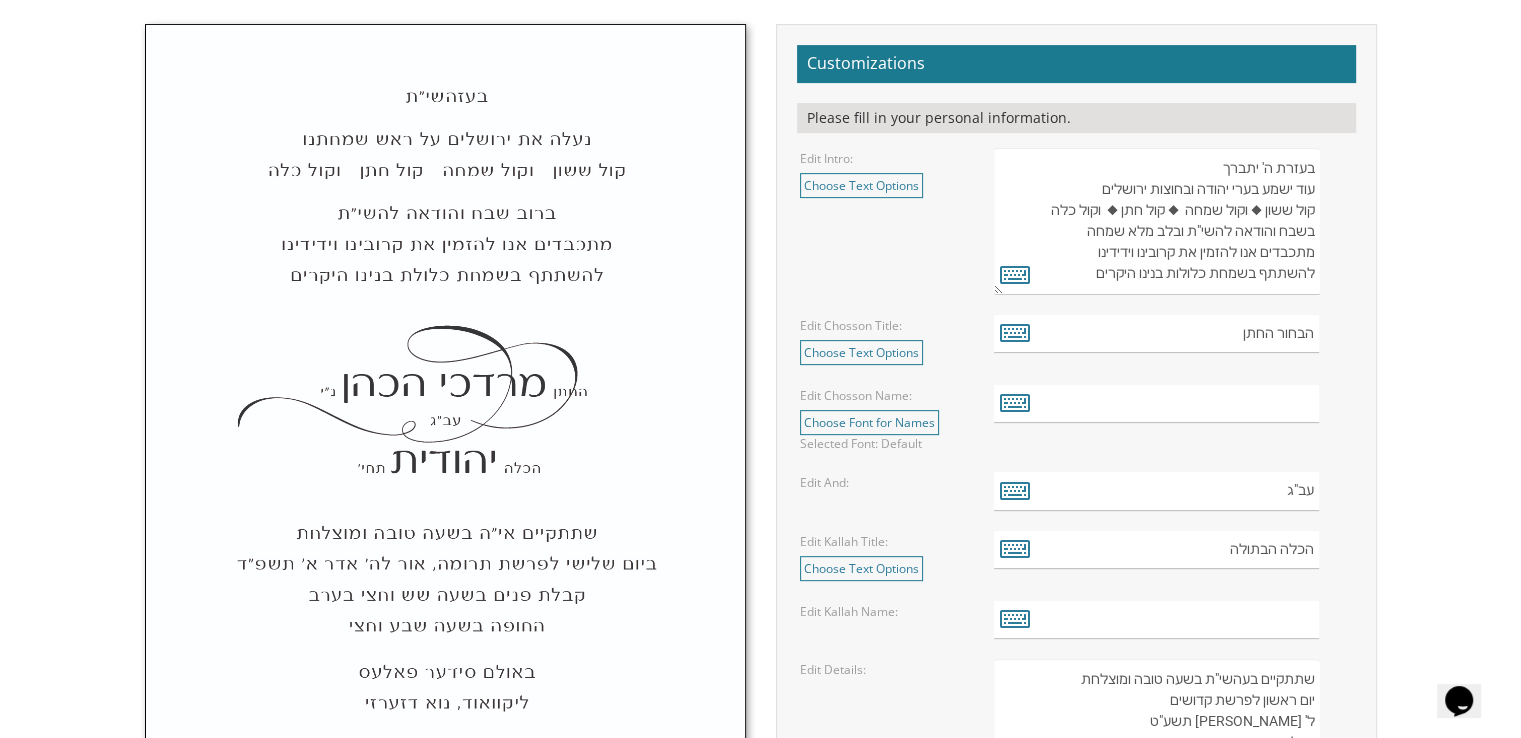 click on "בעזרת ה' יתברך
עוד ישמע בערי יהודה ובחוצות ירושלים
קול ששון ◆ וקול שמחה  ◆ קול חתן ◆  וקול כלה
בשבח והודאה להשי"ת ובלב מלא שמחה
מתכבדים אנו להזמין את קרובינו וידידינו
להשתתף בשמחת כלולות בנינו היקרים" at bounding box center [1156, 221] 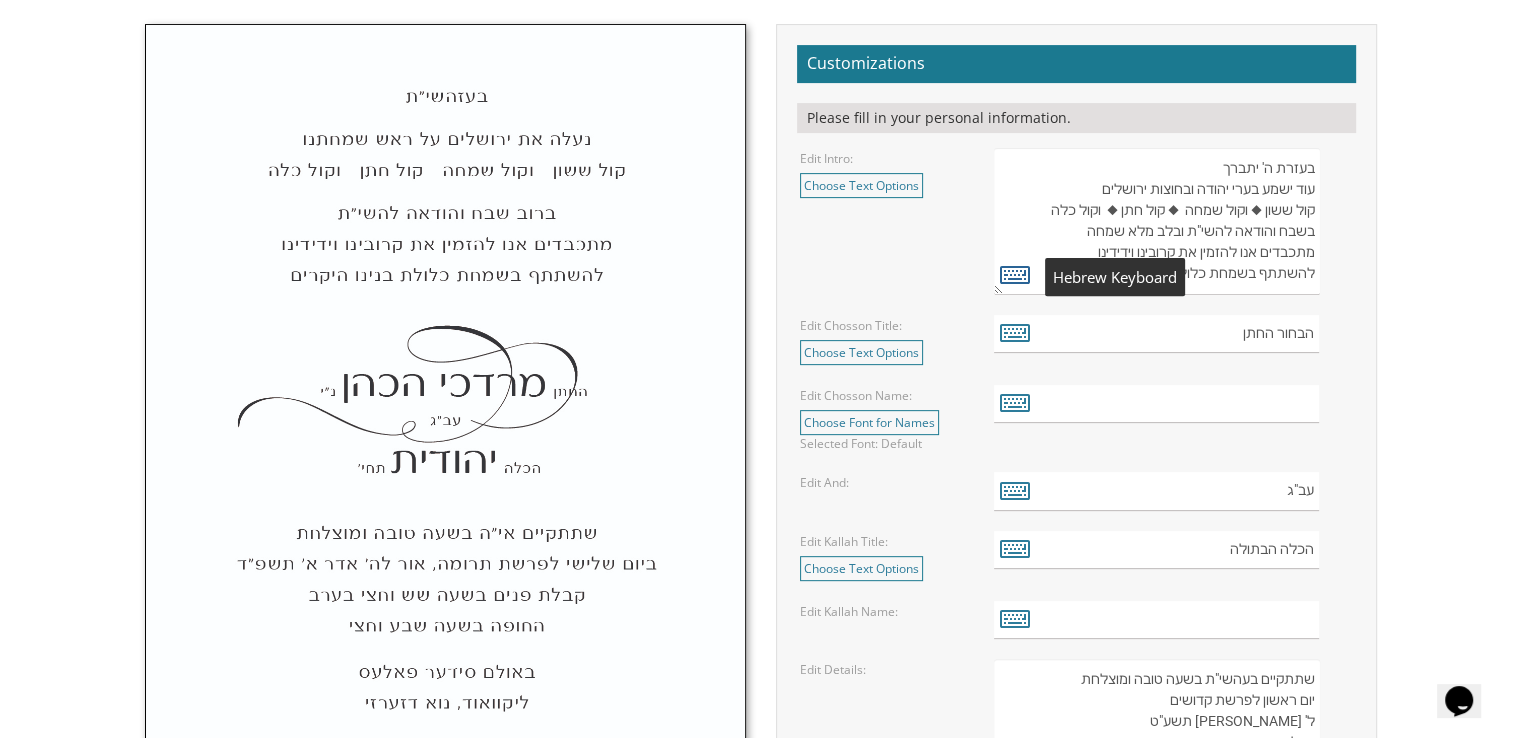 click at bounding box center [1015, 274] 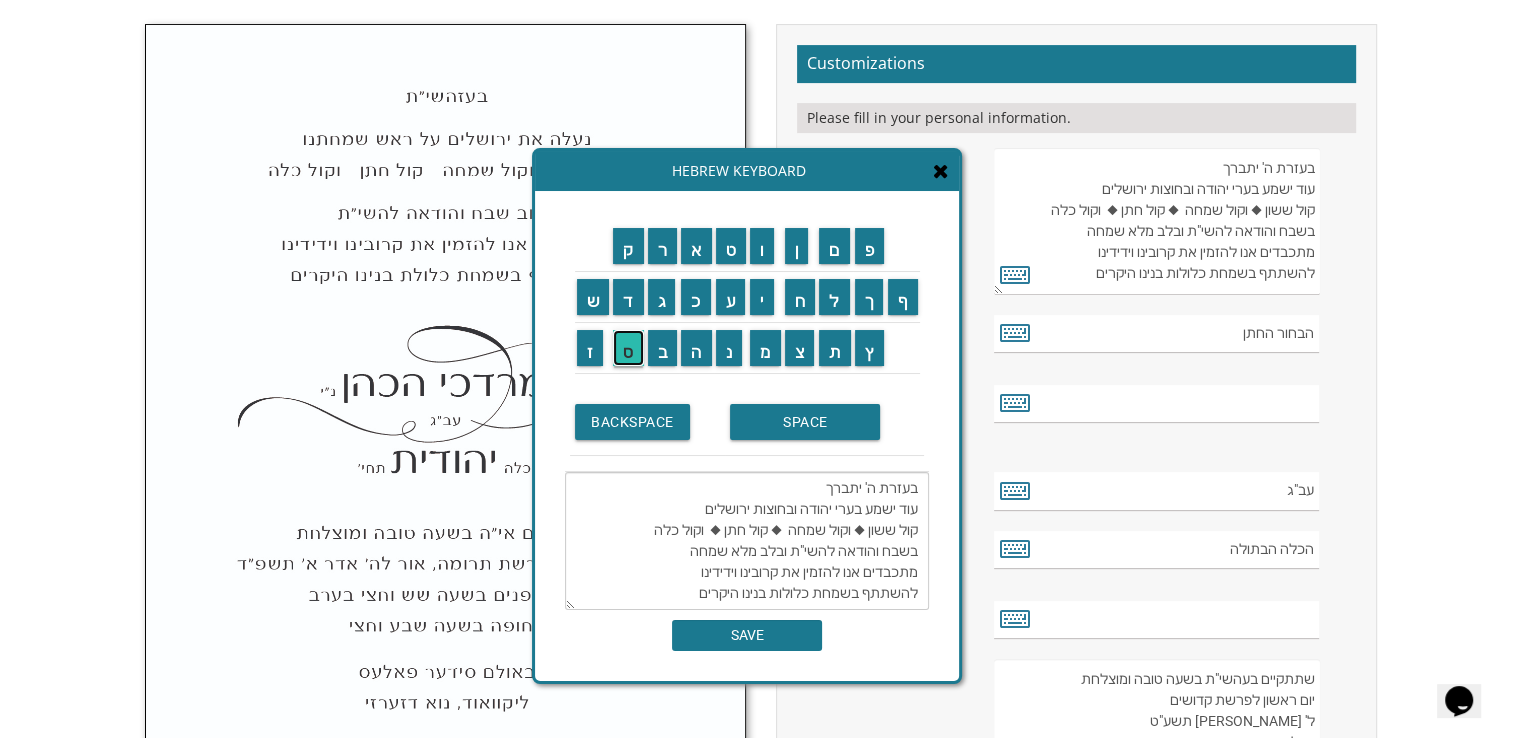 click on "ס" at bounding box center (628, 348) 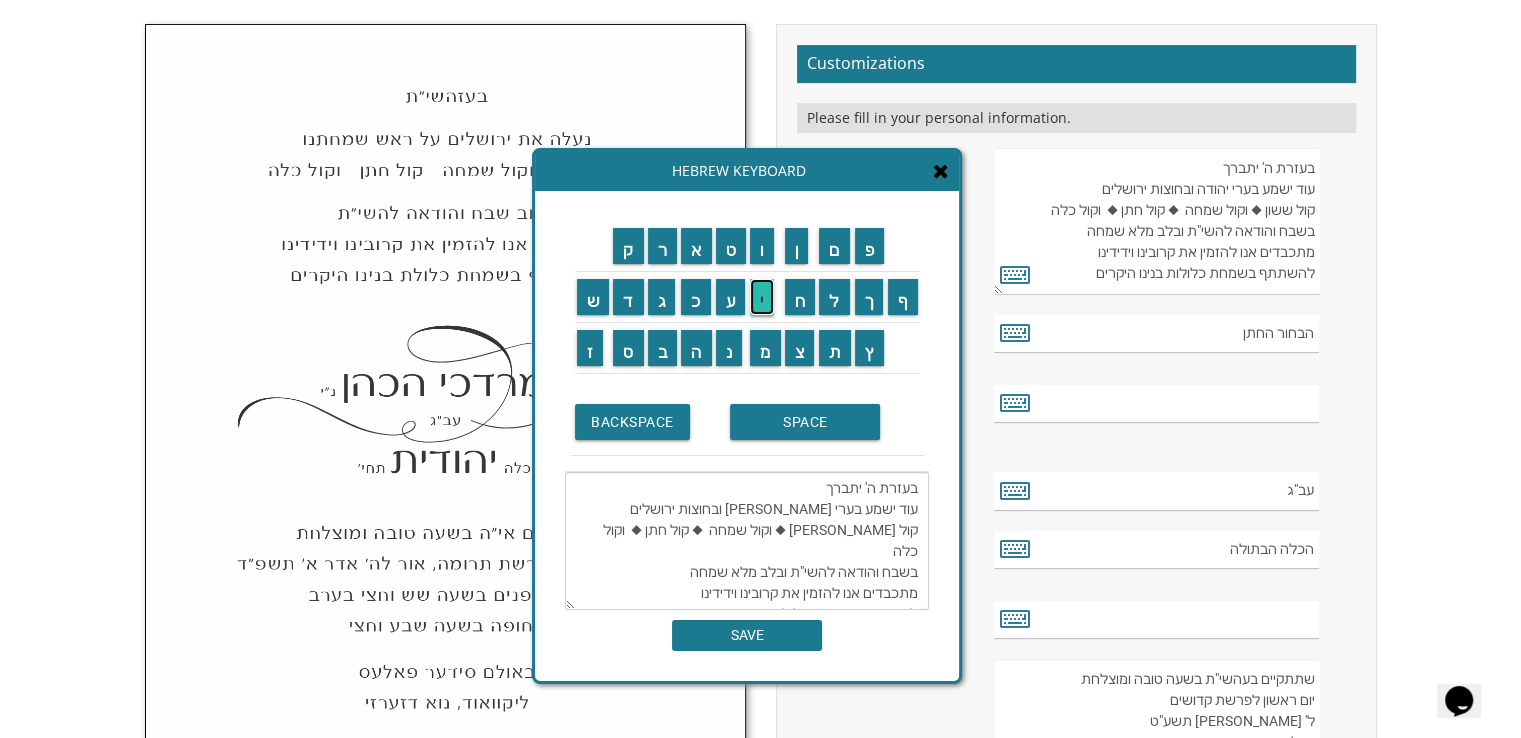 click on "י" at bounding box center [762, 297] 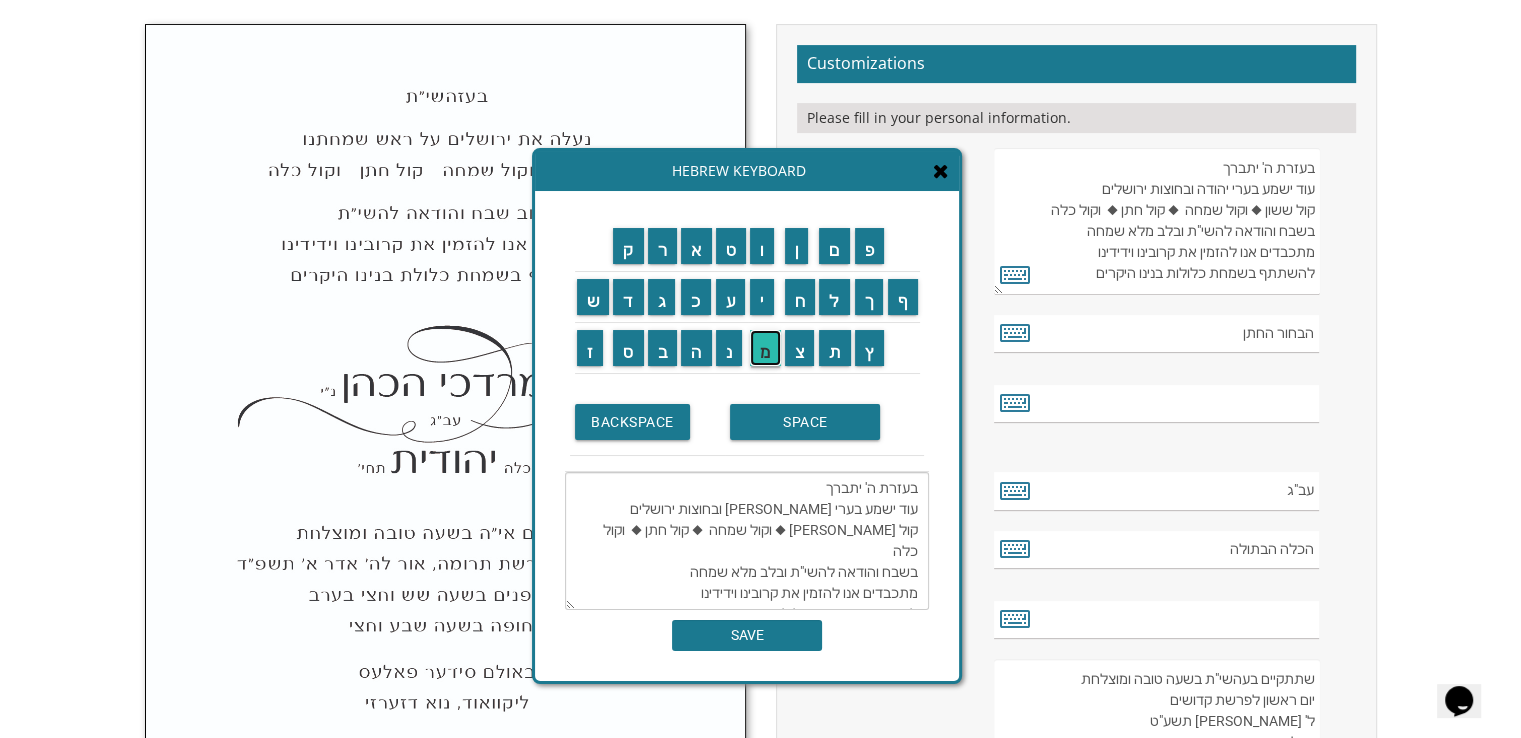 click on "מ" at bounding box center (765, 348) 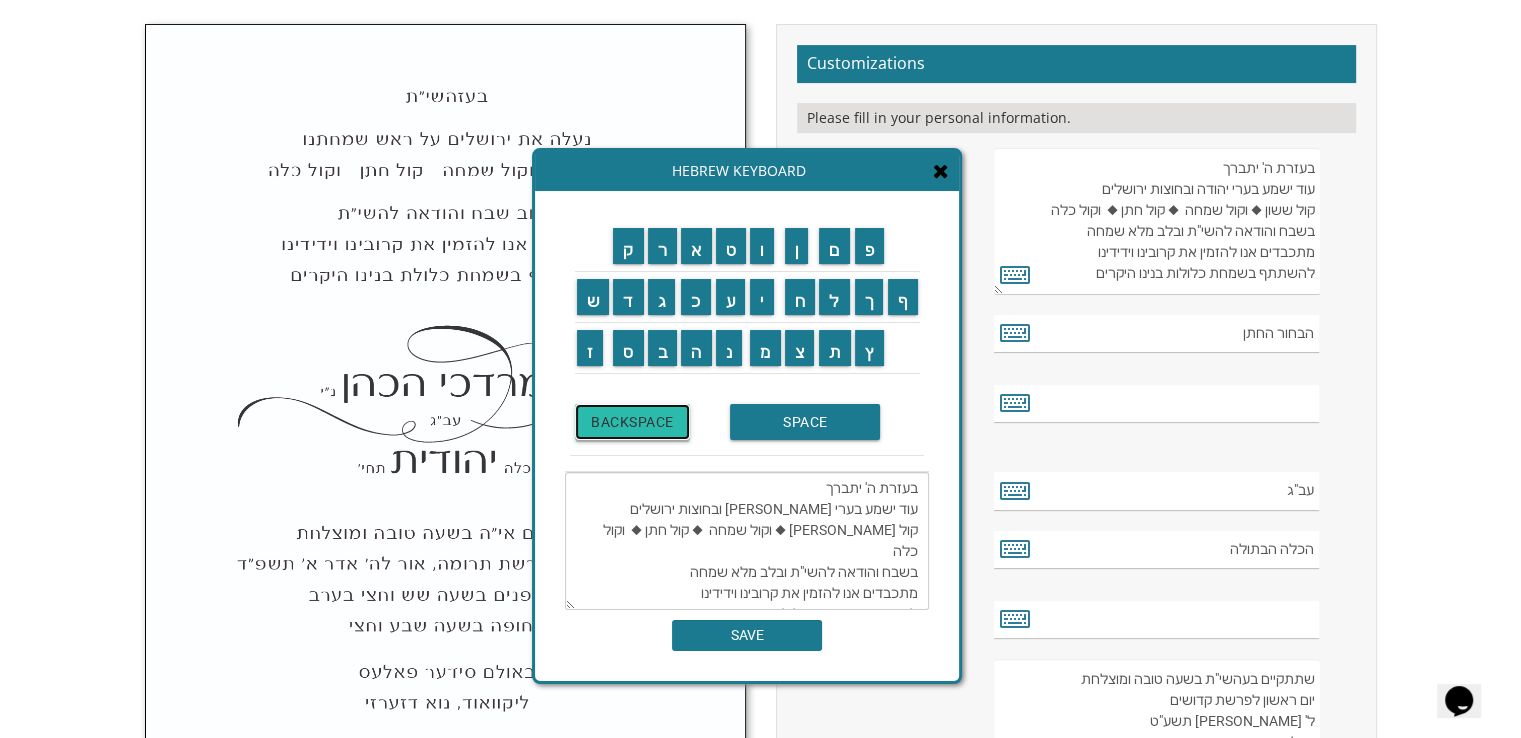 click on "BACKSPACE" at bounding box center (632, 422) 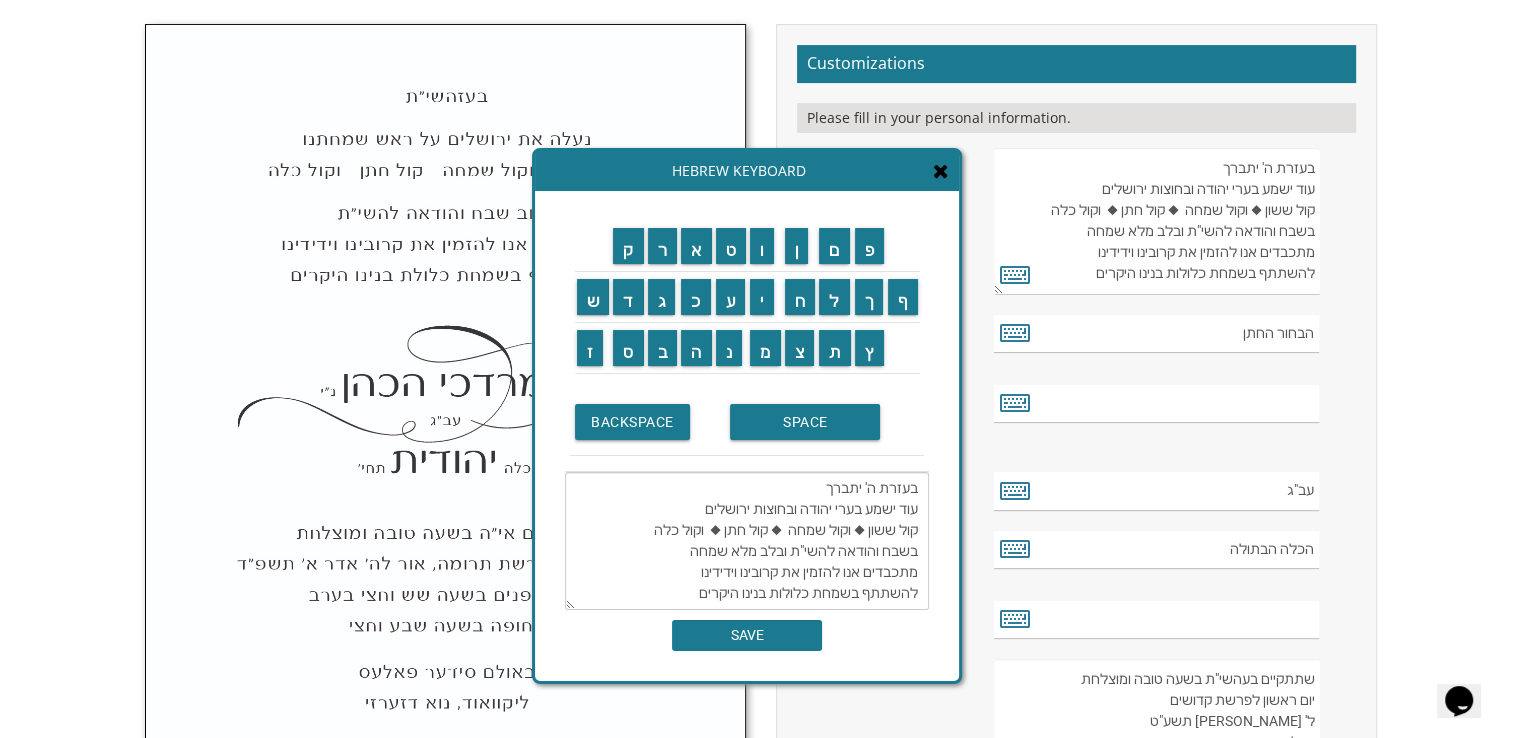 drag, startPoint x: 824, startPoint y: 487, endPoint x: 937, endPoint y: 487, distance: 113 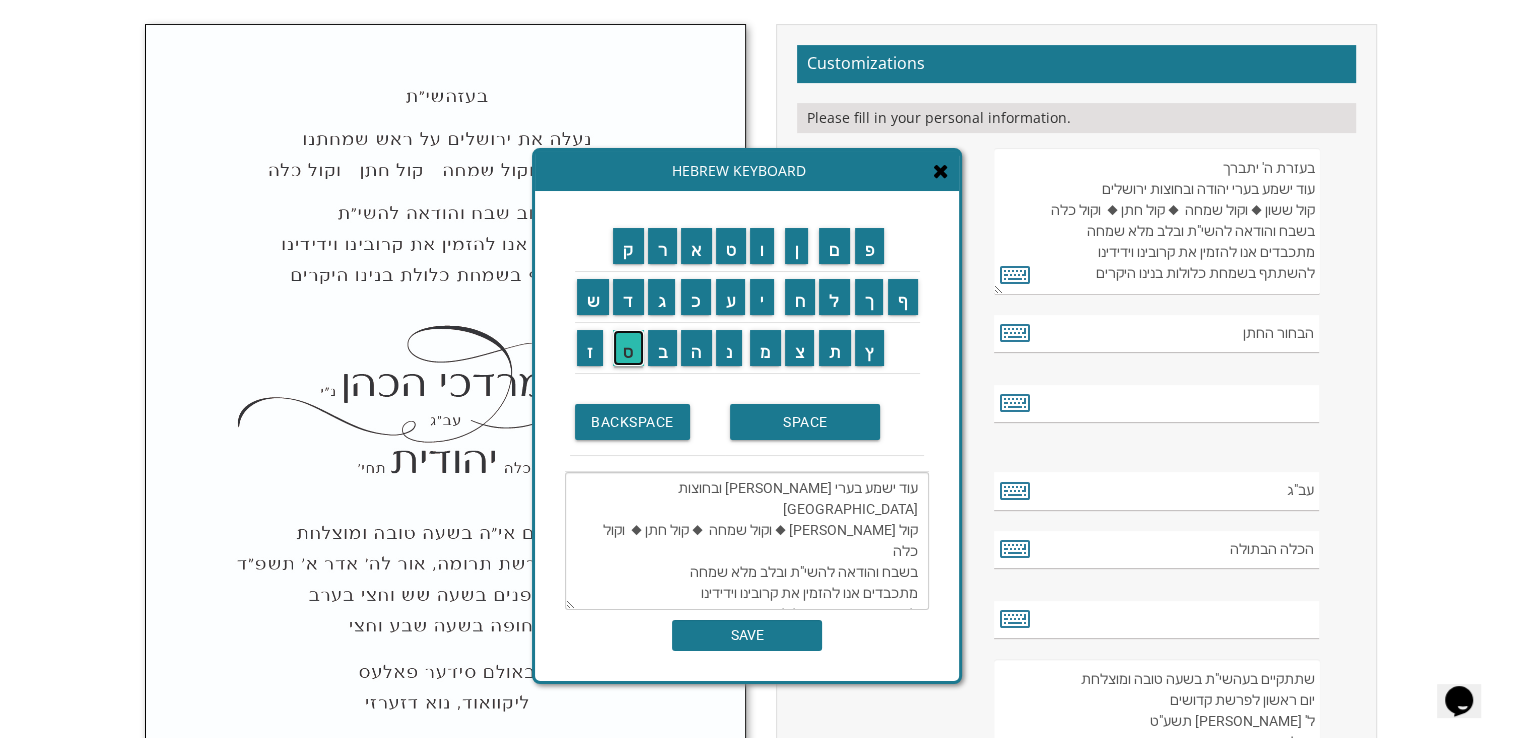 click on "ס" at bounding box center [628, 348] 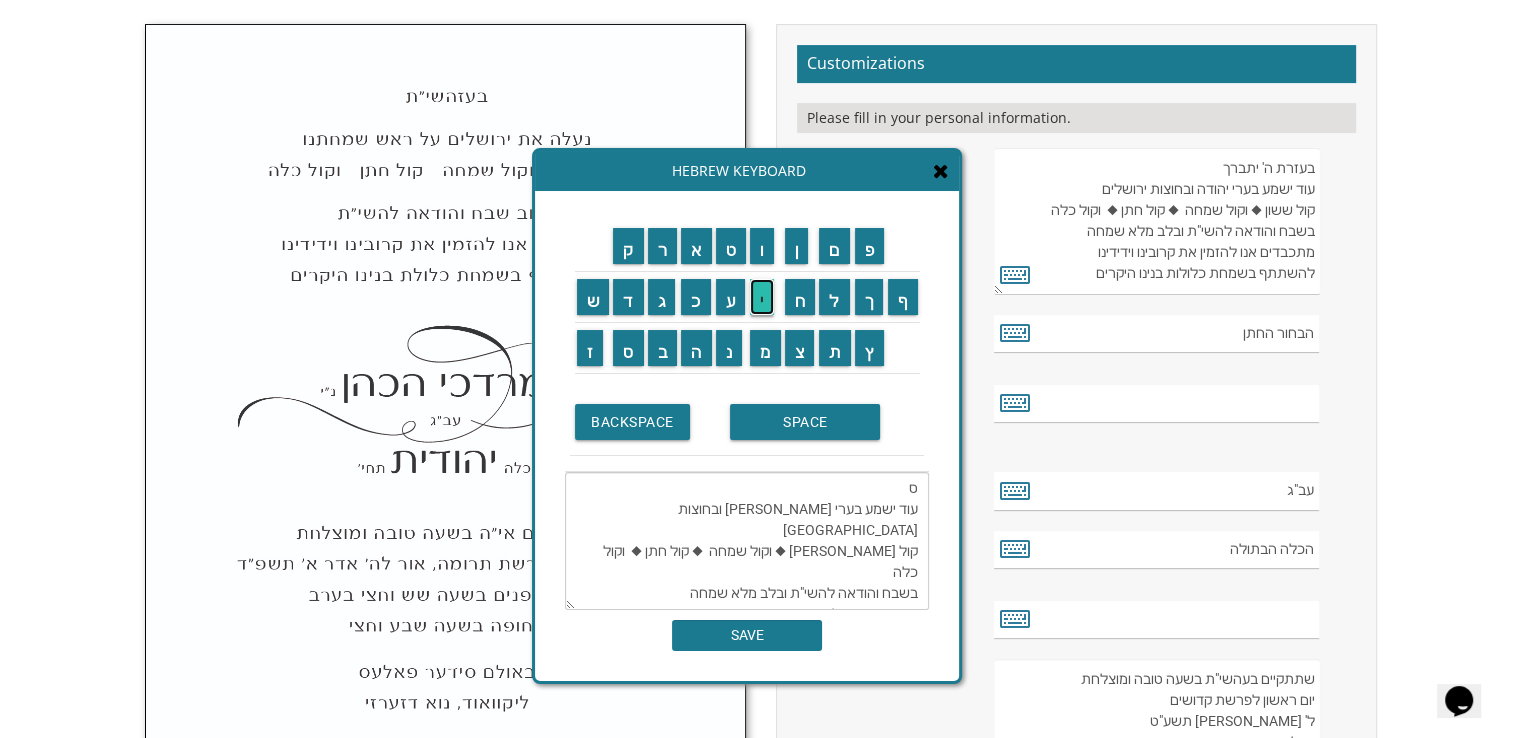 click on "י" at bounding box center [762, 297] 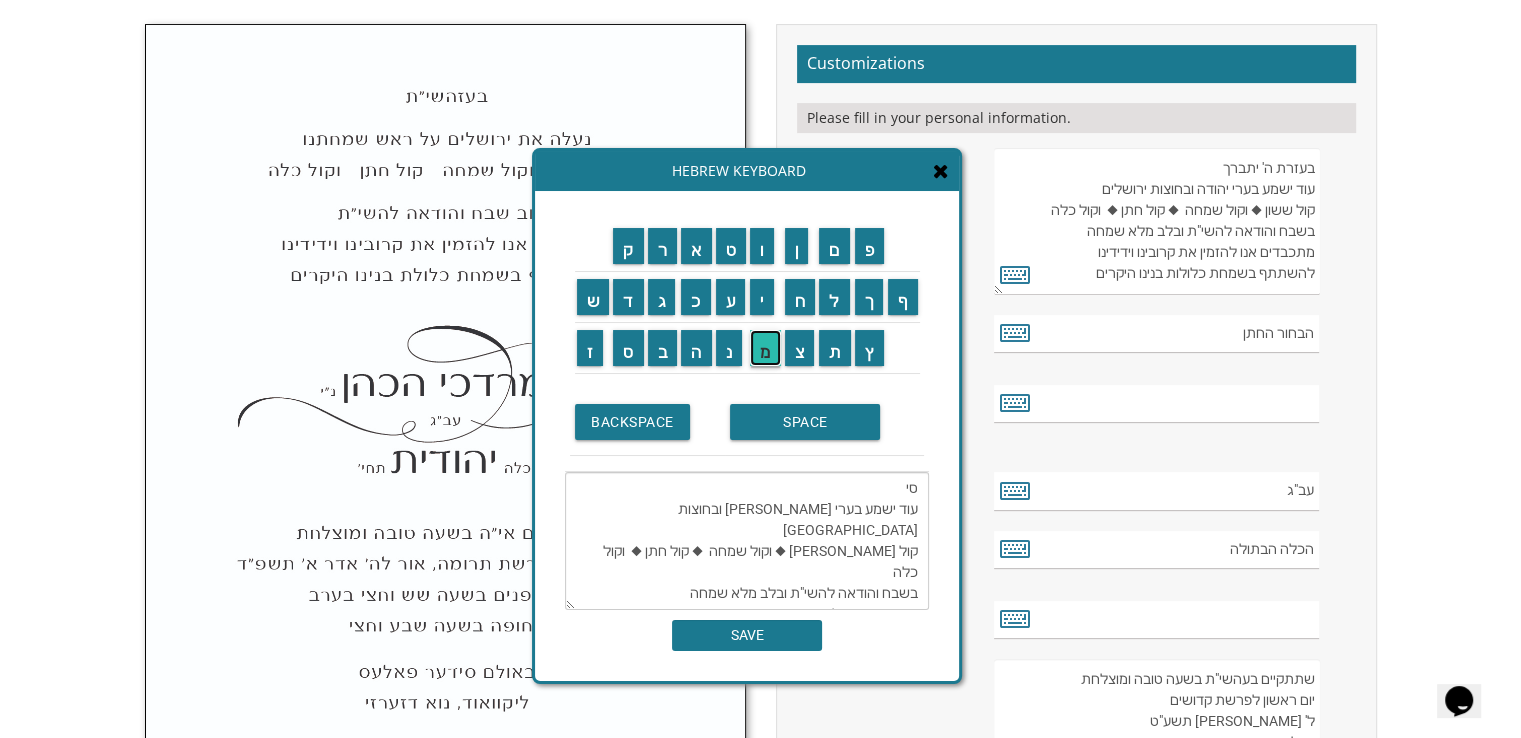 click on "מ" at bounding box center (765, 348) 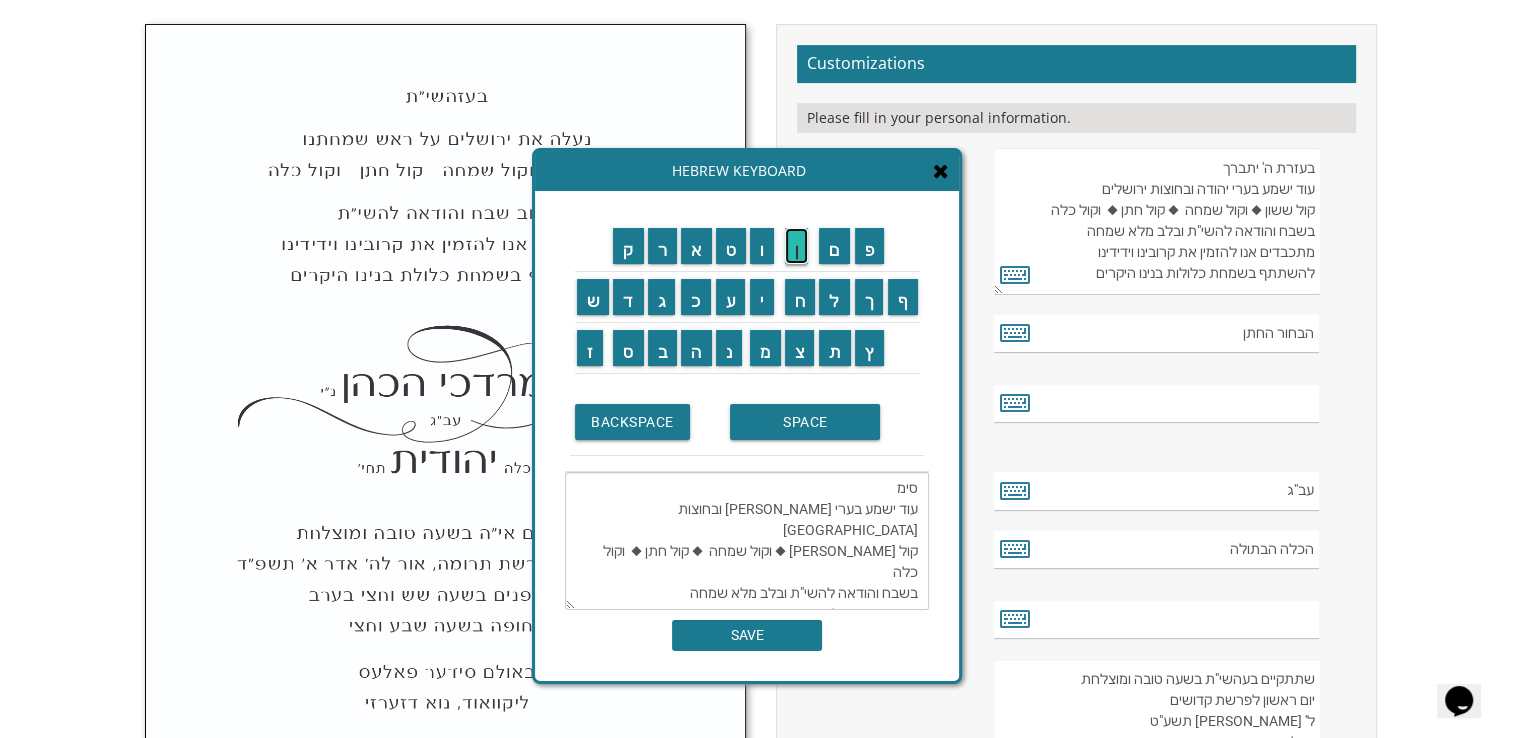 click on "ן" at bounding box center (797, 246) 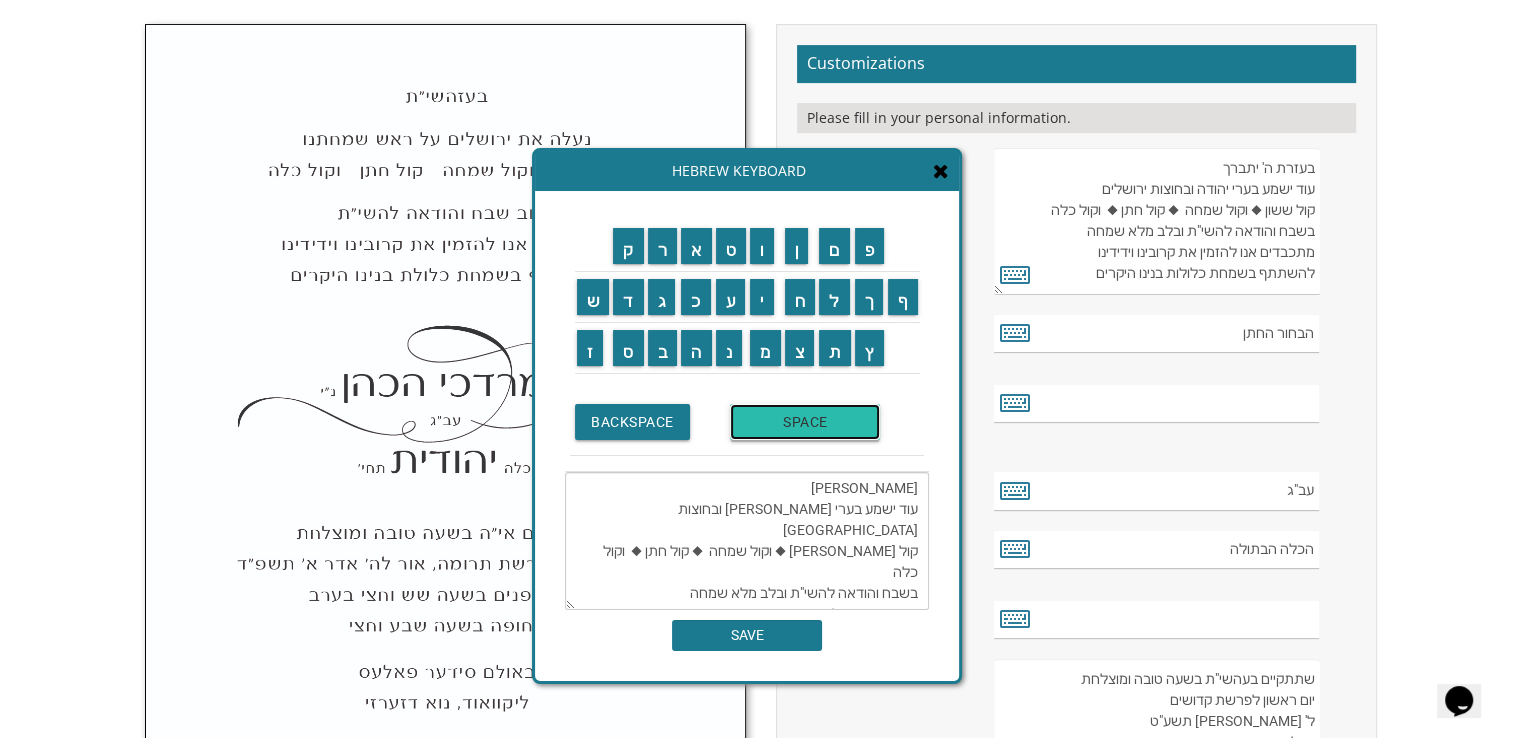 click on "SPACE" at bounding box center [805, 422] 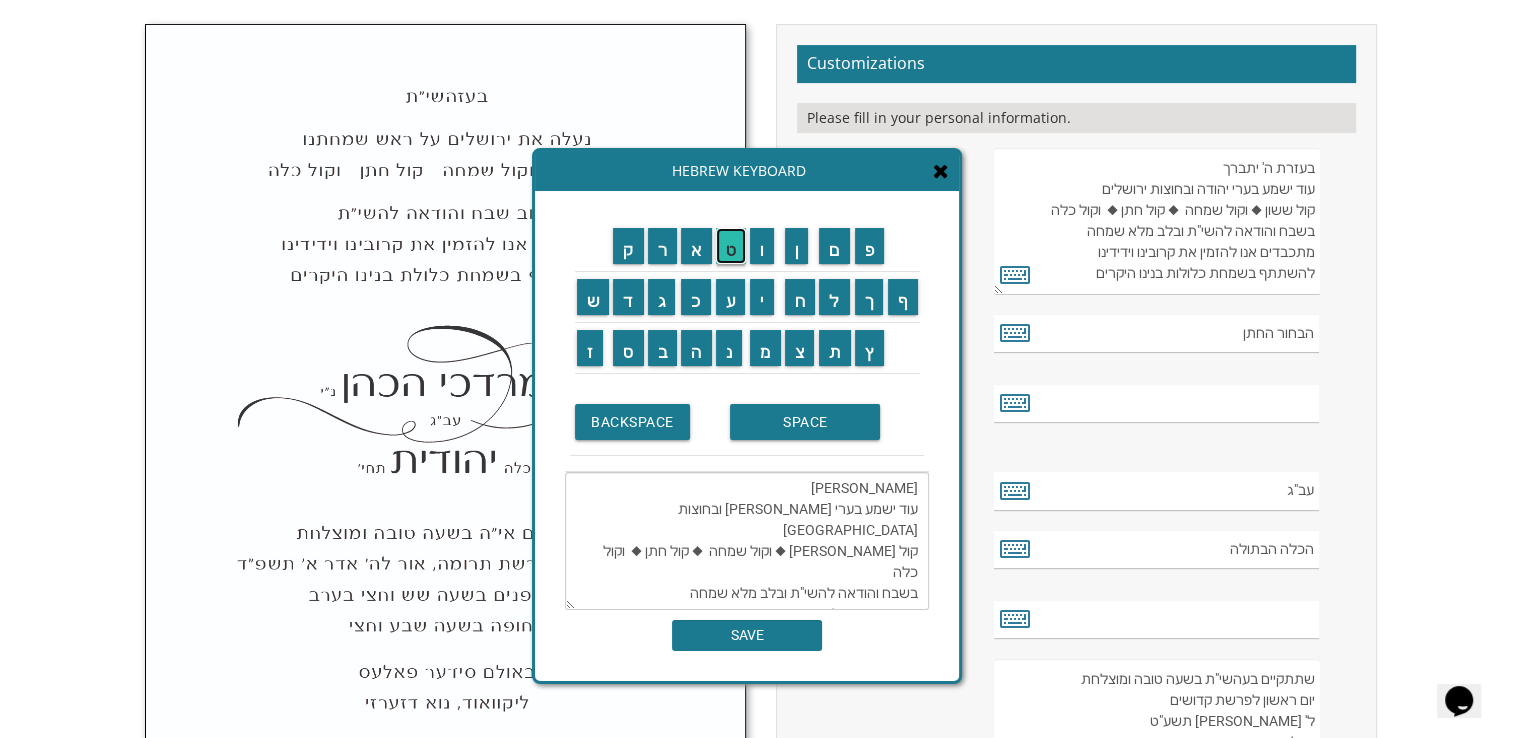 click on "ט" at bounding box center [731, 246] 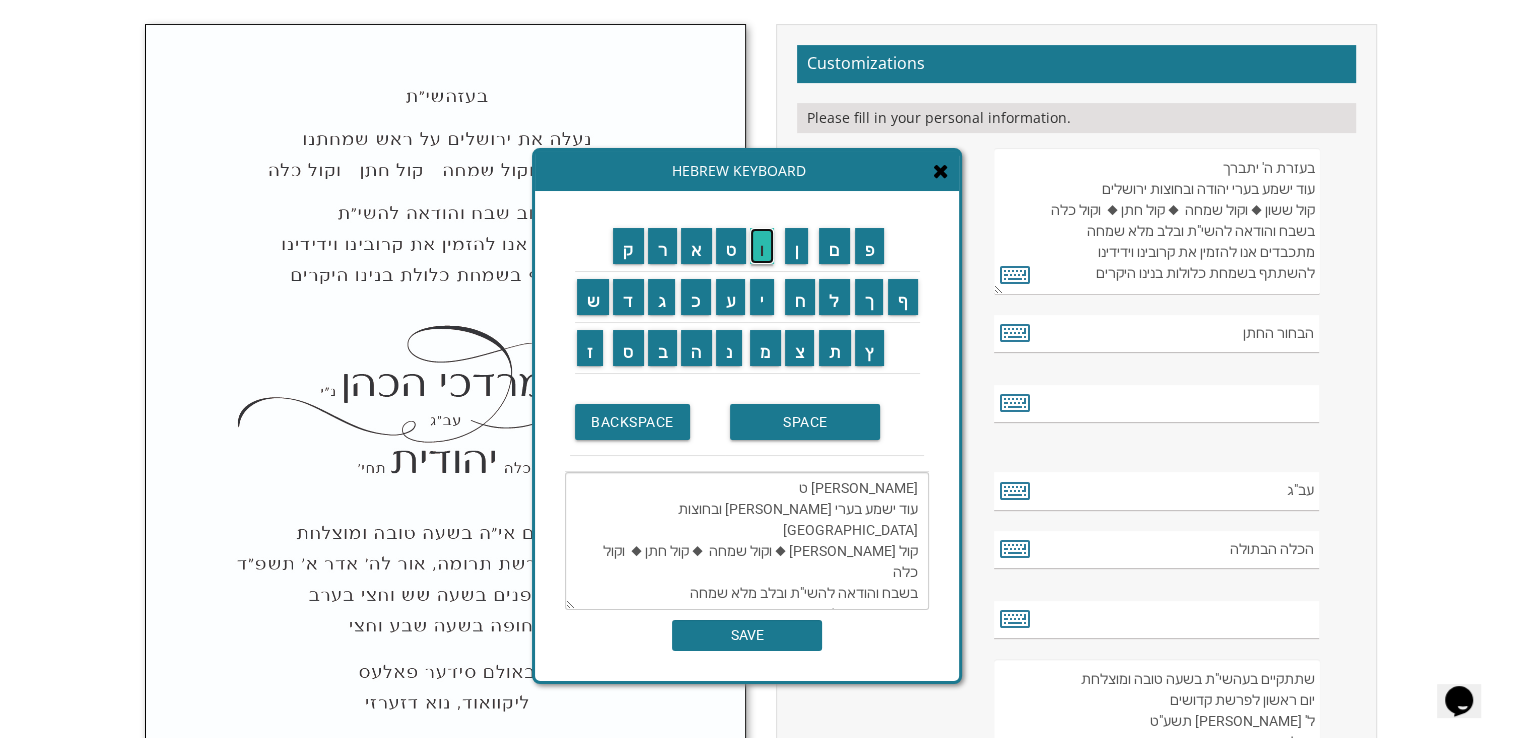 click on "ו" at bounding box center [762, 246] 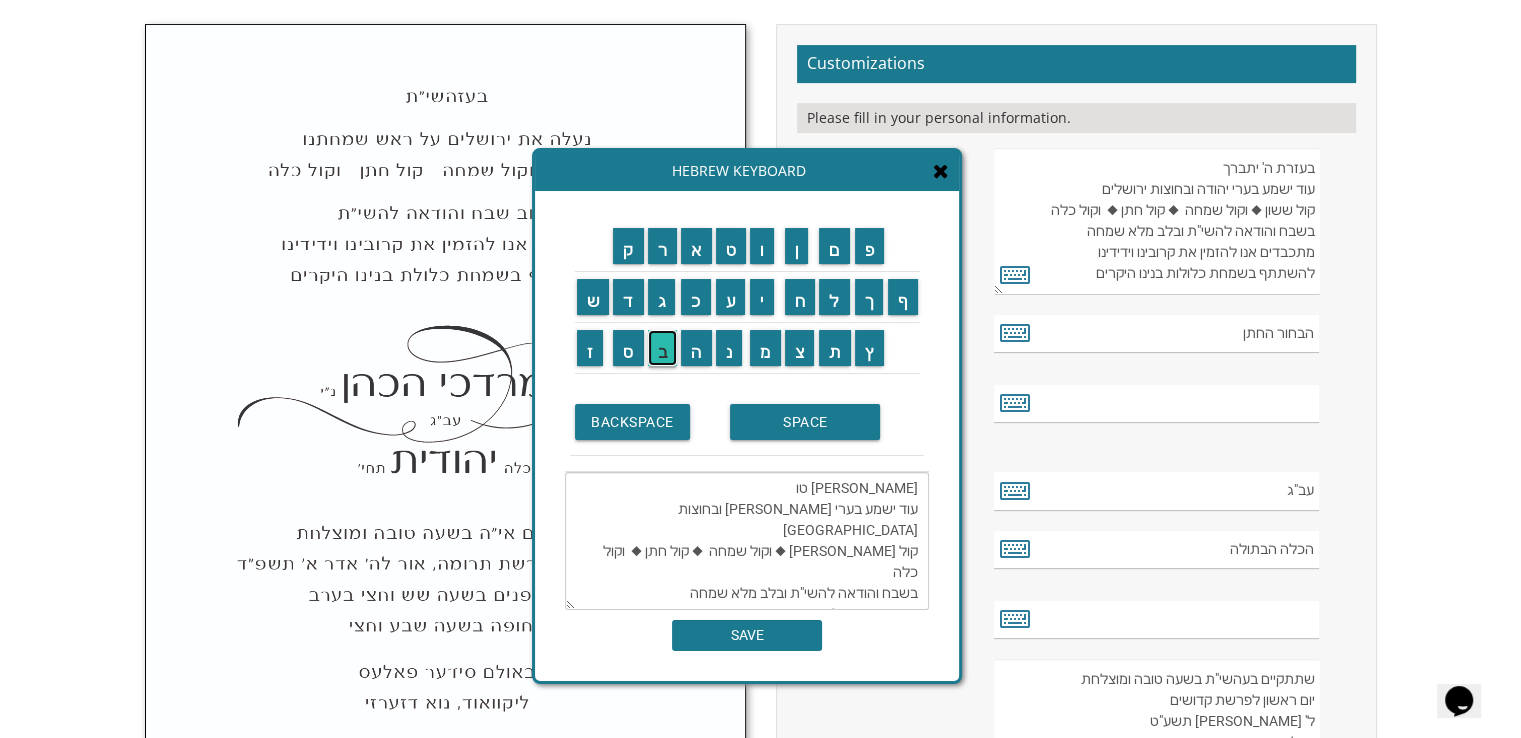 click on "ב" at bounding box center [663, 348] 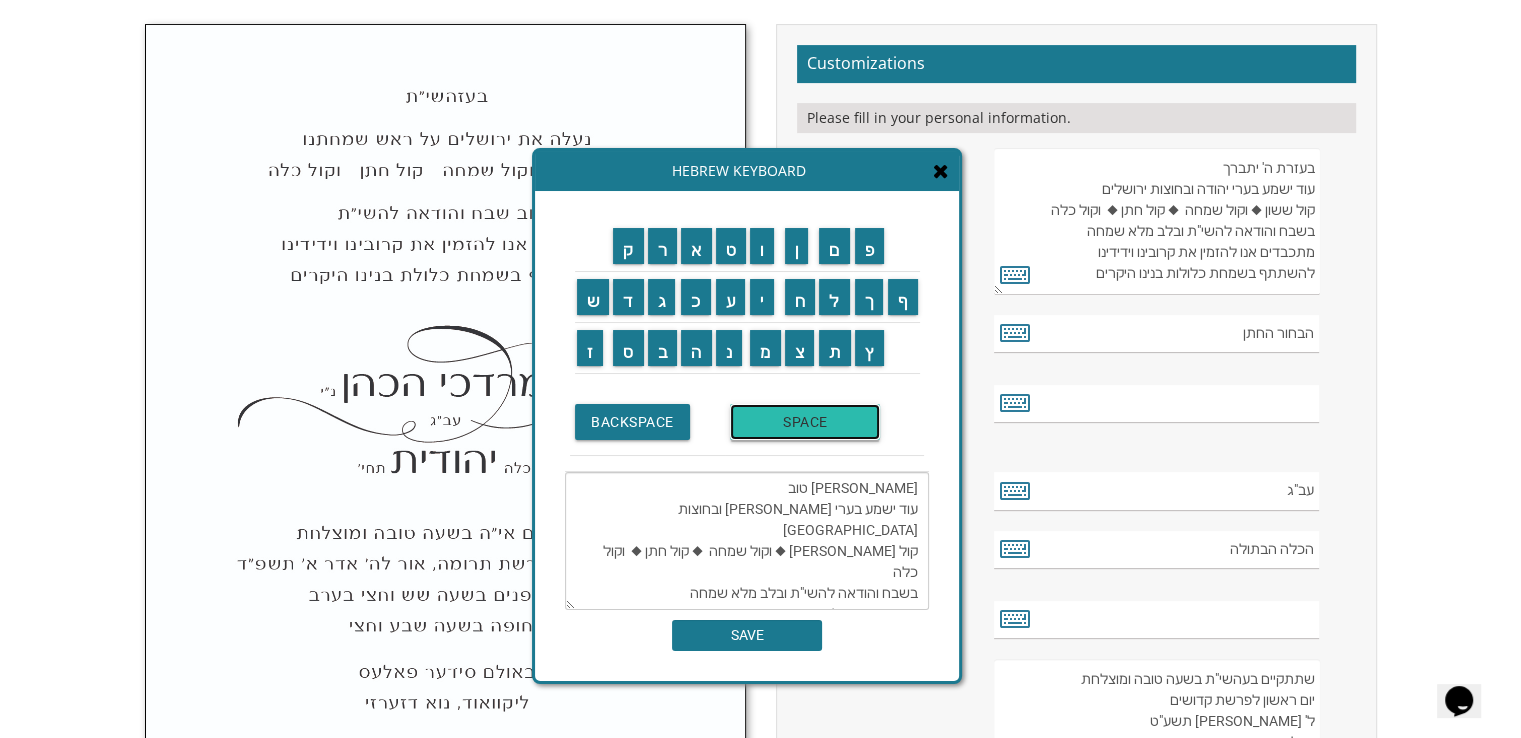 click on "SPACE" at bounding box center (805, 422) 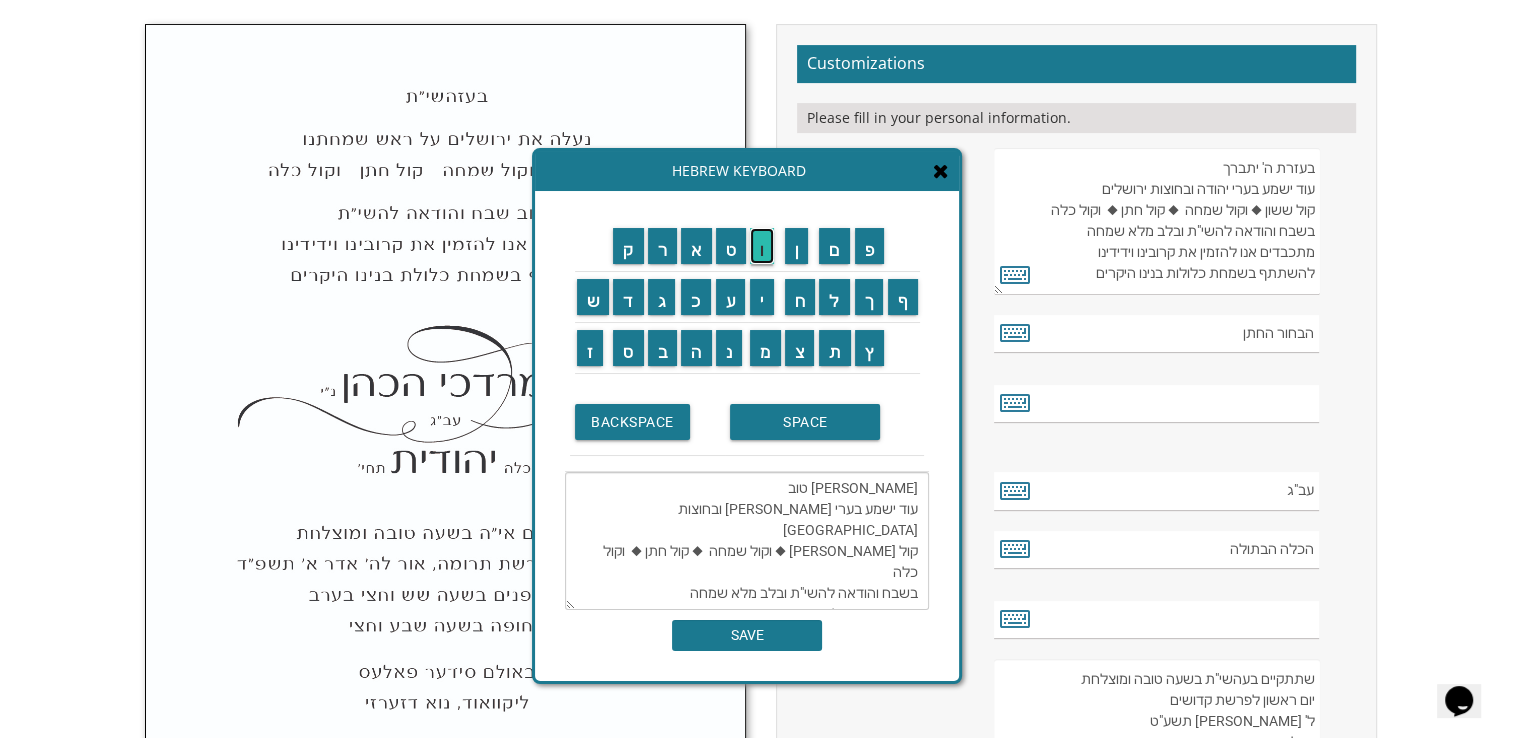 click on "ו" at bounding box center [762, 246] 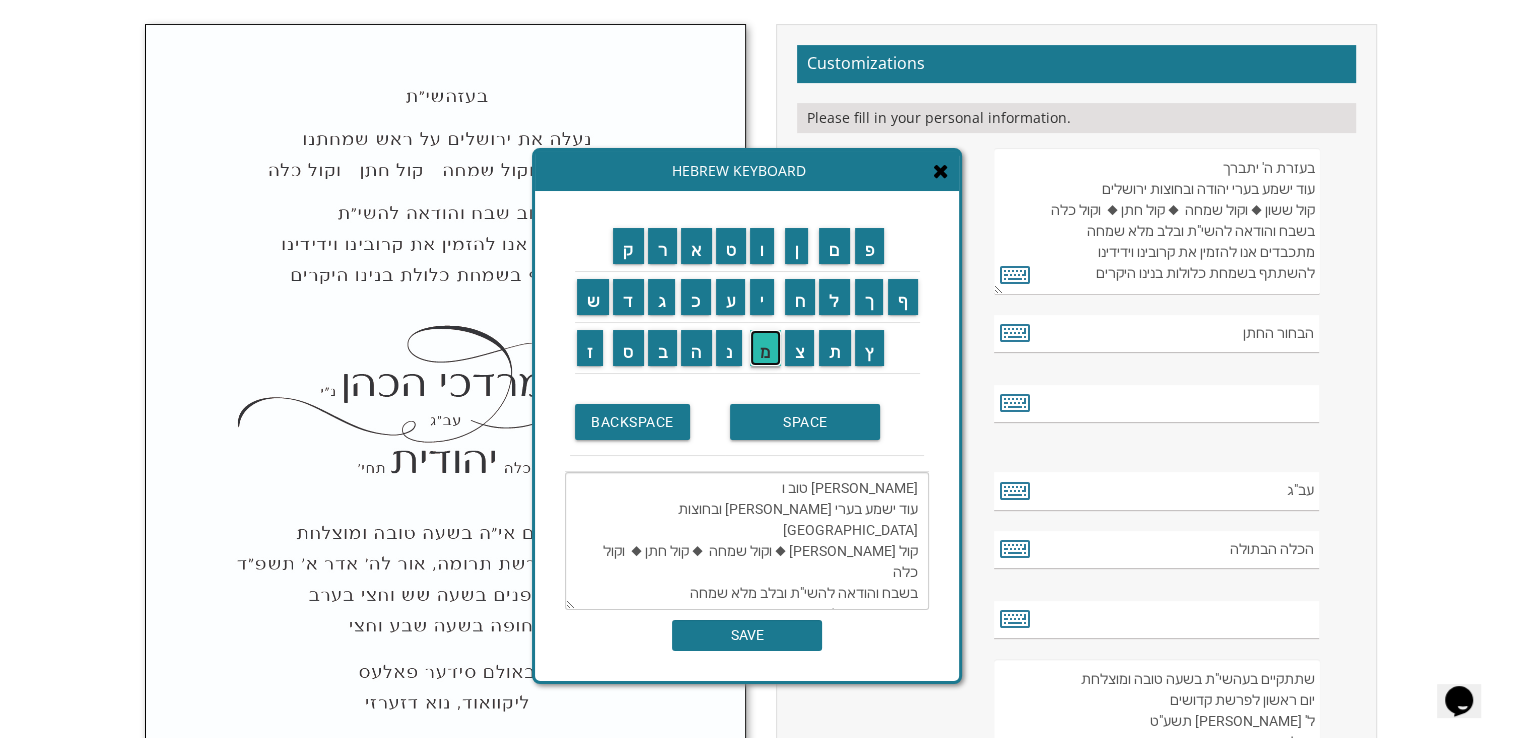 click on "מ" at bounding box center [765, 348] 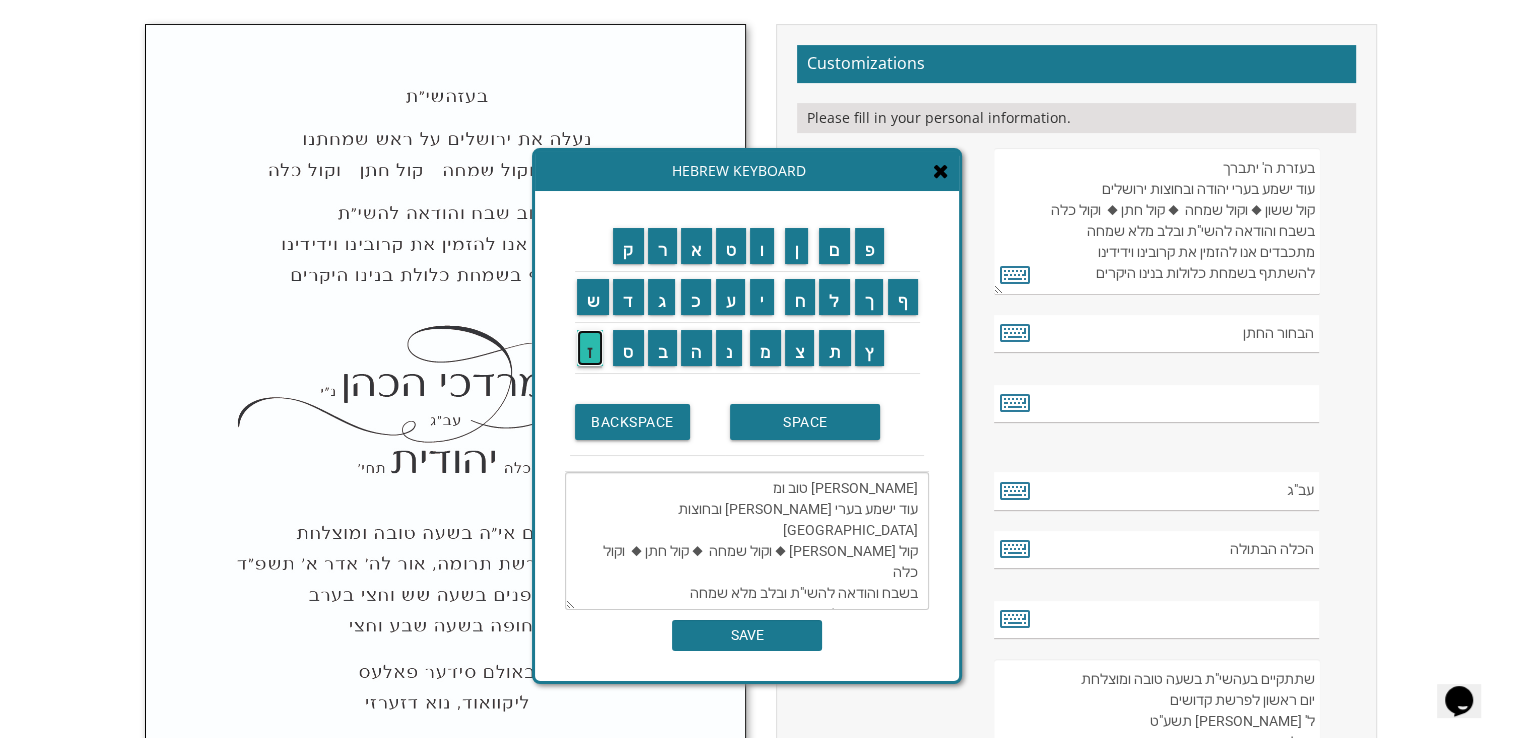 click on "ז" at bounding box center (590, 348) 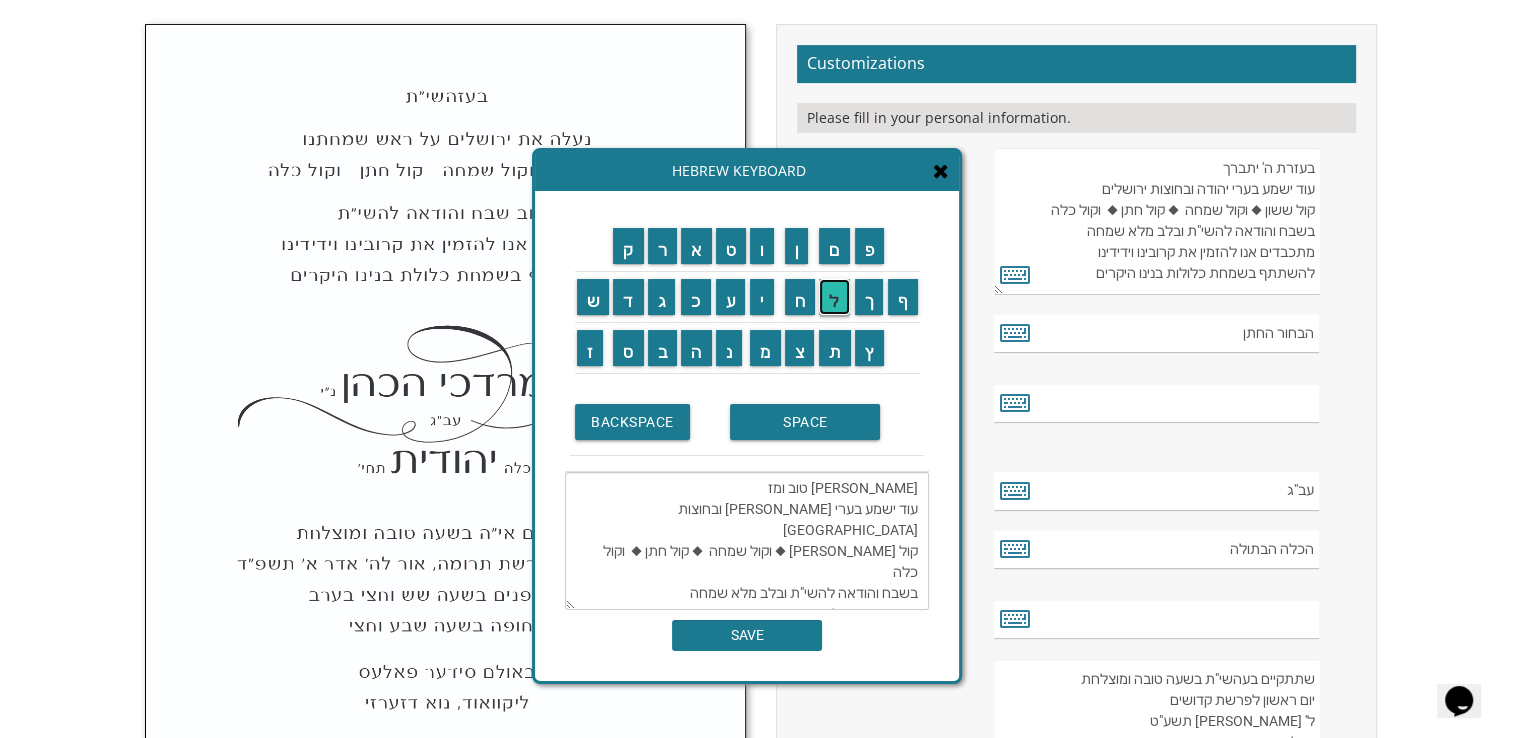 click on "ל" at bounding box center (834, 297) 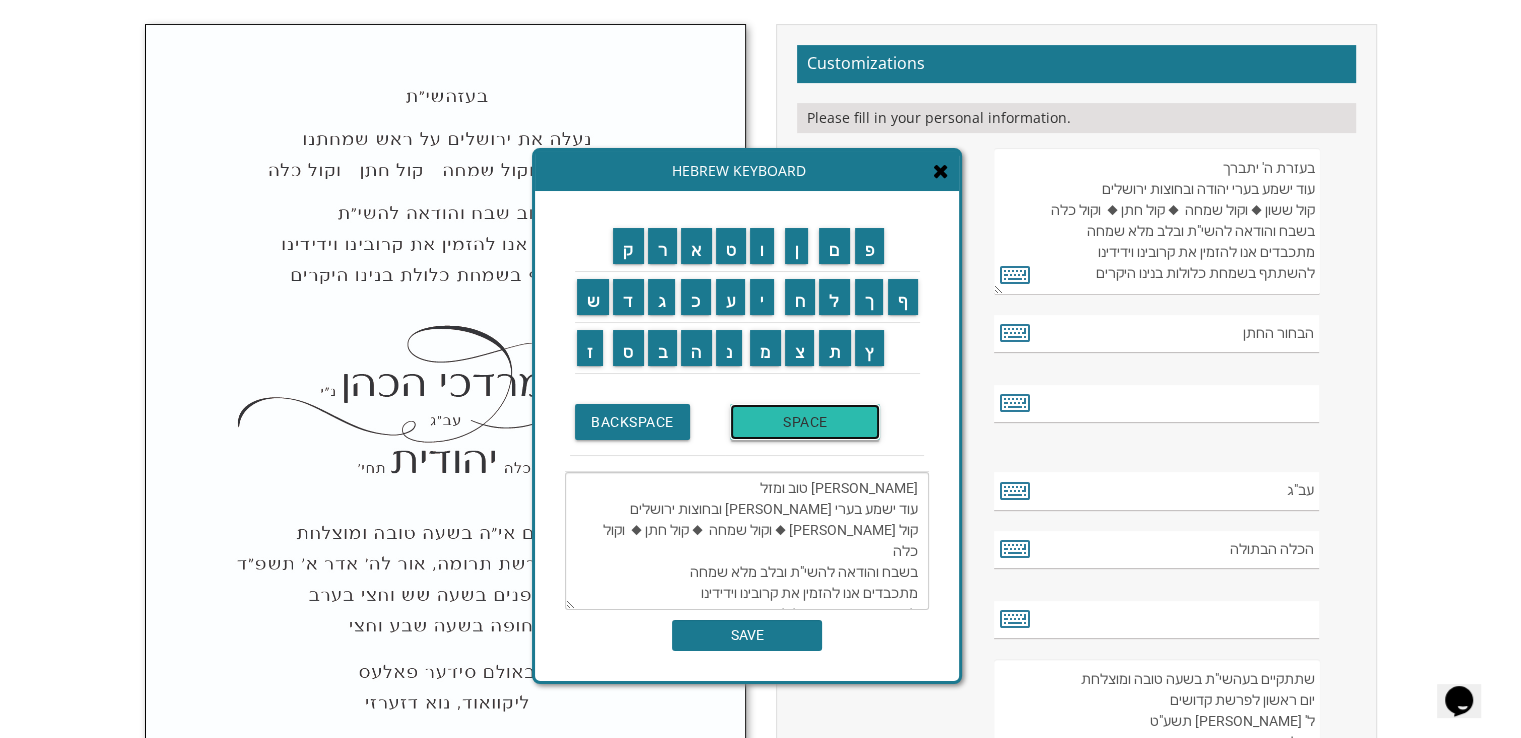 click on "SPACE" at bounding box center [805, 422] 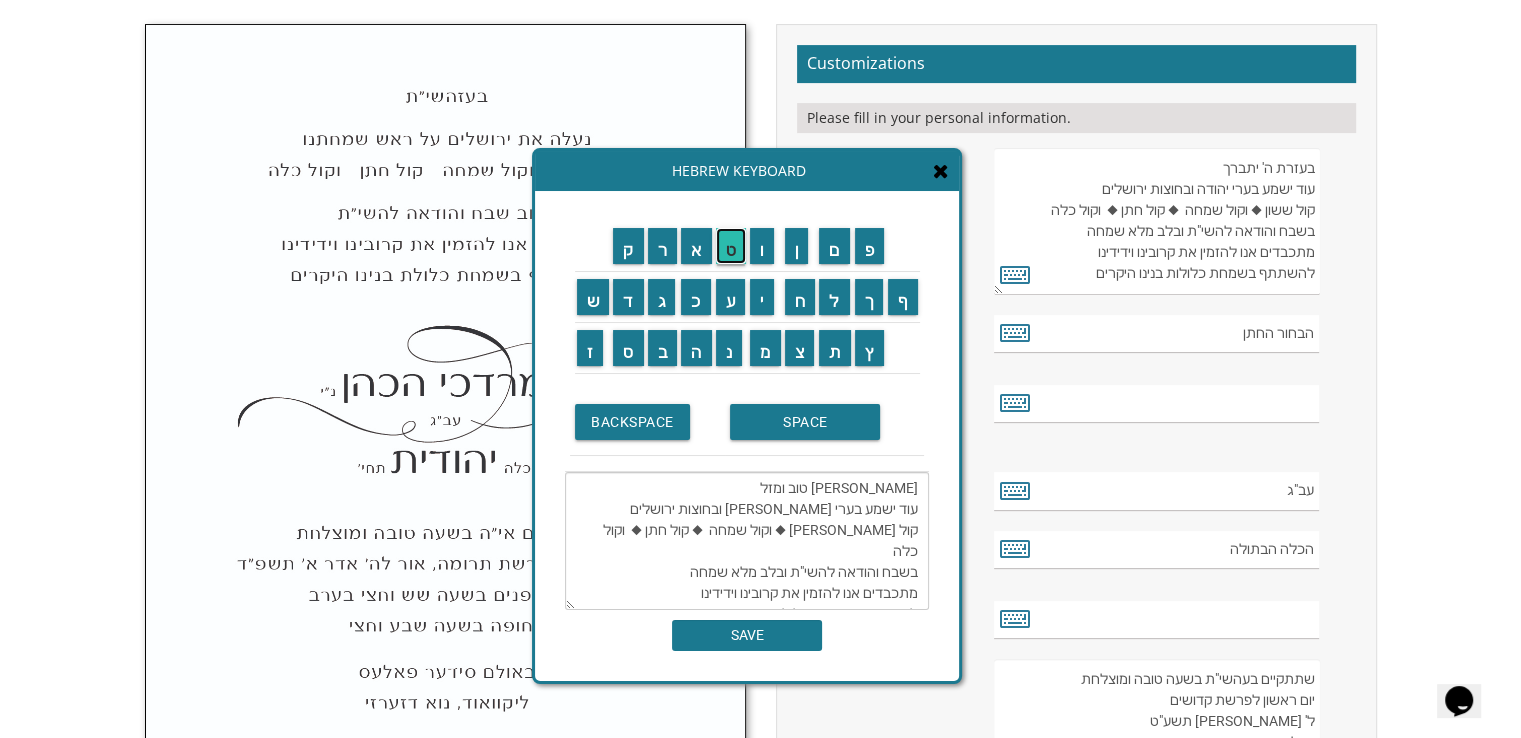 click on "ט" at bounding box center [731, 246] 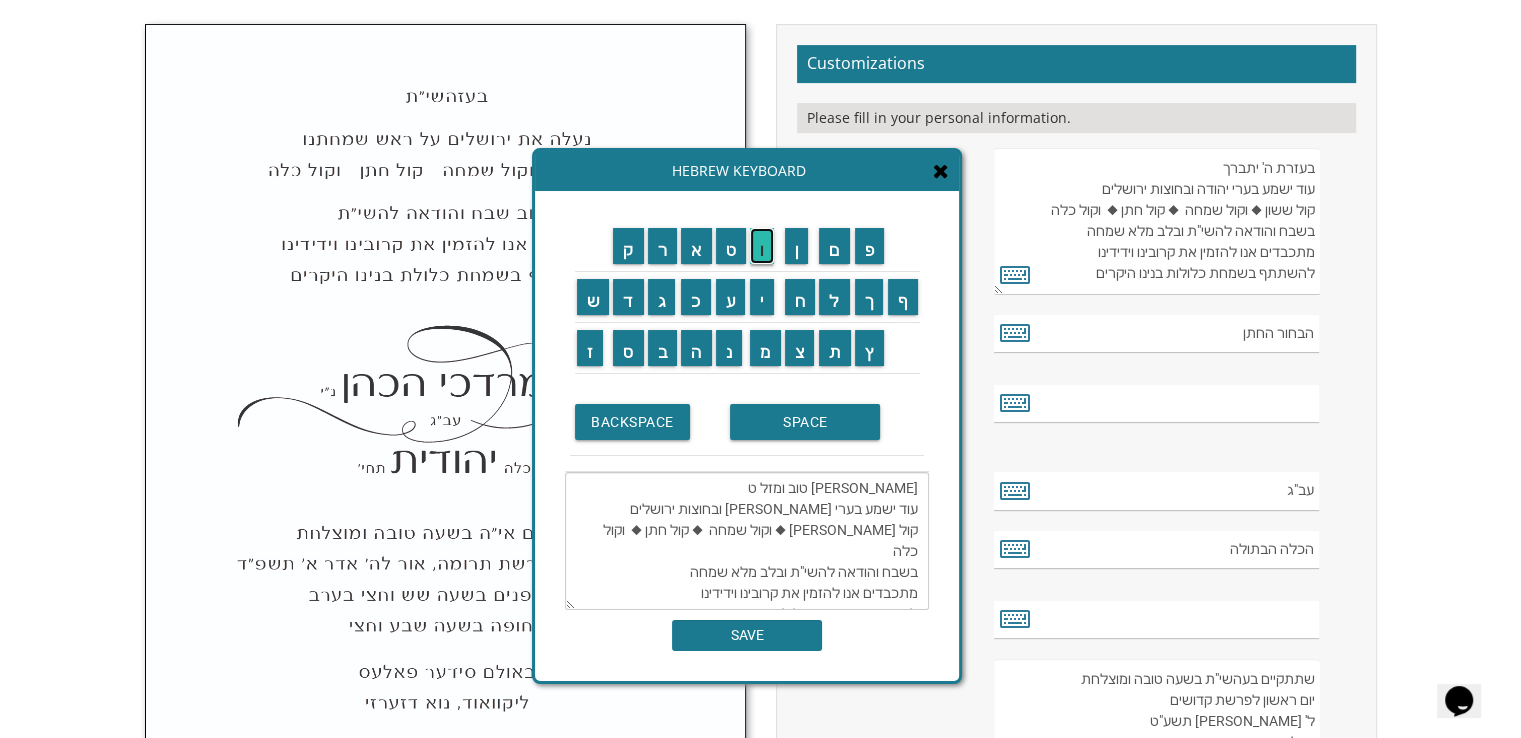 click on "ו" at bounding box center [762, 246] 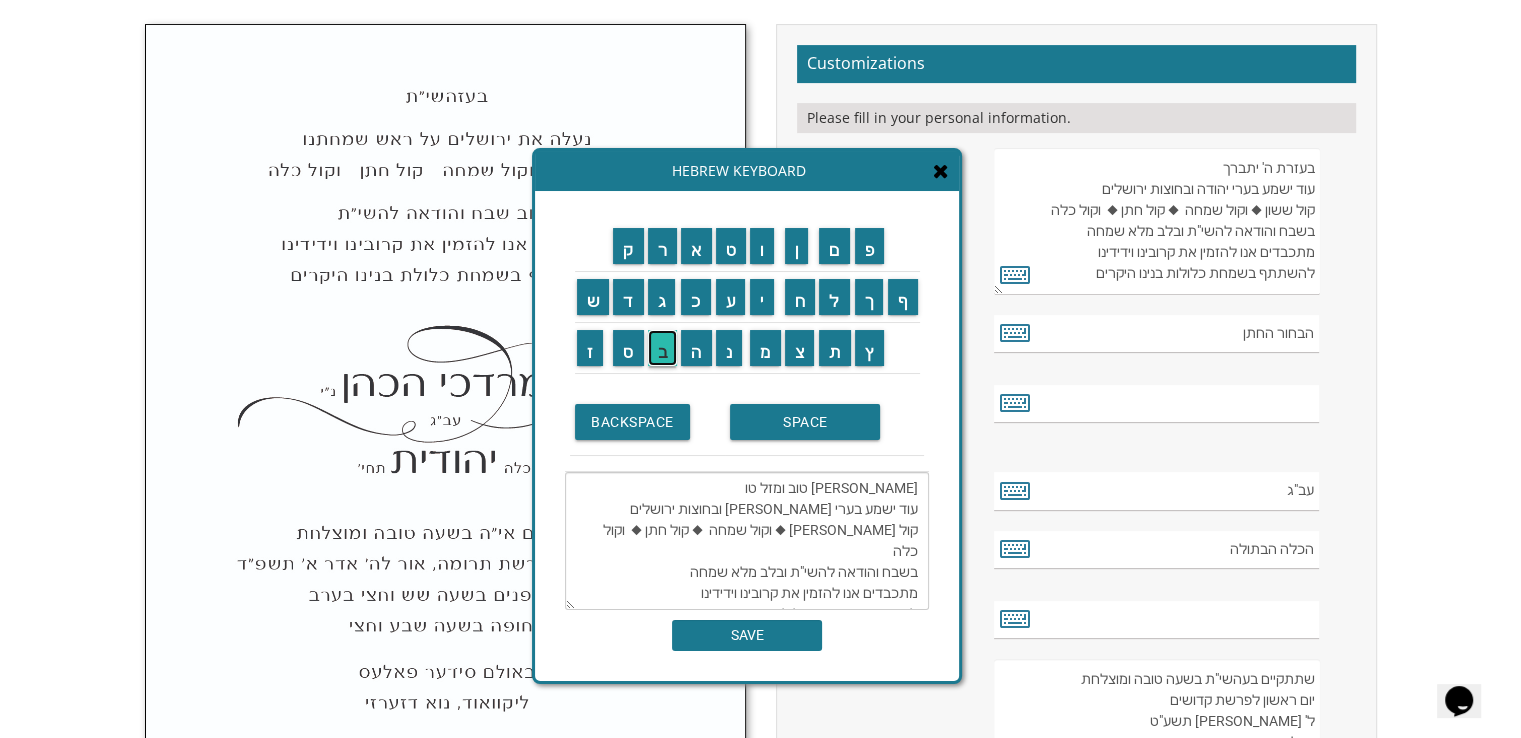click on "ב" at bounding box center [663, 348] 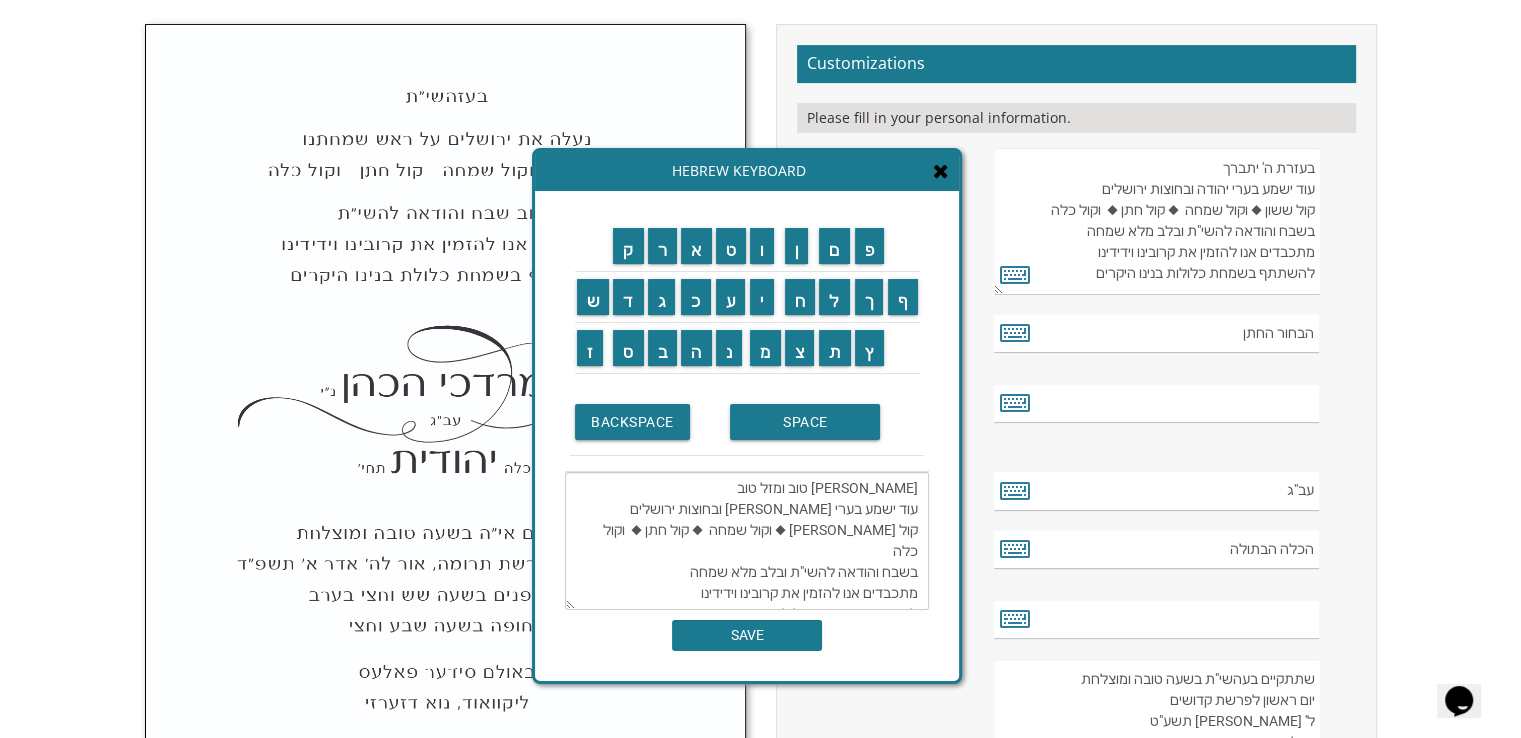 drag, startPoint x: 691, startPoint y: 507, endPoint x: 917, endPoint y: 515, distance: 226.14156 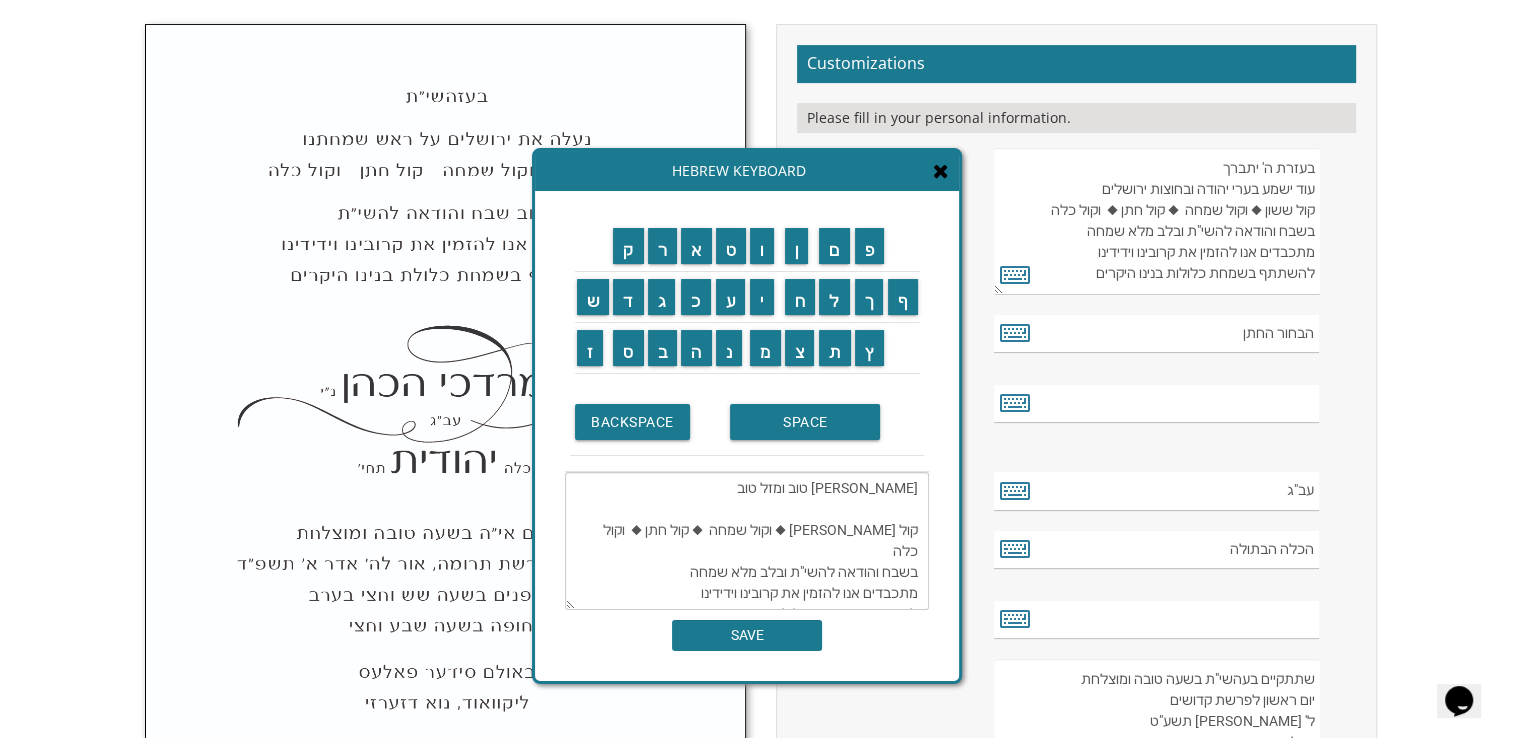 drag, startPoint x: 628, startPoint y: 525, endPoint x: 923, endPoint y: 522, distance: 295.01526 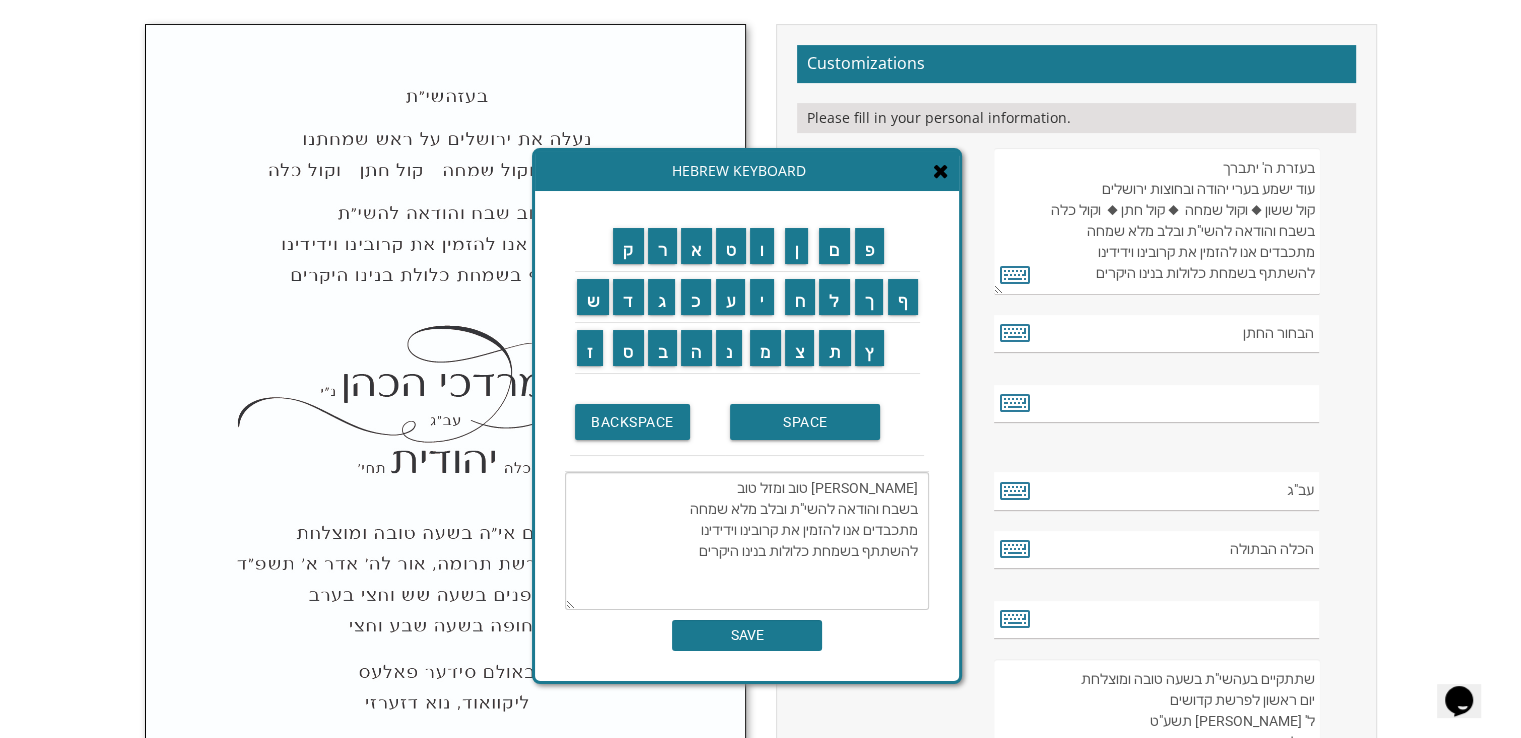 click on "[PERSON_NAME] טוב ומזל טוב
בשבח והודאה להשי"ת ובלב מלא שמחה
מתכבדים אנו להזמין את קרובינו וידידינו
להשתתף בשמחת כלולות בנינו היקרים" at bounding box center [747, 541] 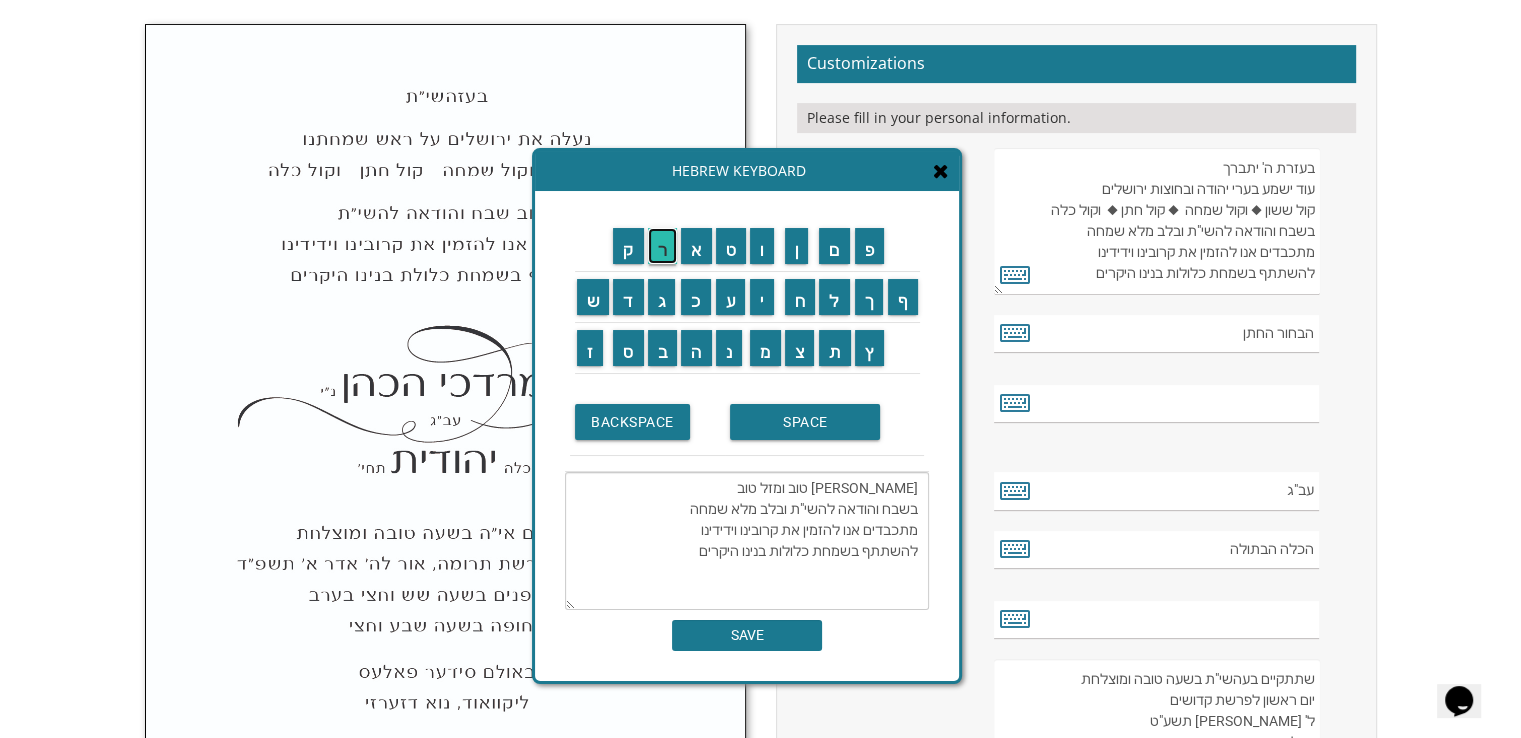 click on "ר" at bounding box center (663, 246) 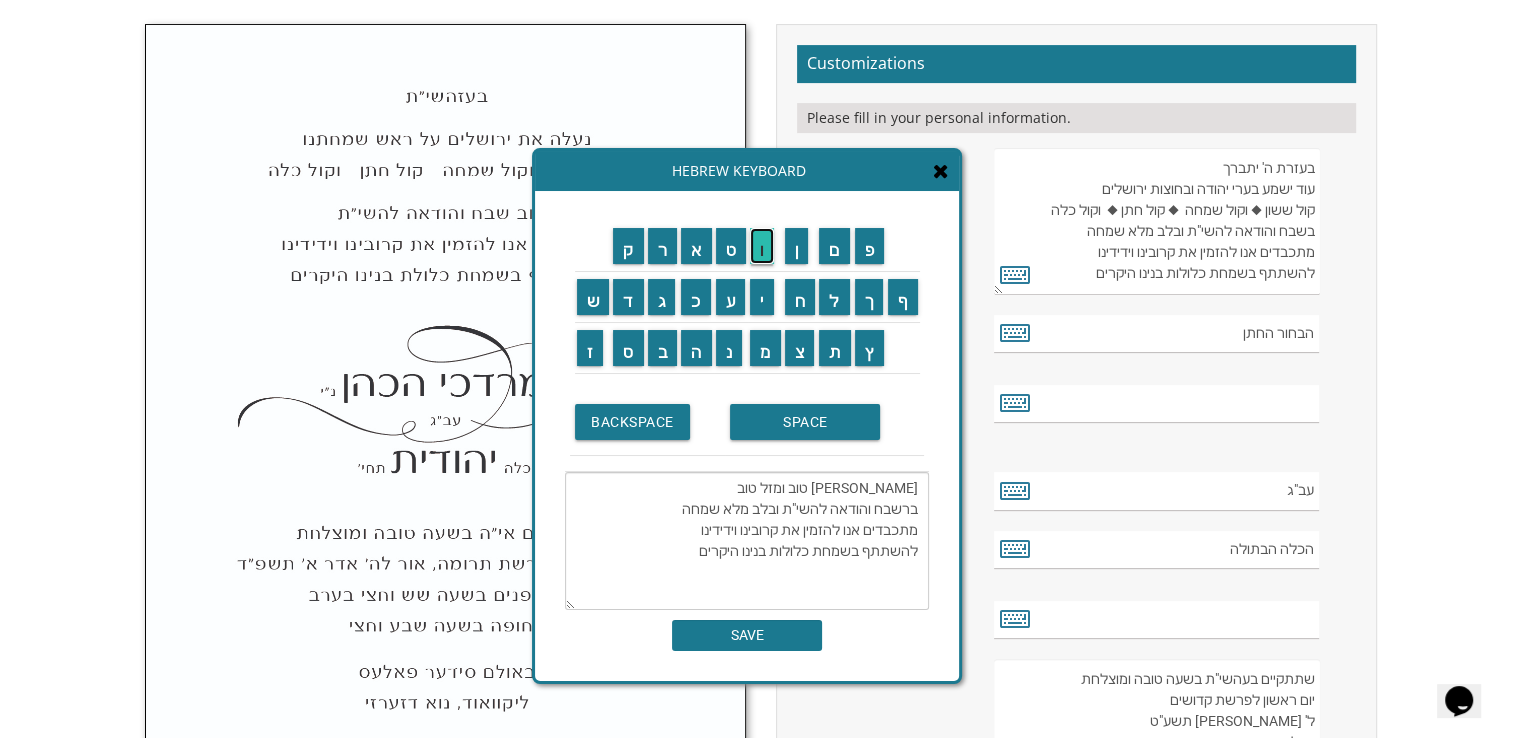 click on "ו" at bounding box center (762, 246) 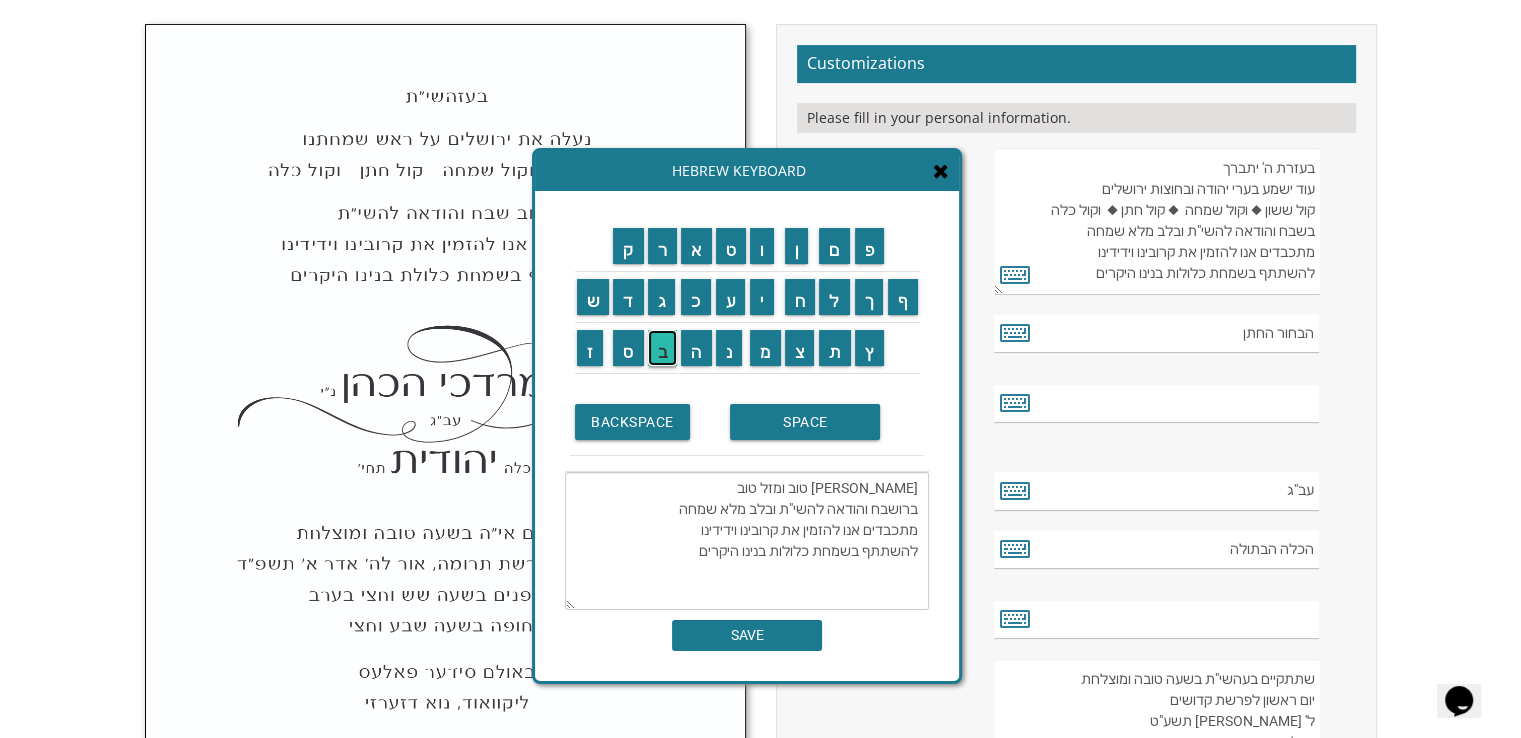 click on "ב" at bounding box center (663, 348) 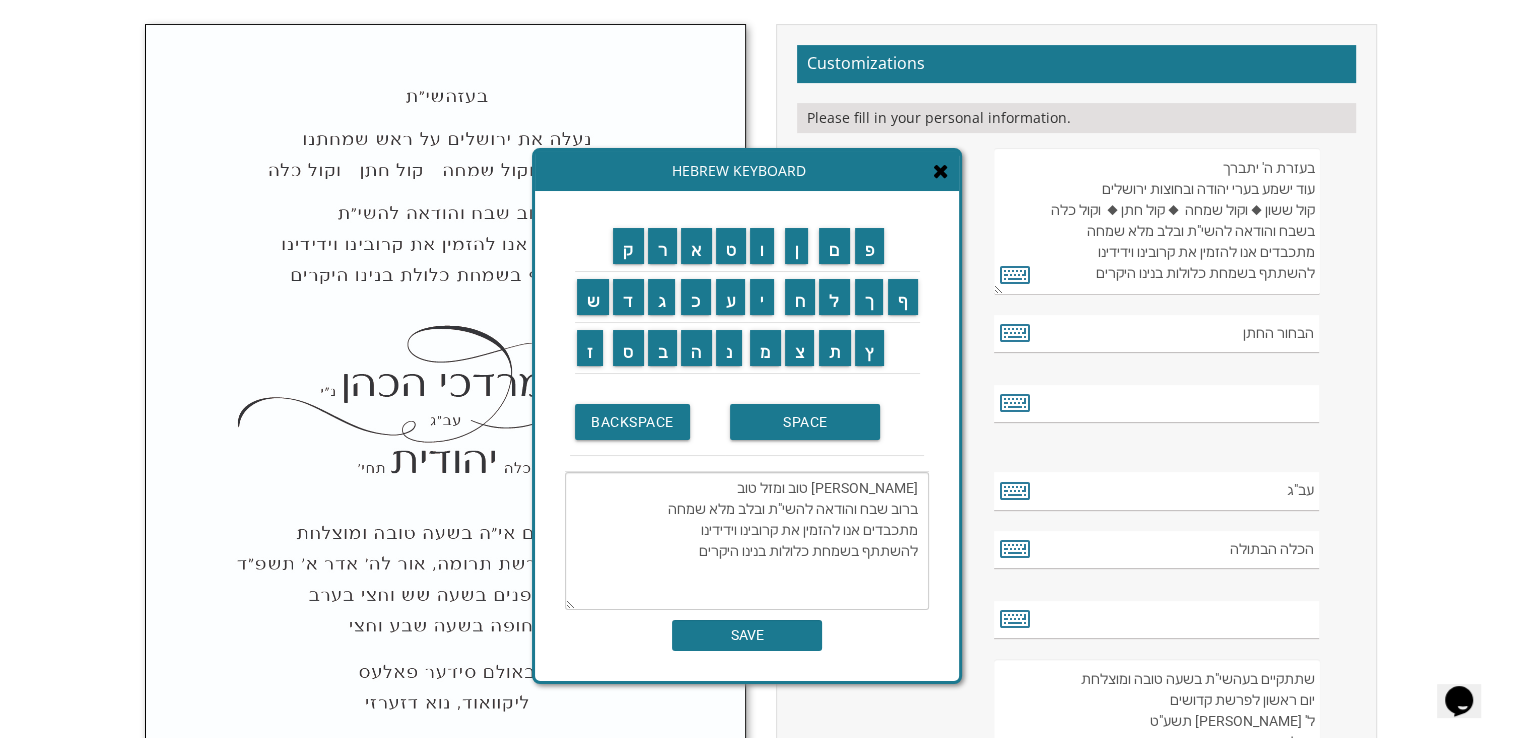 click on "[PERSON_NAME] טוב ומזל טוב
ברוב שבח והודאה להשי"ת ובלב מלא שמחה
מתכבדים אנו להזמין את קרובינו וידידינו
להשתתף בשמחת כלולות בנינו היקרים" at bounding box center [747, 541] 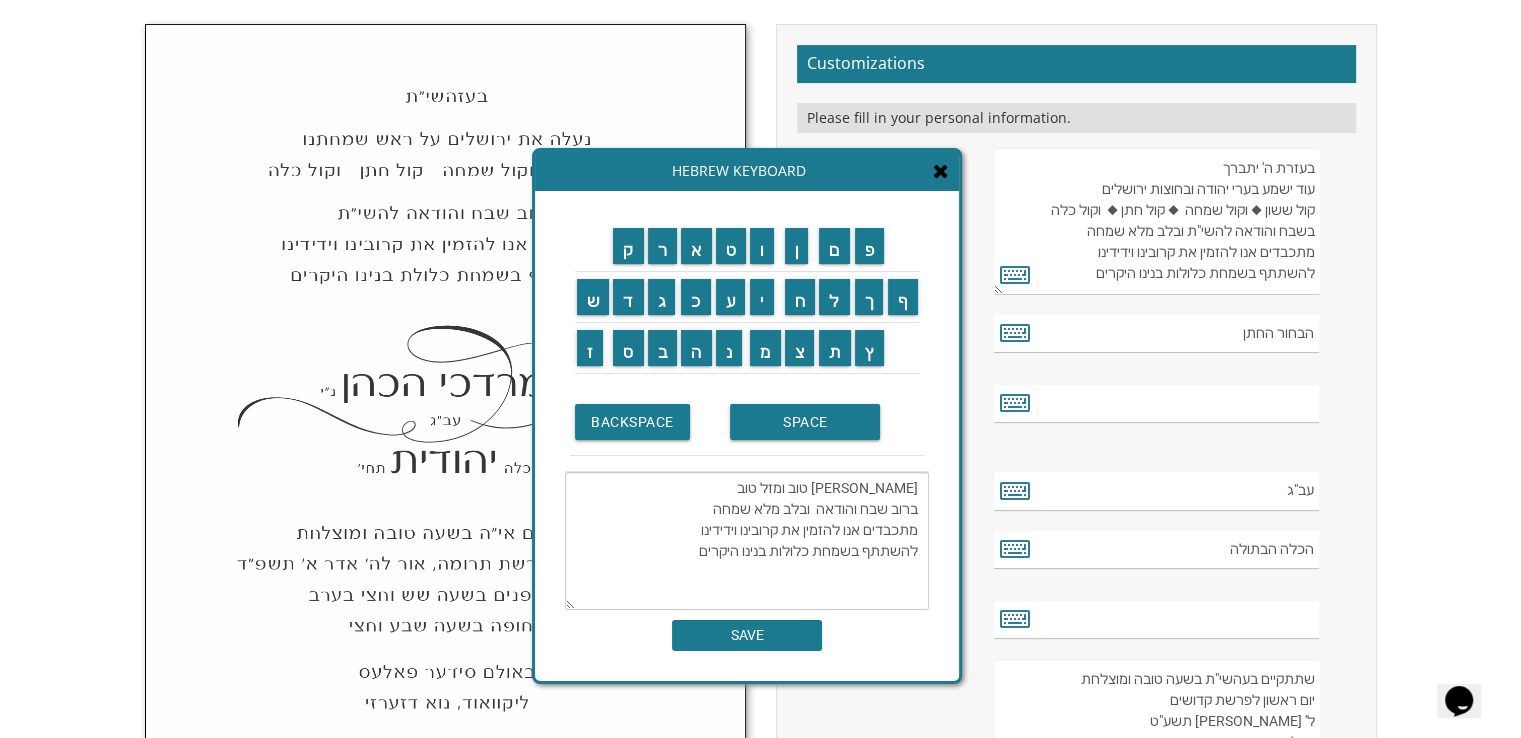 click on "[PERSON_NAME] טוב ומזל טוב
ברוב שבח והודאה  ובלב מלא שמחה
מתכבדים אנו להזמין את קרובינו וידידינו
להשתתף בשמחת כלולות בנינו היקרים" at bounding box center [747, 541] 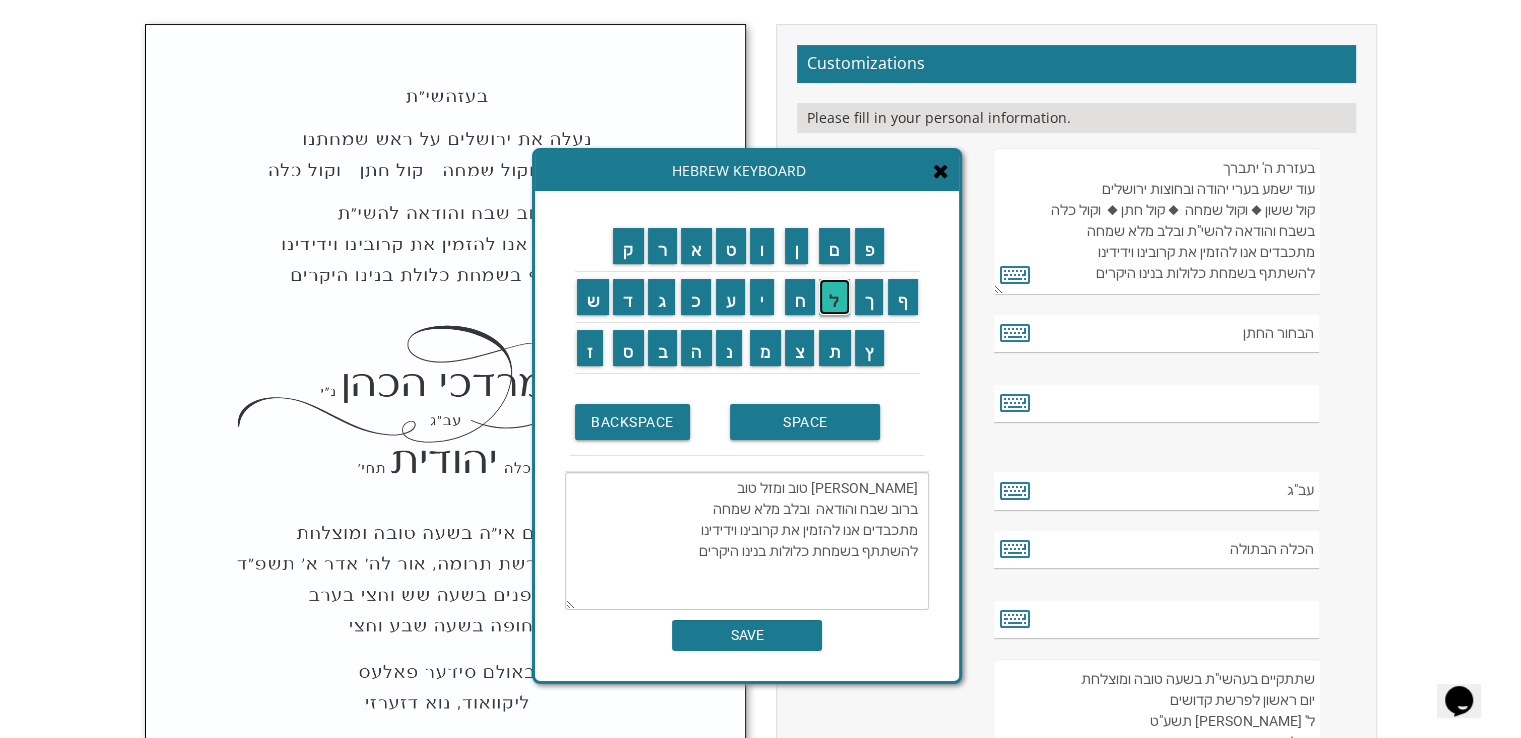 click on "ל" at bounding box center (834, 297) 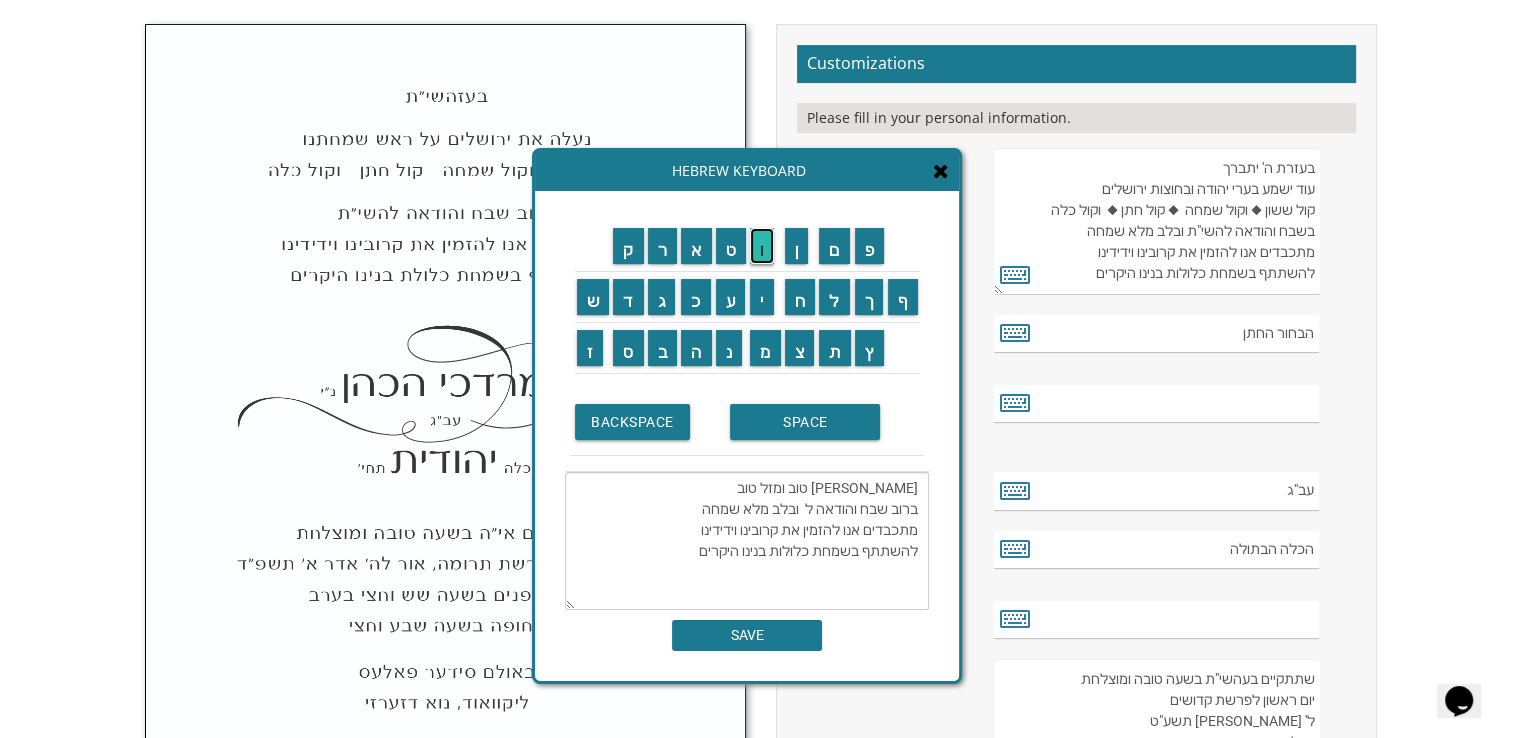 click on "ו" at bounding box center (762, 246) 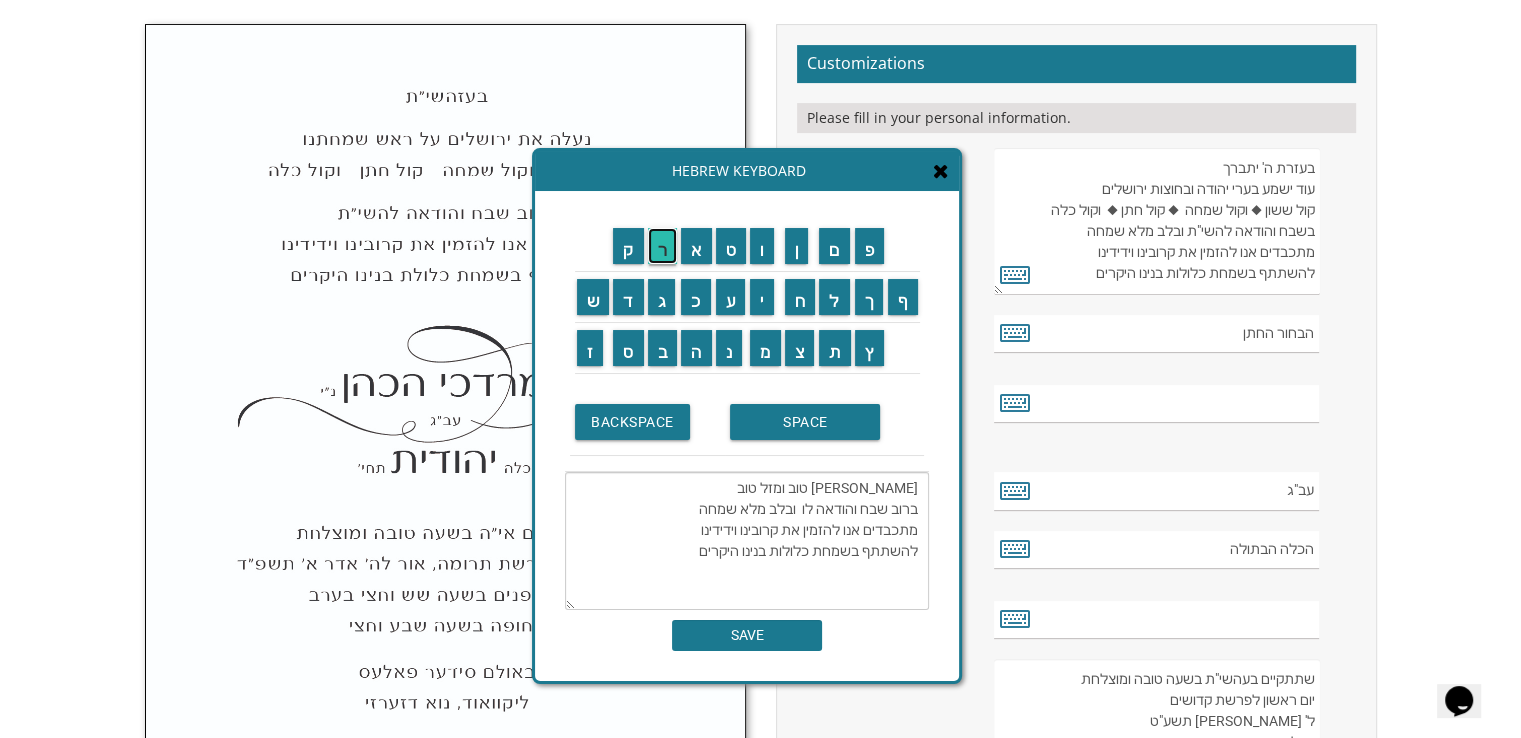 click on "ר" at bounding box center (663, 246) 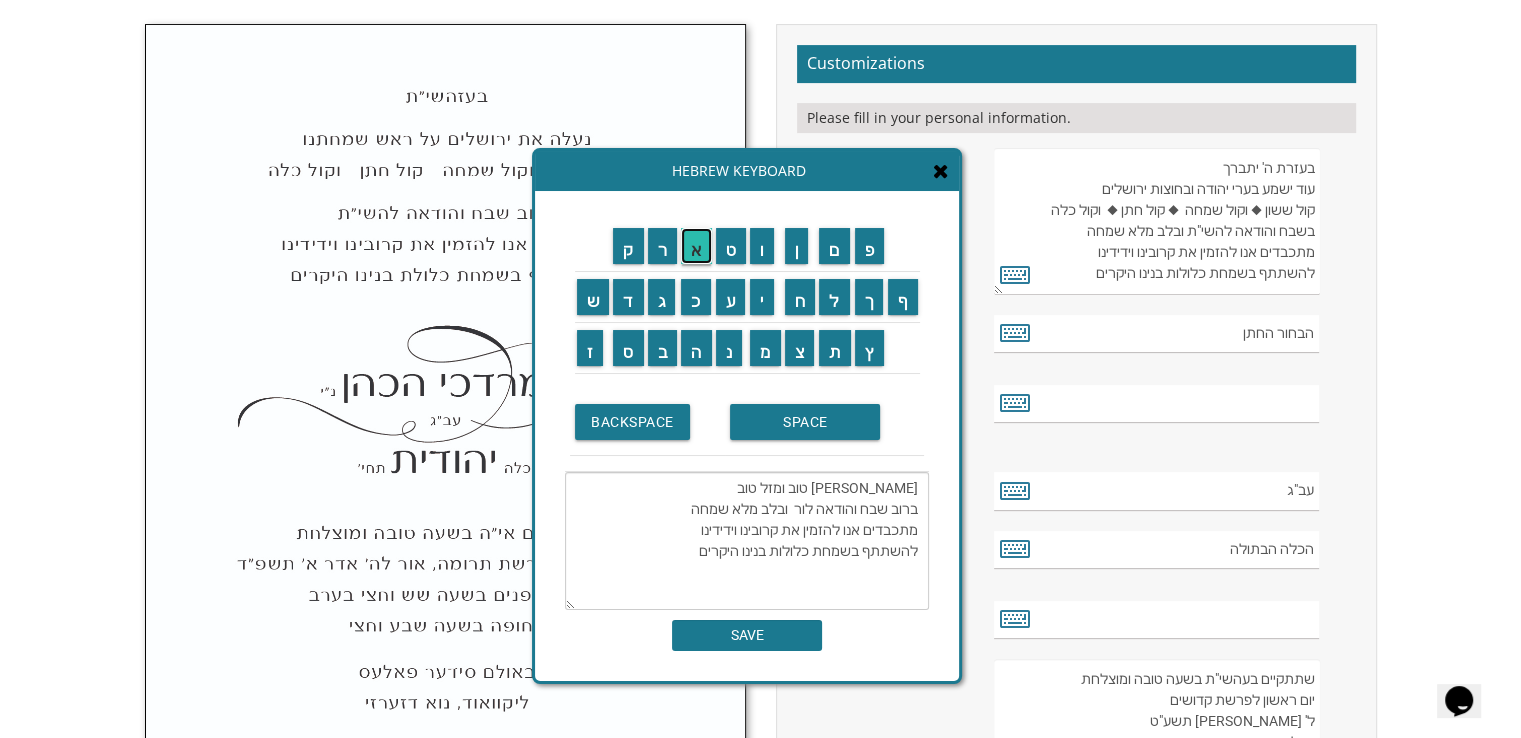 click on "א" at bounding box center (696, 246) 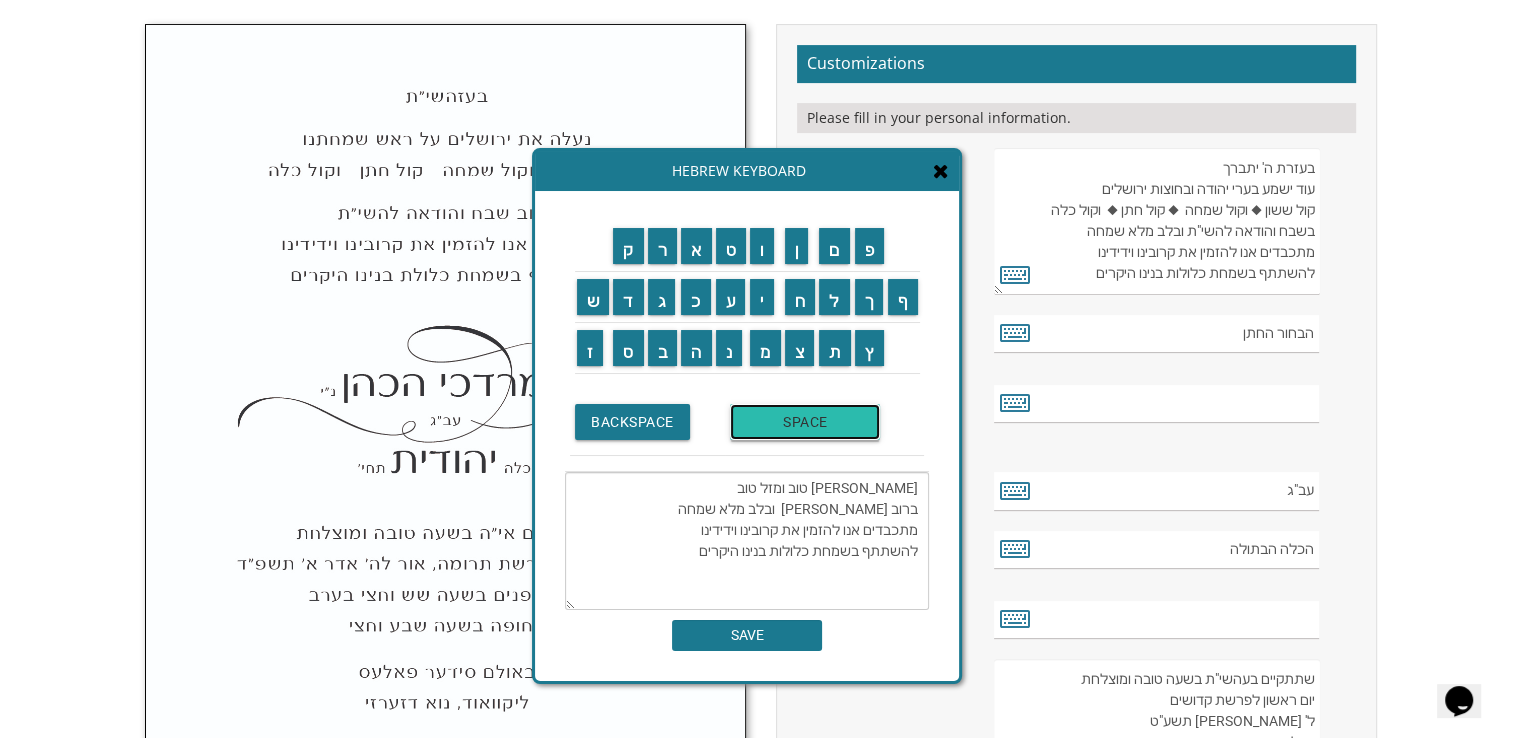 click on "SPACE" at bounding box center (805, 422) 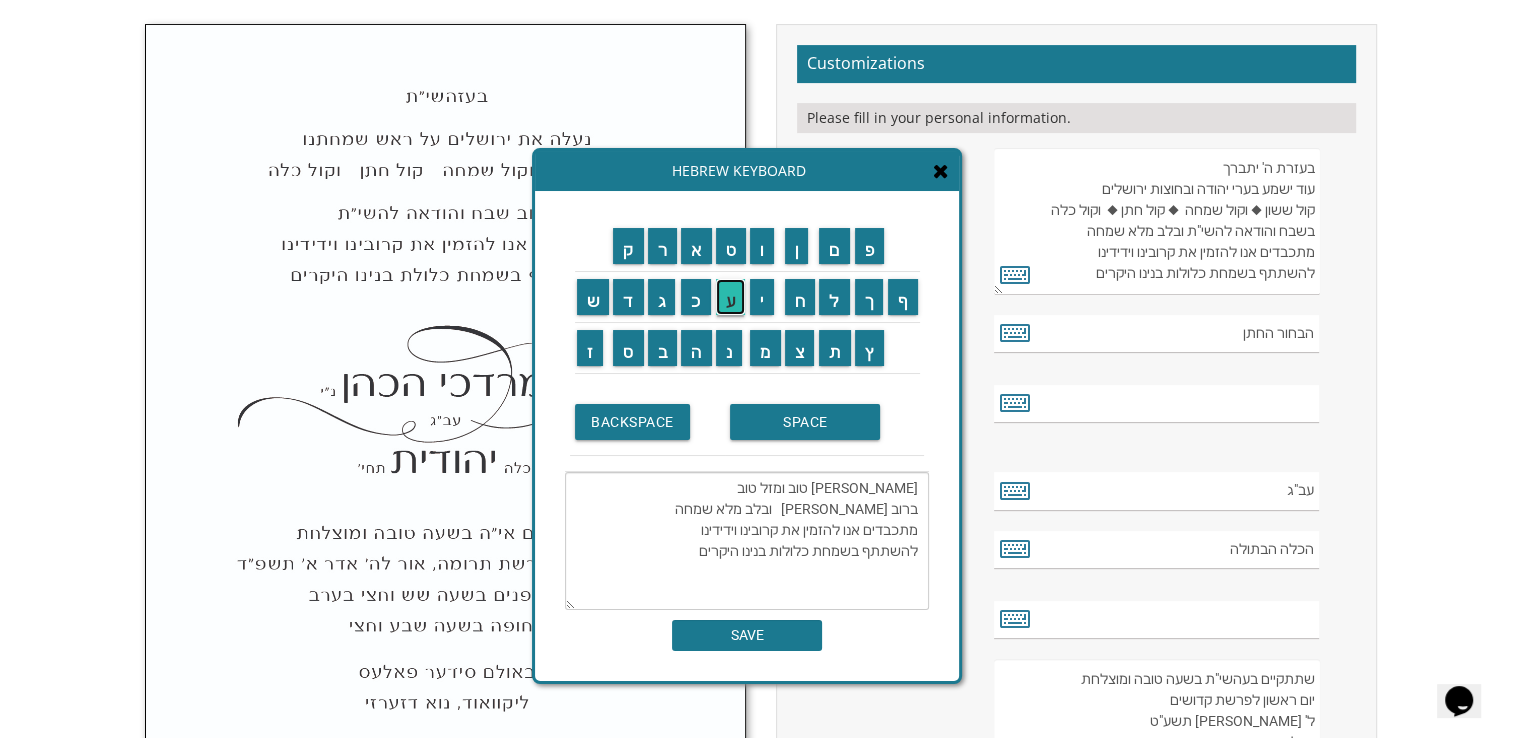 click on "ע" at bounding box center [731, 297] 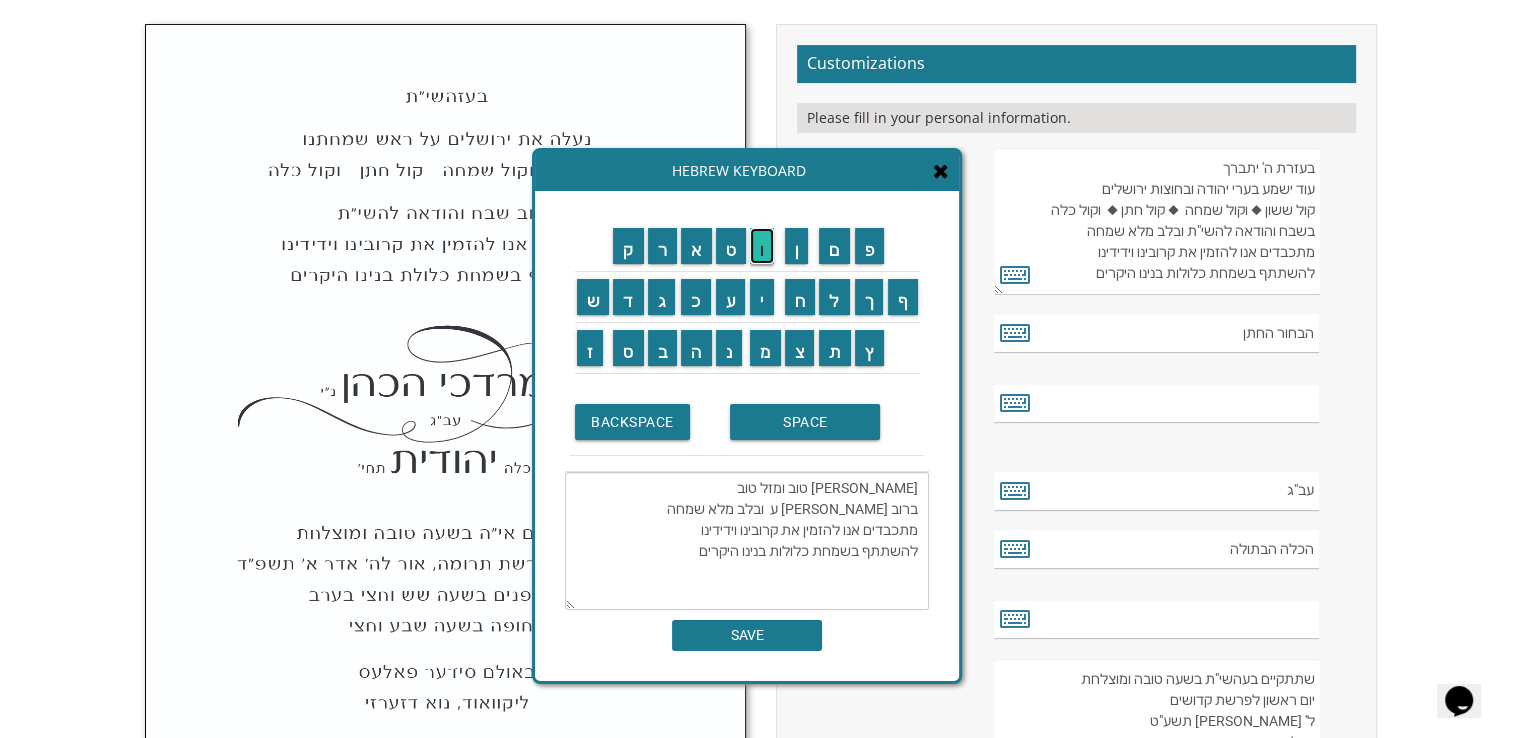 click on "ו" at bounding box center [762, 246] 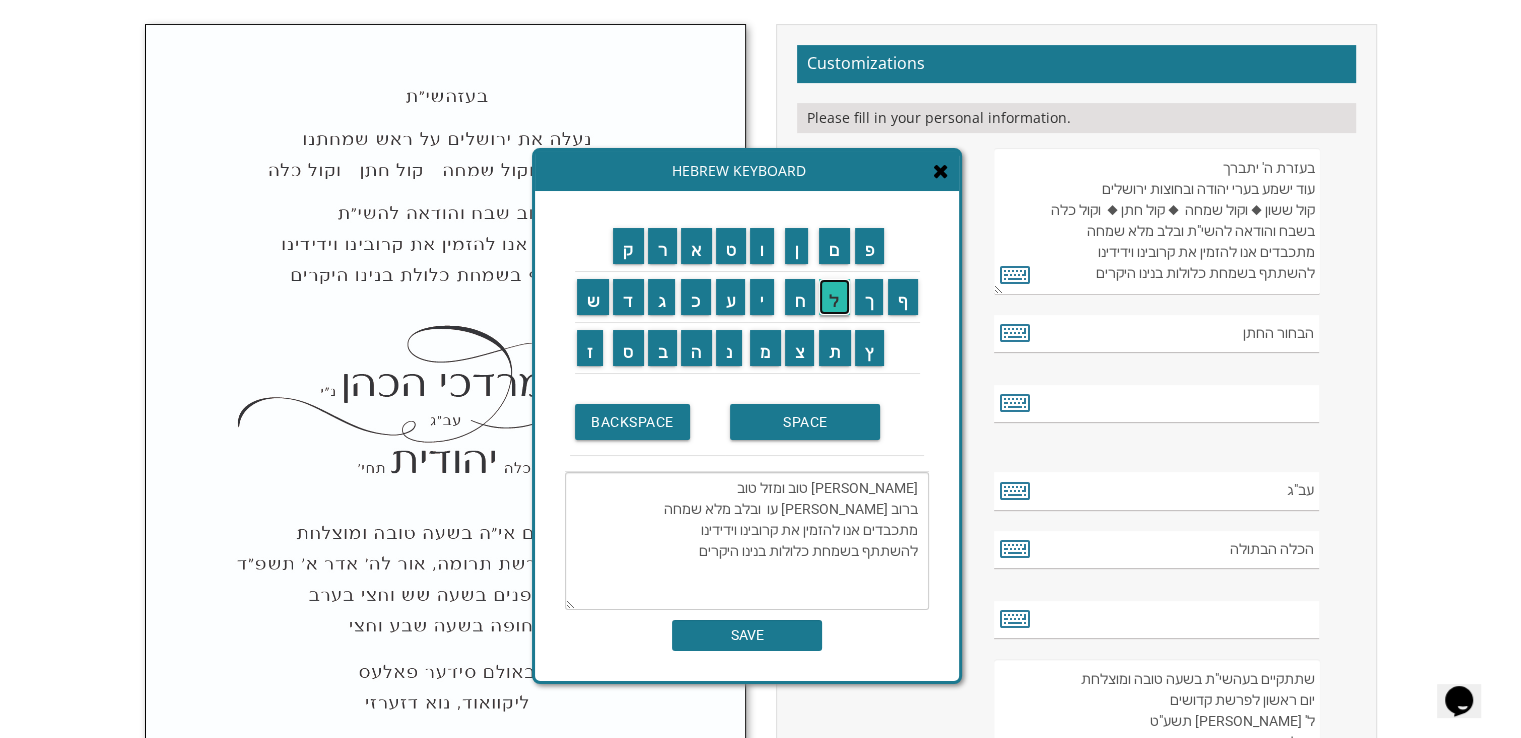 click on "ל" at bounding box center [834, 297] 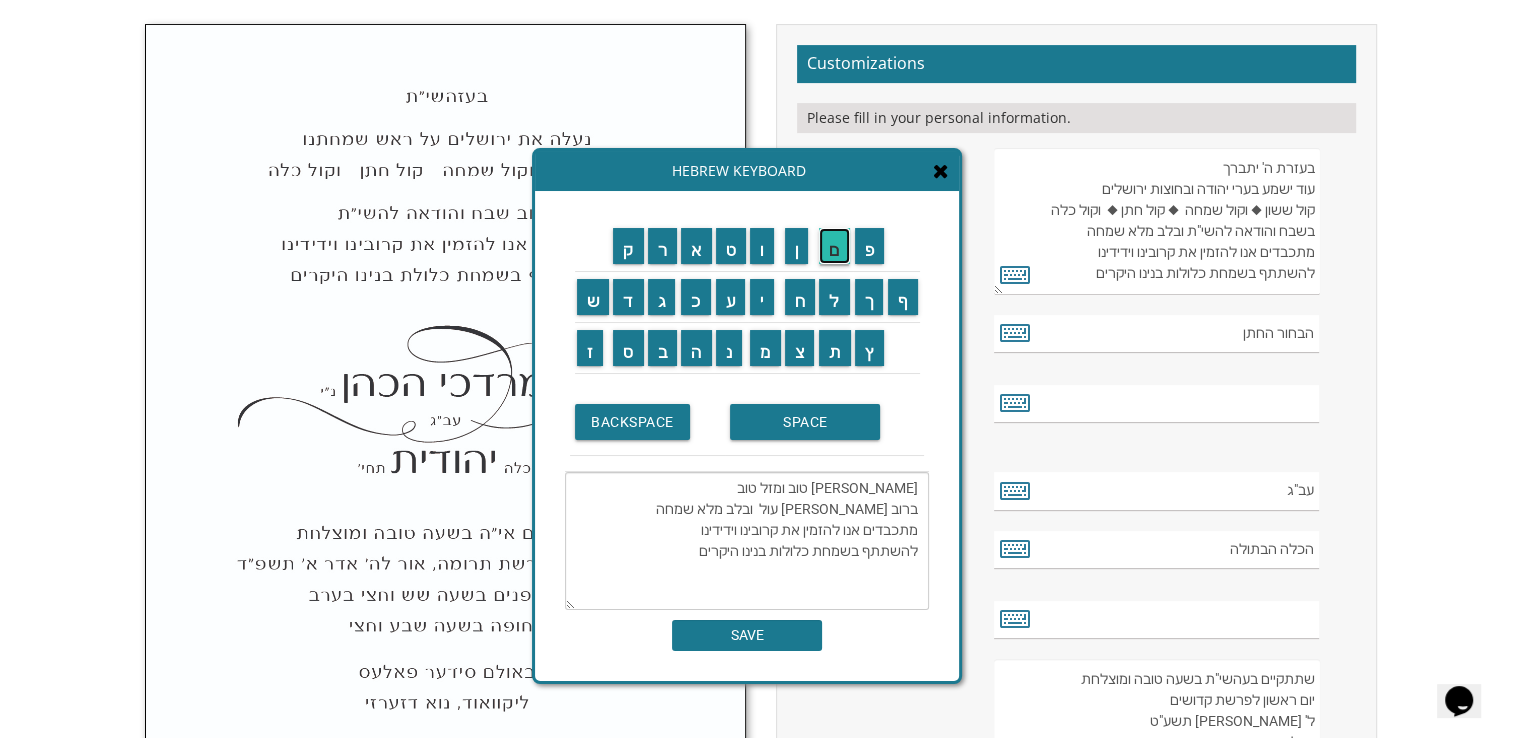 click on "ם" at bounding box center (834, 246) 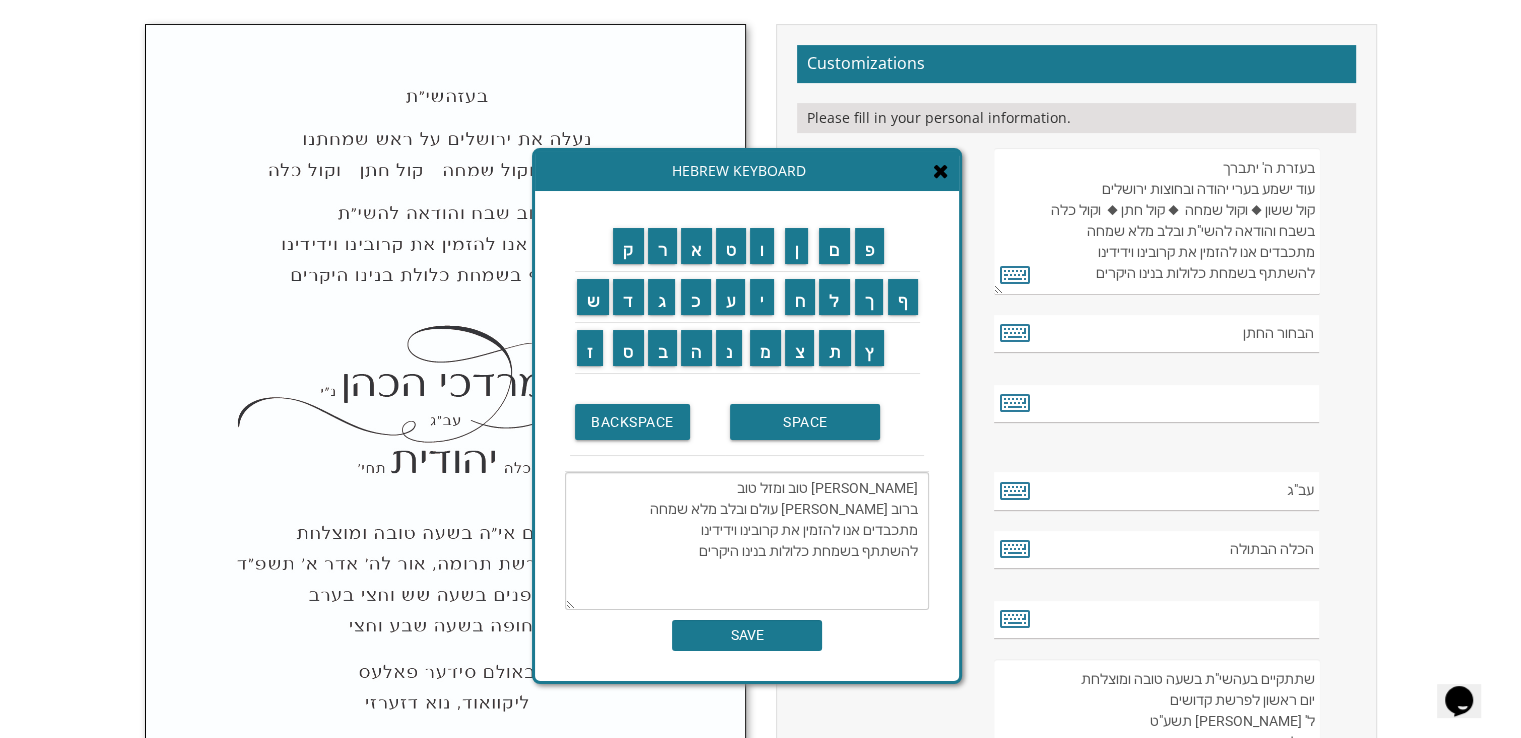 click on "[PERSON_NAME] טוב ומזל טוב
ברוב [PERSON_NAME] עולם ובלב מלא שמחה
מתכבדים אנו להזמין את קרובינו וידידינו
להשתתף בשמחת כלולות בנינו היקרים" at bounding box center [747, 541] 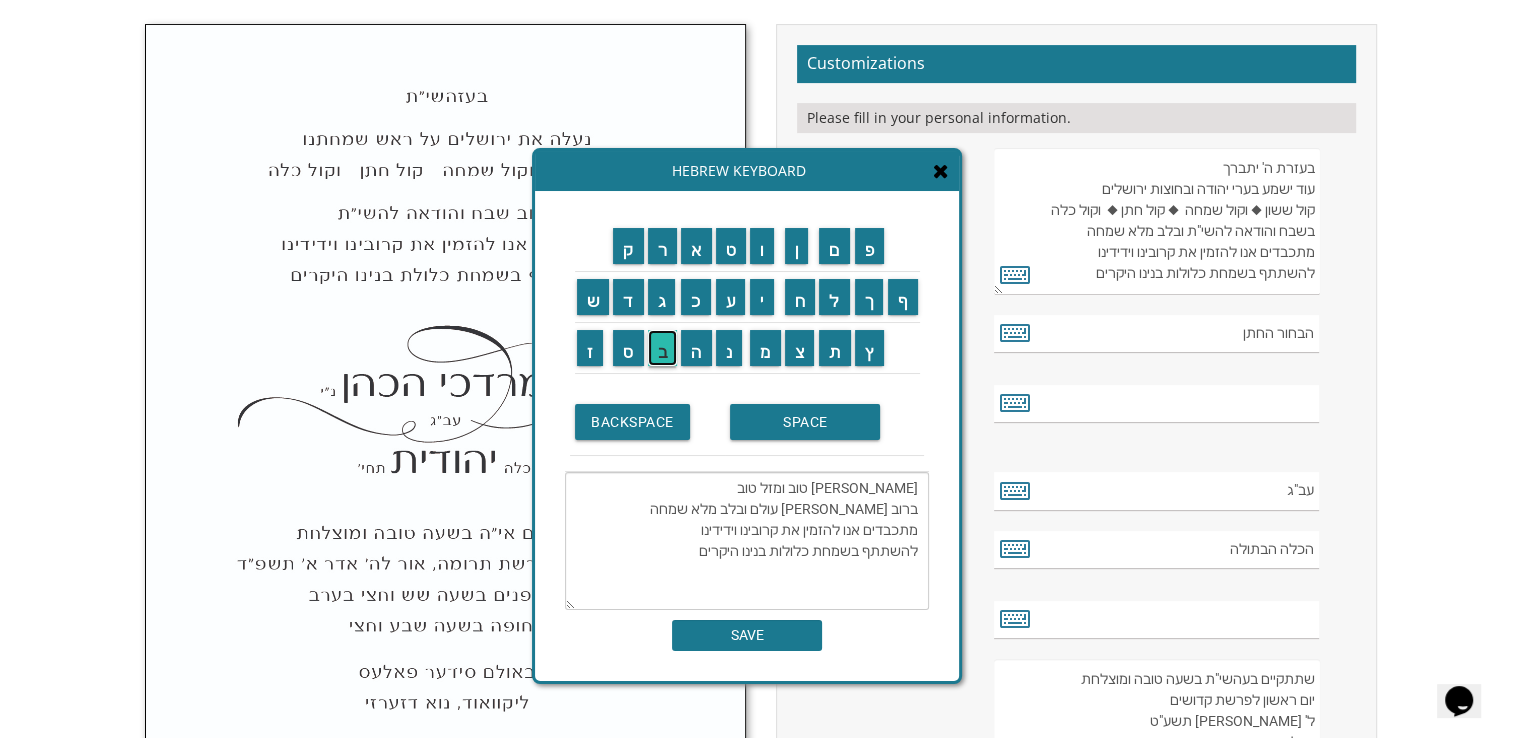 click on "ב" at bounding box center [663, 348] 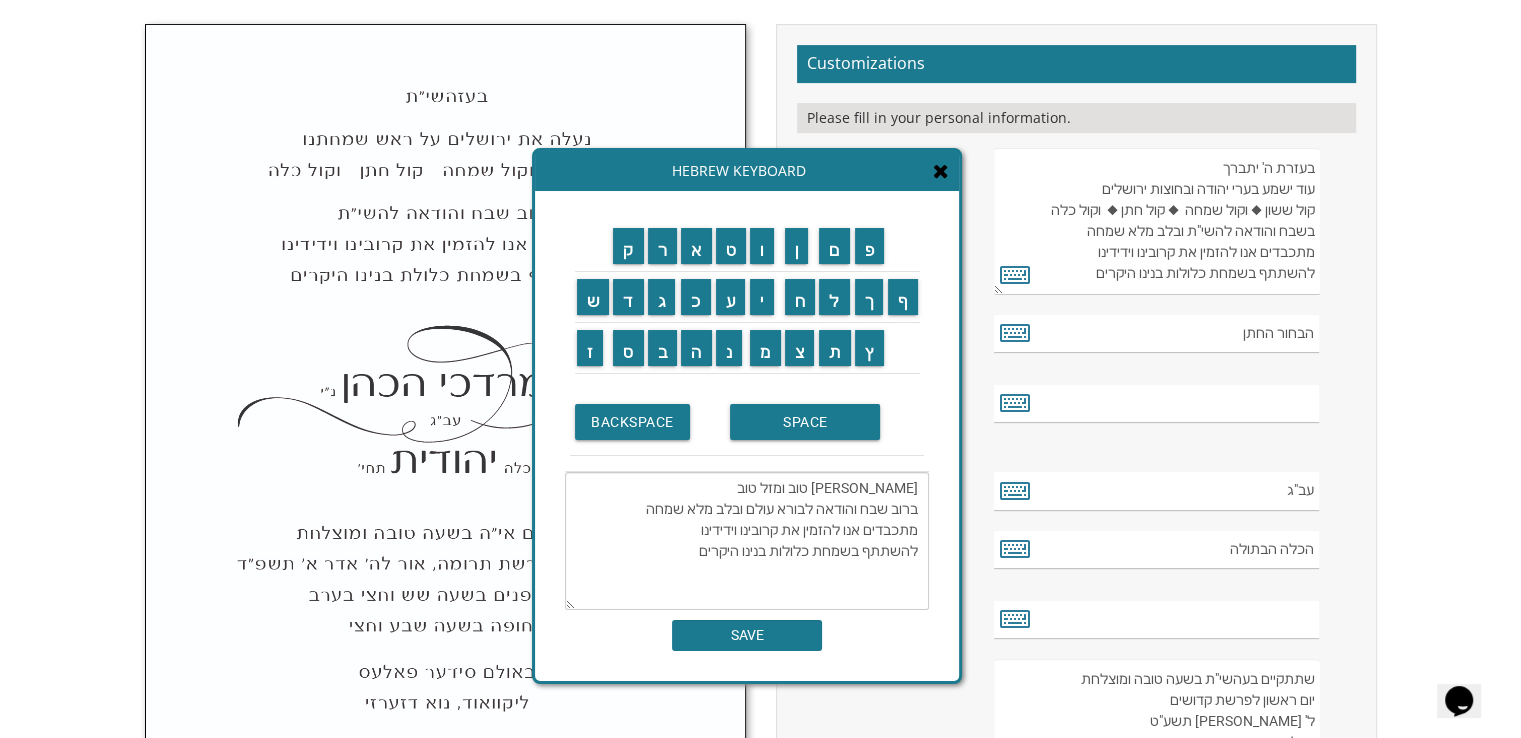 click on "[PERSON_NAME] טוב ומזל טוב
ברוב שבח והודאה לבורא עולם ובלב מלא שמחה
מתכבדים אנו להזמין את קרובינו וידידינו
להשתתף בשמחת כלולות בנינו היקרים" at bounding box center [747, 541] 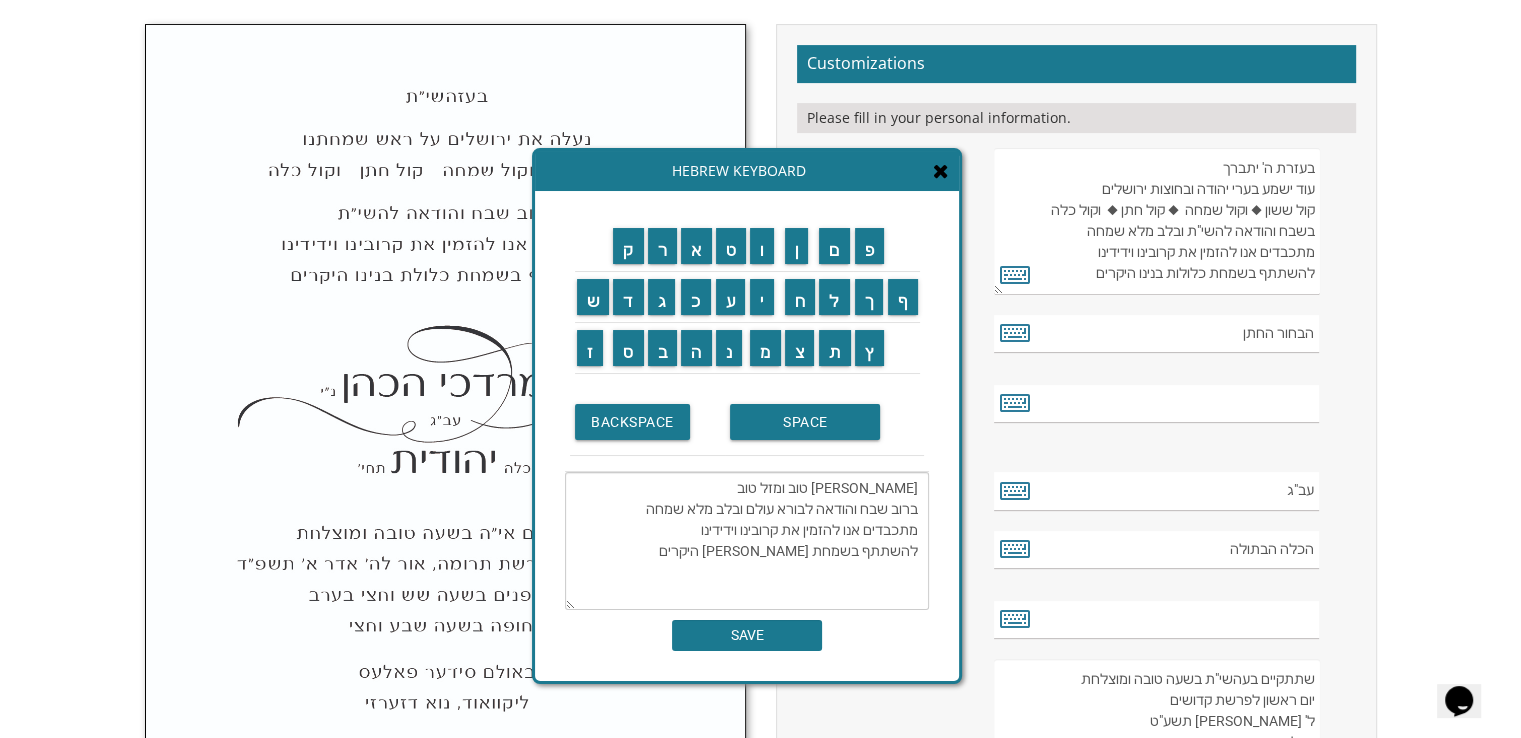 click on "[PERSON_NAME] טוב ומזל טוב
ברוב שבח והודאה לבורא עולם ובלב מלא שמחה
מתכבדים אנו להזמין את קרובינו וידידינו
להשתתף בשמחת [PERSON_NAME] היקרים" at bounding box center (747, 541) 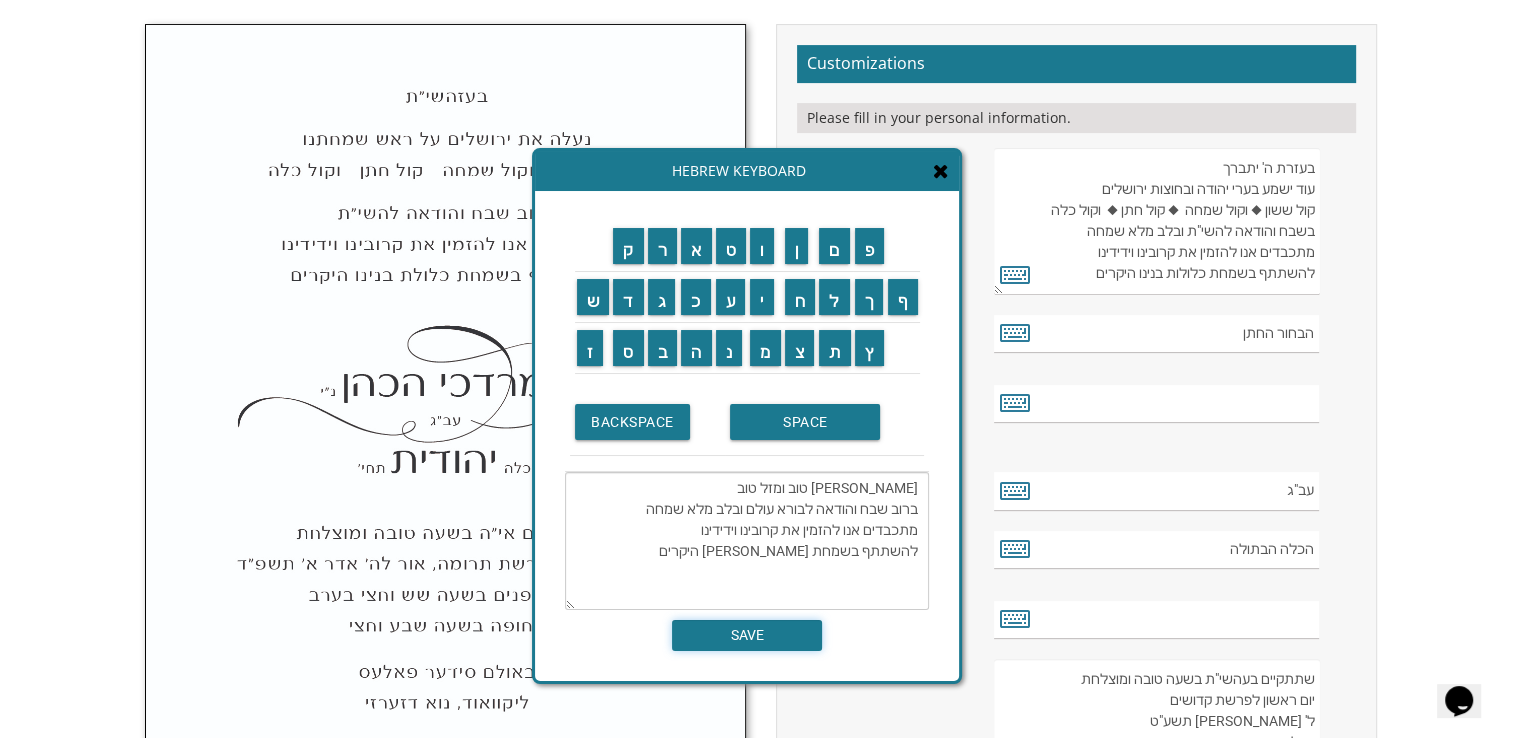 click on "SAVE" at bounding box center [747, 635] 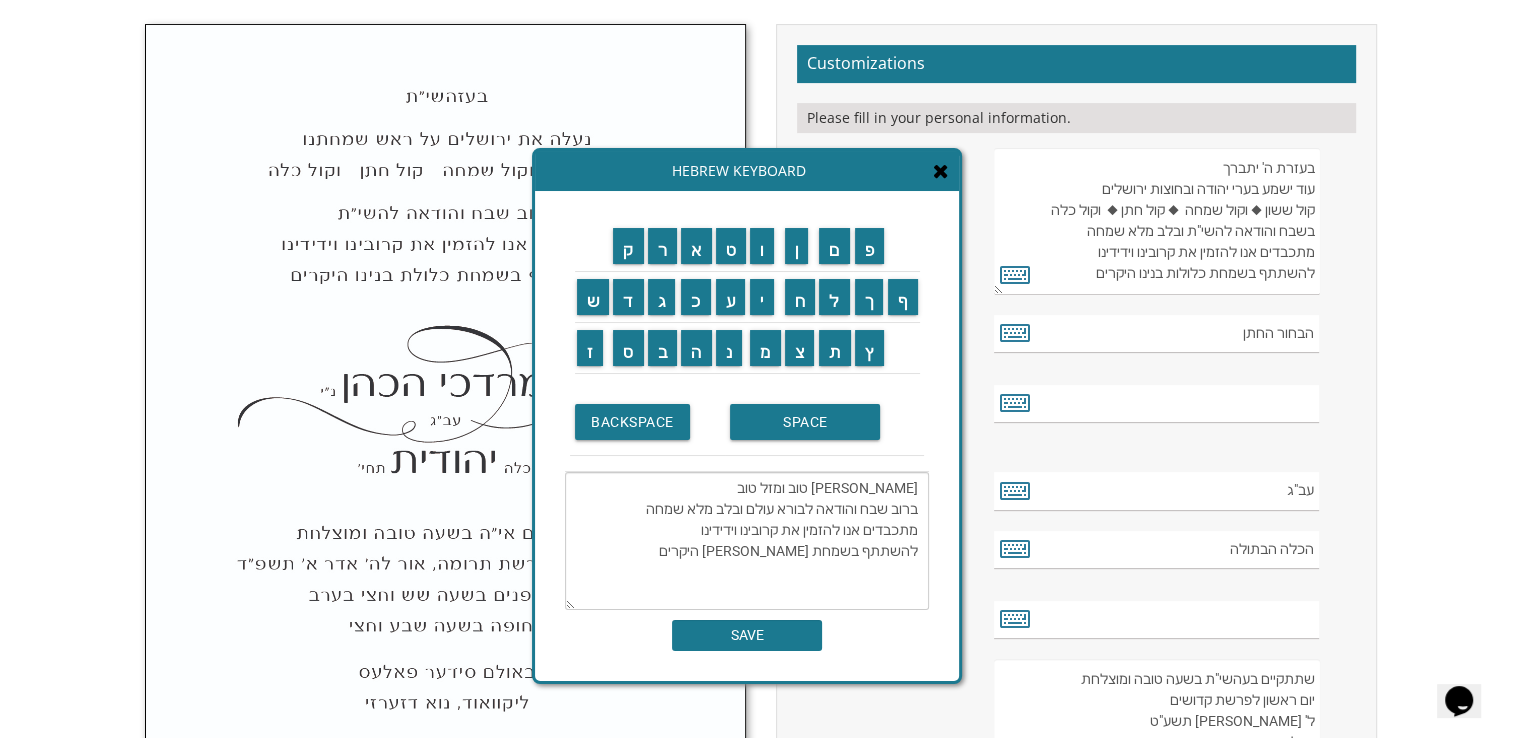 type on "[PERSON_NAME] טוב ומזל טוב
ברוב שבח והודאה לבורא עולם ובלב מלא שמחה
מתכבדים אנו להזמין את קרובינו וידידינו
להשתתף בשמחת [PERSON_NAME] היקרים" 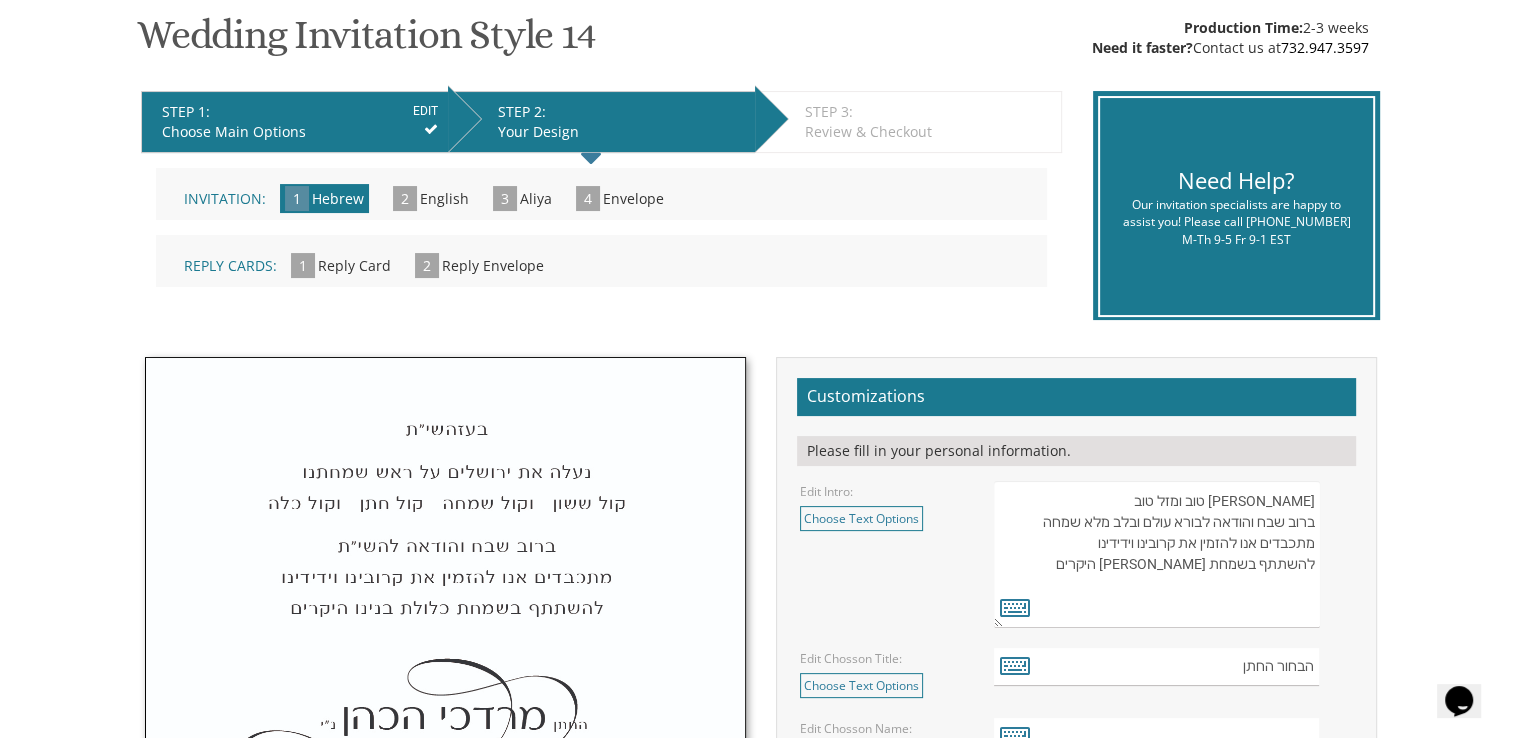 scroll, scrollTop: 666, scrollLeft: 0, axis: vertical 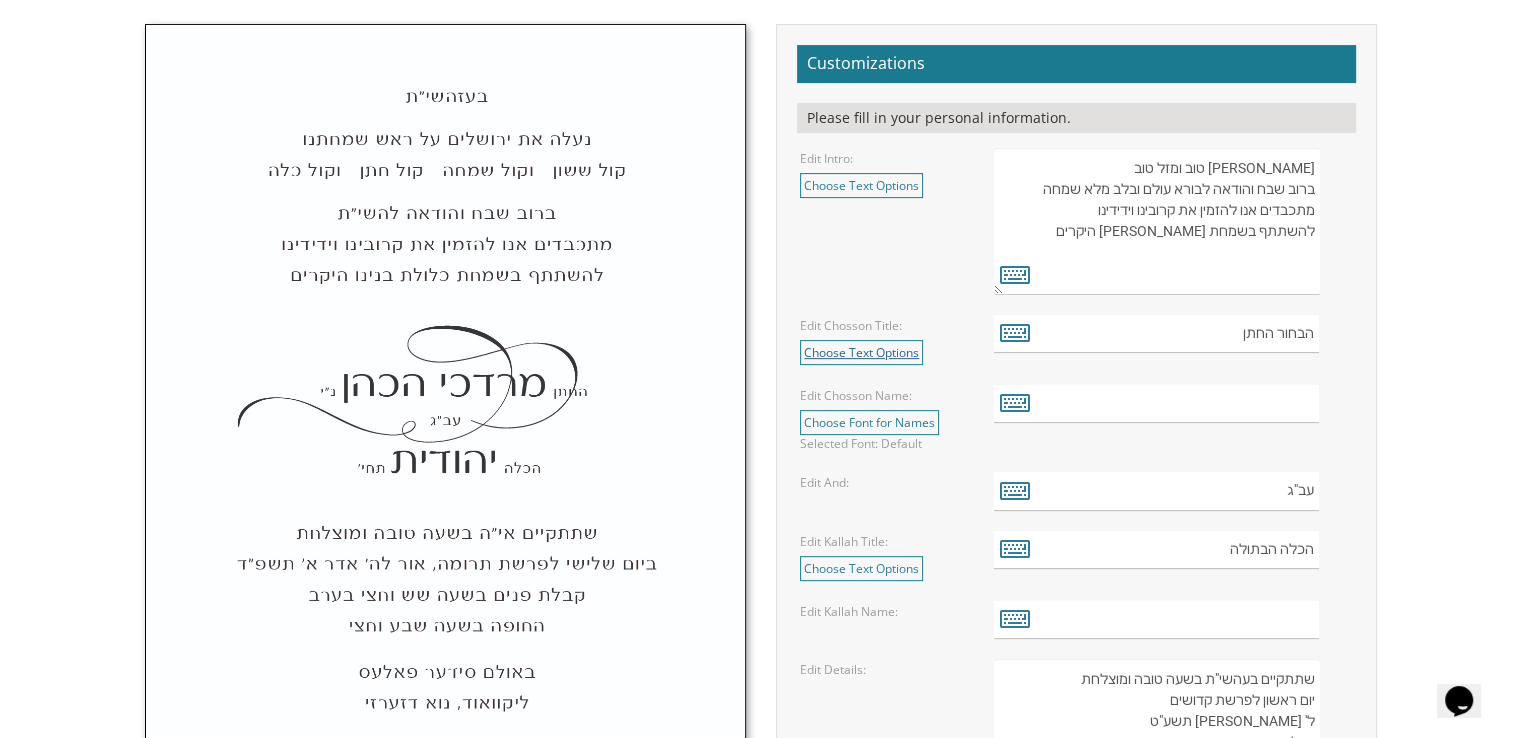 click on "Choose Text Options" at bounding box center (861, 352) 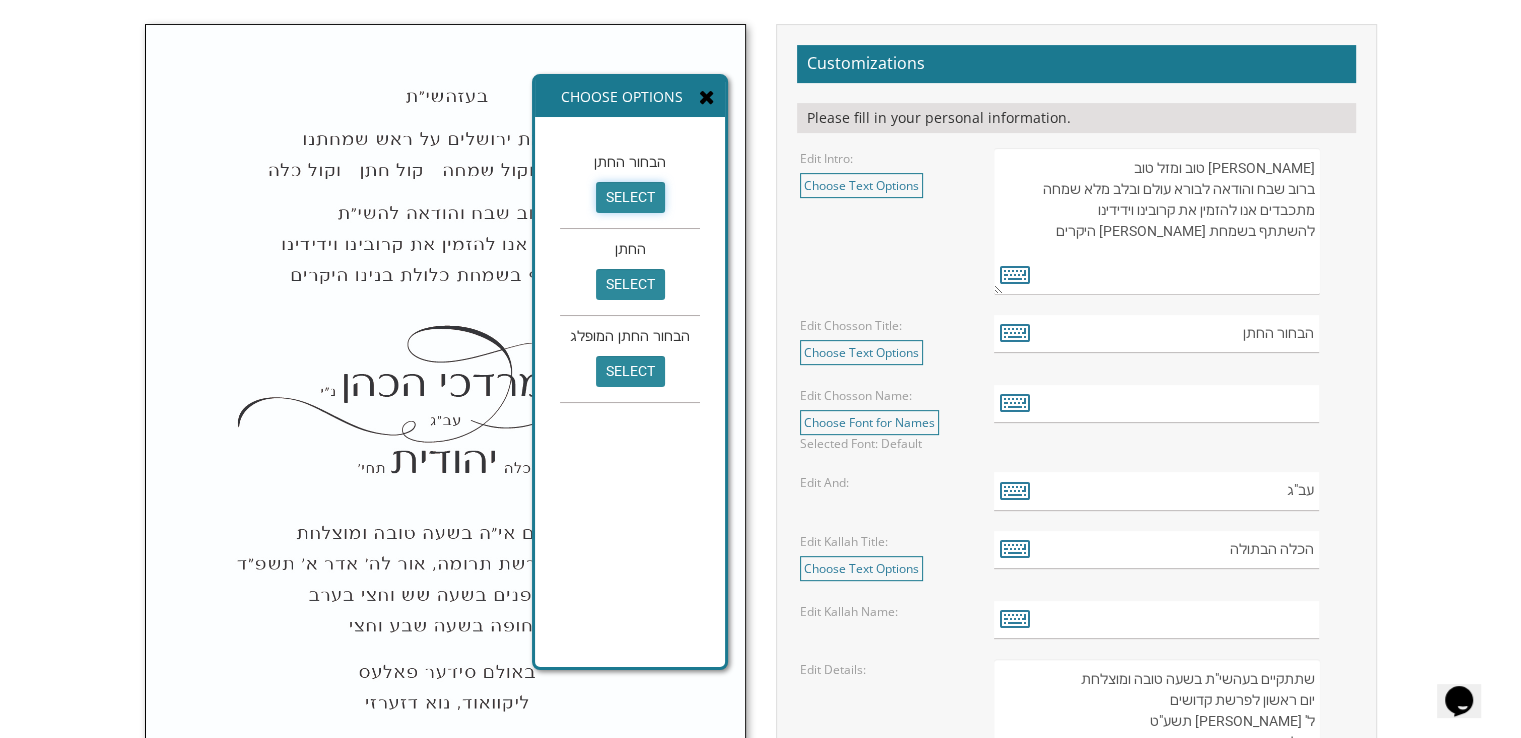 click on "select" at bounding box center (630, 197) 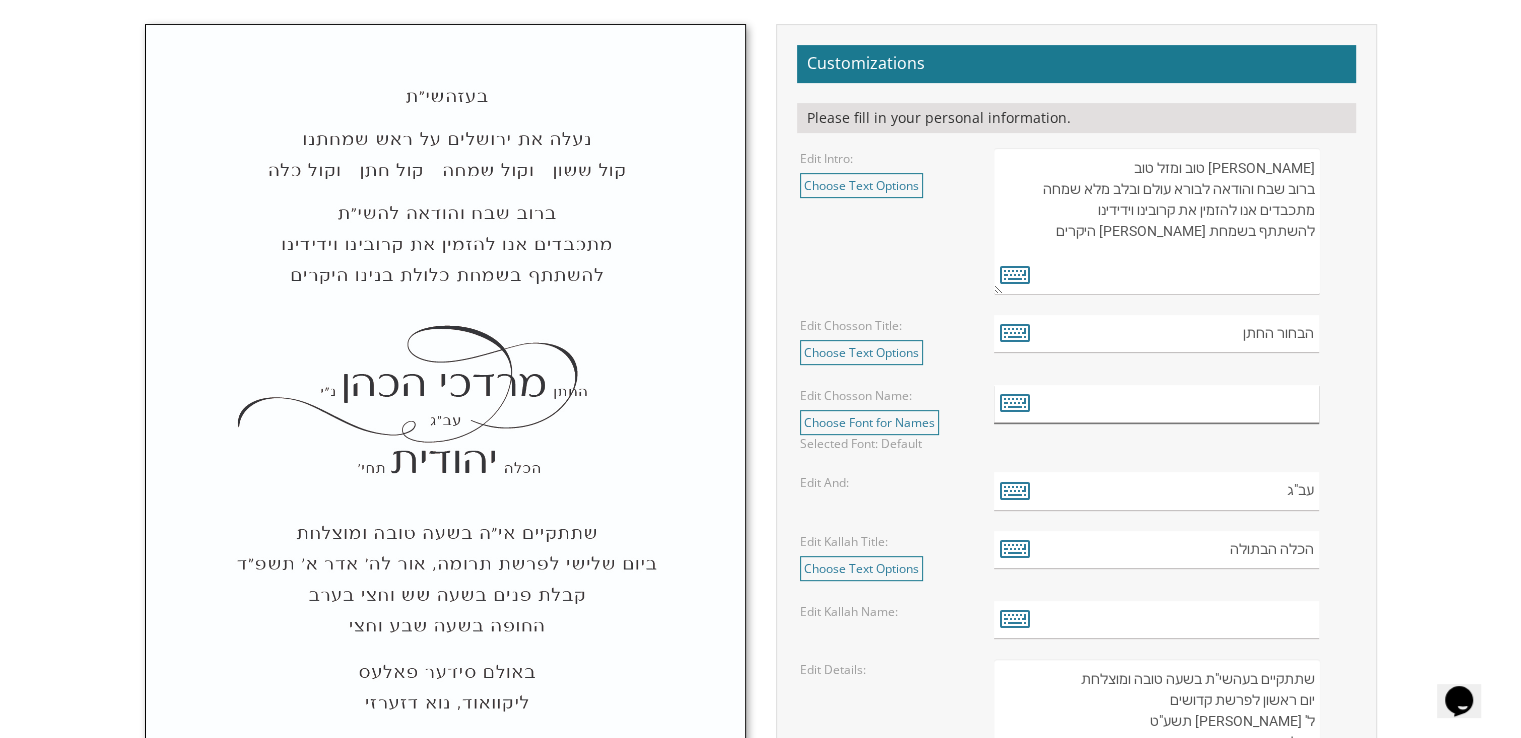 click at bounding box center (1156, 404) 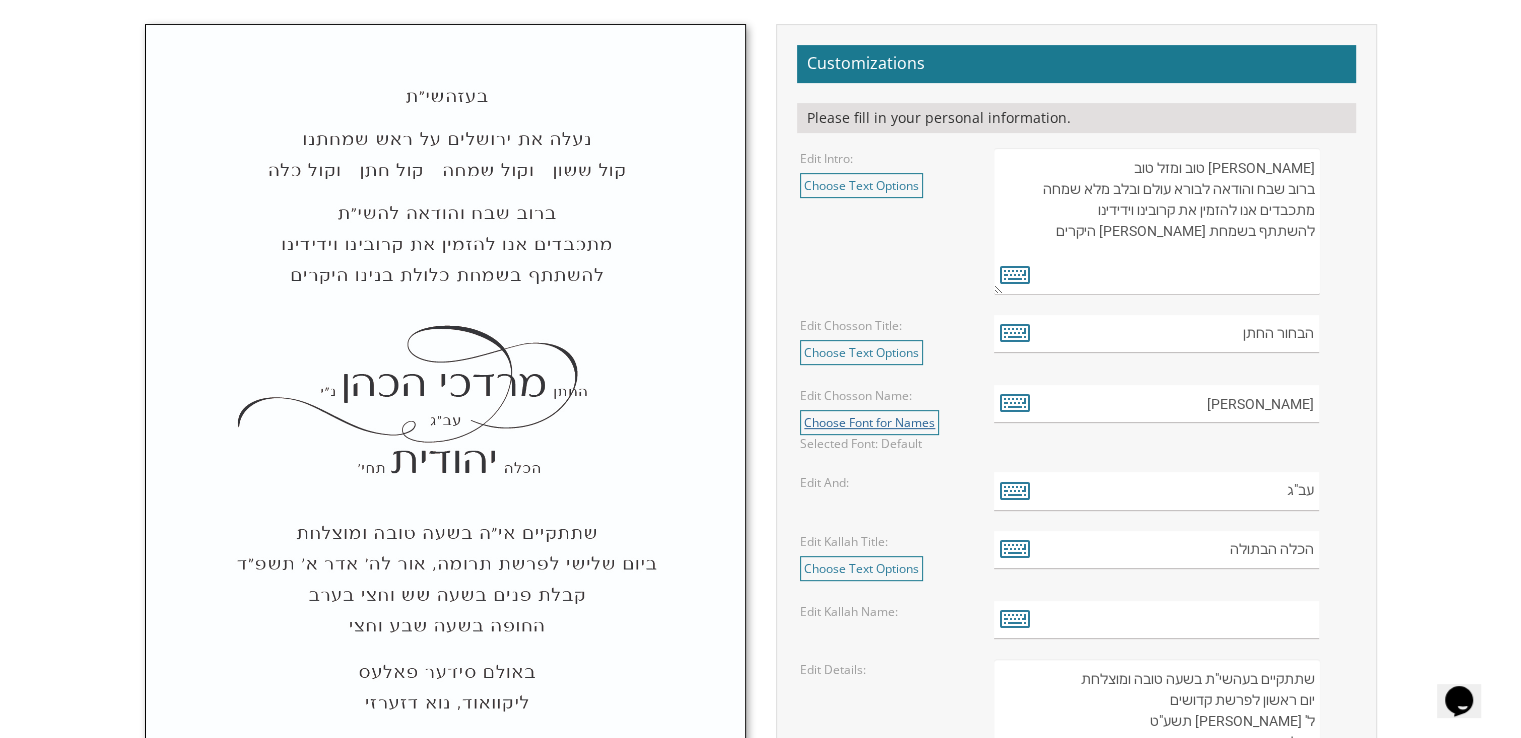 click on "Choose Font for Names" at bounding box center [869, 422] 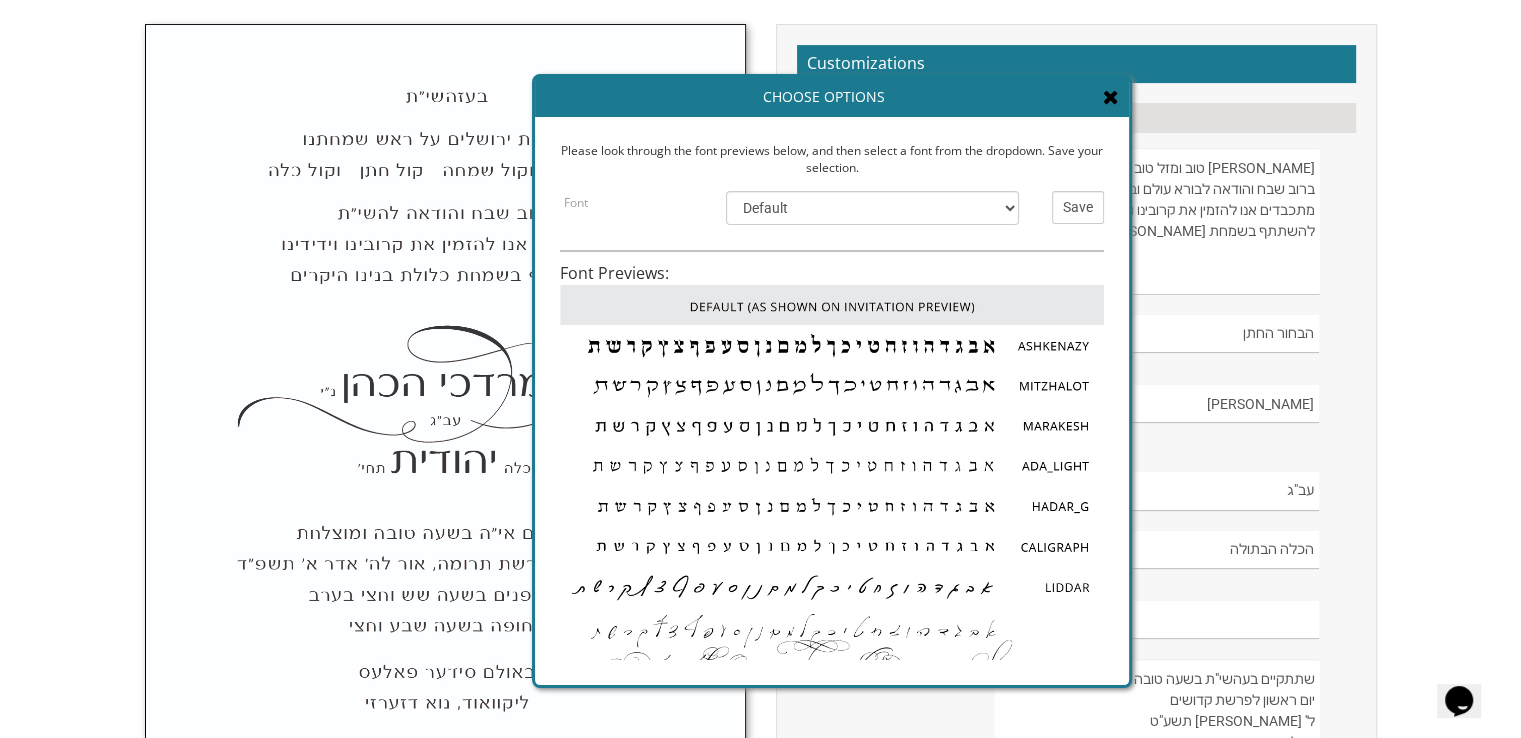 click at bounding box center (1111, 97) 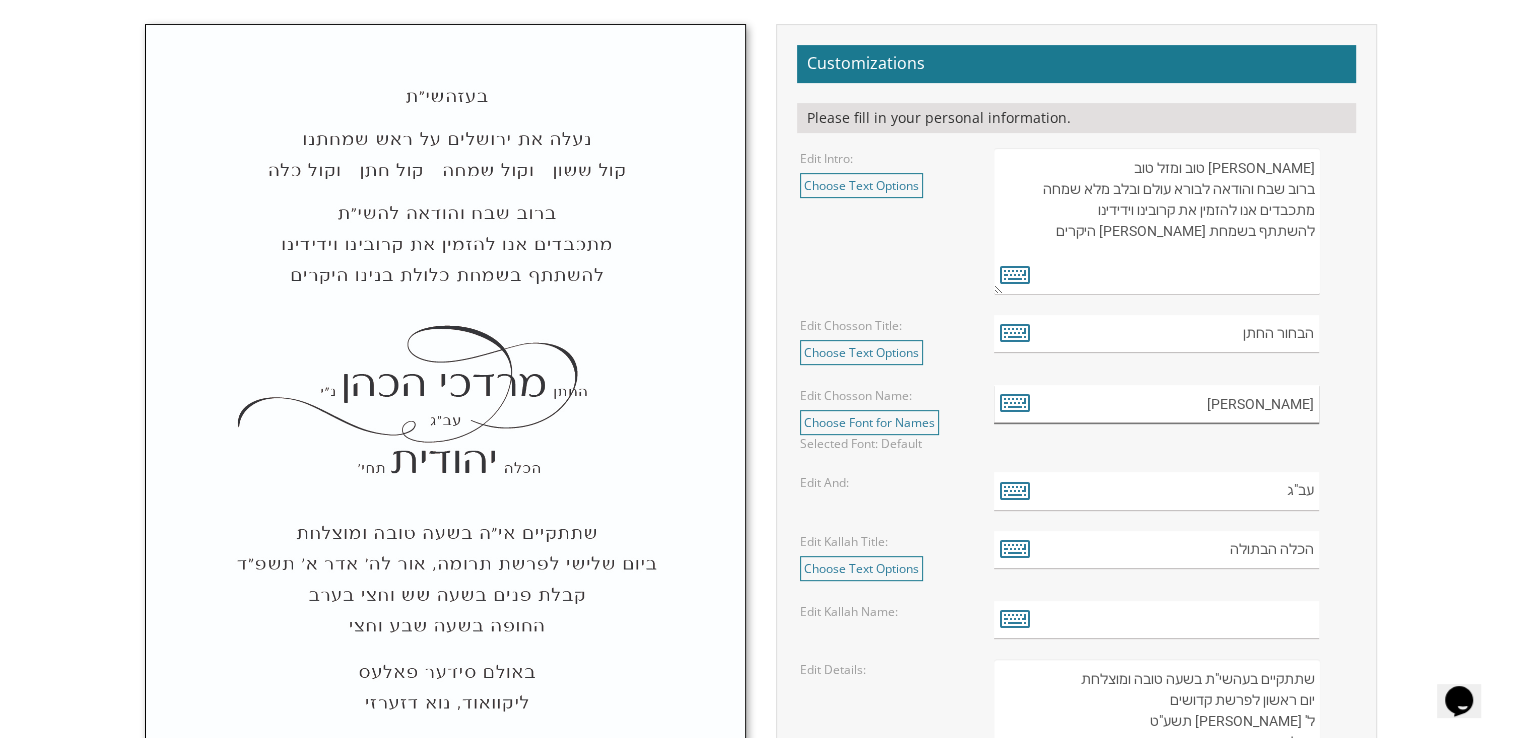 click on "[PERSON_NAME]" at bounding box center [1156, 404] 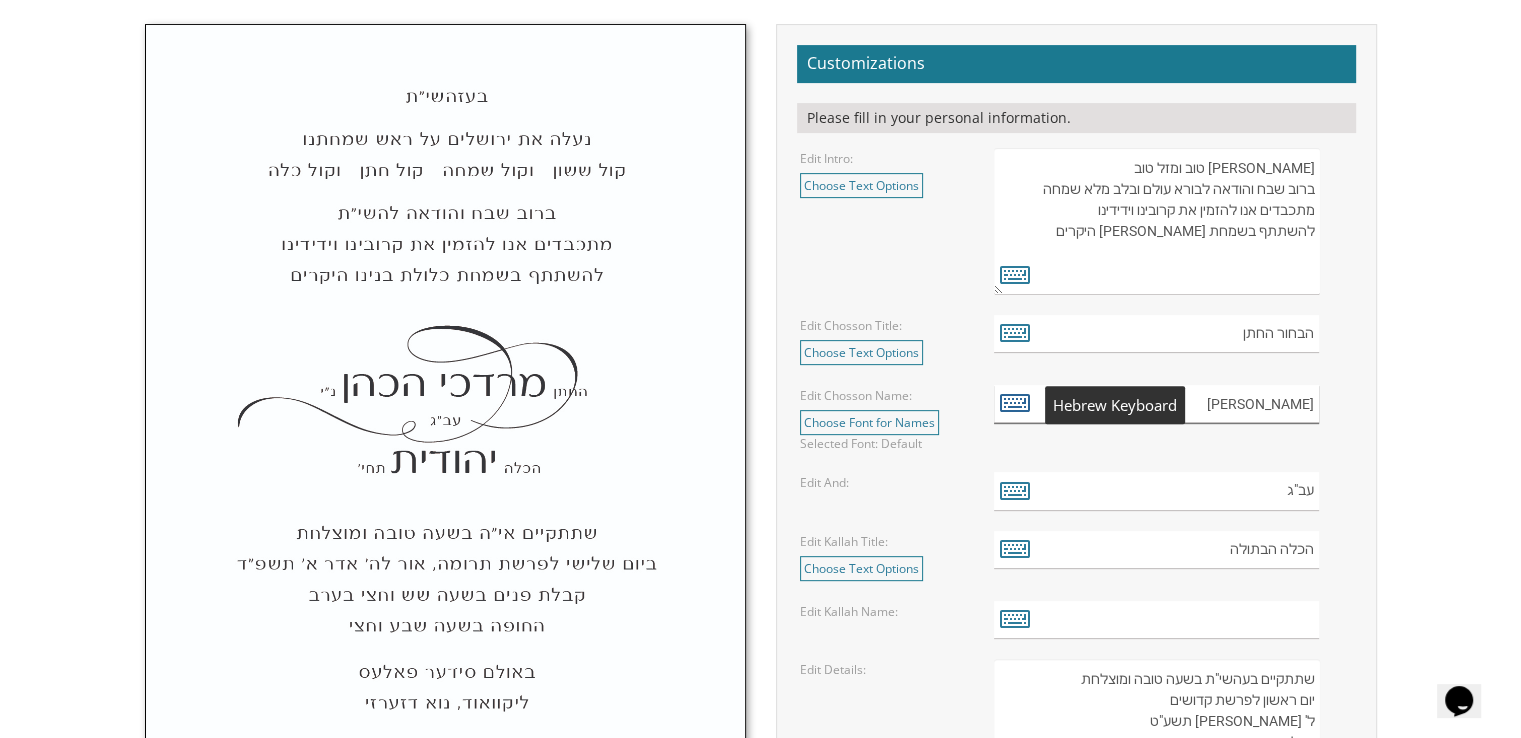type on "[PERSON_NAME]" 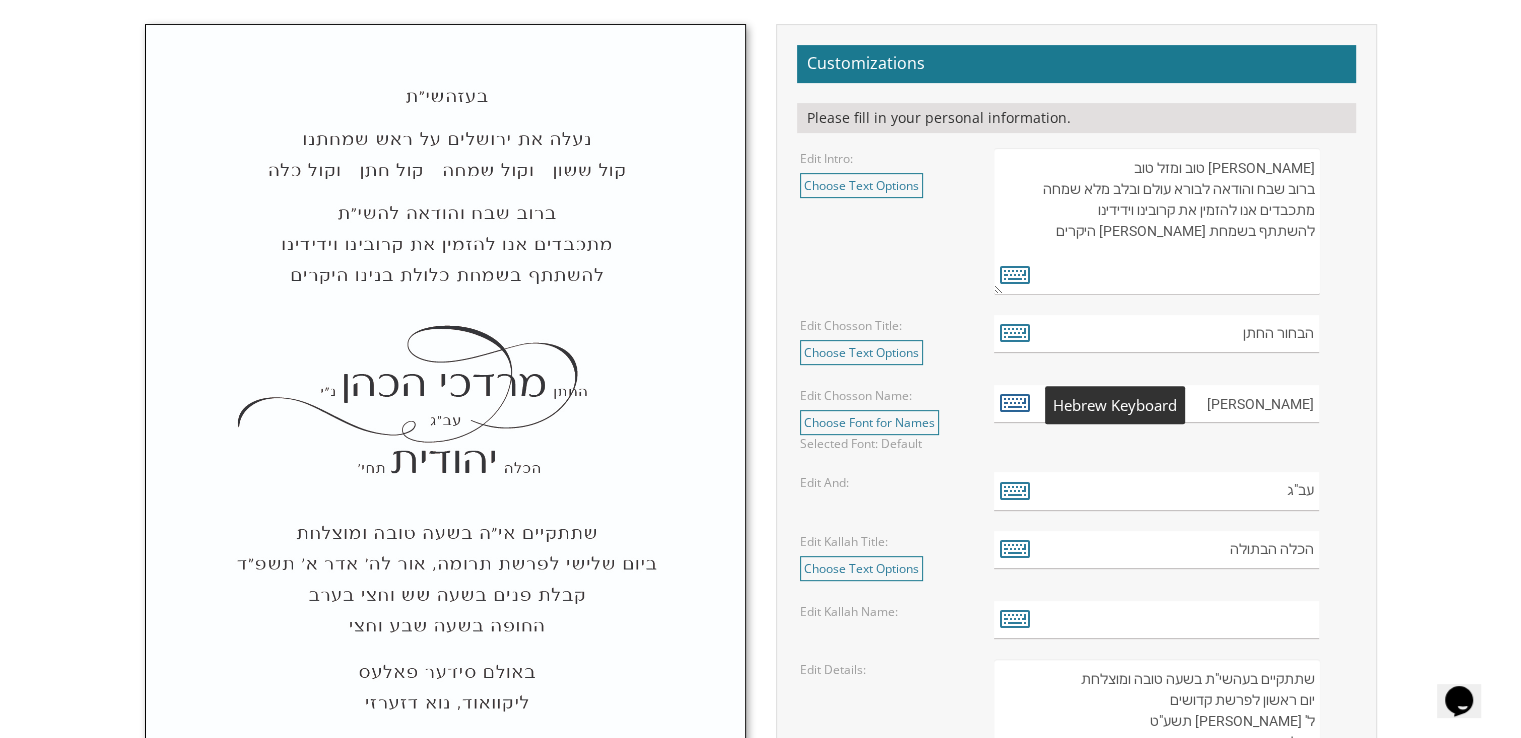 click at bounding box center [1015, 402] 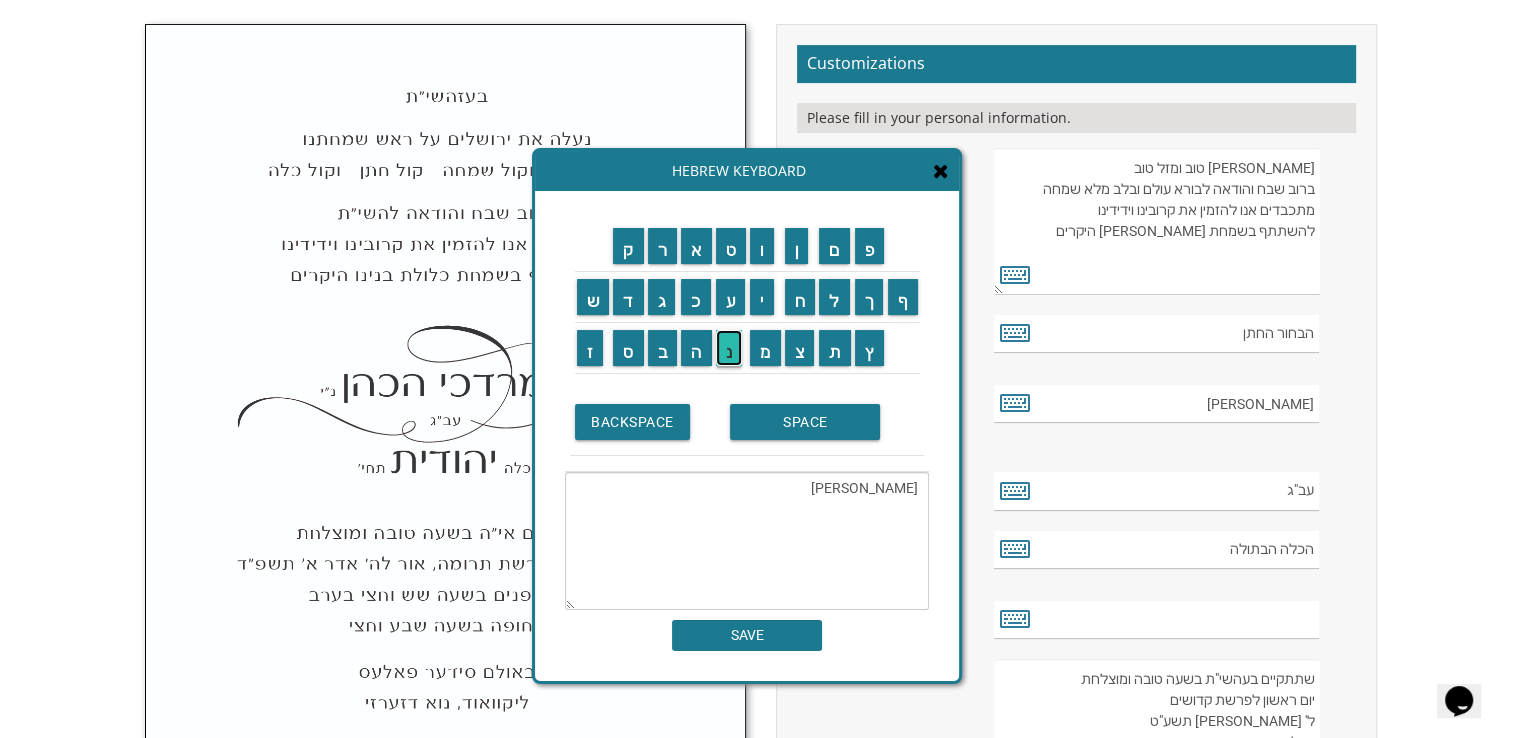 click on "נ" at bounding box center [729, 348] 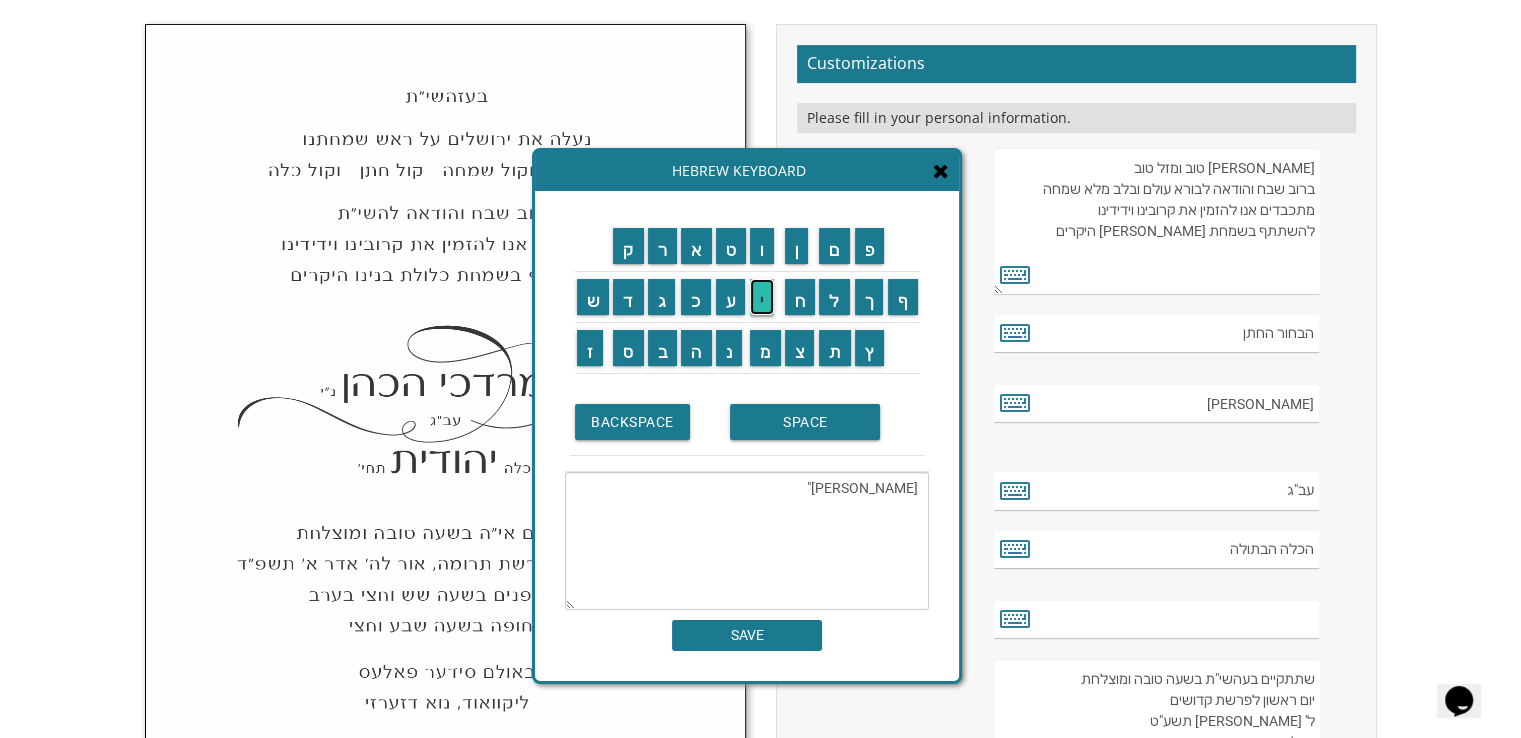 click on "י" at bounding box center [762, 297] 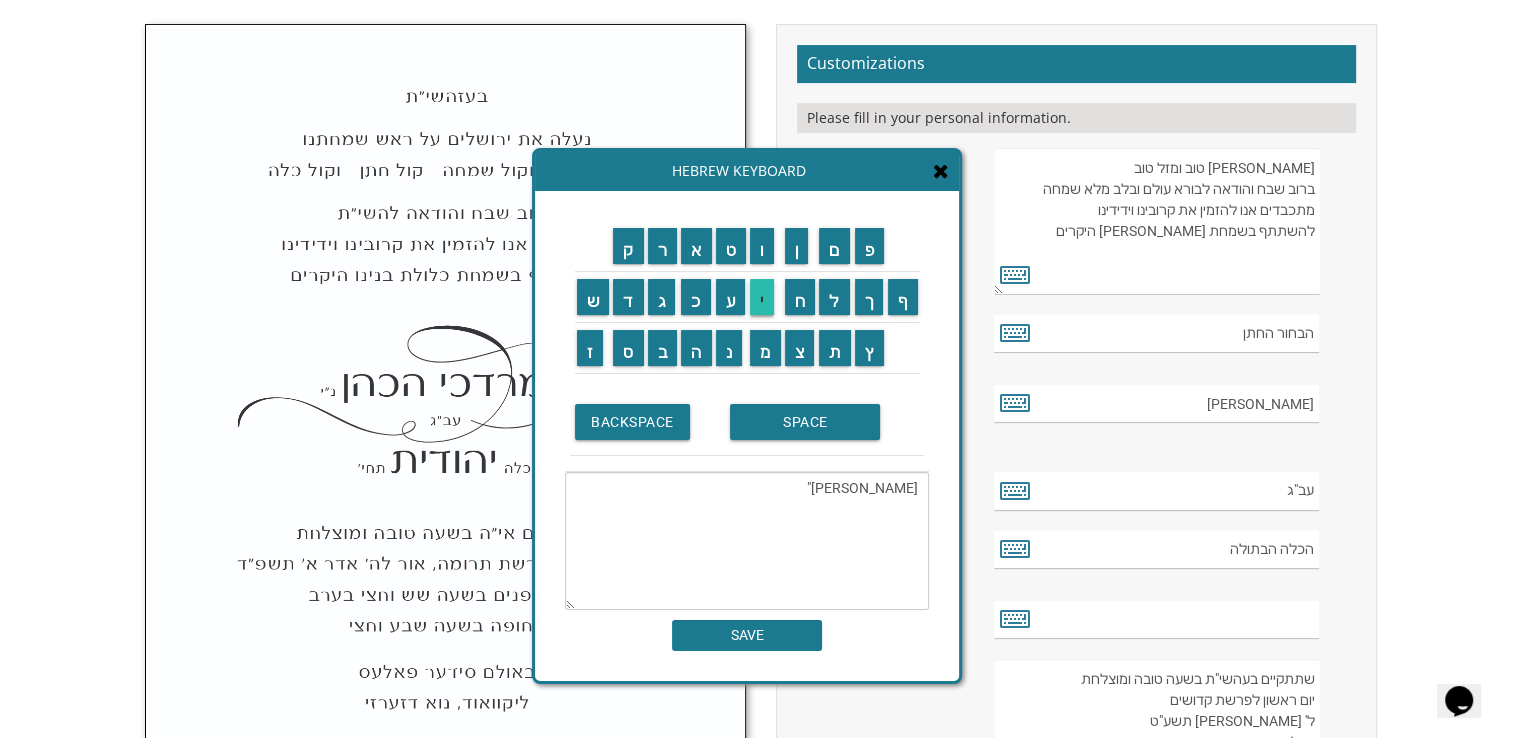 type on "[PERSON_NAME]"י" 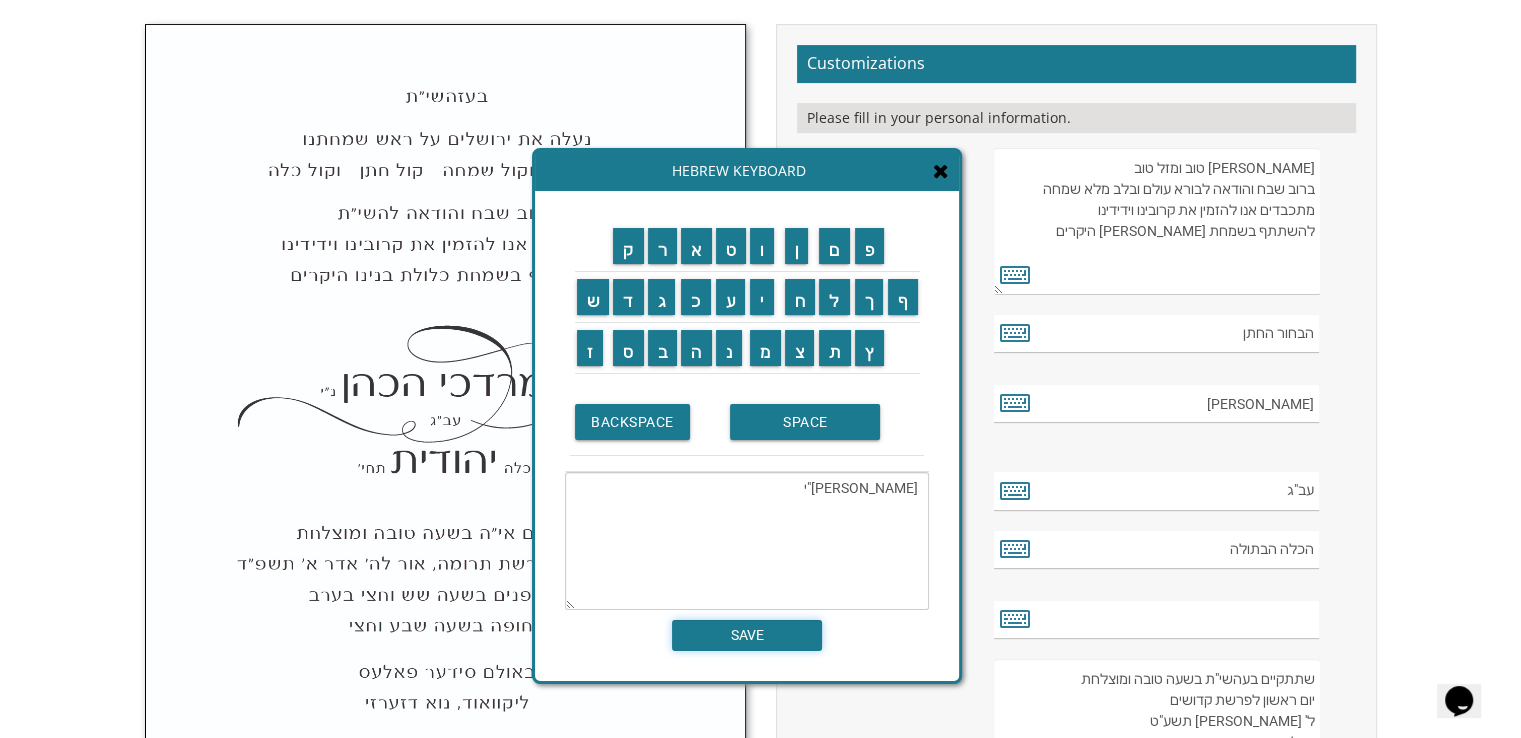 click on "SAVE" at bounding box center (747, 635) 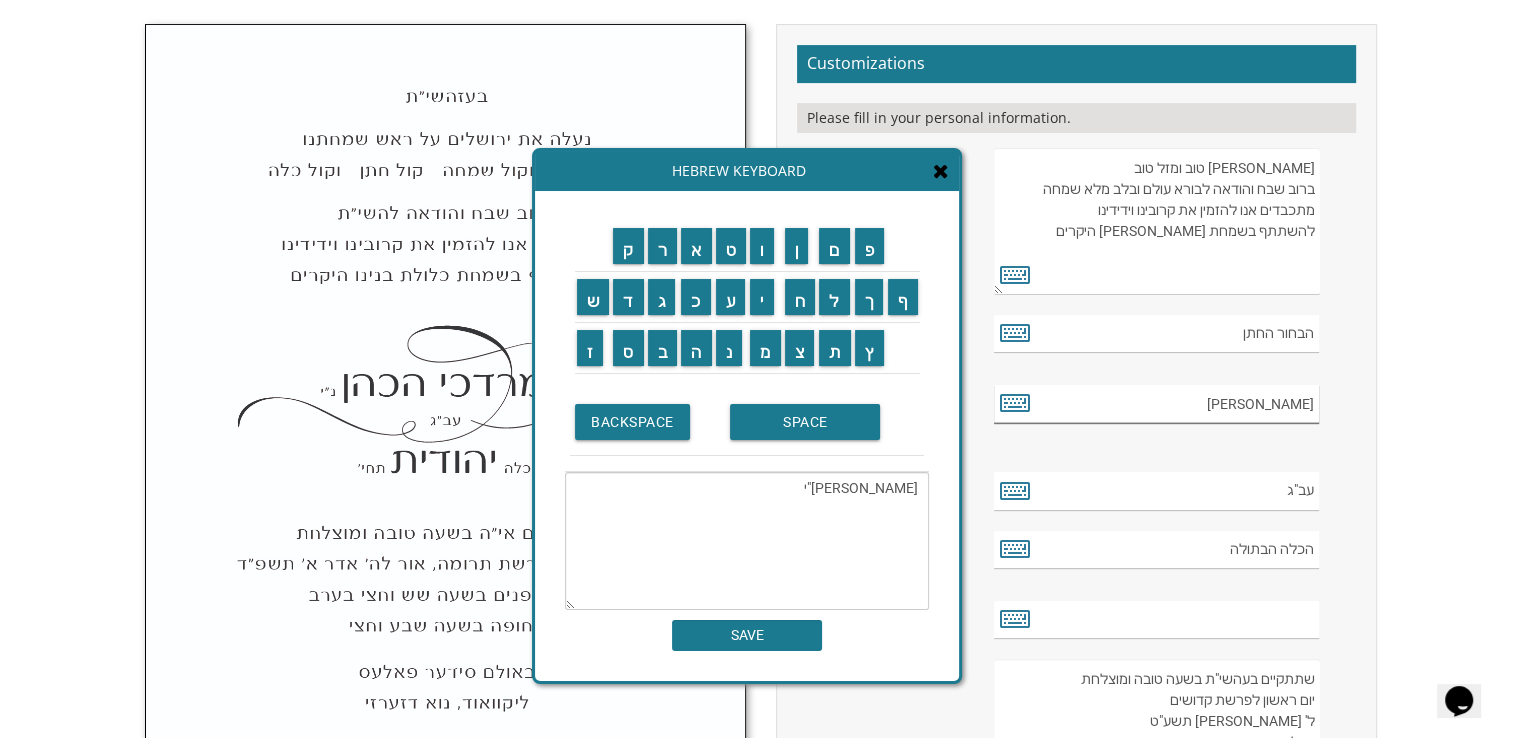 type on "[PERSON_NAME]"י" 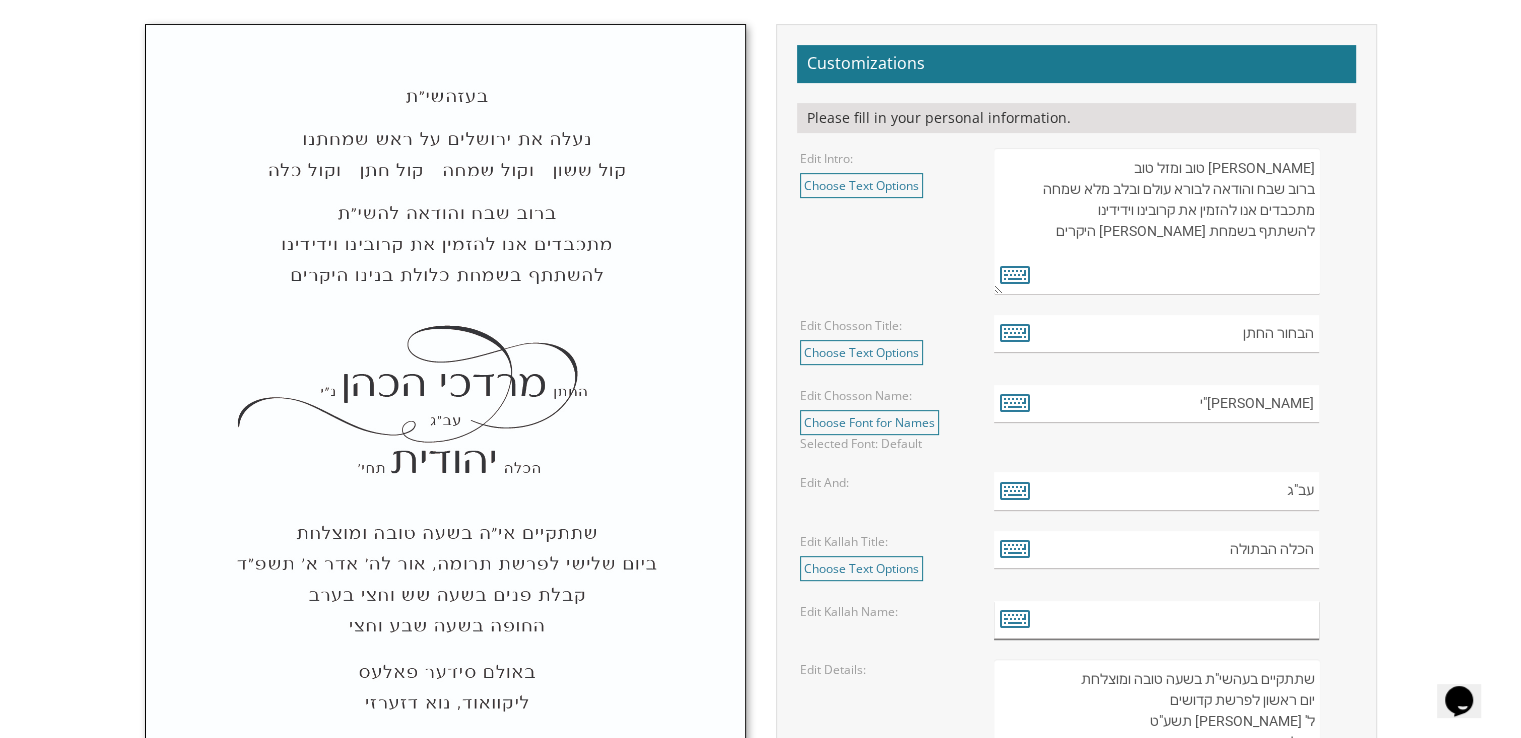 click at bounding box center [1156, 620] 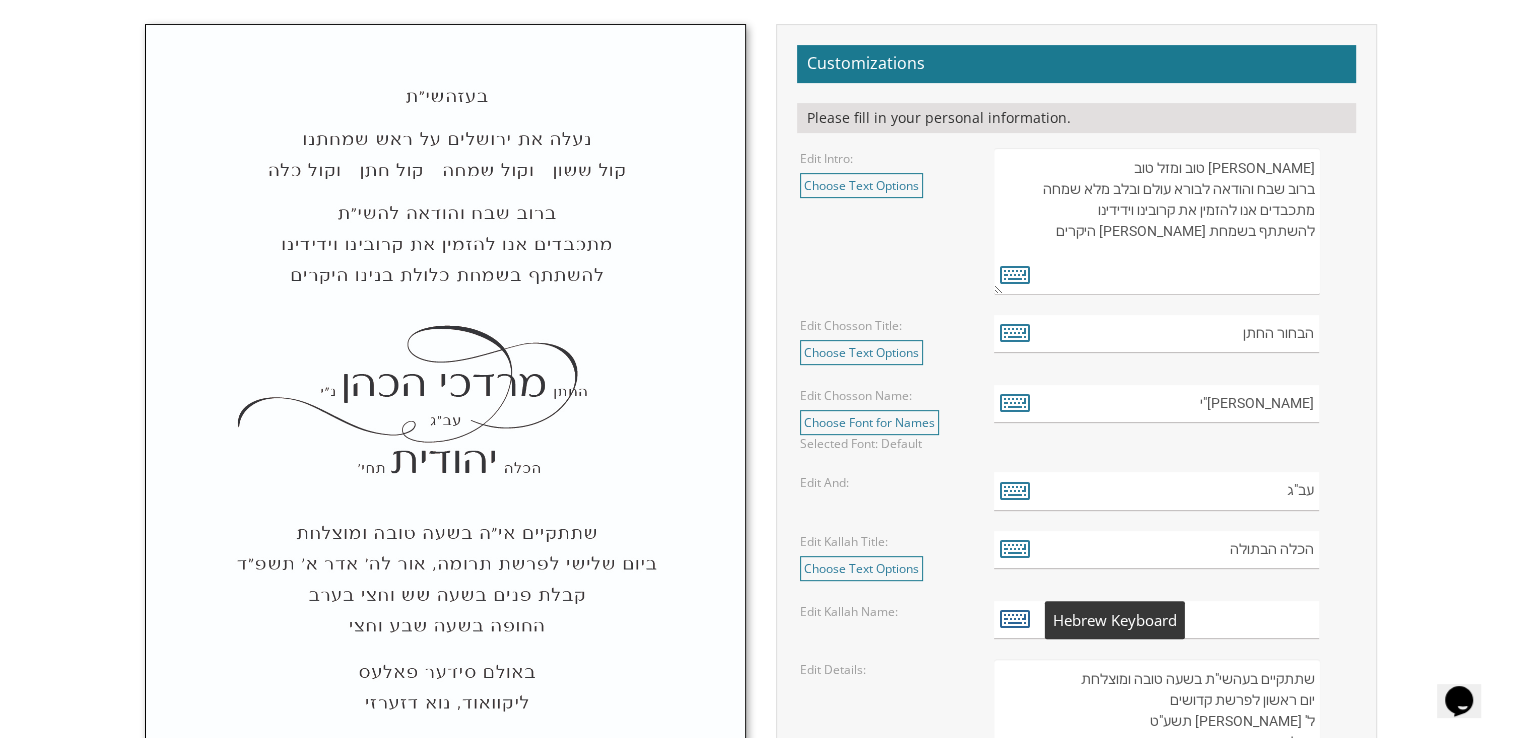 click at bounding box center [1015, 618] 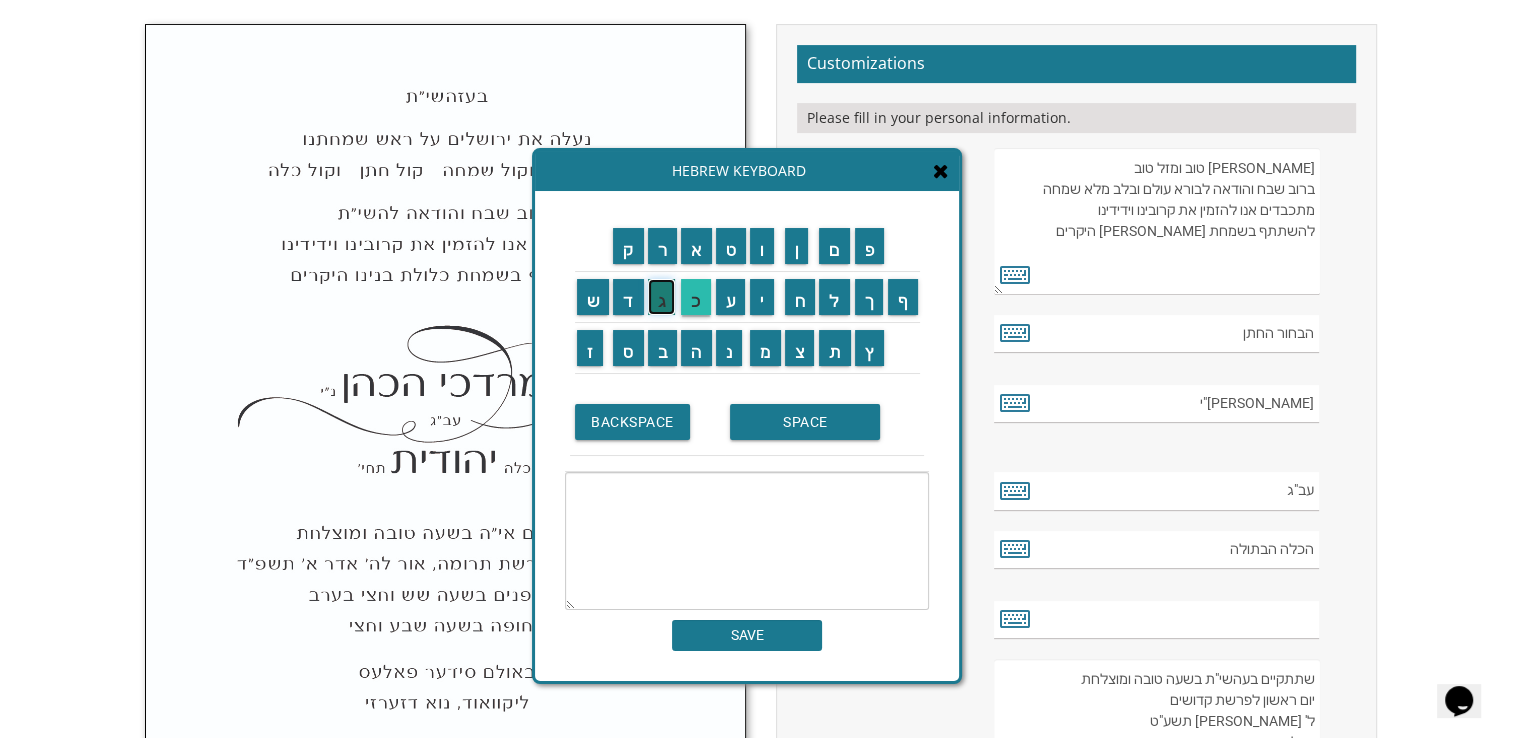 drag, startPoint x: 651, startPoint y: 301, endPoint x: 696, endPoint y: 297, distance: 45.17743 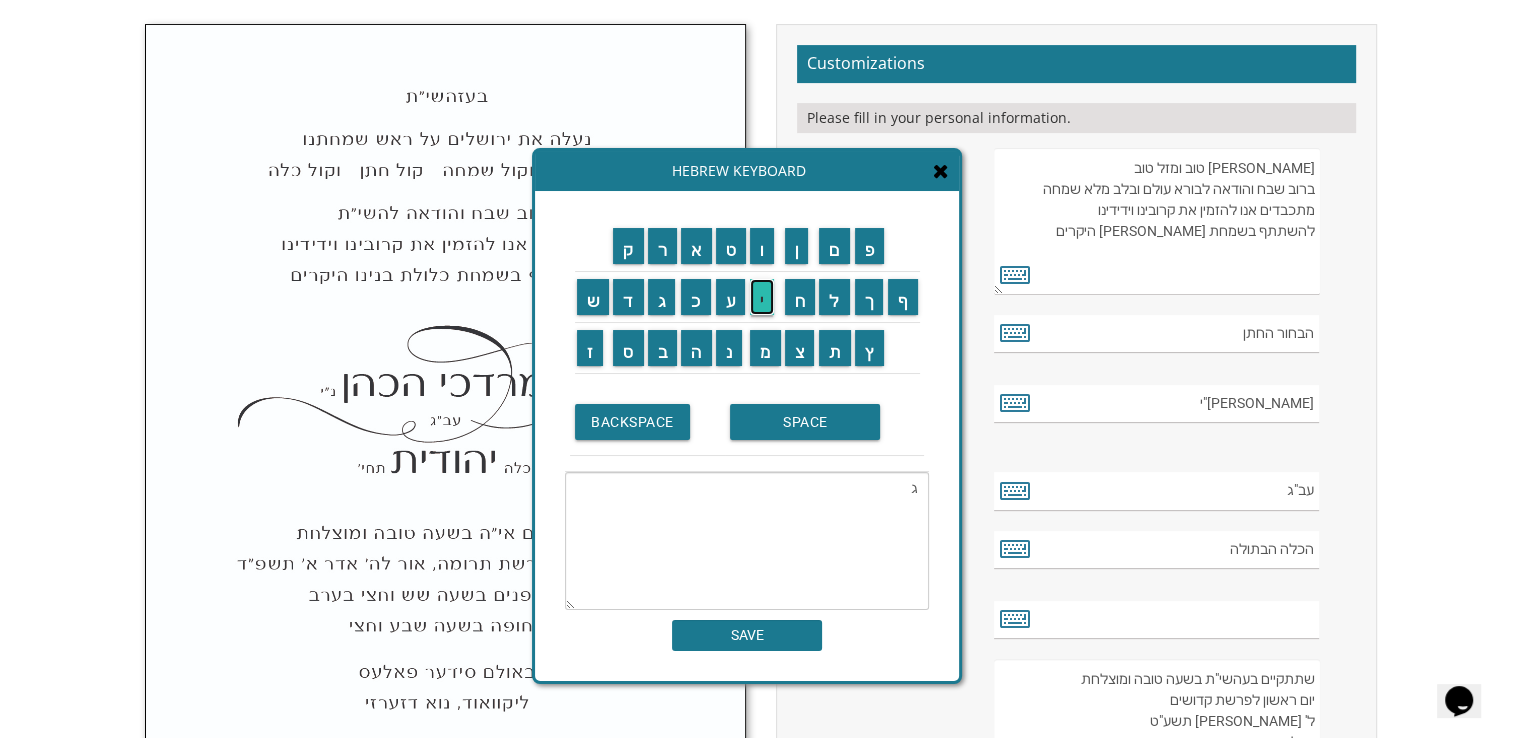 click on "י" at bounding box center (762, 297) 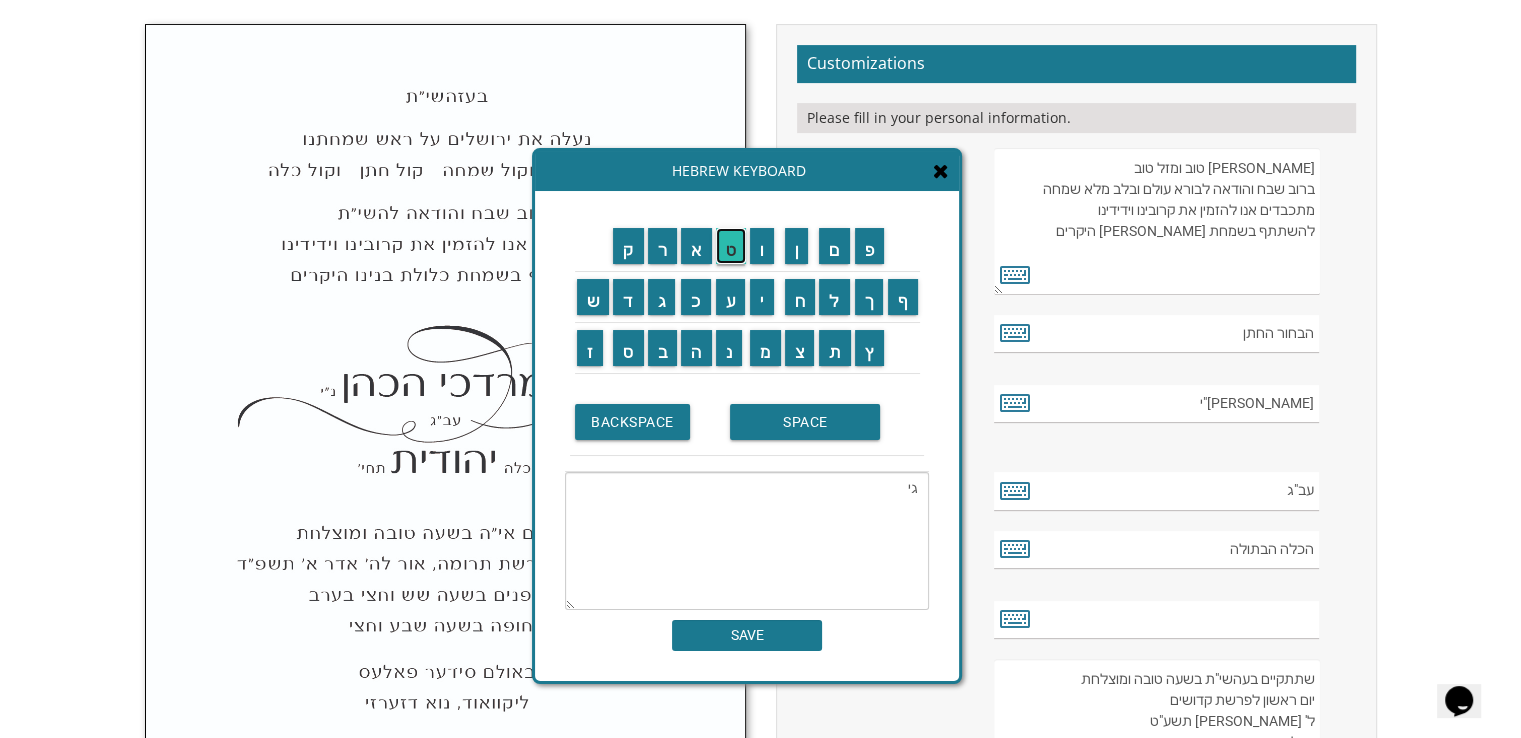 click on "ט" at bounding box center [731, 246] 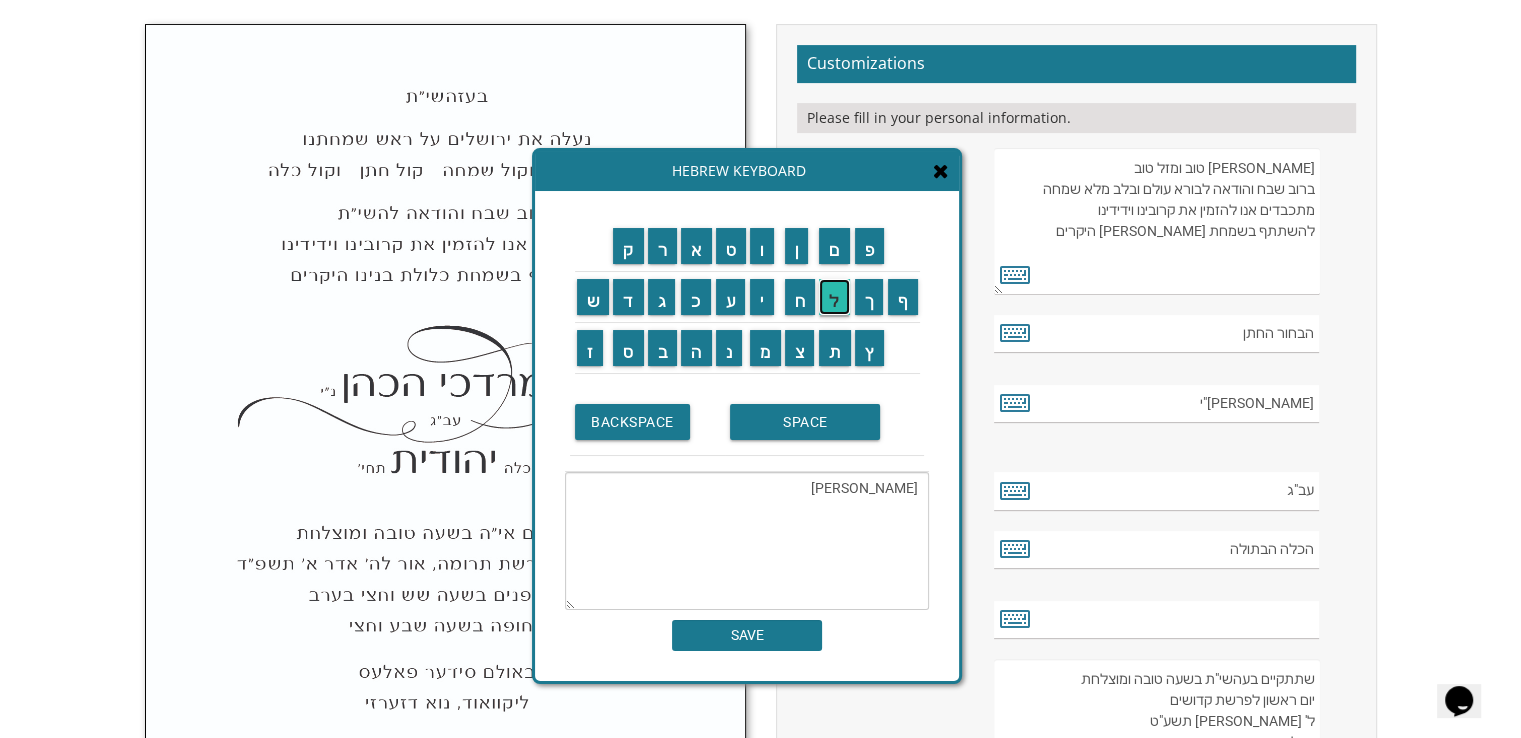 click on "ל" at bounding box center (834, 297) 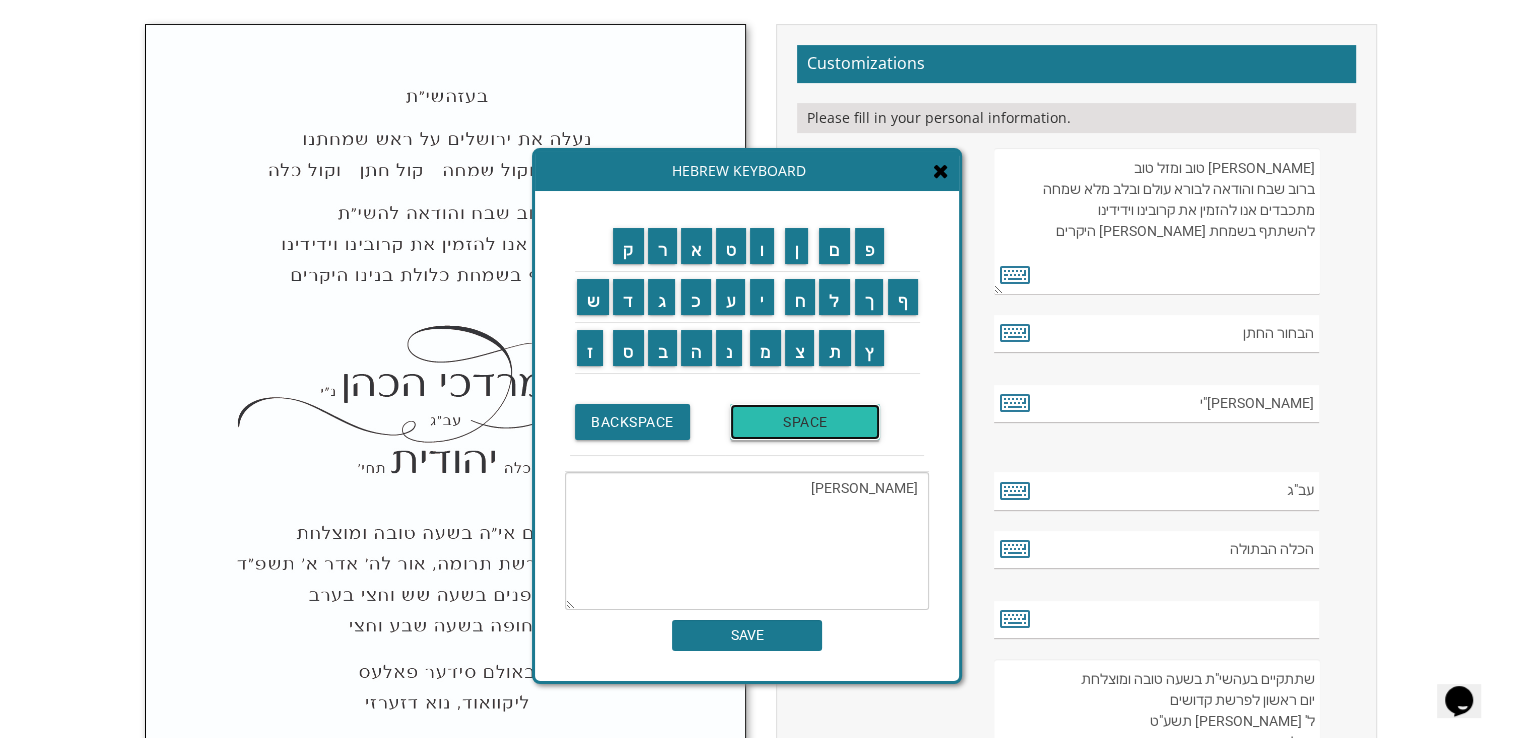 click on "SPACE" at bounding box center (805, 422) 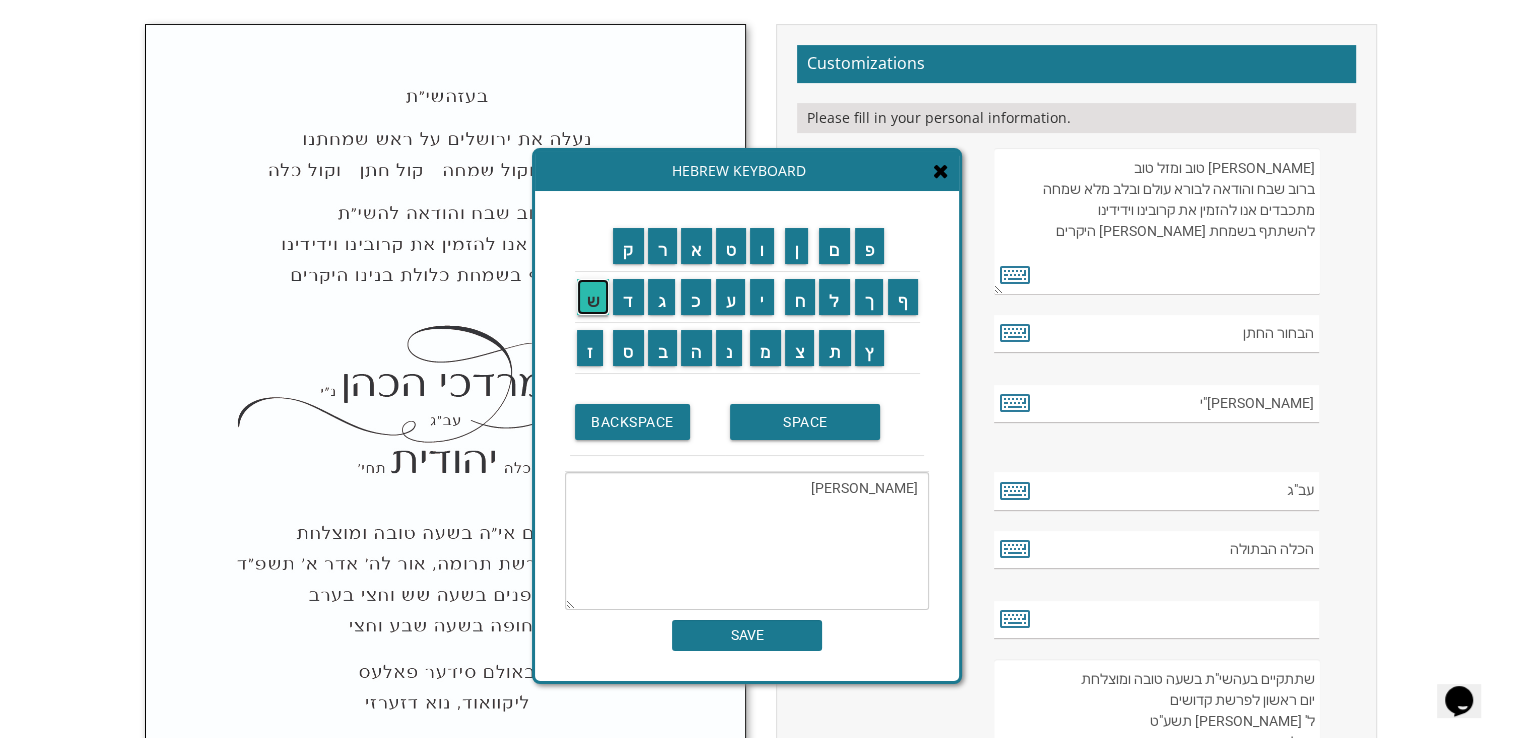 click on "ש" at bounding box center (593, 297) 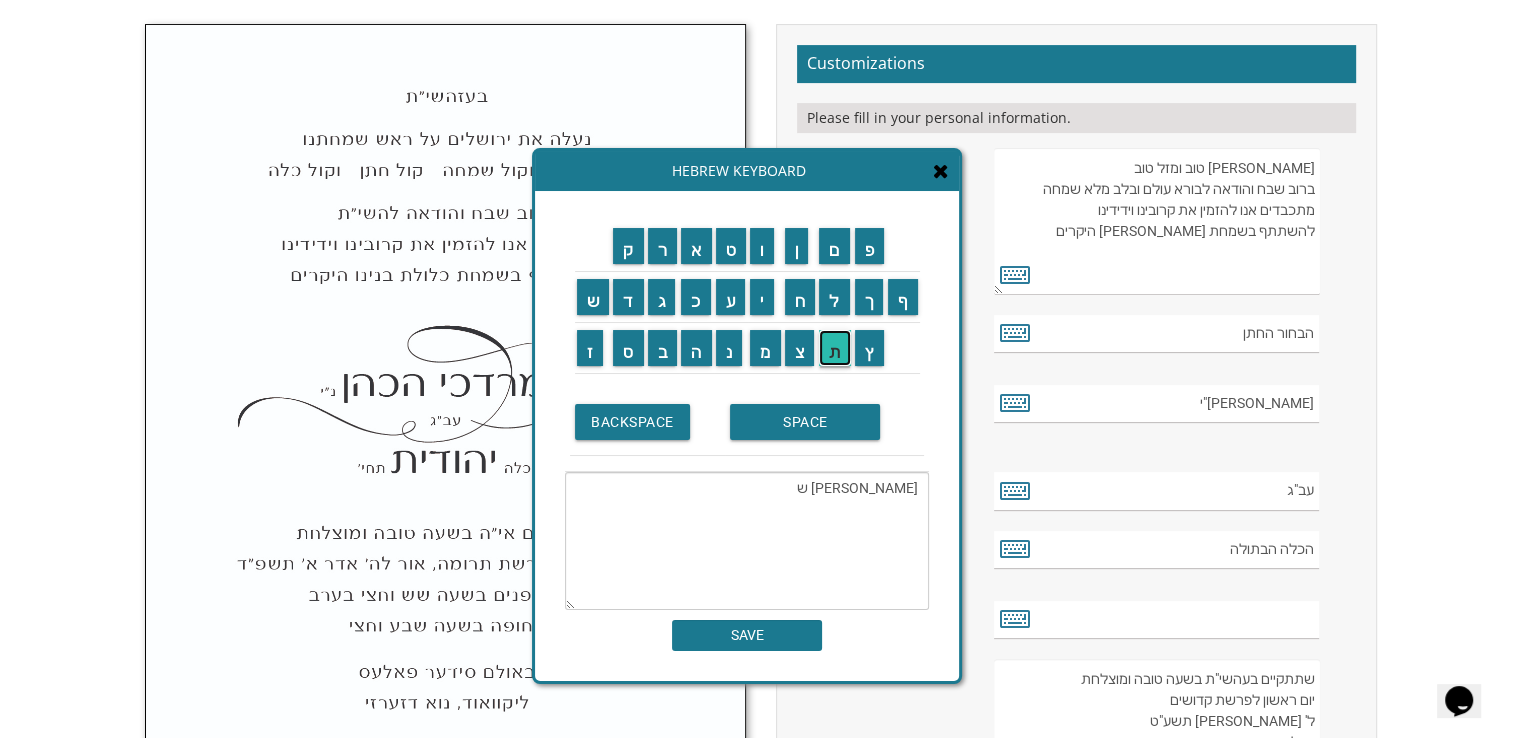 click on "ת" at bounding box center [835, 348] 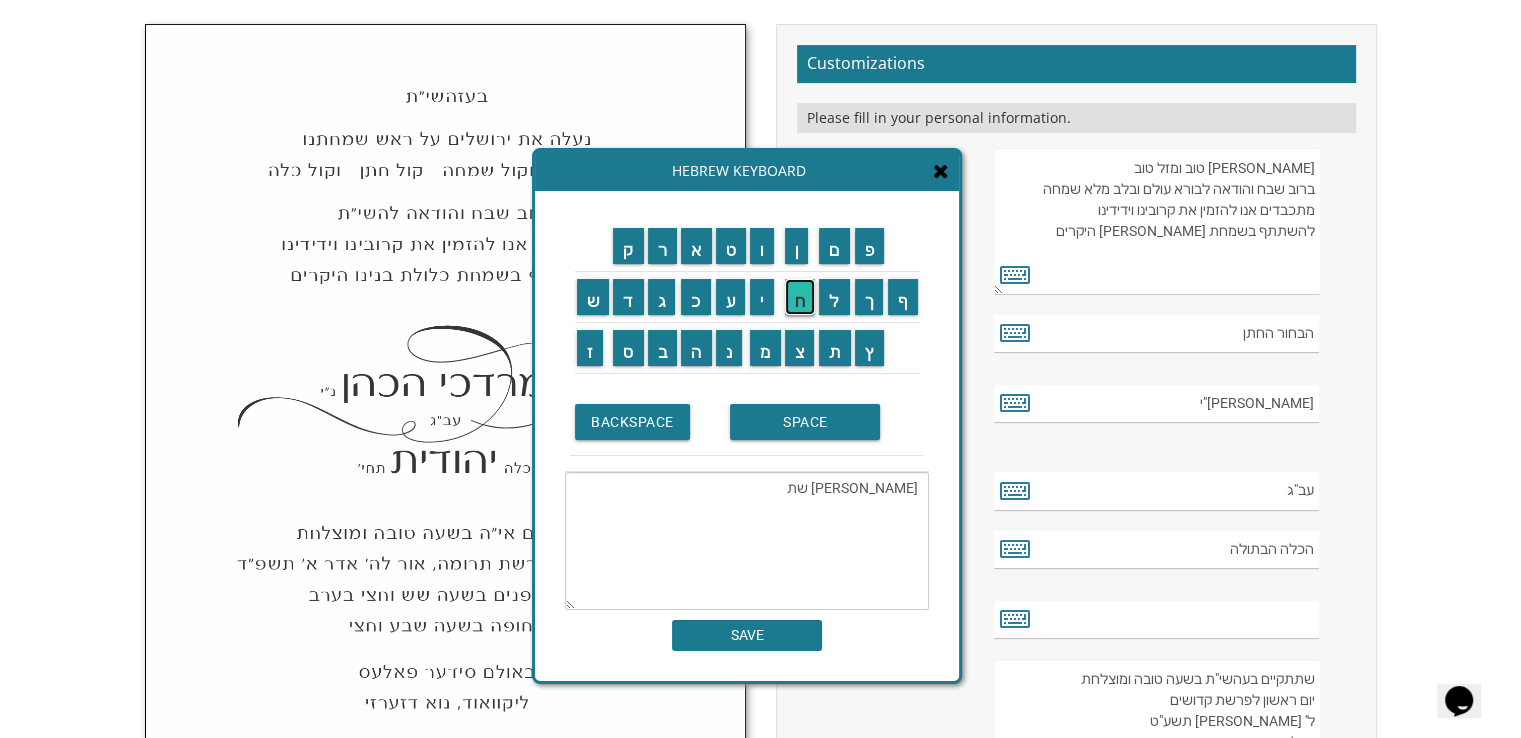 click on "ח" at bounding box center [800, 297] 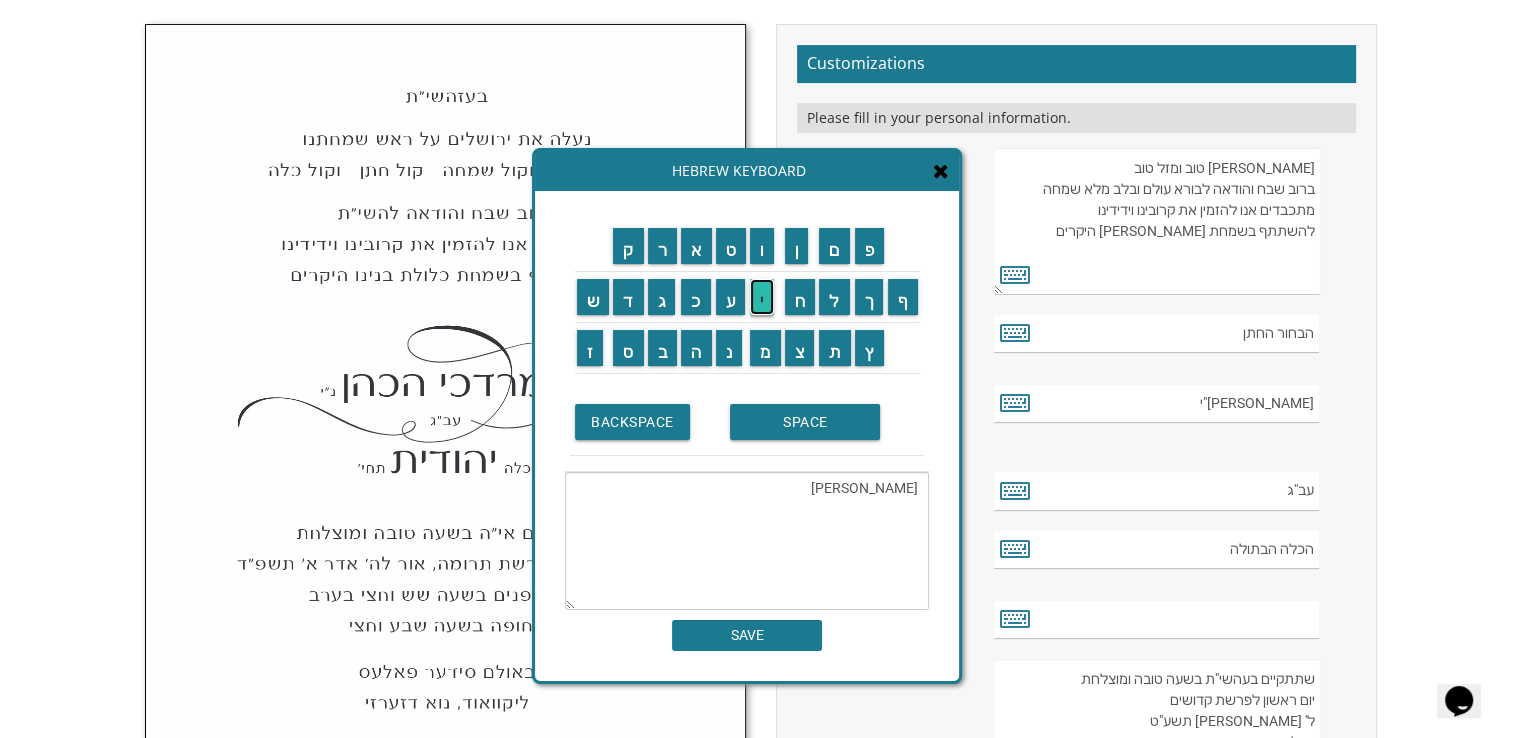 click on "י" at bounding box center [762, 297] 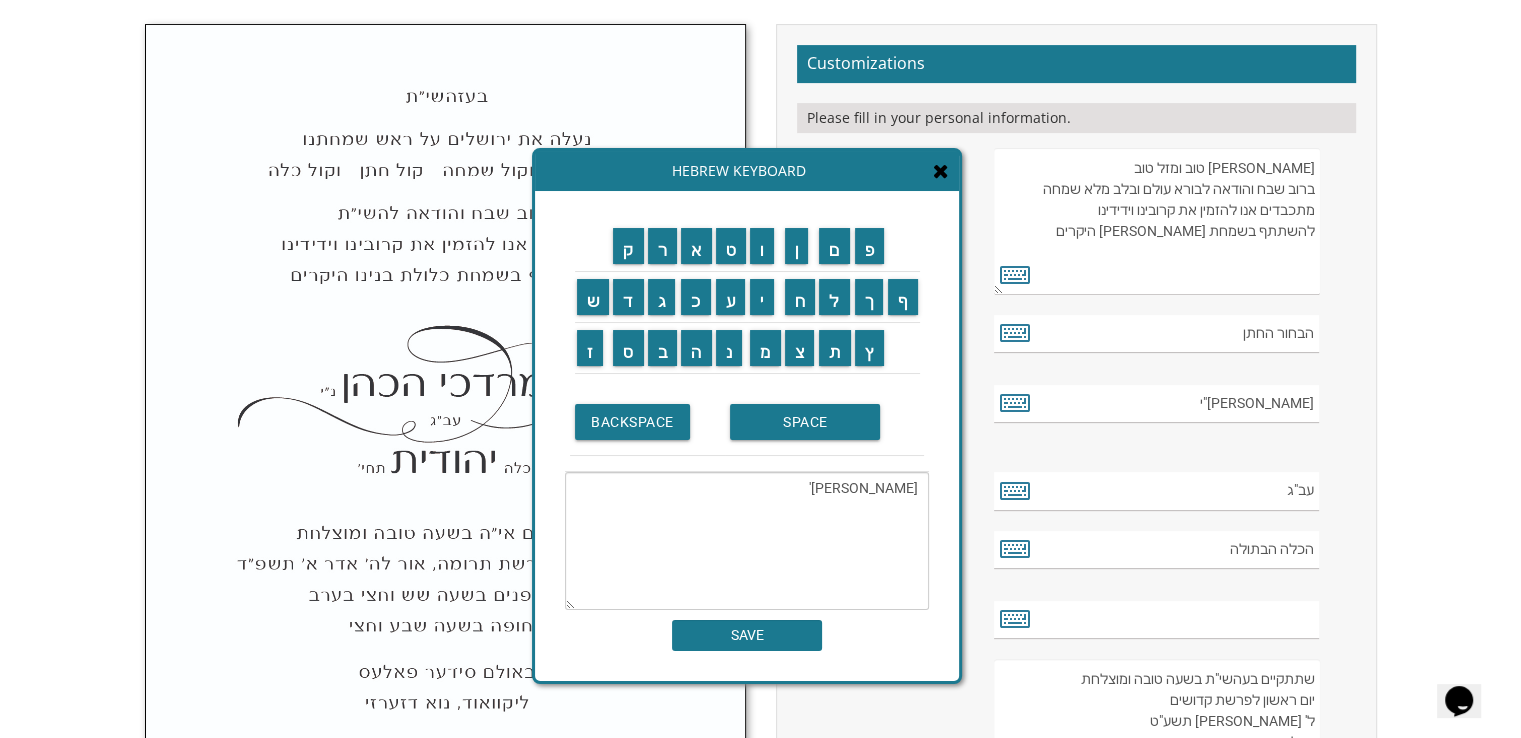 type on "[PERSON_NAME]'" 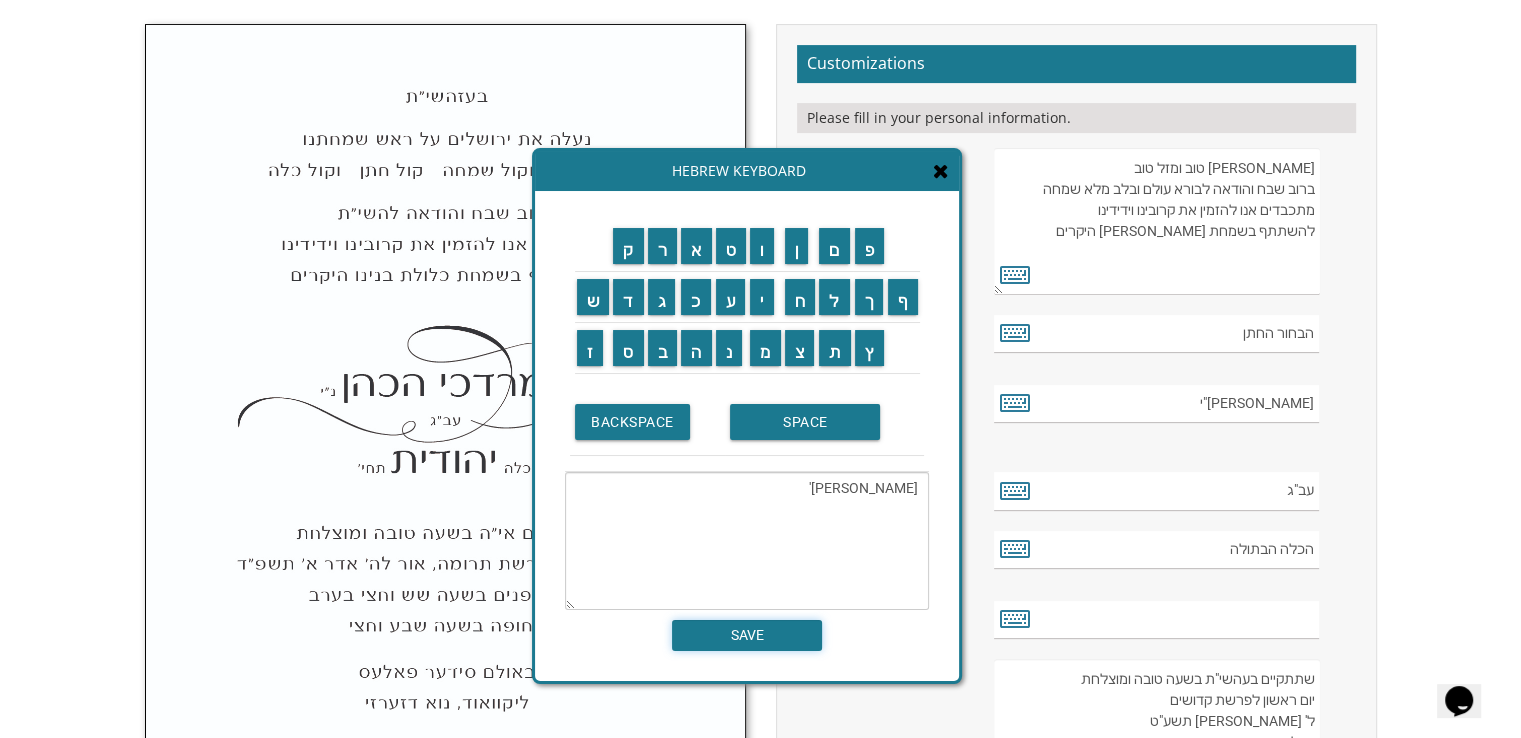 click on "SAVE" at bounding box center [747, 635] 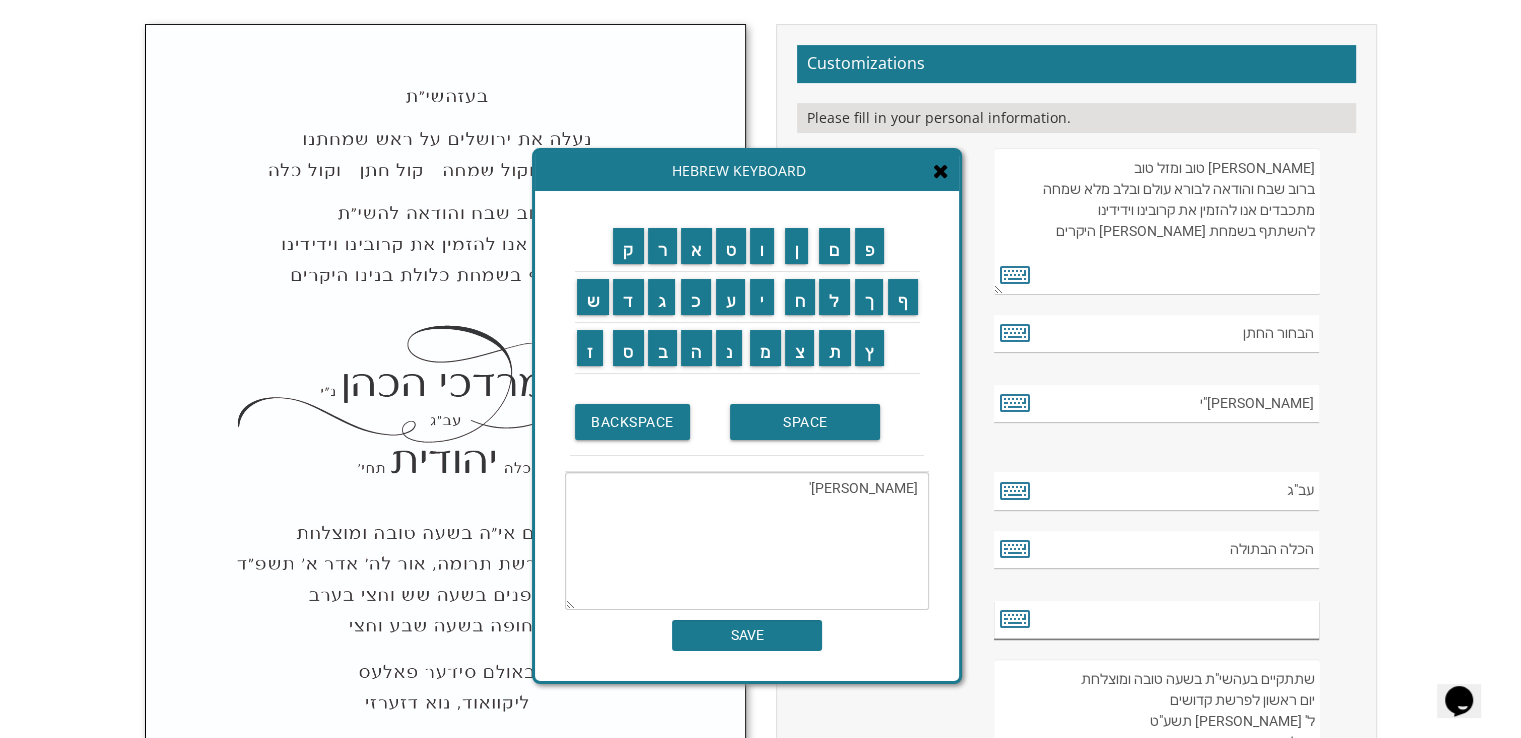 type on "[PERSON_NAME]'" 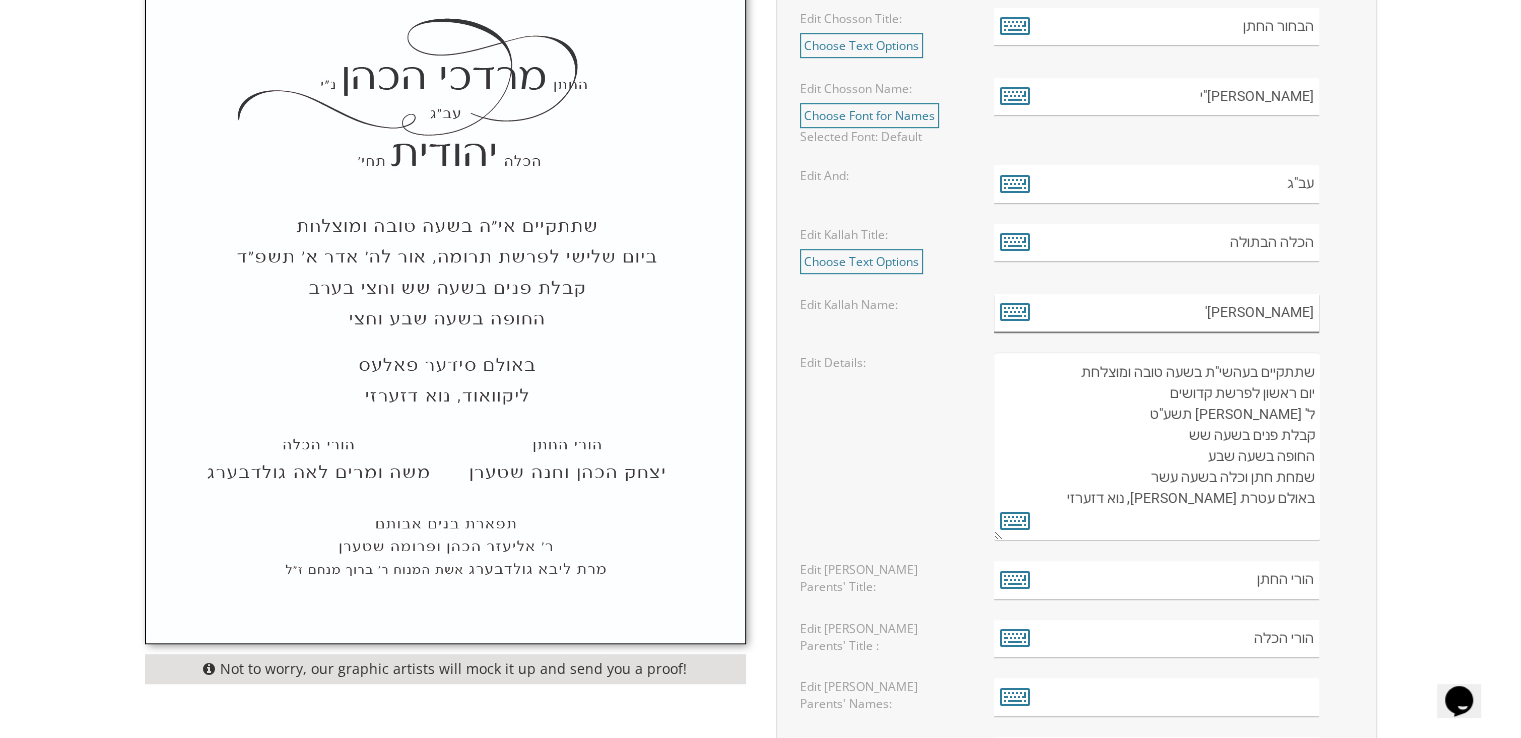 scroll, scrollTop: 1013, scrollLeft: 0, axis: vertical 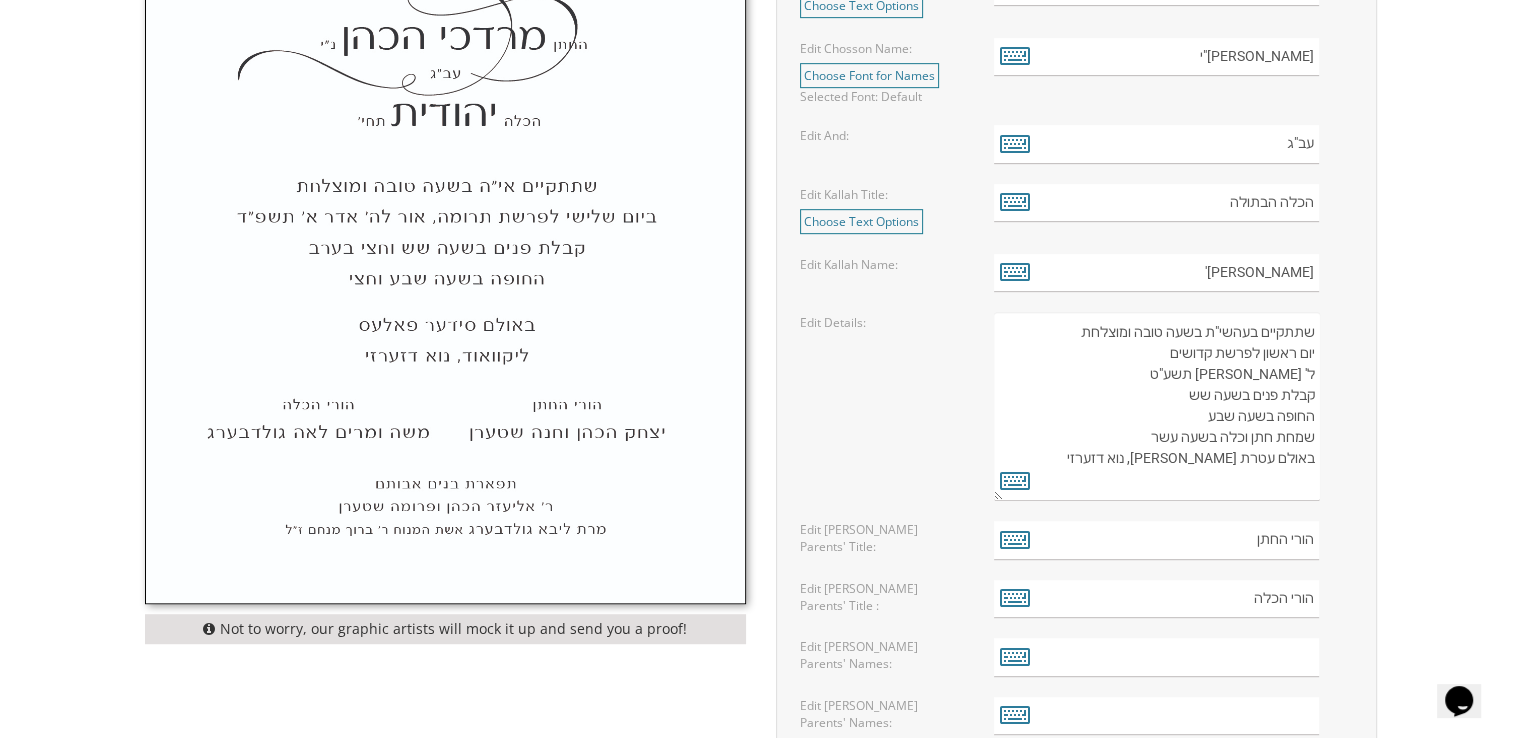 click on "שתתקיים בעהשי"ת בשעה טובה ומוצלחת
יום ראשון לפרשת קדושים
ל' [PERSON_NAME] תשע"ט
קבלת פנים בשעה שש
החופה בשעה שבע
שמחת חתן וכלה בשעה עשר
באולם עטרת [PERSON_NAME], נוא דזערזי" at bounding box center (1156, 406) 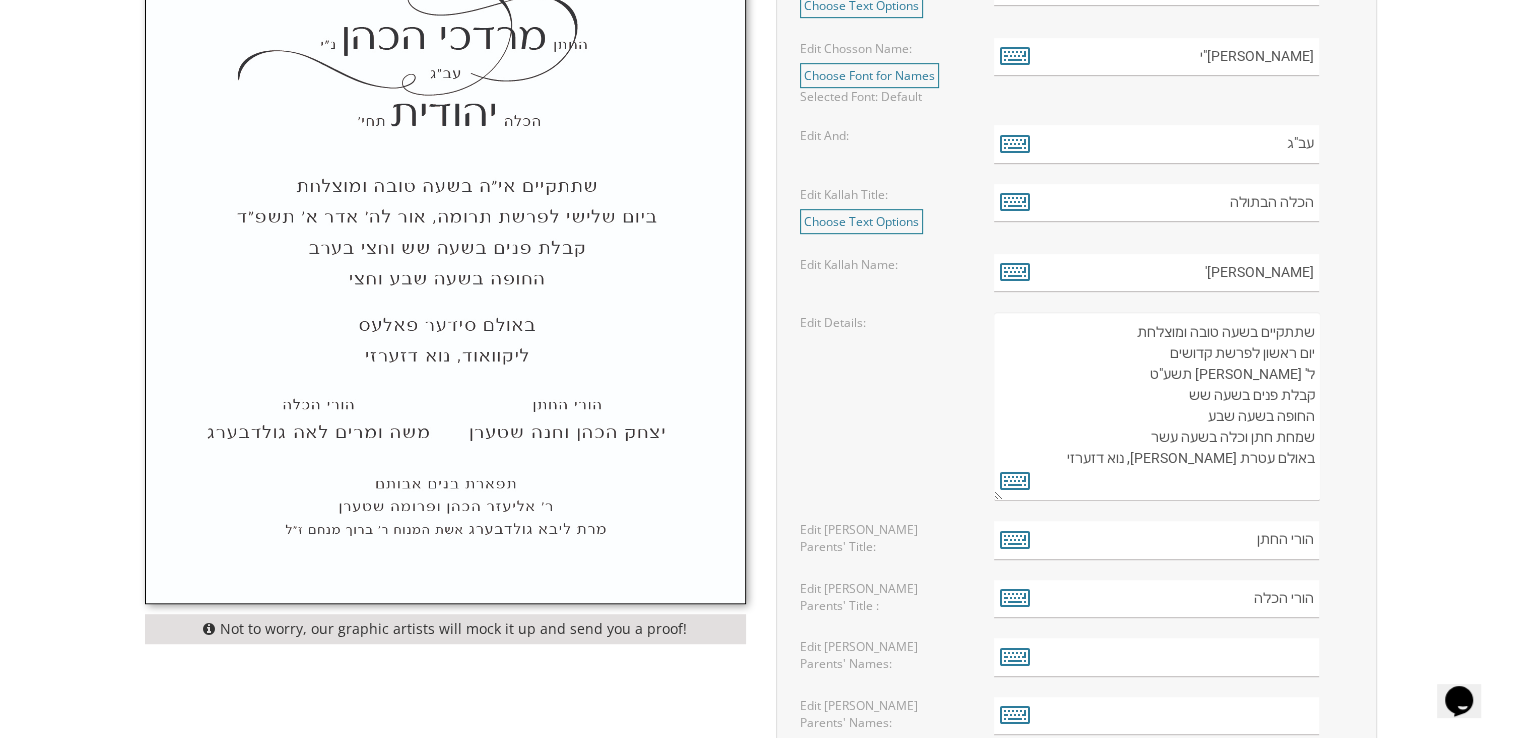 click on "שתתקיים בעהשי"ת בשעה טובה ומוצלחת
יום ראשון לפרשת קדושים
ל' [PERSON_NAME] תשע"ט
קבלת פנים בשעה שש
החופה בשעה שבע
שמחת חתן וכלה בשעה עשר
באולם עטרת [PERSON_NAME], נוא דזערזי" at bounding box center [1156, 406] 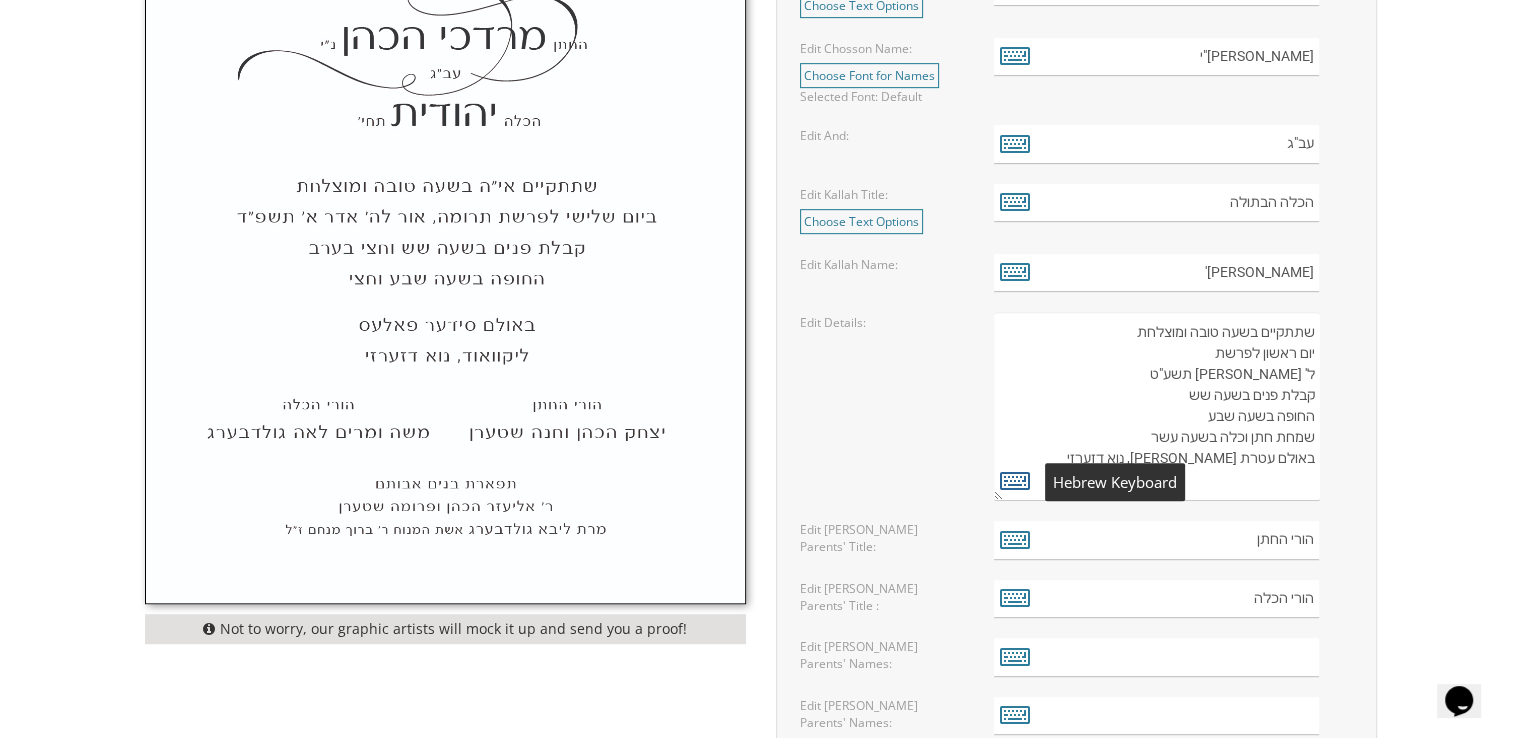 type on "שתתקיים בשעה טובה ומוצלחת
יום ראשון לפרשת
ל' [PERSON_NAME] תשע"ט
קבלת פנים בשעה שש
החופה בשעה שבע
שמחת חתן וכלה בשעה עשר
באולם עטרת [PERSON_NAME], נוא דזערזי" 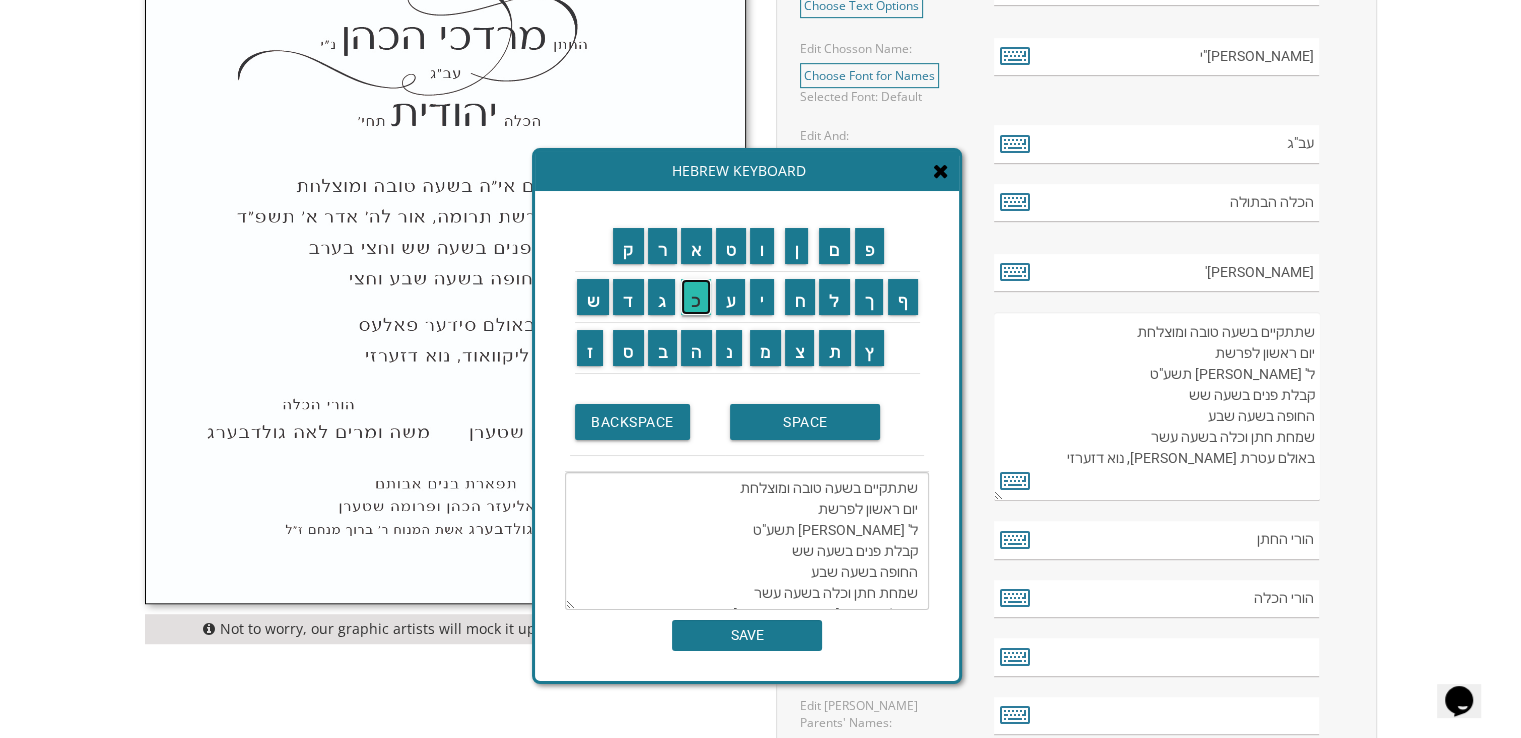 click on "כ" at bounding box center (696, 297) 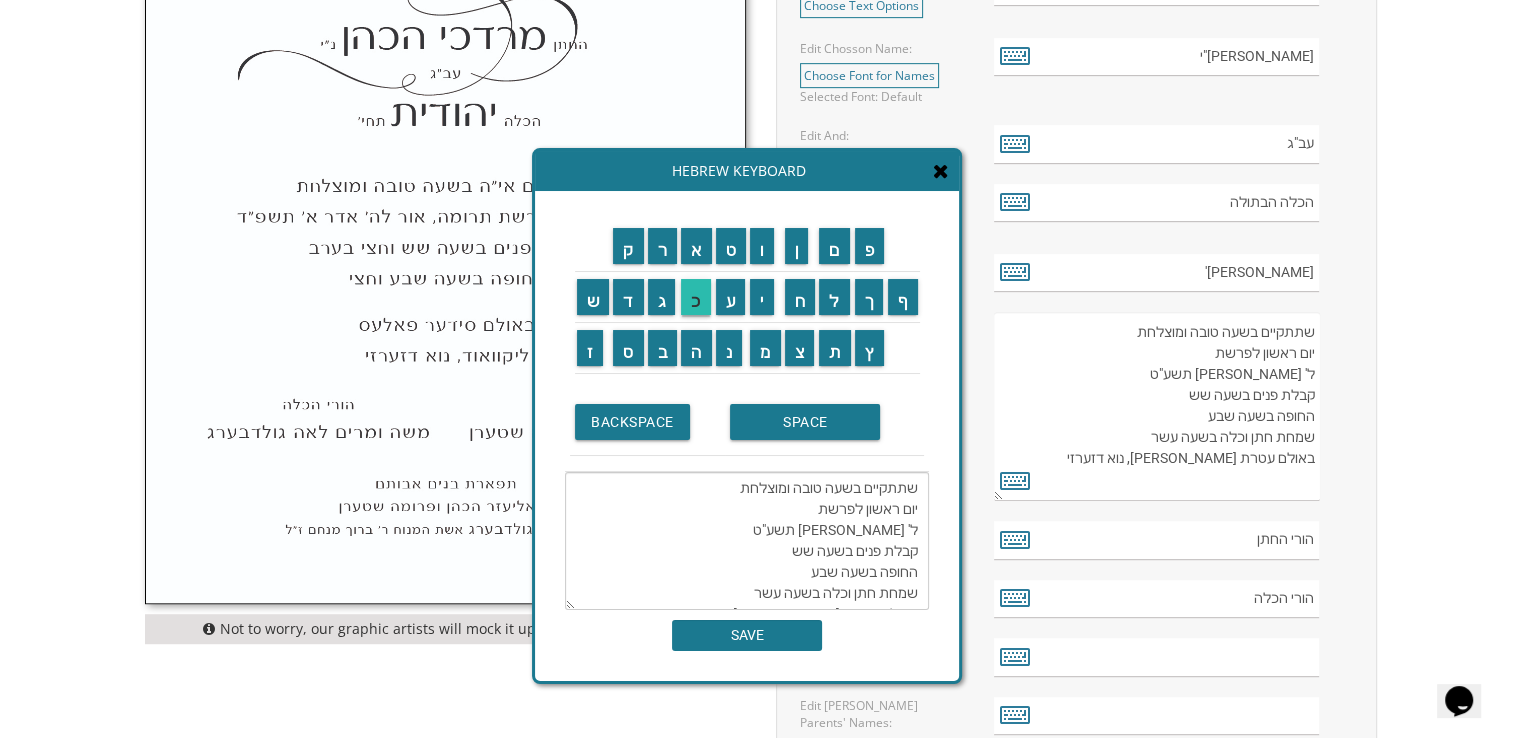 scroll, scrollTop: 42, scrollLeft: 0, axis: vertical 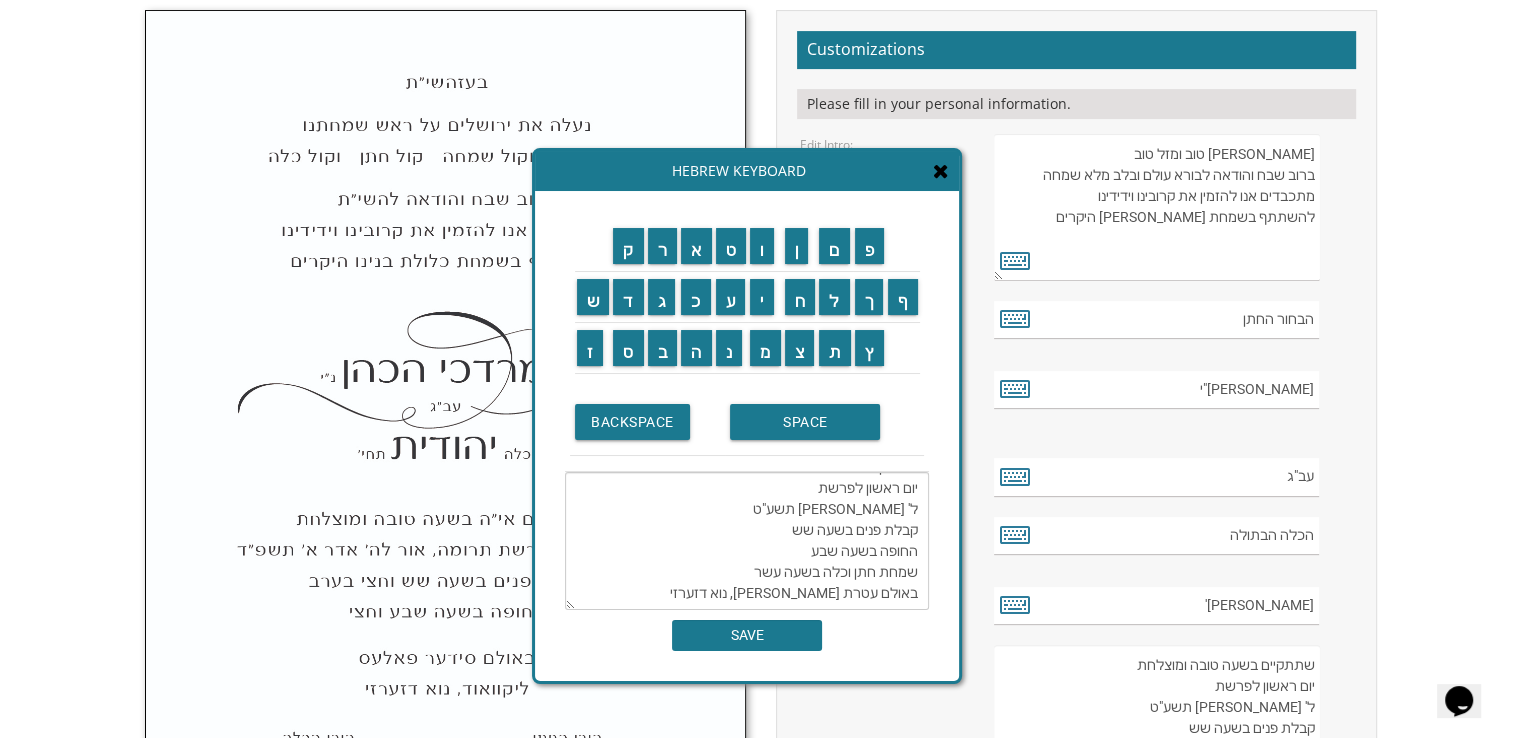 click on "שתתקיים בשעה טובה ומוצלחת
יום ראשון לפרשת
ל' [PERSON_NAME] תשע"ט
קבלת פנים בשעה שש
החופה בשעה שבע
שמחת חתן וכלה בשעה עשר
באולם עטרת [PERSON_NAME], נוא דזערזי" at bounding box center (747, 541) 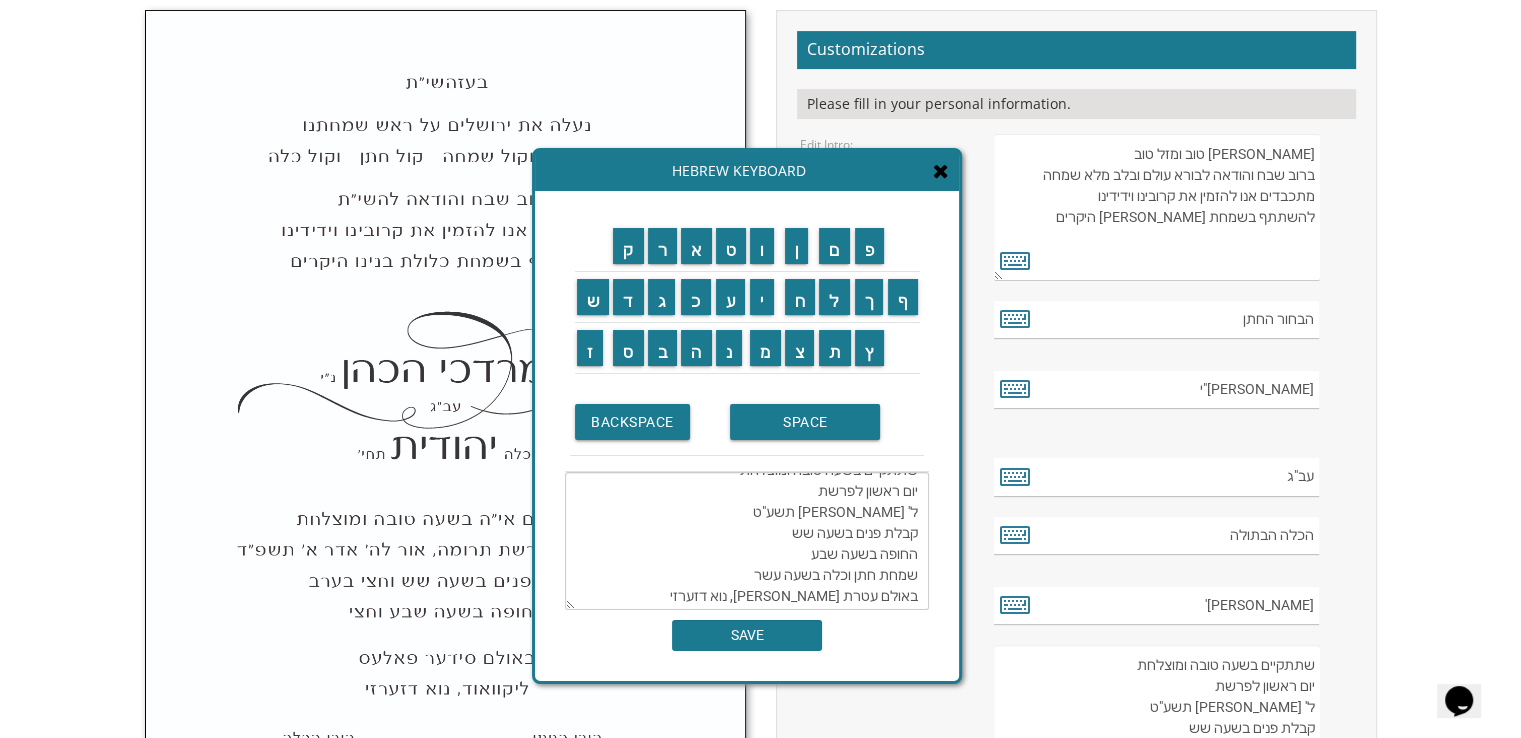 scroll, scrollTop: 0, scrollLeft: 0, axis: both 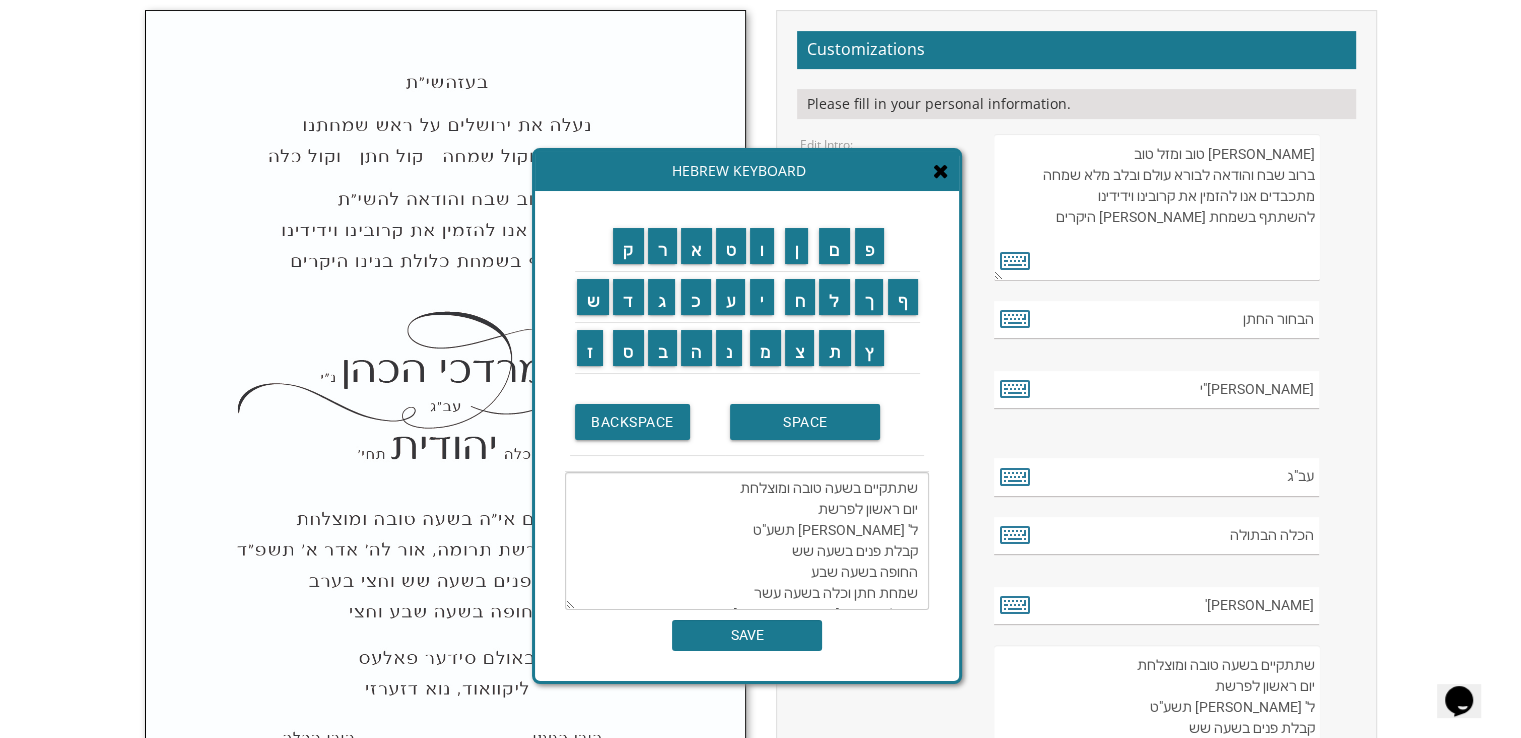 click on "שתתקיים בשעה טובה ומוצלחת
יום ראשון לפרשת
ל' [PERSON_NAME] תשע"ט
קבלת פנים בשעה שש
החופה בשעה שבע
שמחת חתן וכלה בשעה עשר
באולם עטרת [PERSON_NAME], נוא דזערזי" at bounding box center (747, 541) 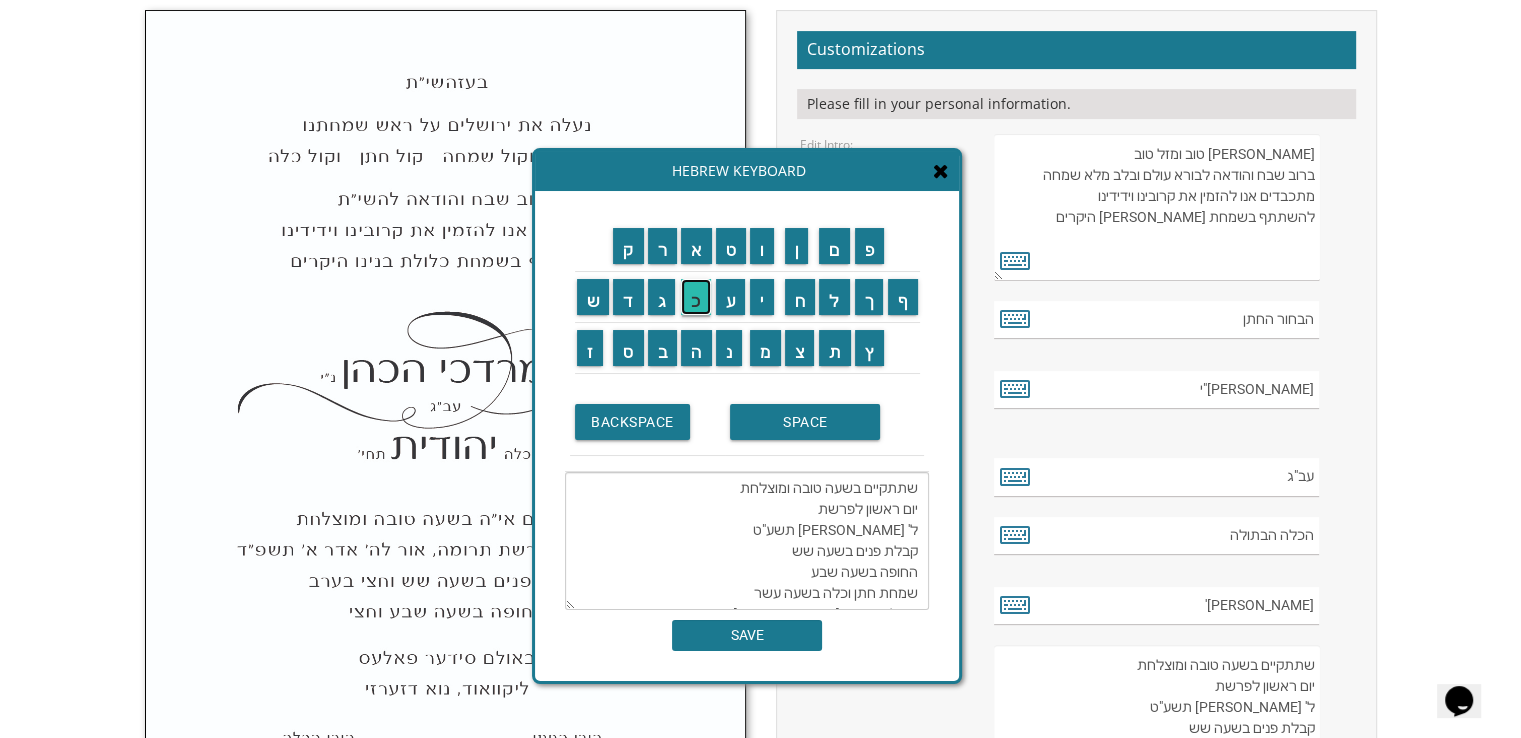 click on "כ" at bounding box center [696, 297] 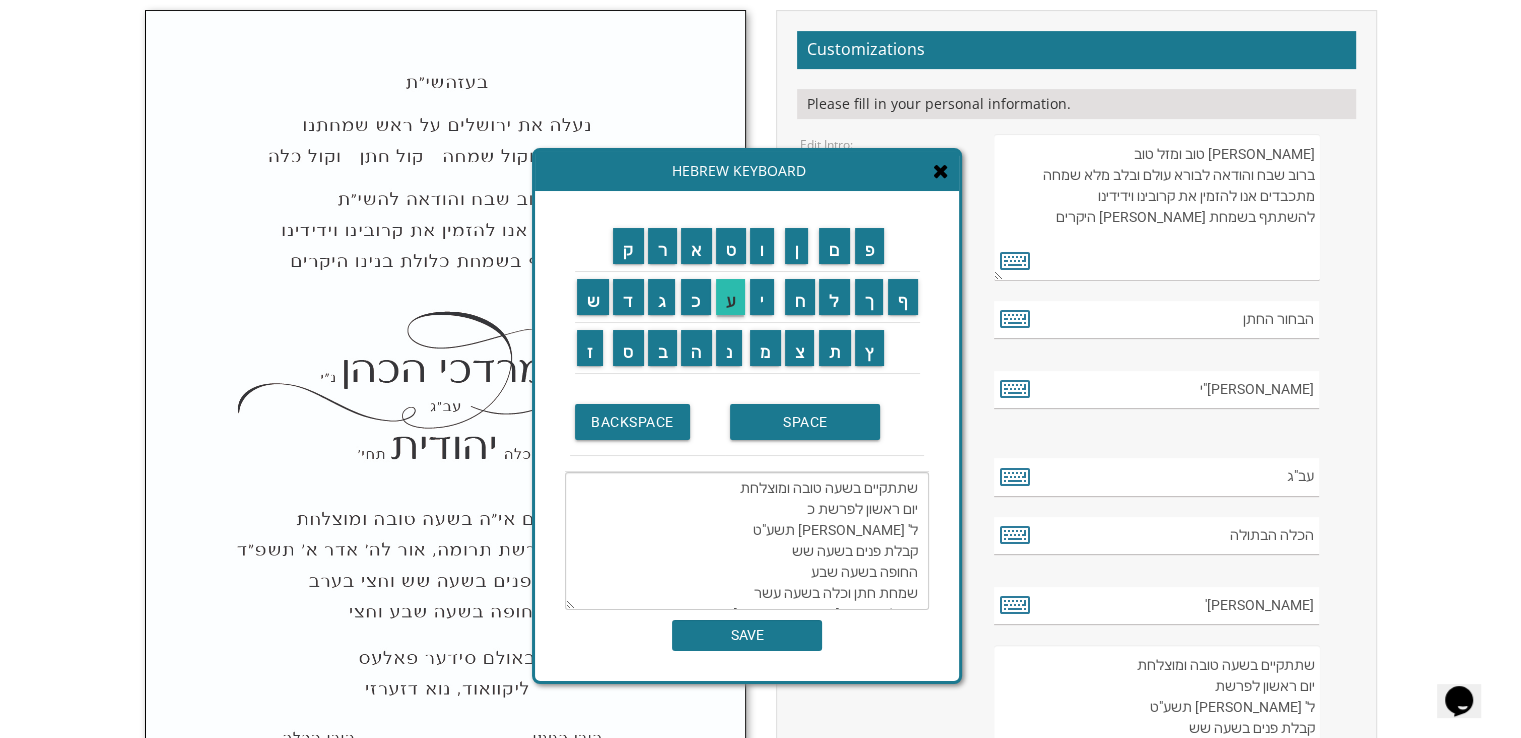 scroll, scrollTop: 42, scrollLeft: 0, axis: vertical 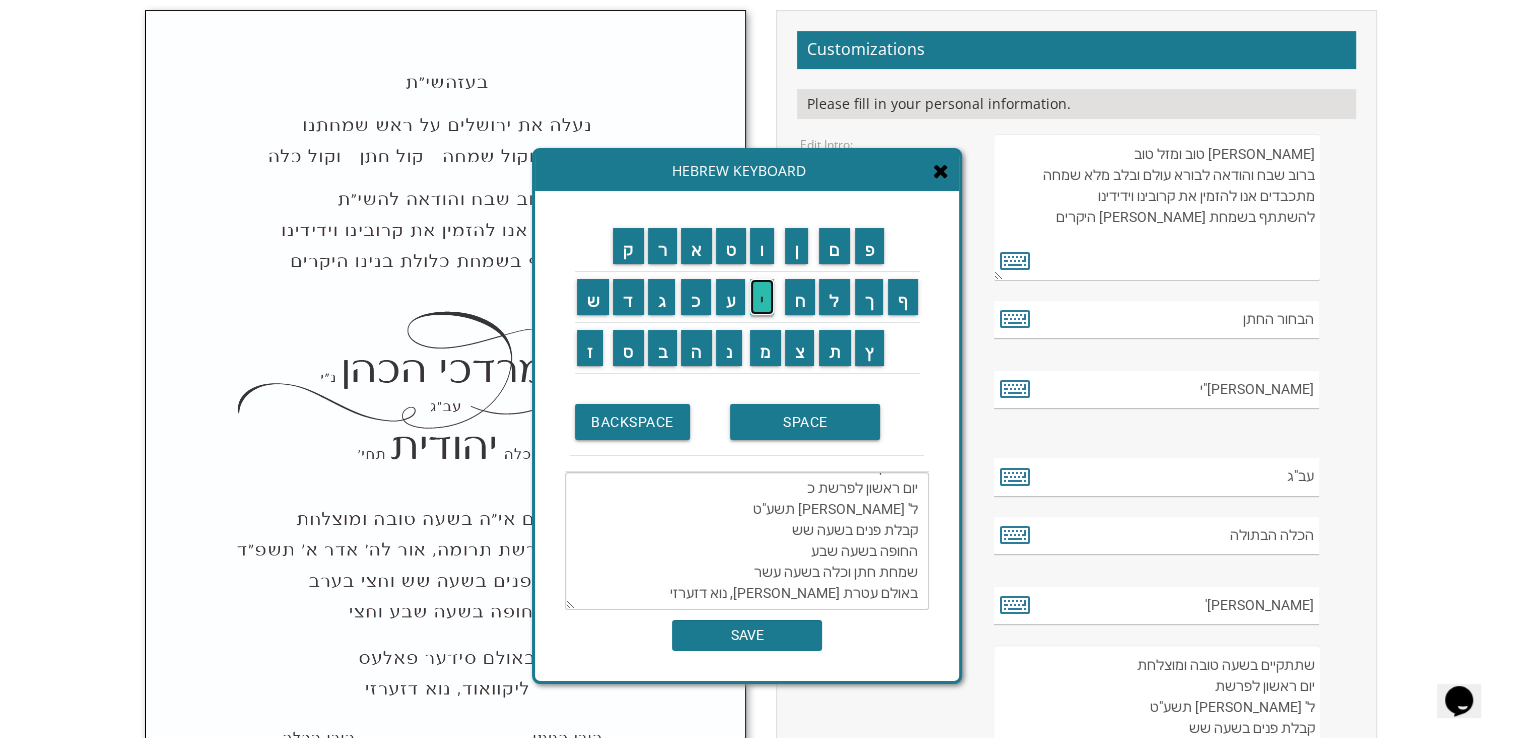click on "י" at bounding box center [762, 297] 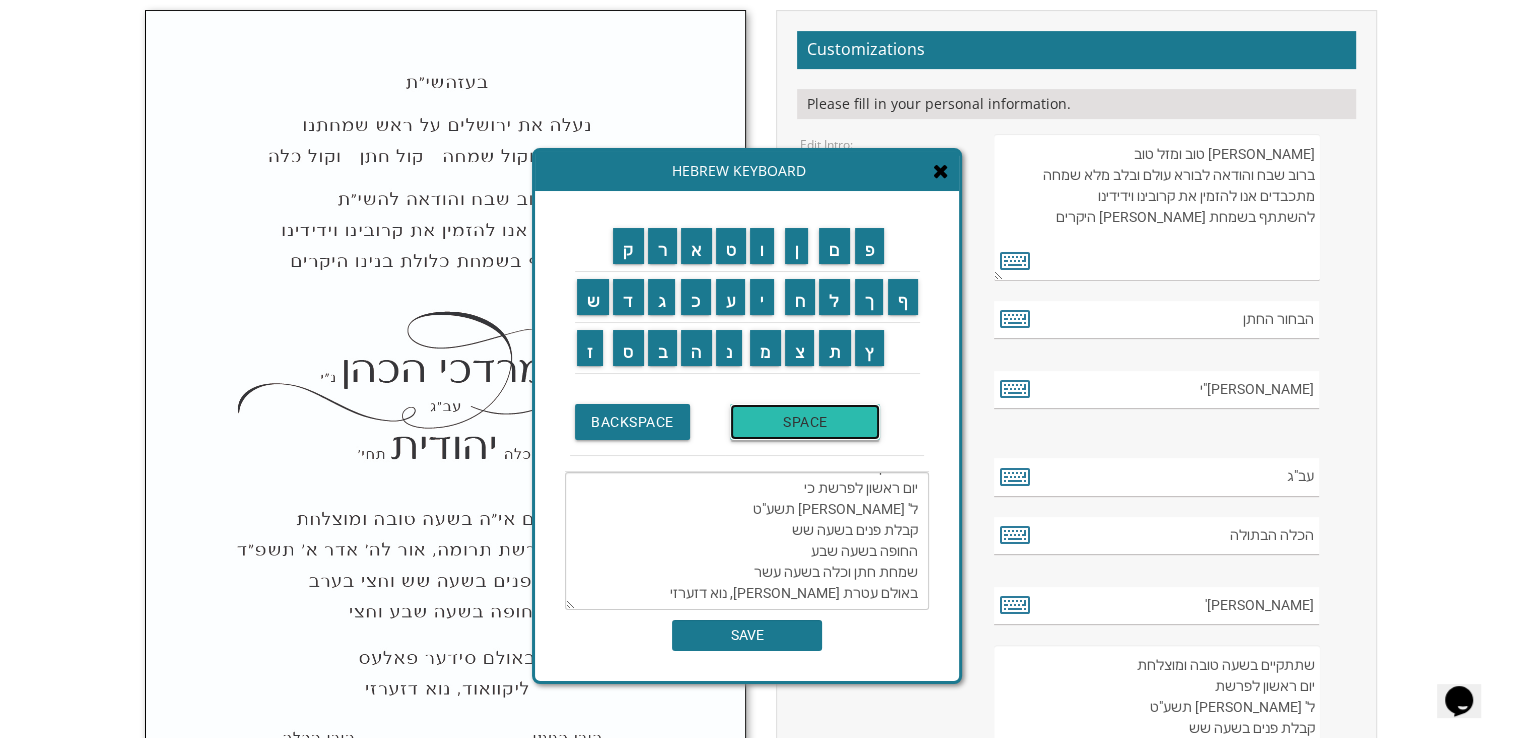 click on "SPACE" at bounding box center [805, 422] 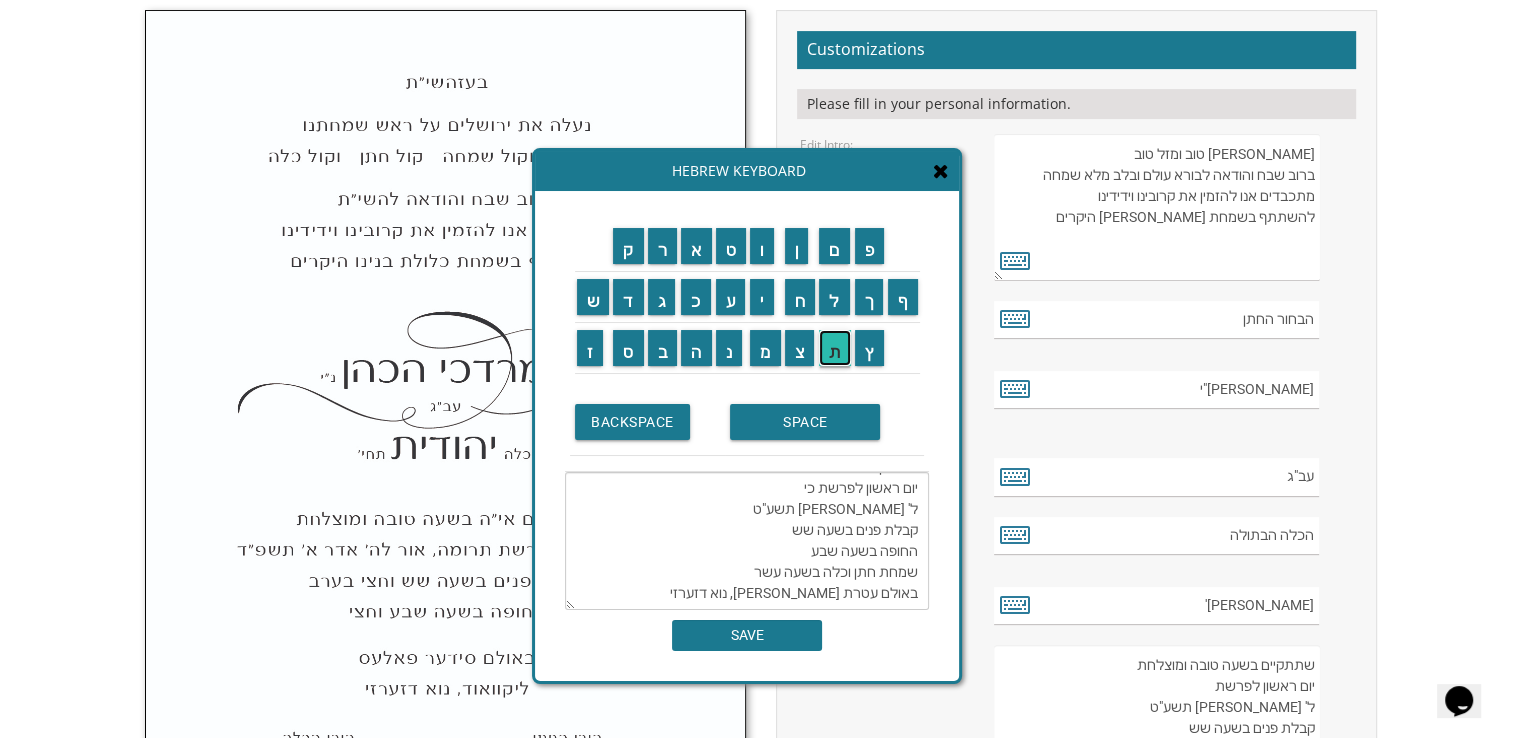 click on "ת" at bounding box center (835, 348) 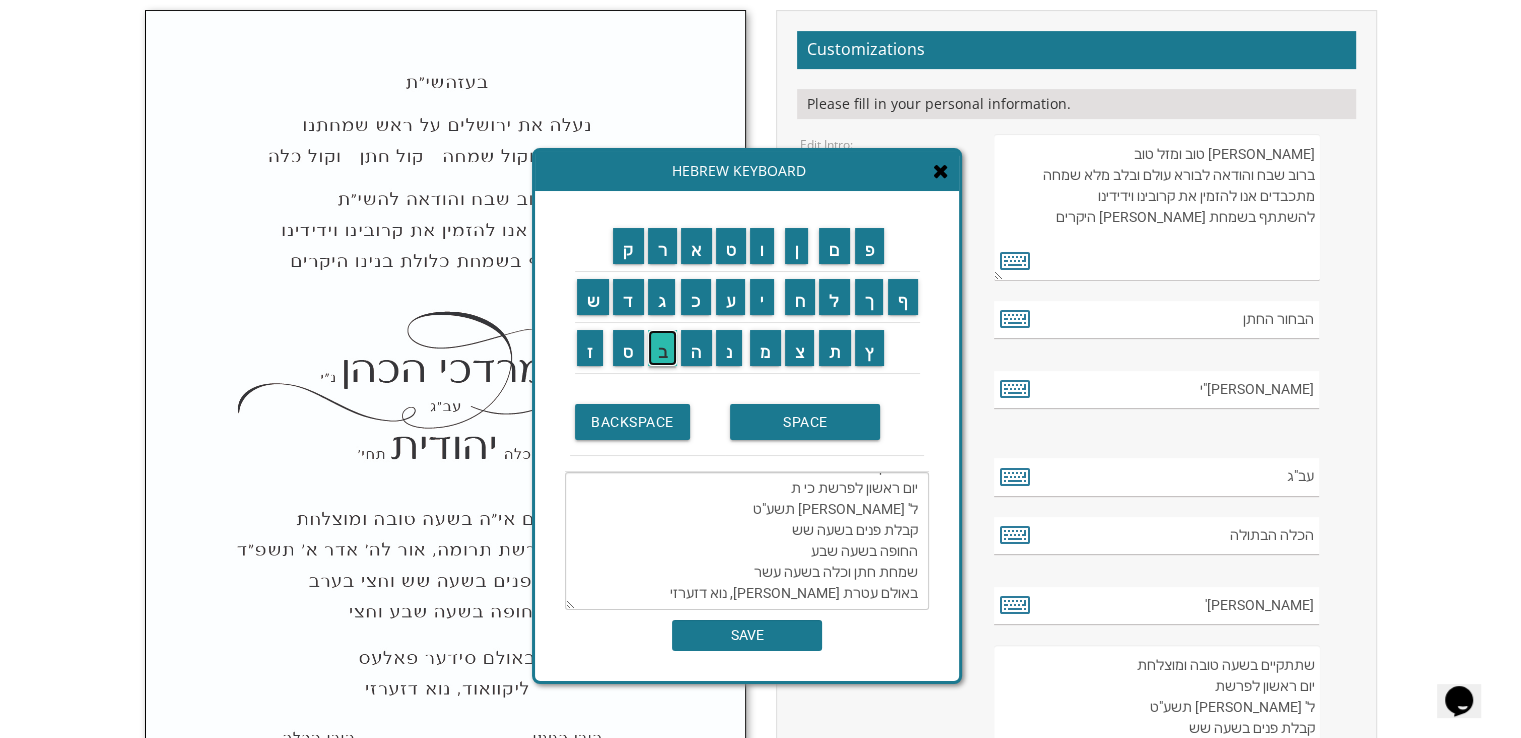 click on "ב" at bounding box center [663, 348] 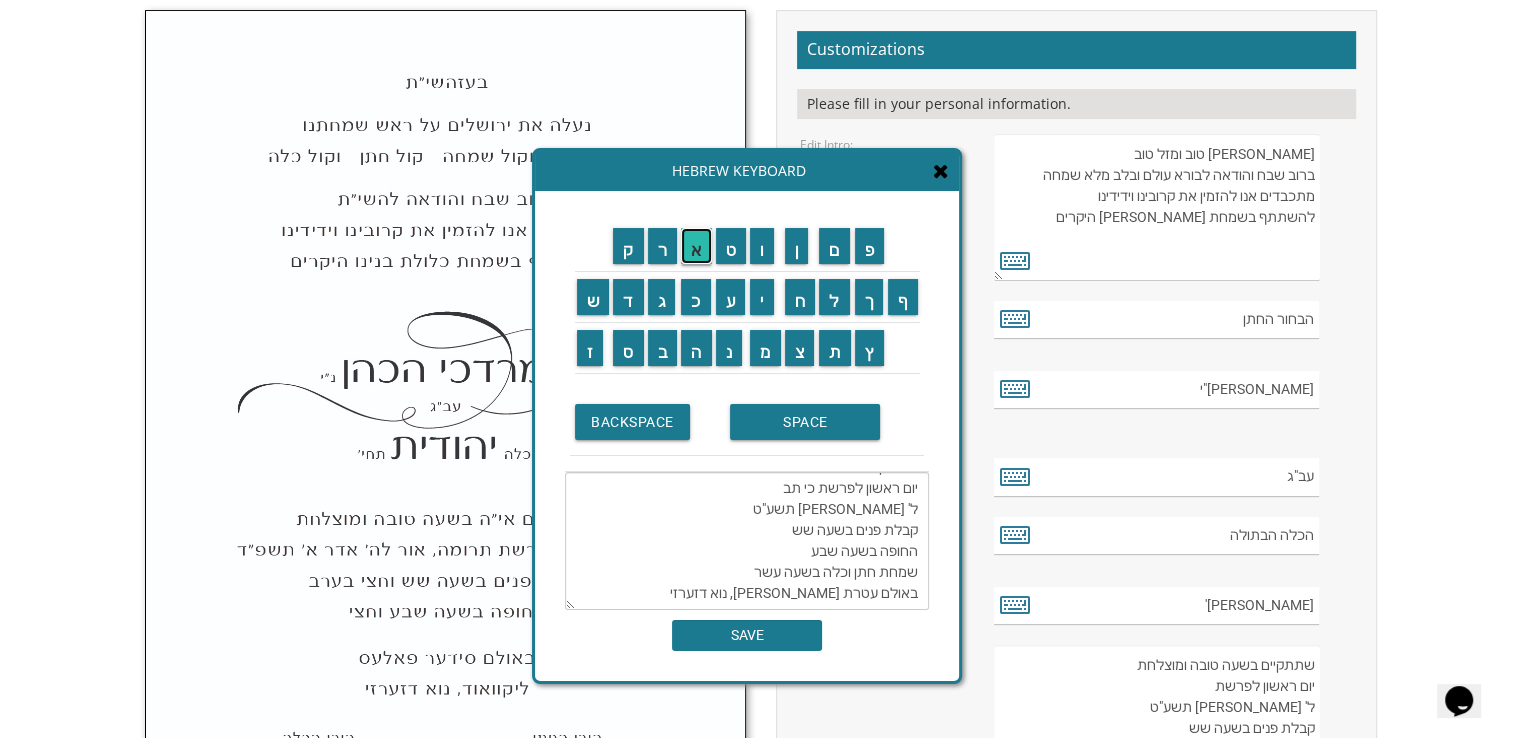drag, startPoint x: 690, startPoint y: 238, endPoint x: 686, endPoint y: 261, distance: 23.345236 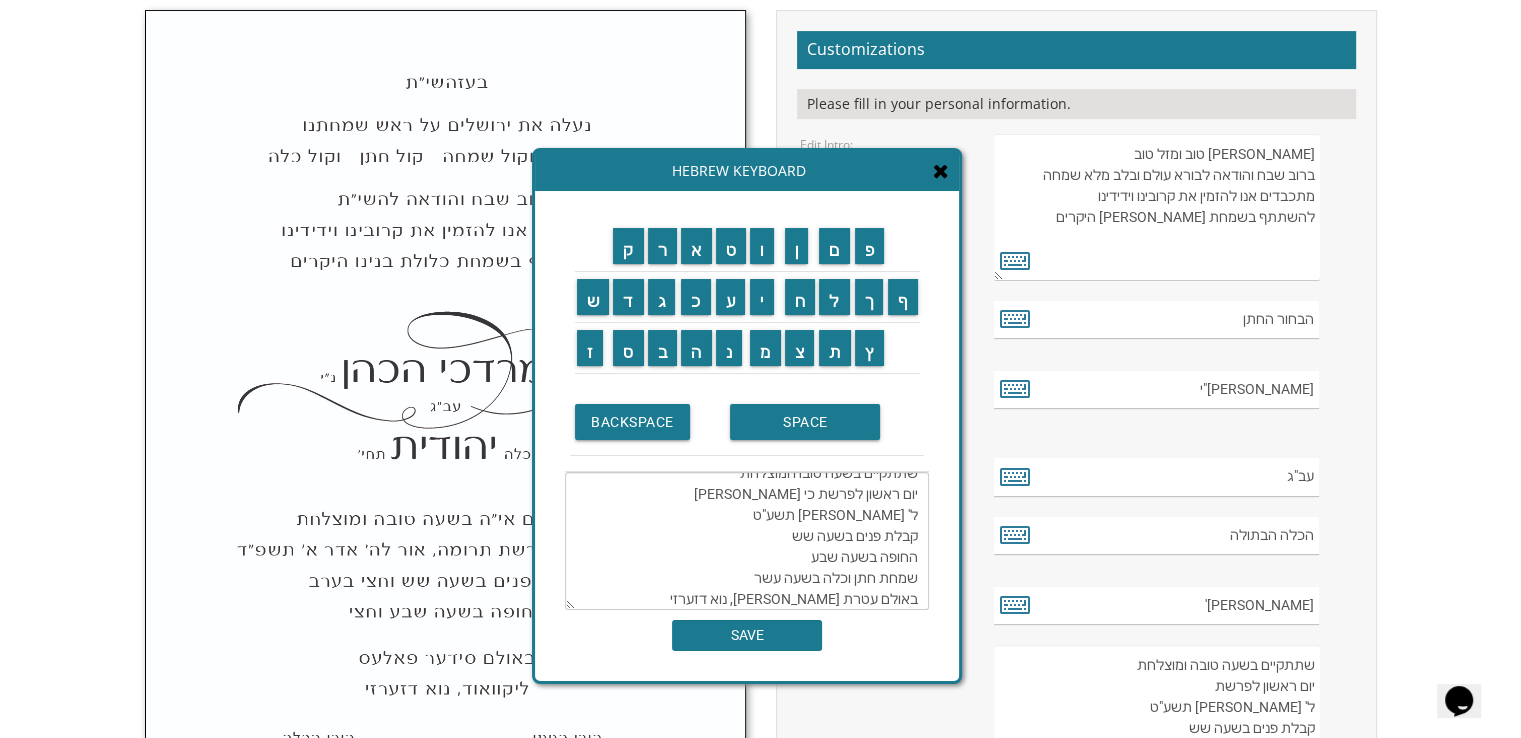 scroll, scrollTop: 0, scrollLeft: 0, axis: both 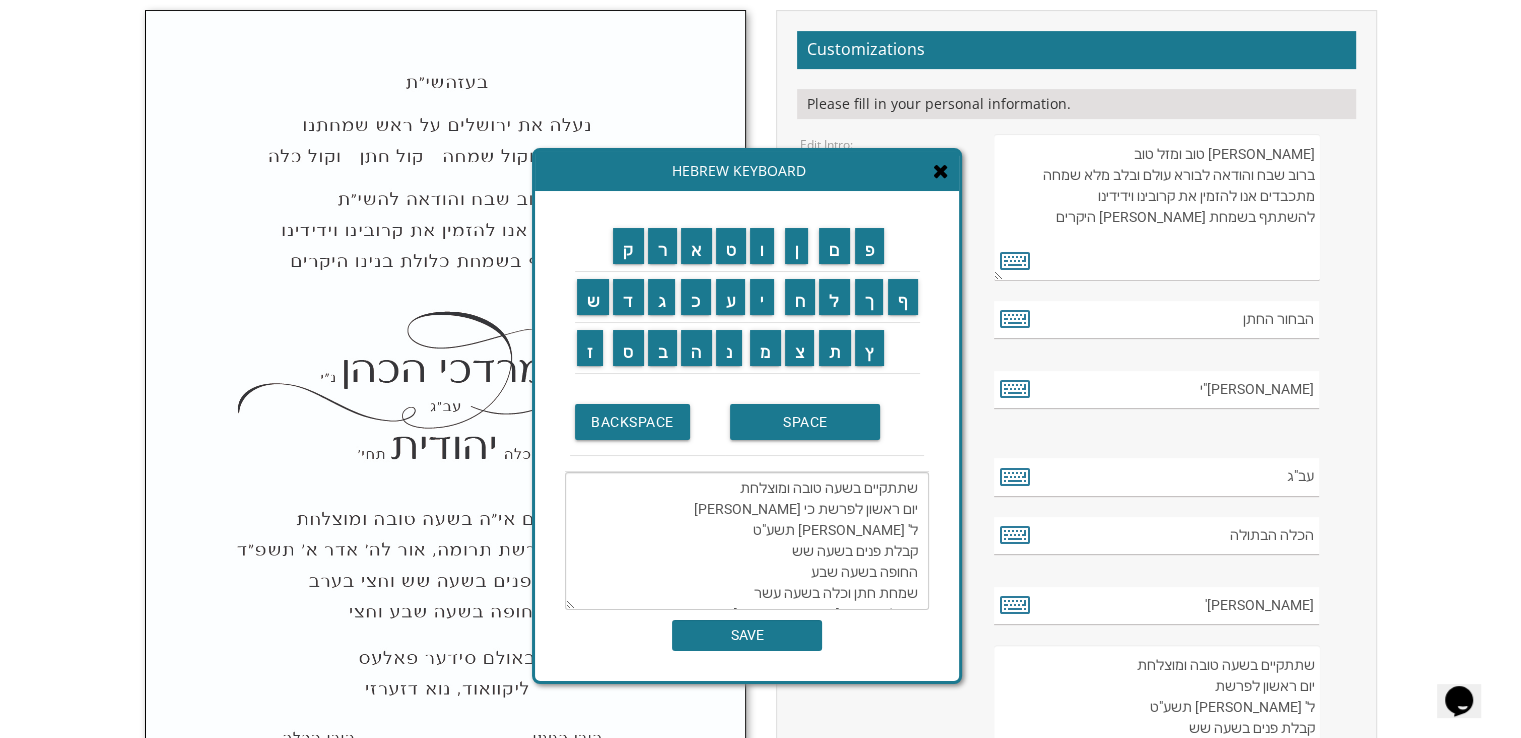 drag, startPoint x: 833, startPoint y: 530, endPoint x: 927, endPoint y: 533, distance: 94.04786 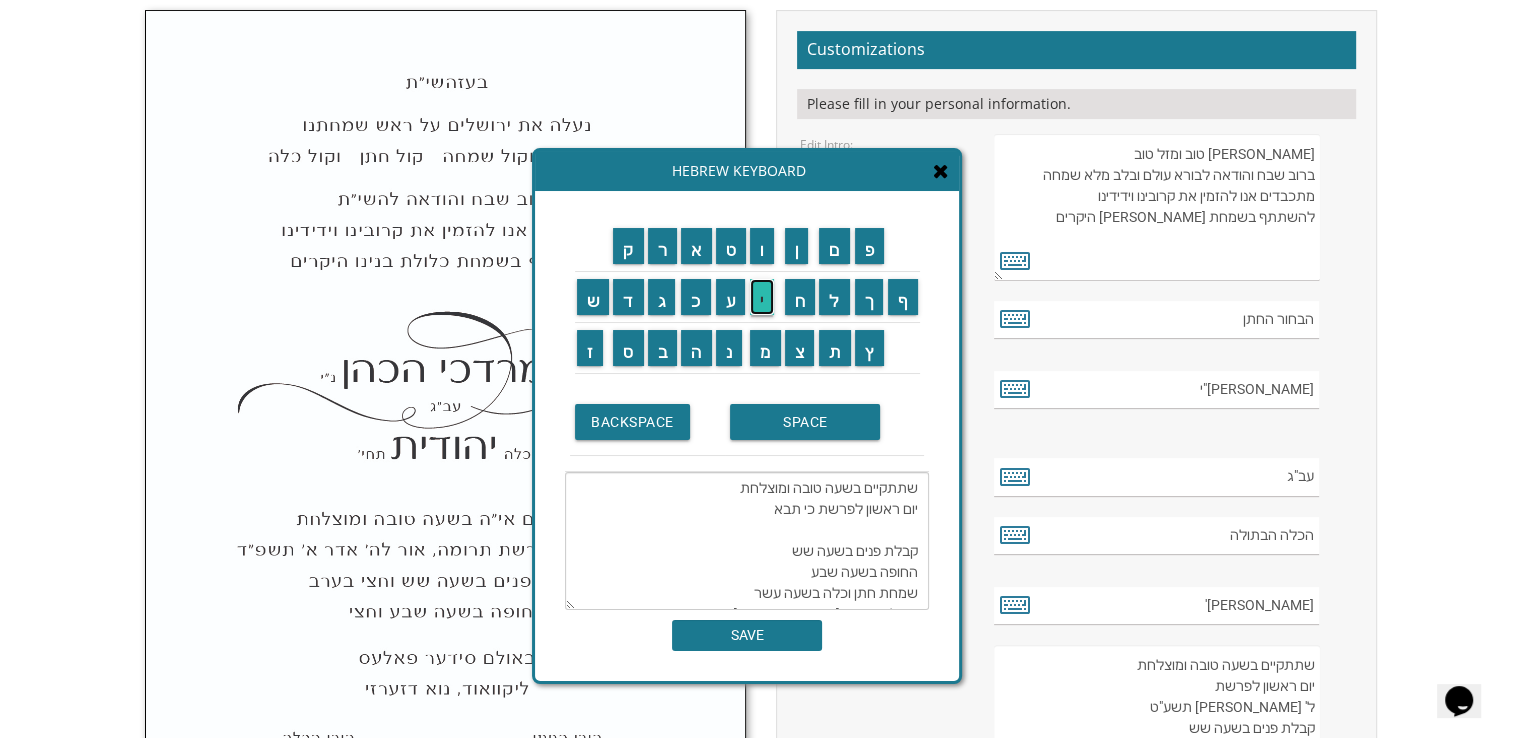 click on "י" at bounding box center (762, 297) 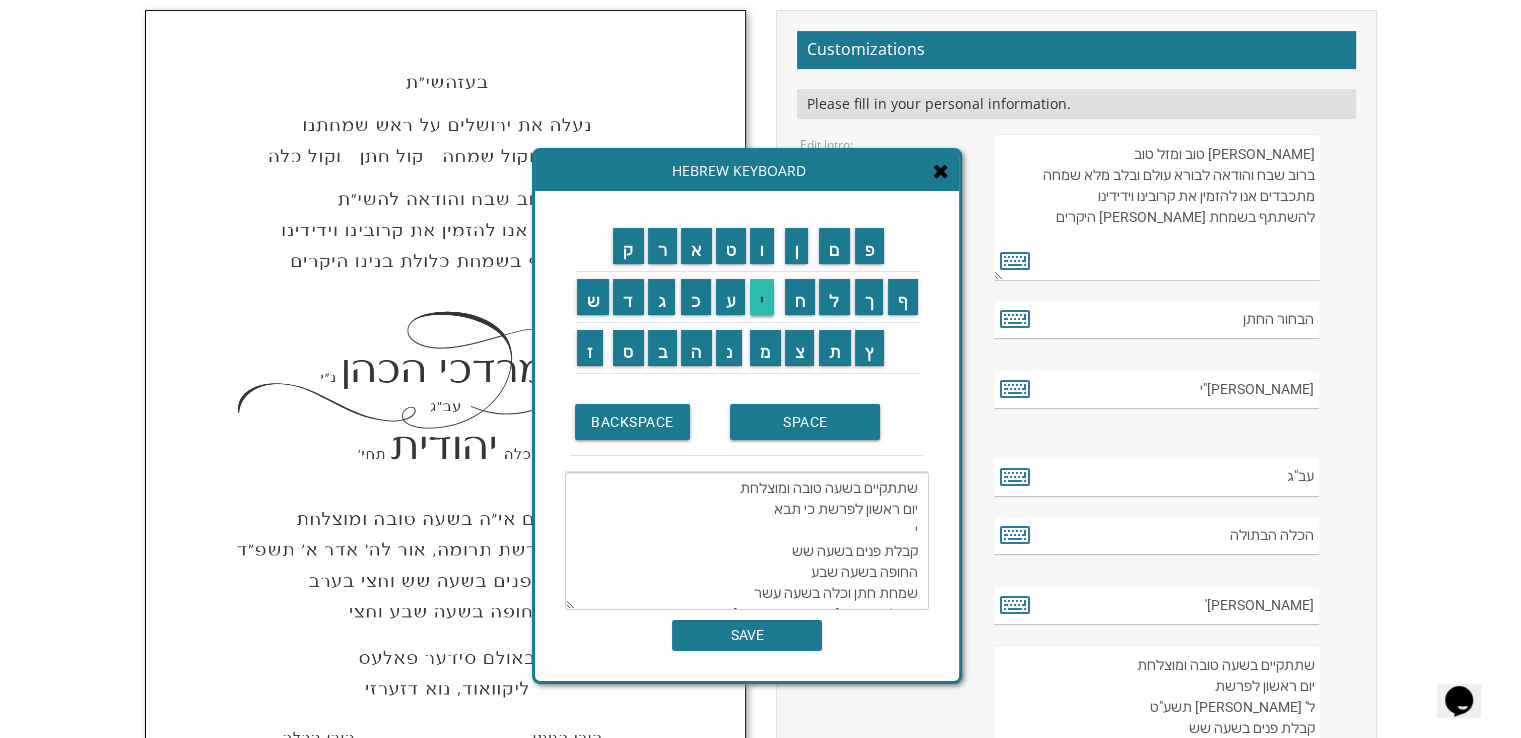 scroll, scrollTop: 42, scrollLeft: 0, axis: vertical 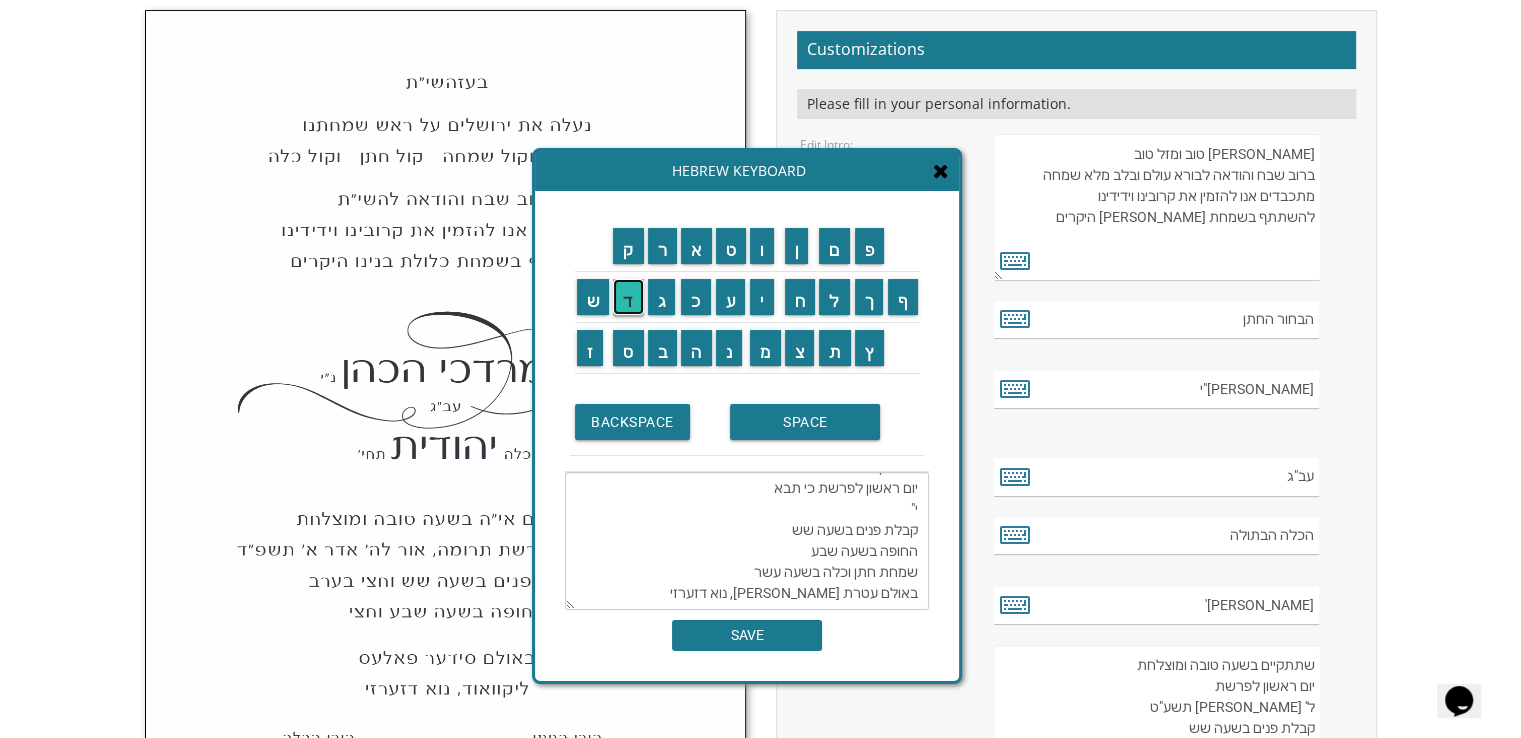 click on "ד" at bounding box center [628, 297] 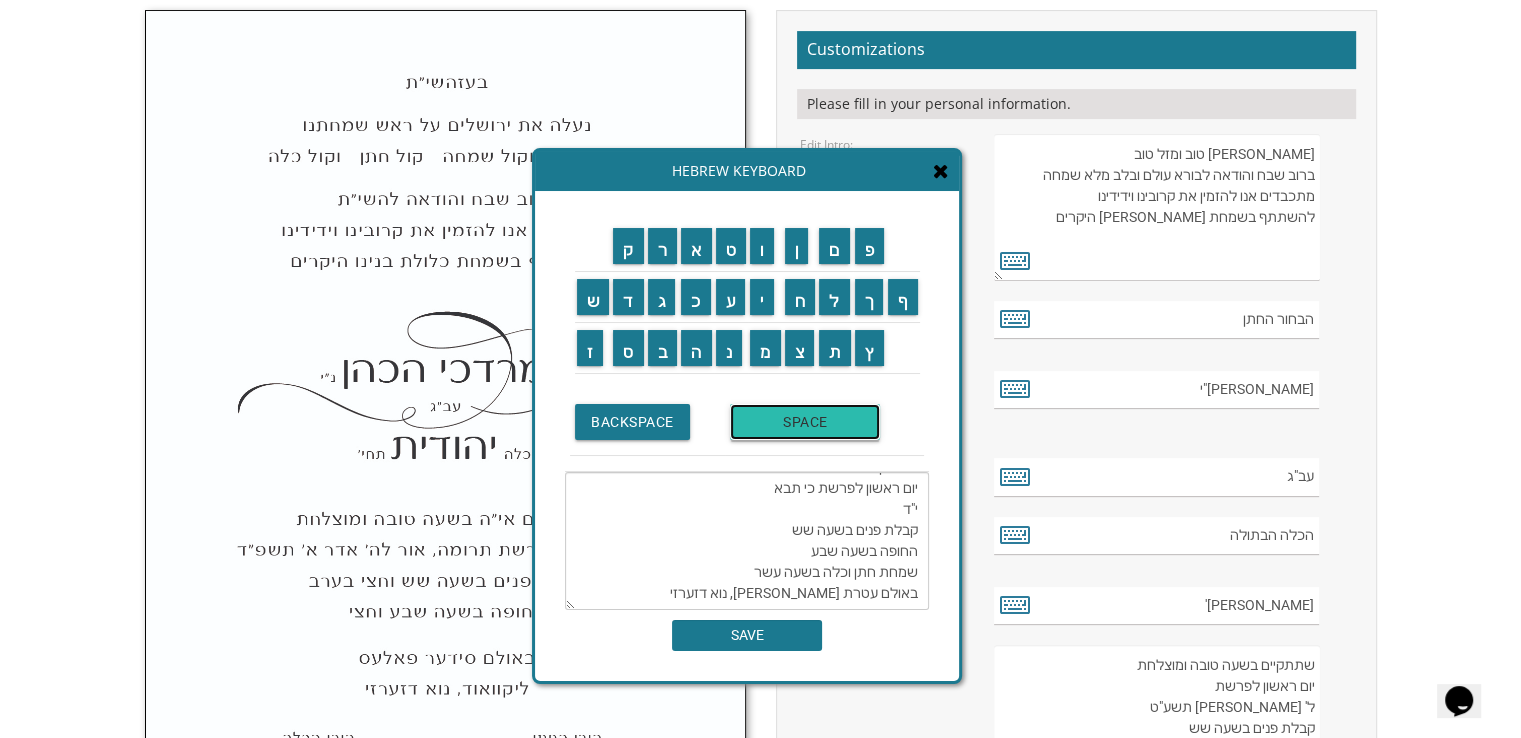 click on "SPACE" at bounding box center [805, 422] 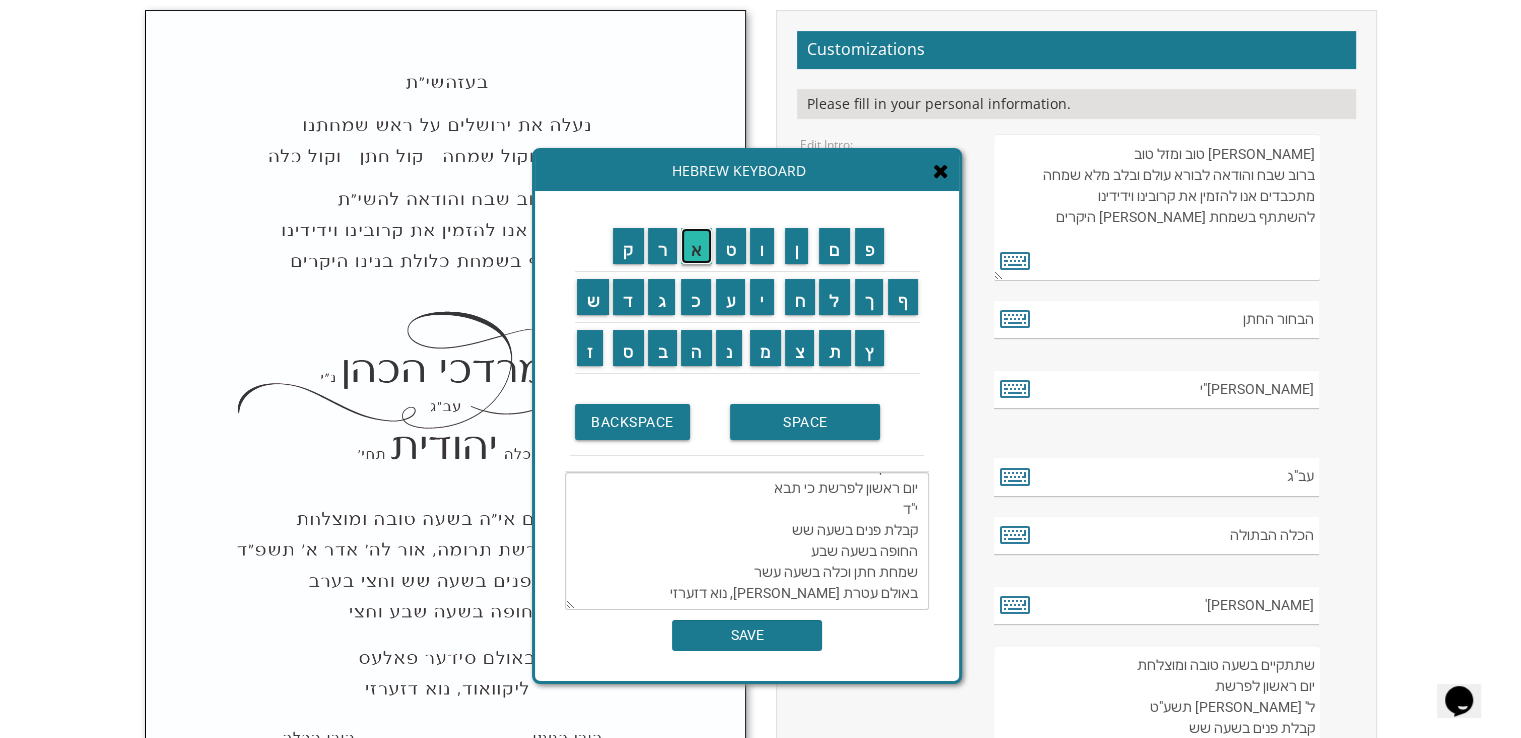 click on "א" at bounding box center (696, 246) 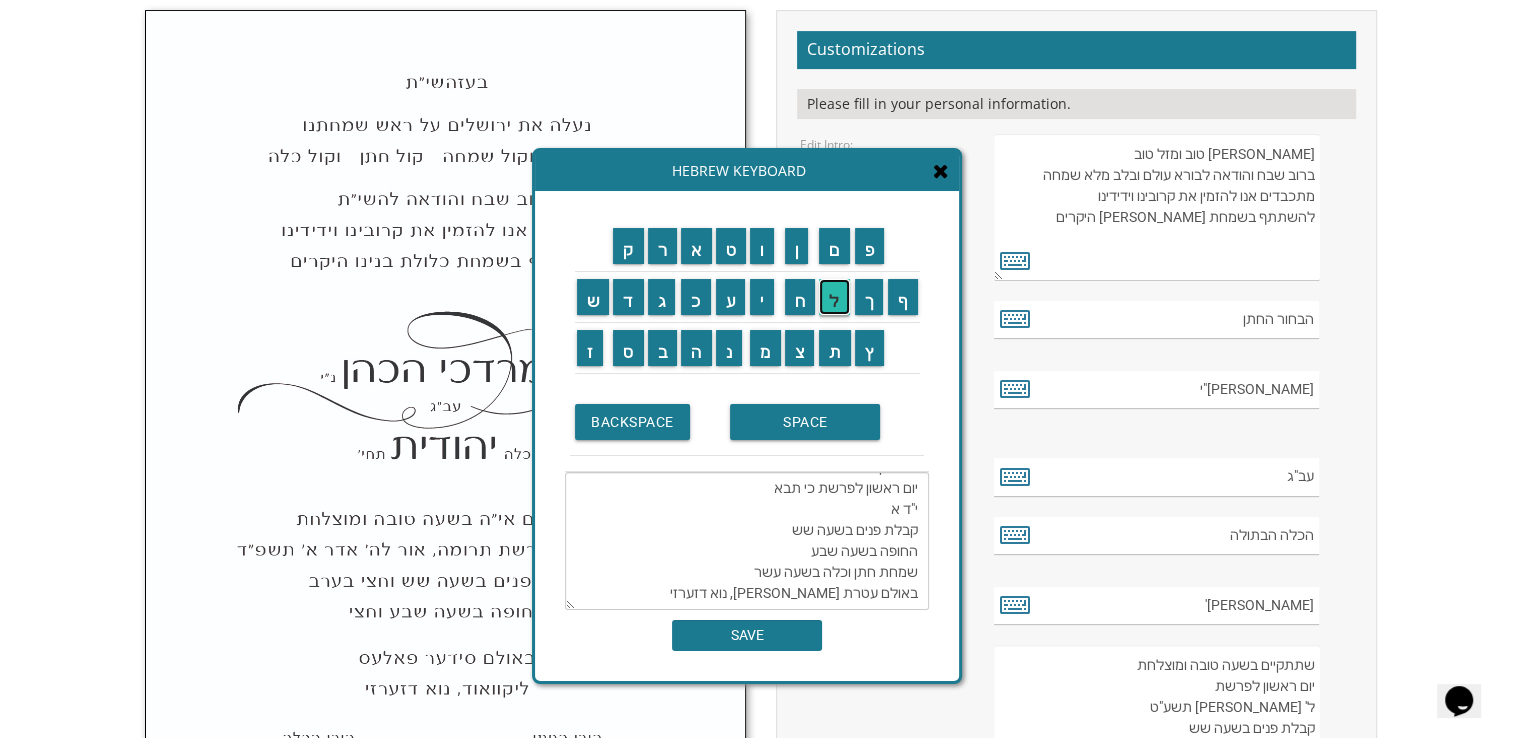 click on "ל" at bounding box center [834, 297] 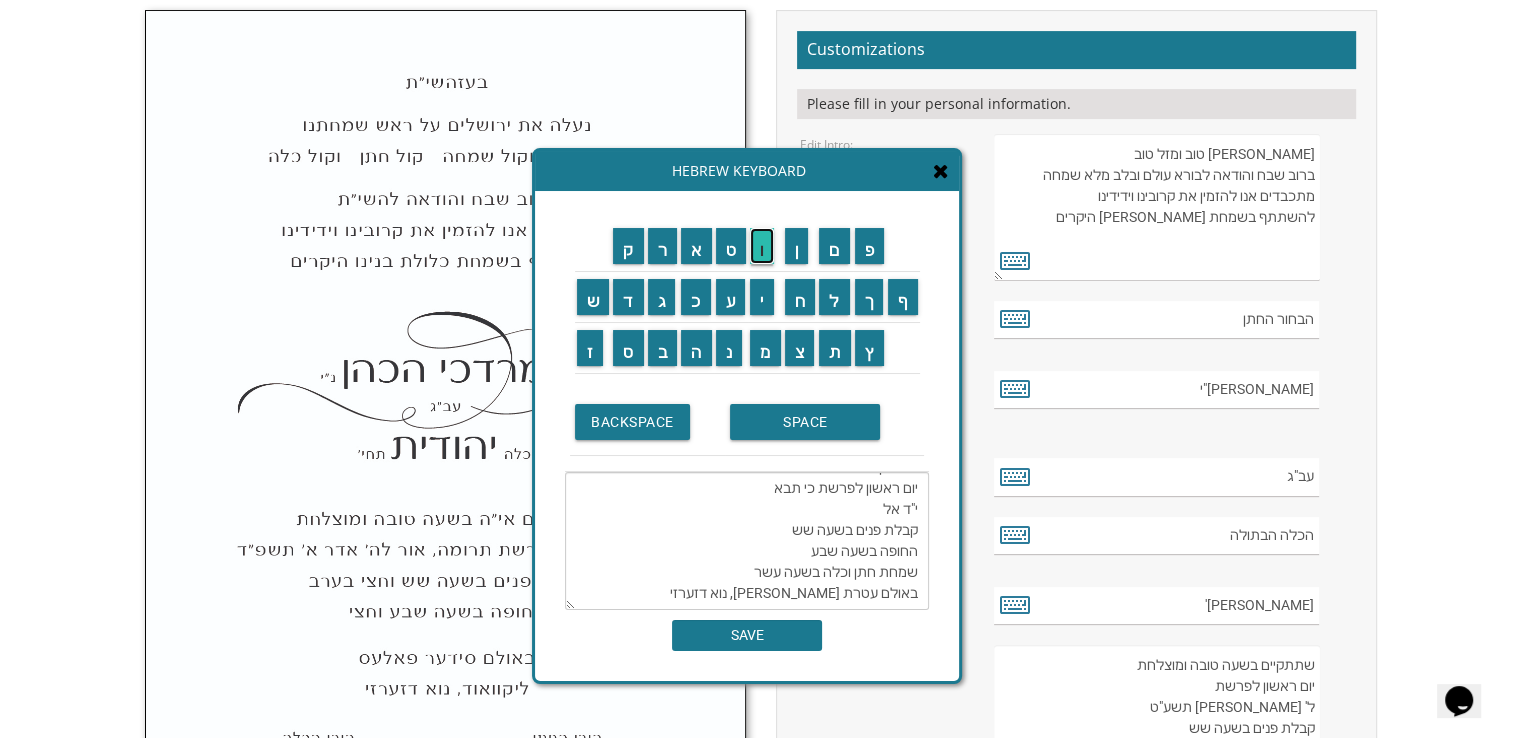 click on "ו" at bounding box center (762, 246) 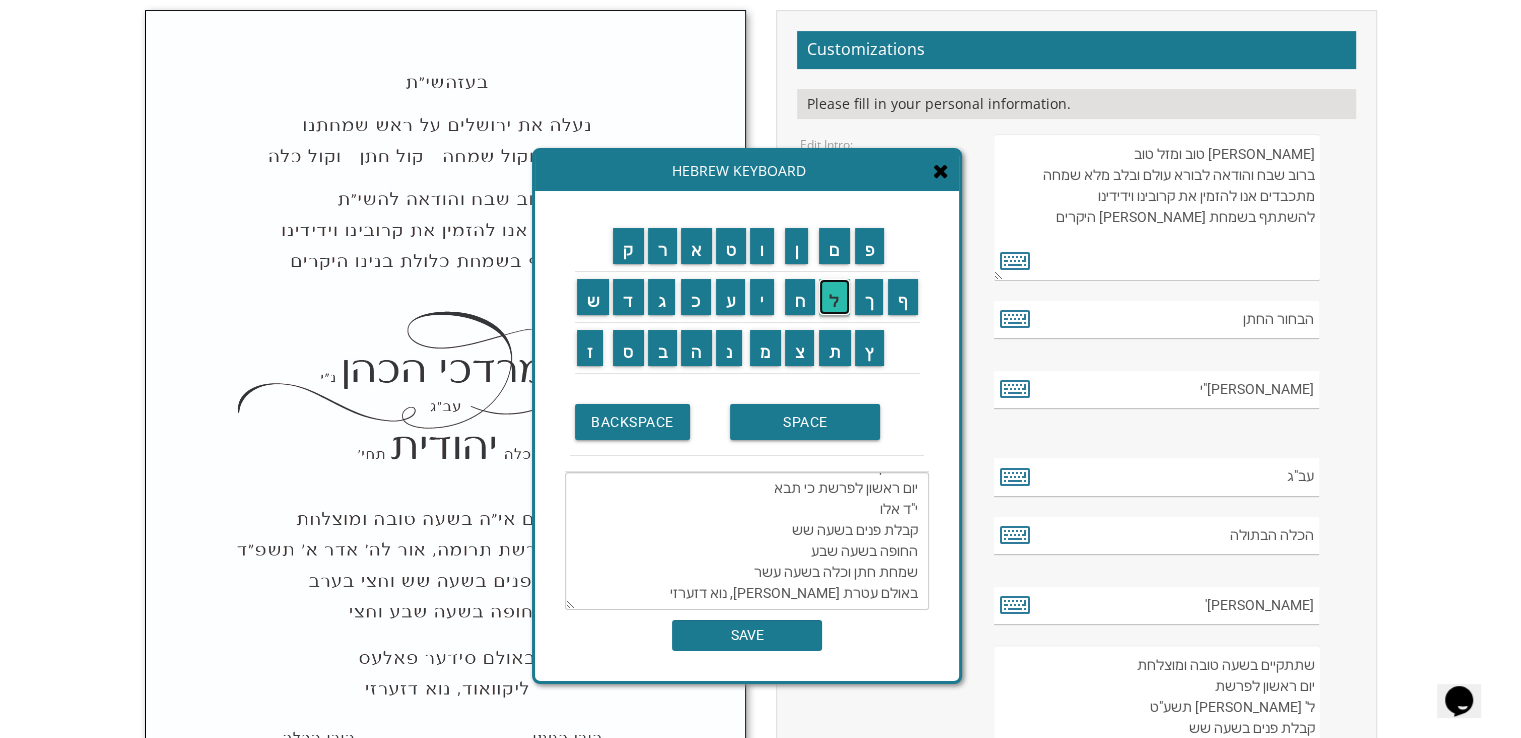 click on "ל" at bounding box center [834, 297] 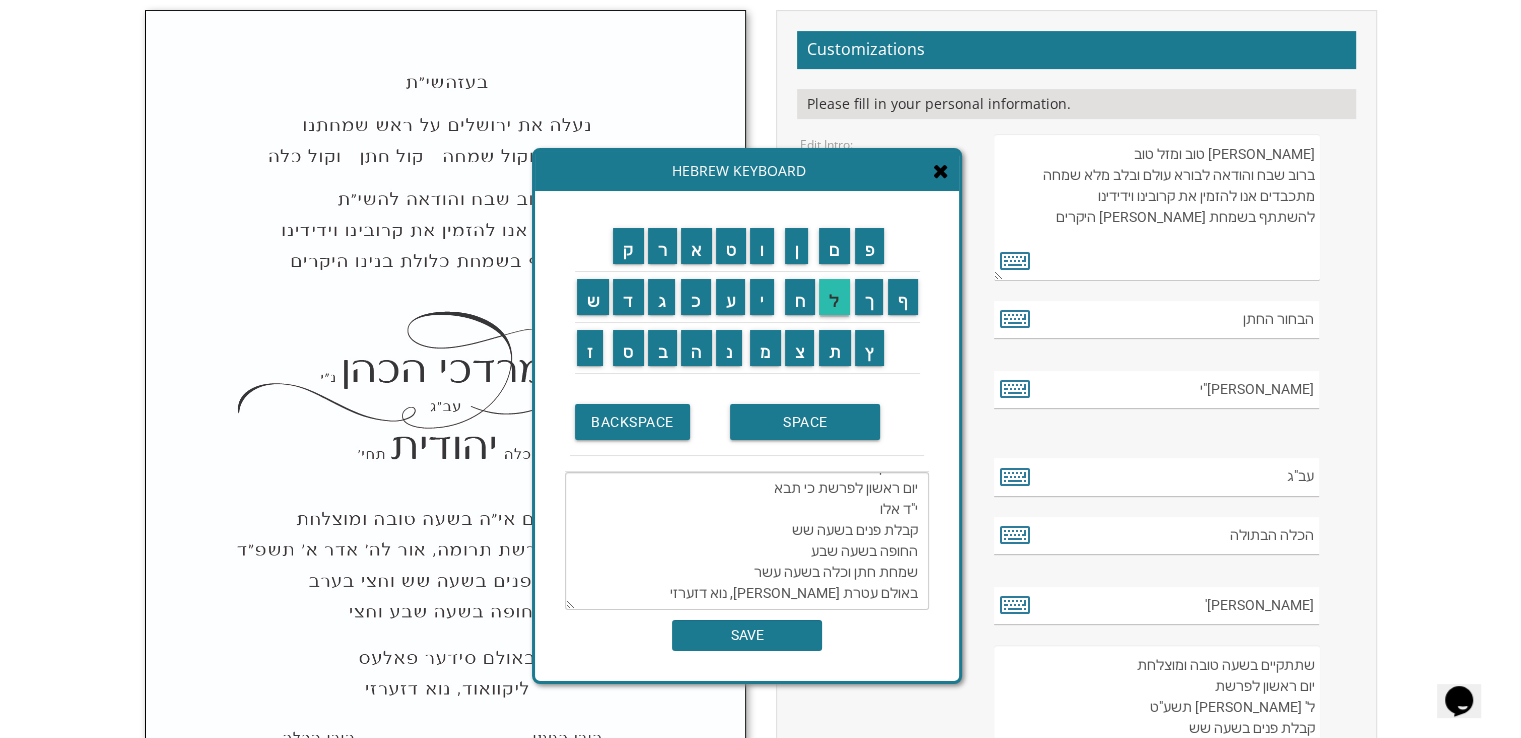 type on "שתתקיים בשעה טובה ומוצלחת
יום ראשון לפרשת כי תבא
י"ד [PERSON_NAME]
קבלת פנים בשעה שש
החופה בשעה שבע
שמחת חתן וכלה בשעה עשר
באולם עטרת [PERSON_NAME], נוא דזערזי" 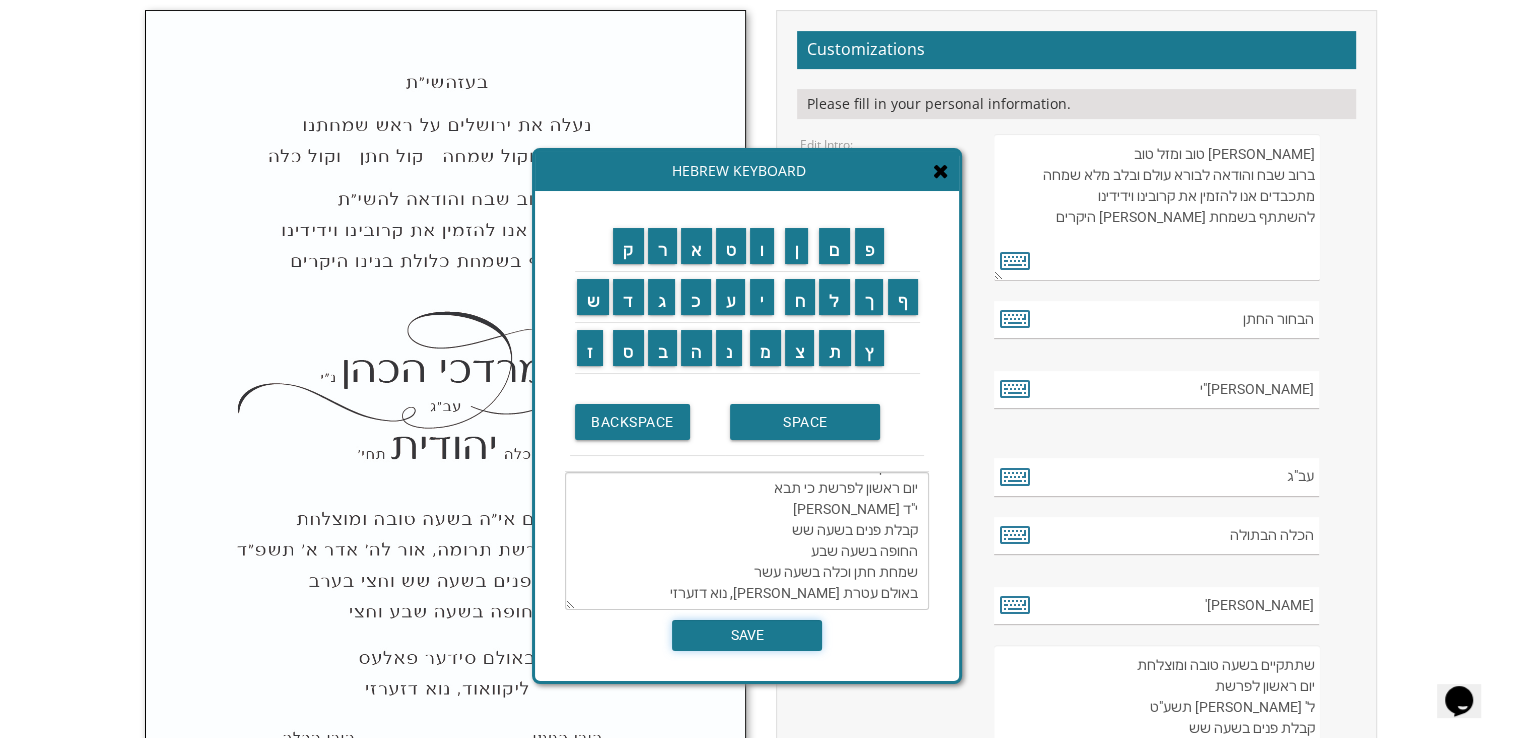 click on "SAVE" at bounding box center (747, 635) 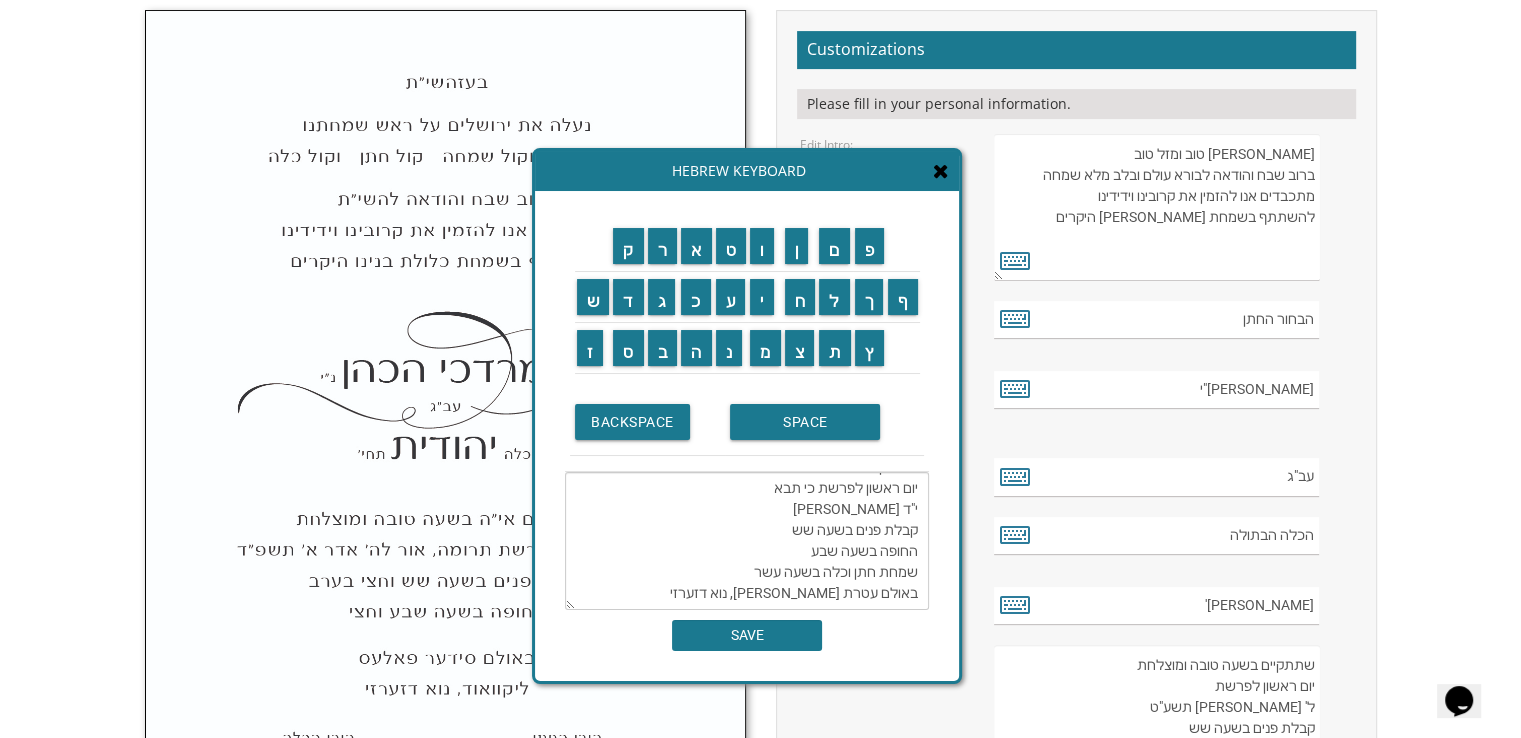 type on "שתתקיים בשעה טובה ומוצלחת
יום ראשון לפרשת כי תבא
י"ד [PERSON_NAME]
קבלת פנים בשעה שש
החופה בשעה שבע
שמחת חתן וכלה בשעה עשר
באולם עטרת [PERSON_NAME], נוא דזערזי" 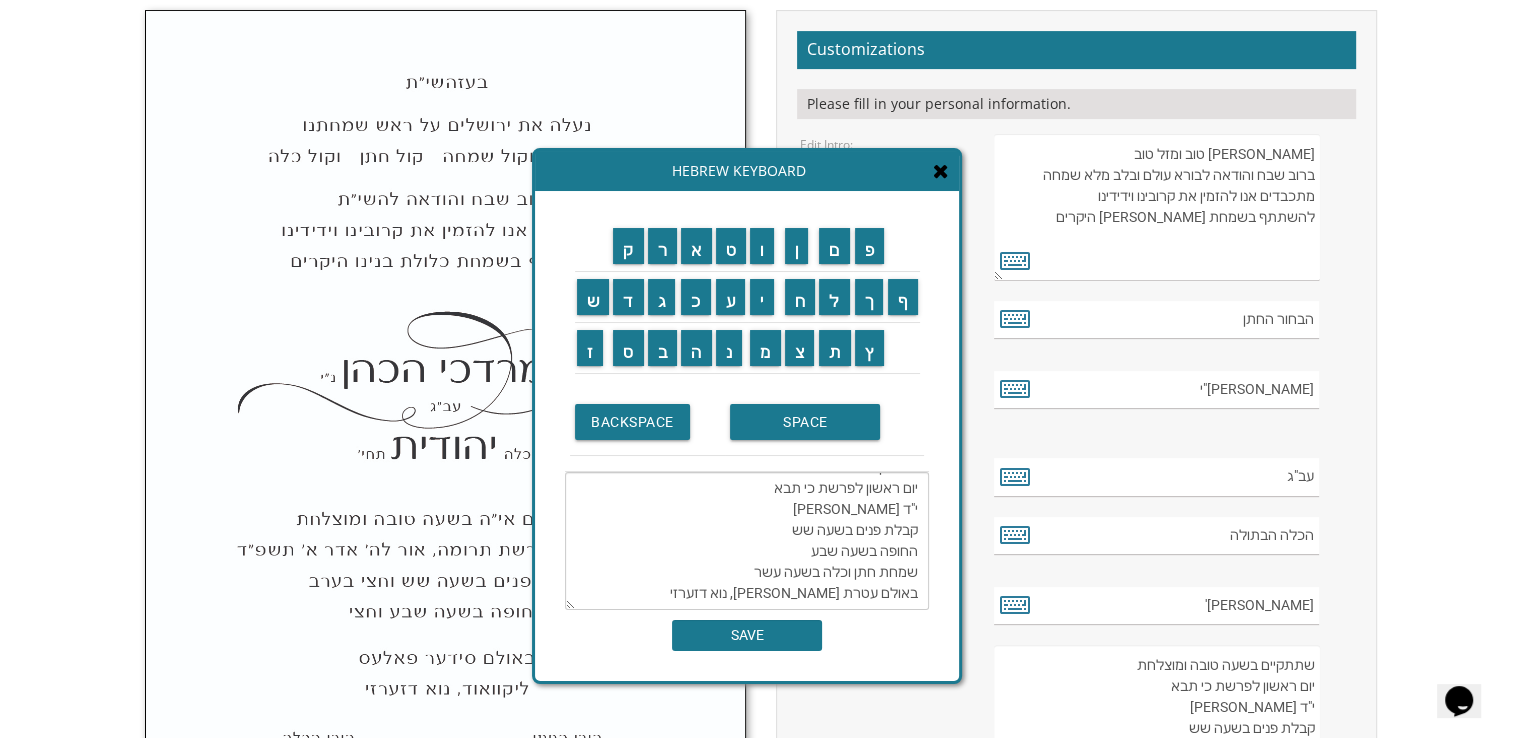 scroll, scrollTop: 1120, scrollLeft: 0, axis: vertical 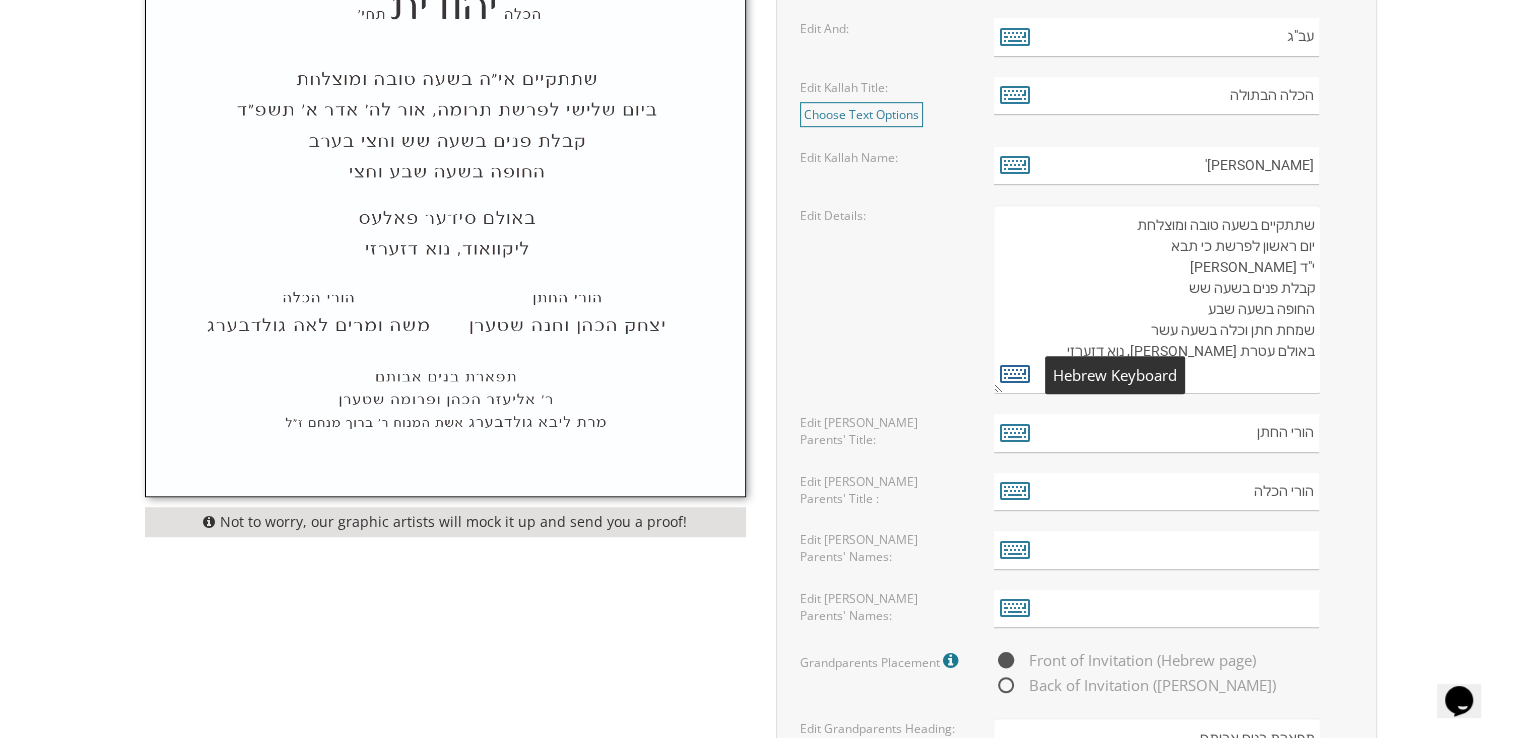 click at bounding box center [1015, 373] 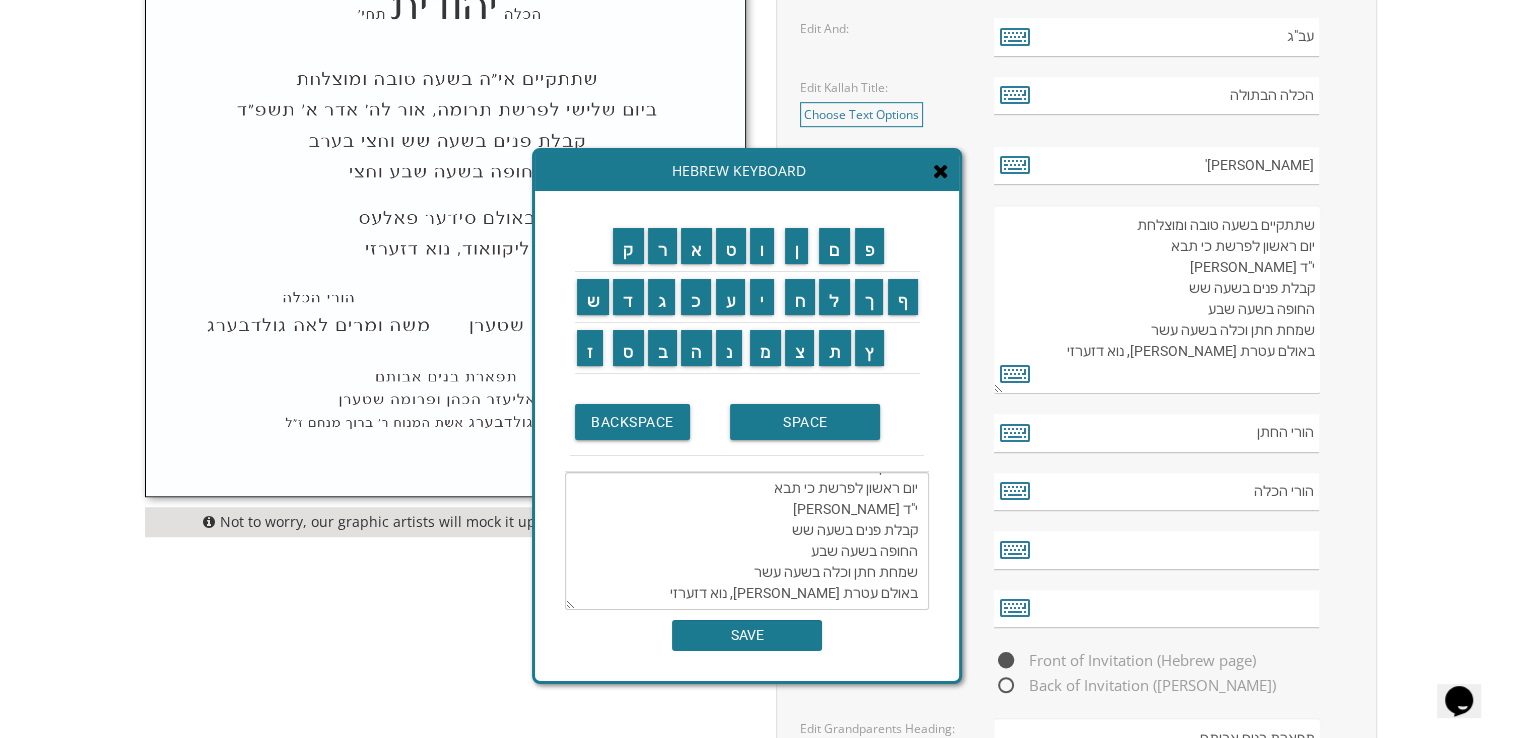 click on "שתתקיים בשעה טובה ומוצלחת
יום ראשון לפרשת כי תבא
י"ד [PERSON_NAME]
קבלת פנים בשעה שש
החופה בשעה שבע
שמחת חתן וכלה בשעה עשר
באולם עטרת [PERSON_NAME], נוא דזערזי" at bounding box center [747, 541] 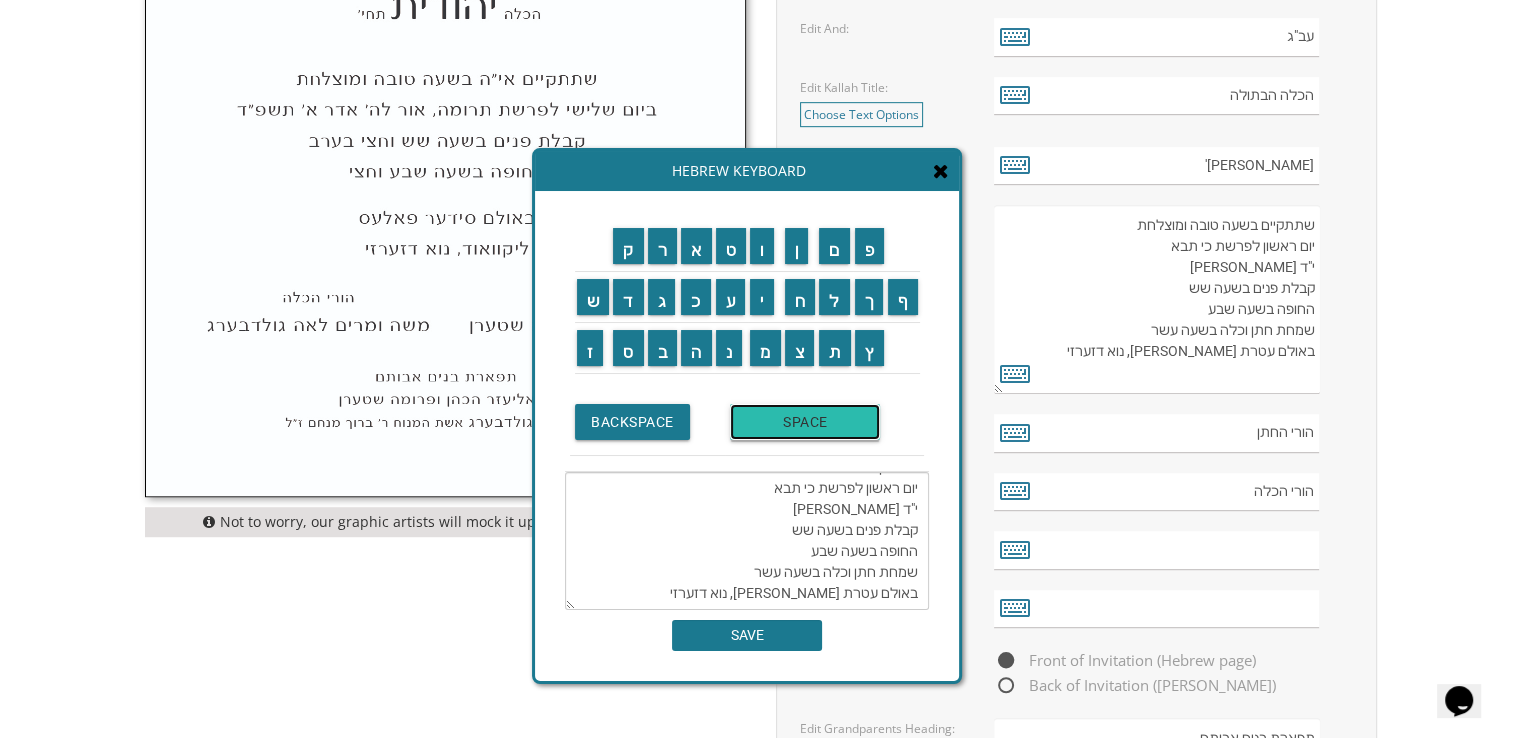 click on "SPACE" at bounding box center [805, 422] 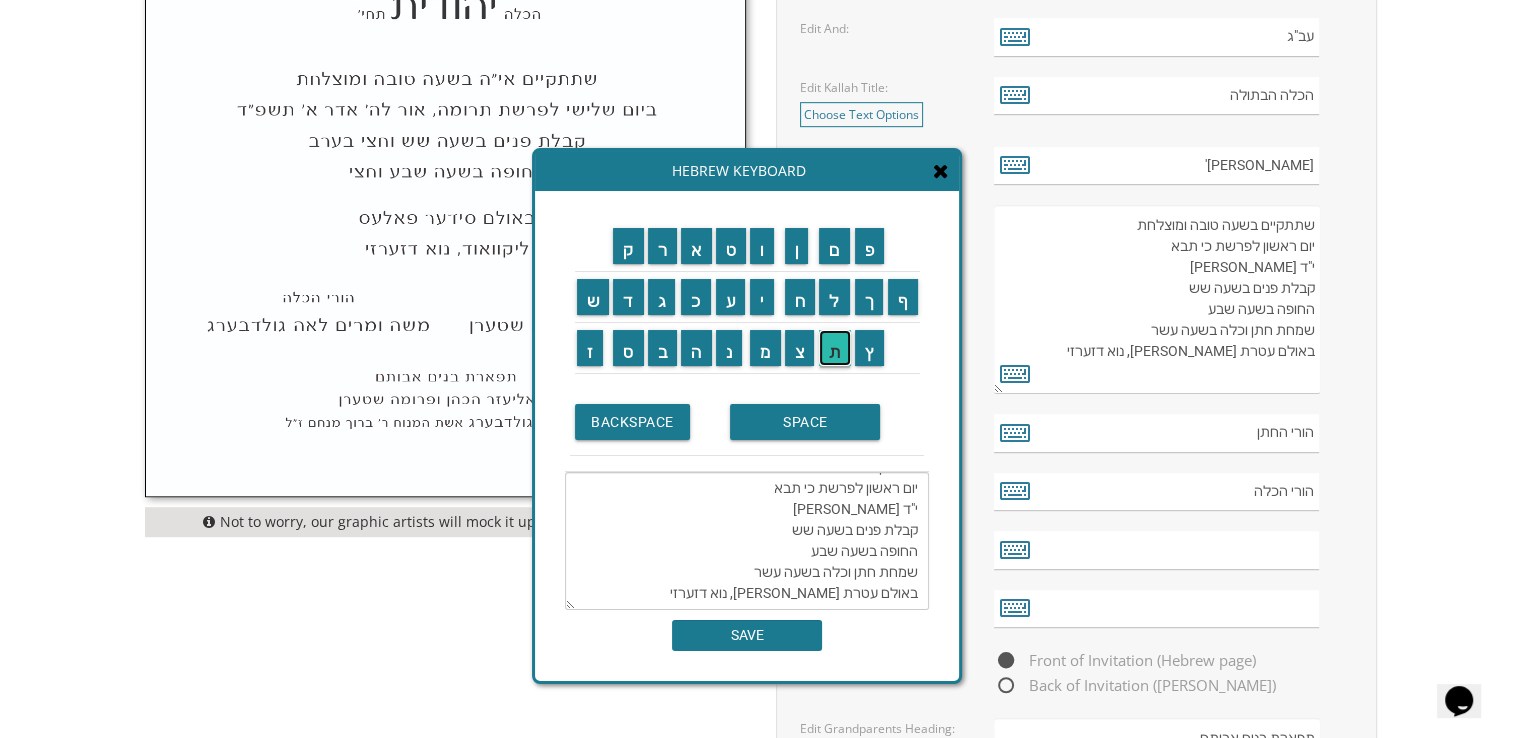 click on "ת" at bounding box center (835, 348) 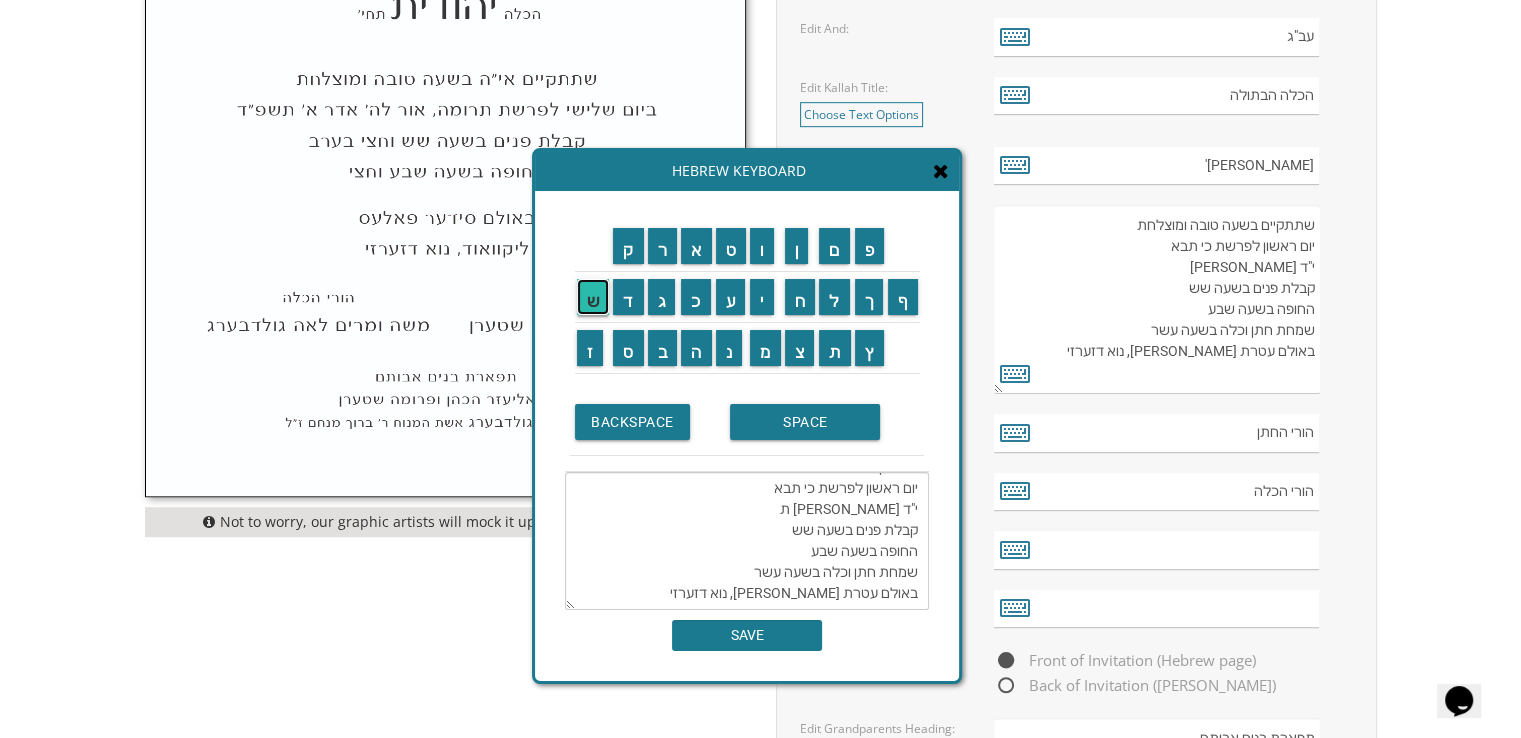 click on "ש" at bounding box center (593, 297) 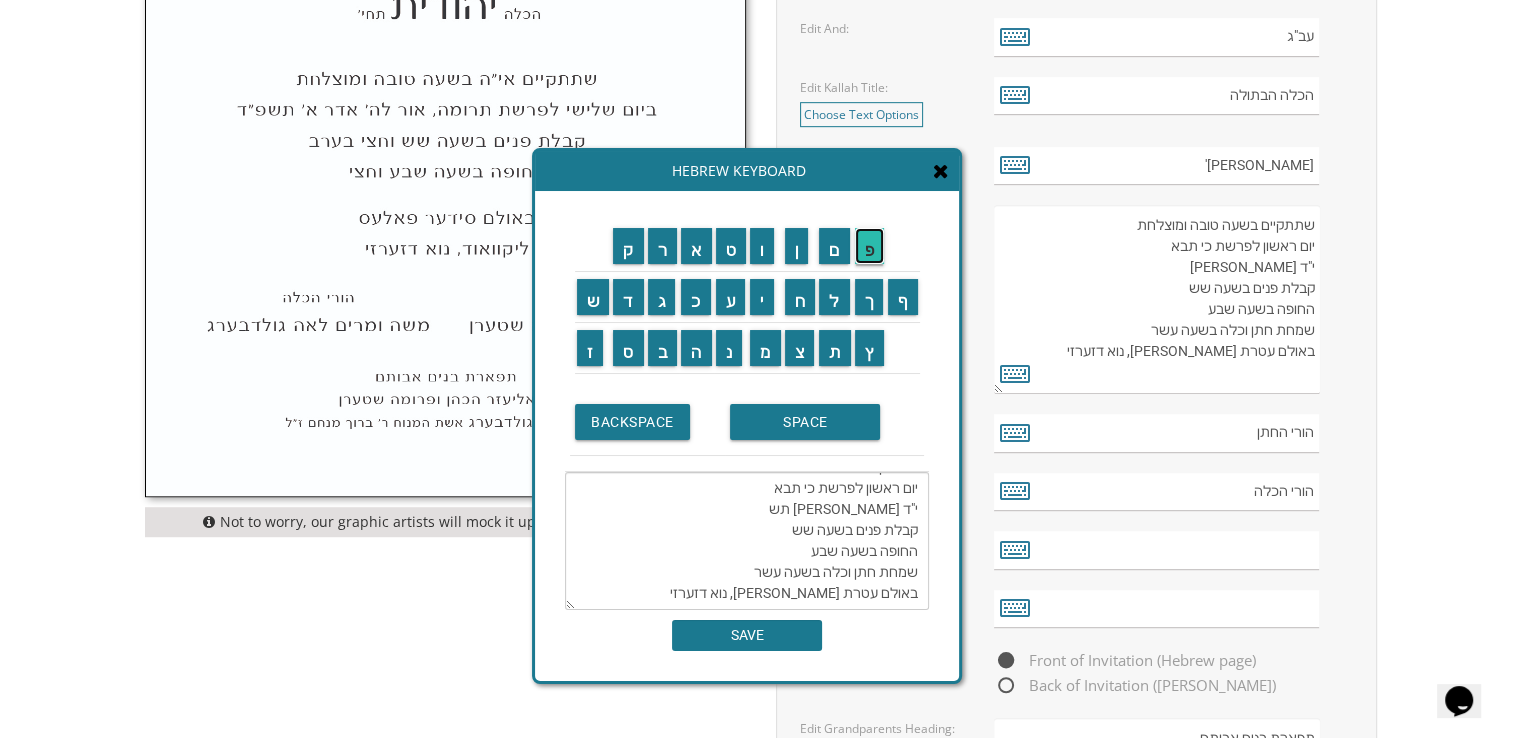 click on "פ" at bounding box center [870, 246] 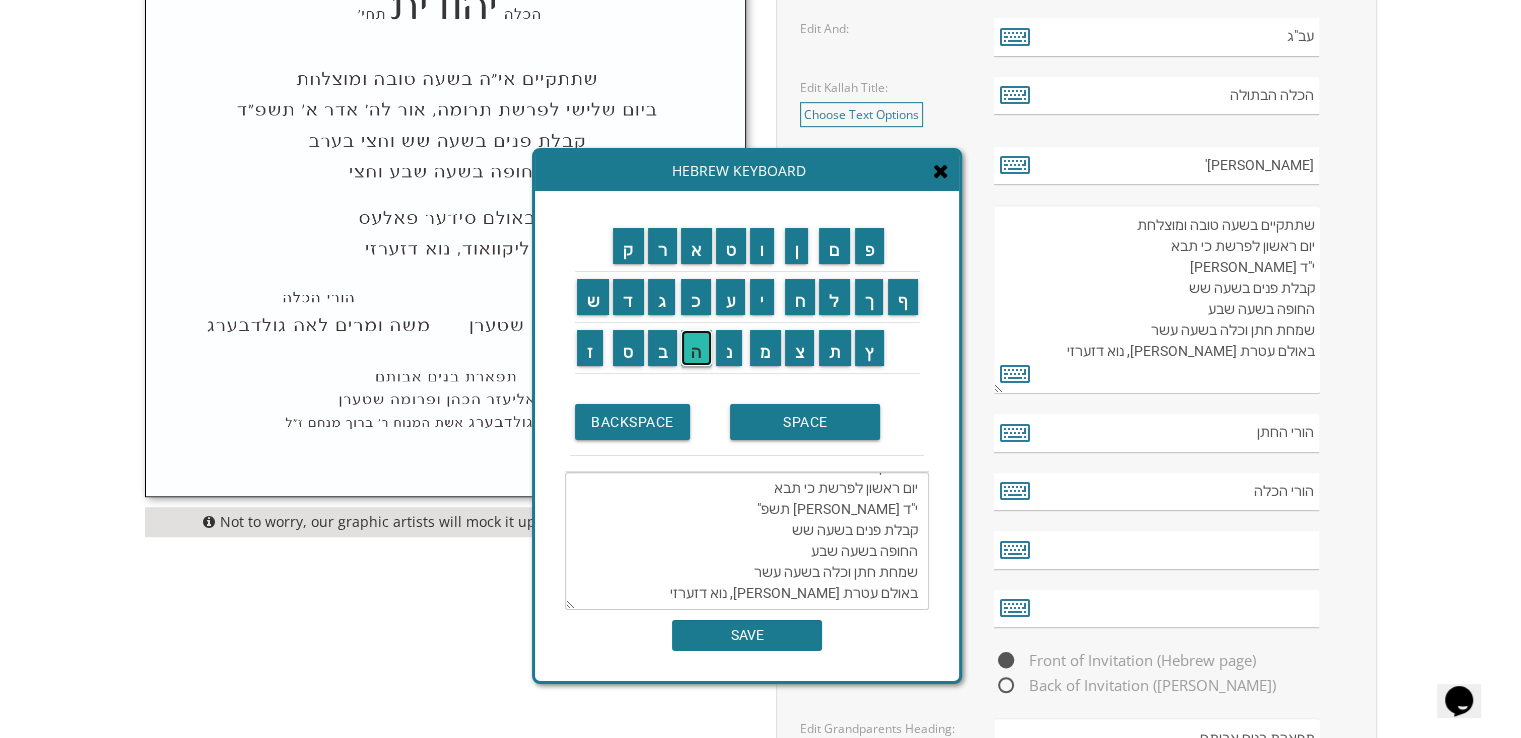 click on "ה" at bounding box center [696, 348] 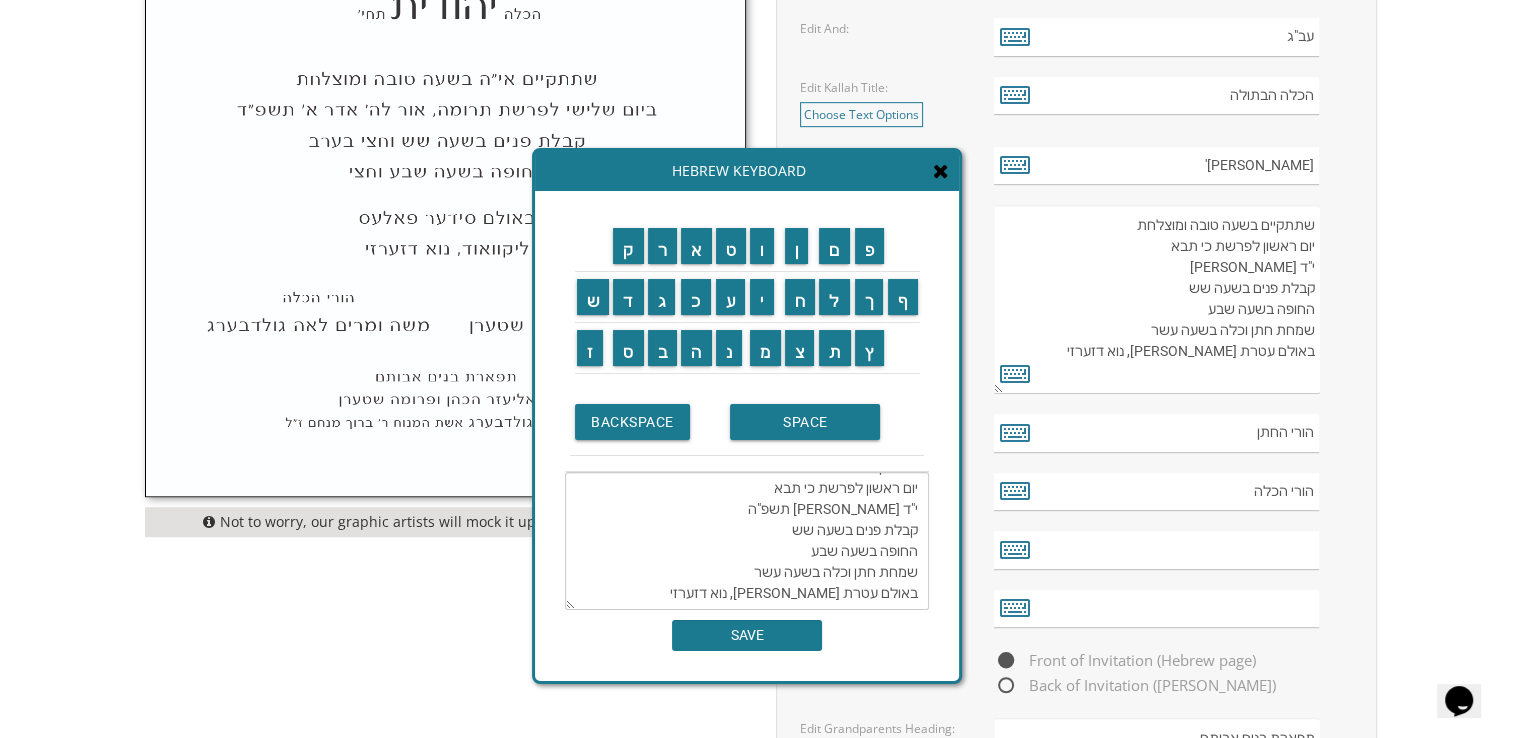click on "שתתקיים בשעה טובה ומוצלחת
יום ראשון לפרשת כי תבא
י"ד [PERSON_NAME] תשפ"ה
קבלת פנים בשעה שש
החופה בשעה שבע
שמחת חתן וכלה בשעה עשר
באולם עטרת [PERSON_NAME], נוא דזערזי" at bounding box center (747, 541) 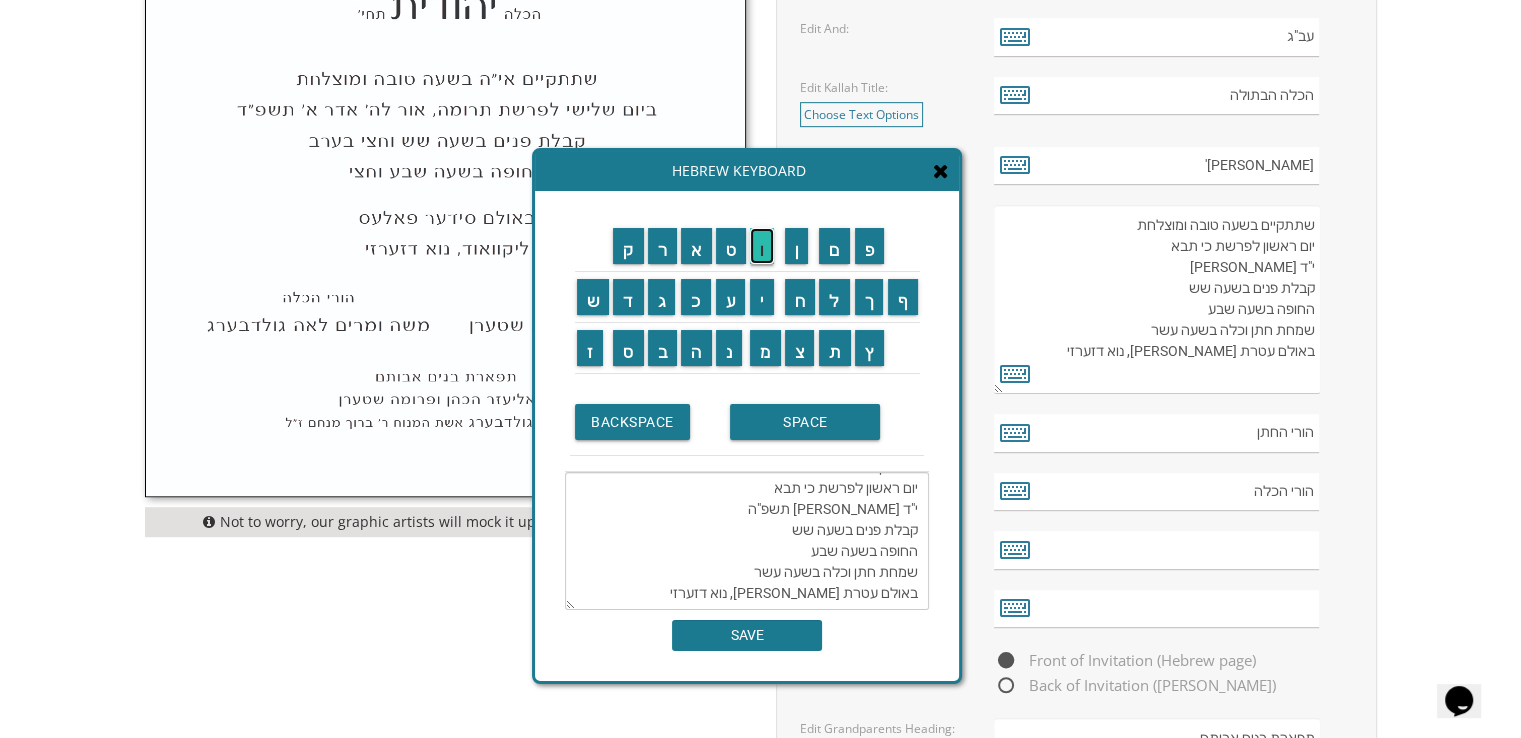 click on "ו" at bounding box center (762, 246) 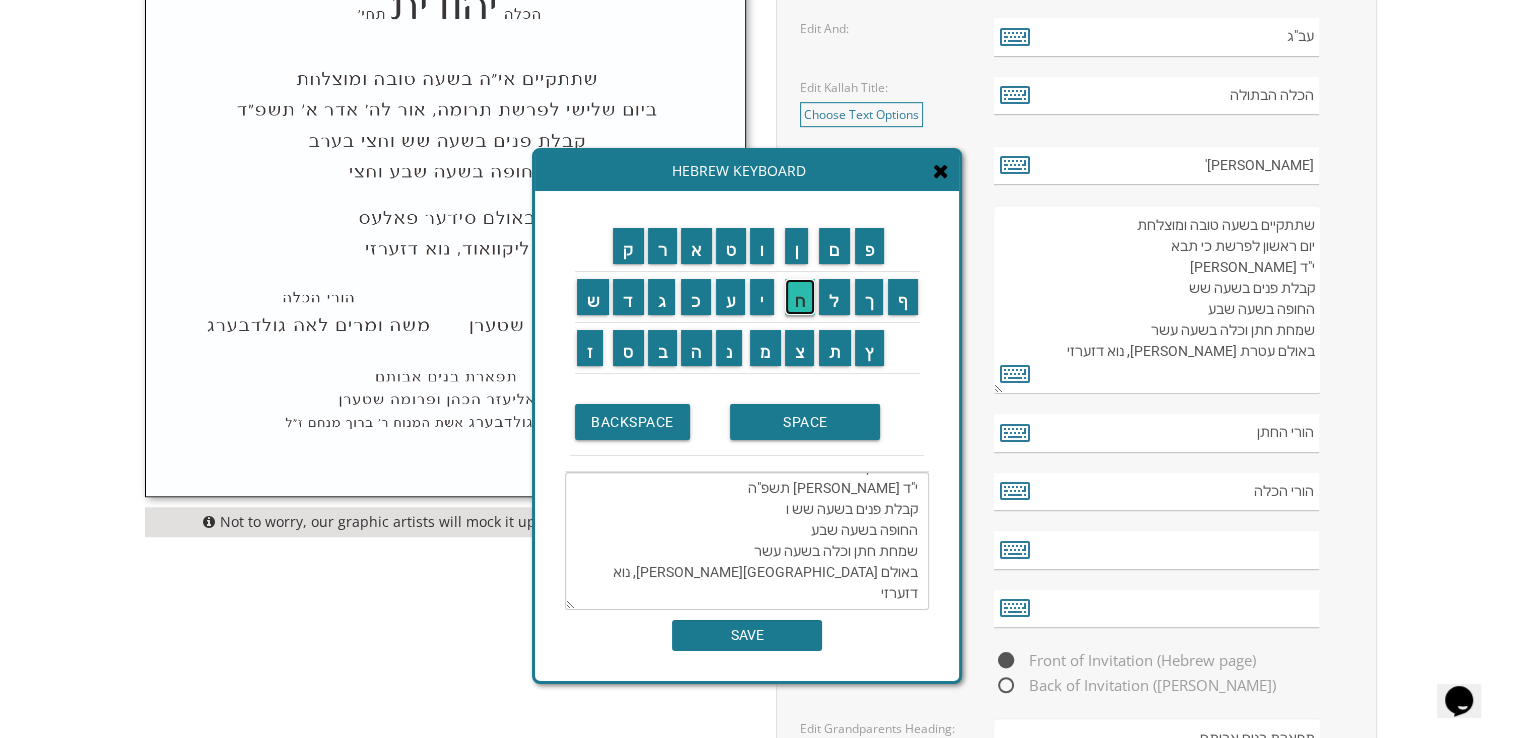 click on "ח" at bounding box center [800, 297] 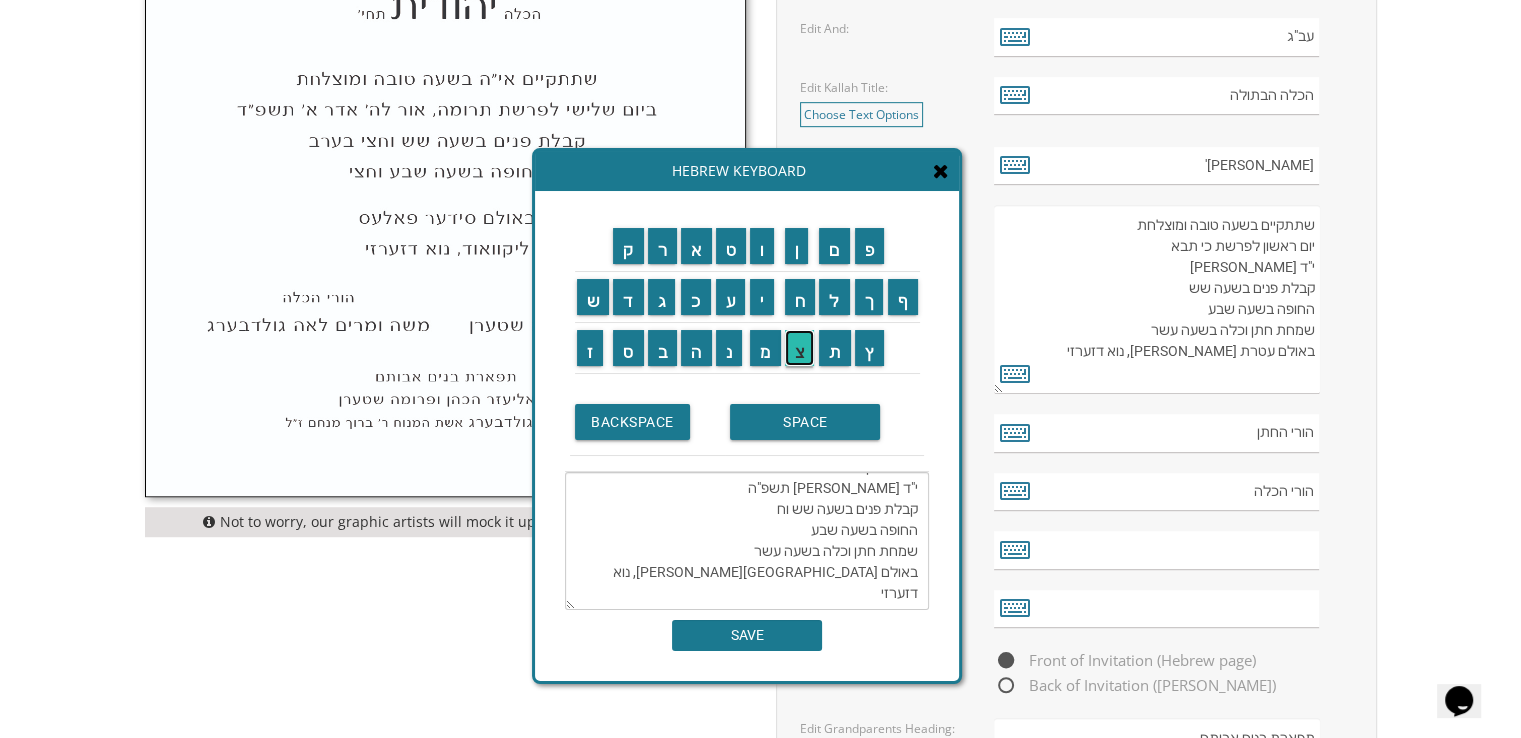 click on "צ" at bounding box center (800, 348) 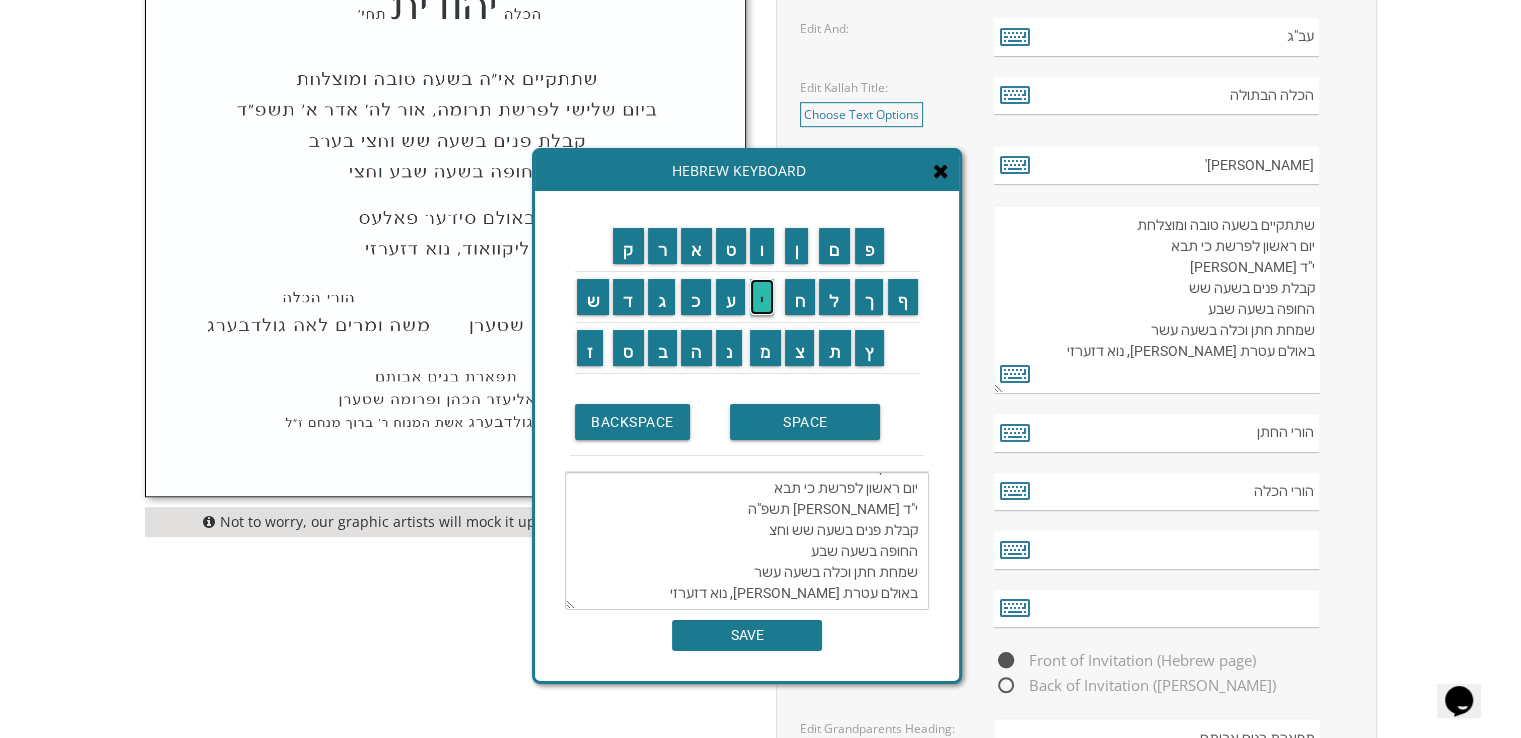 click on "י" at bounding box center (762, 297) 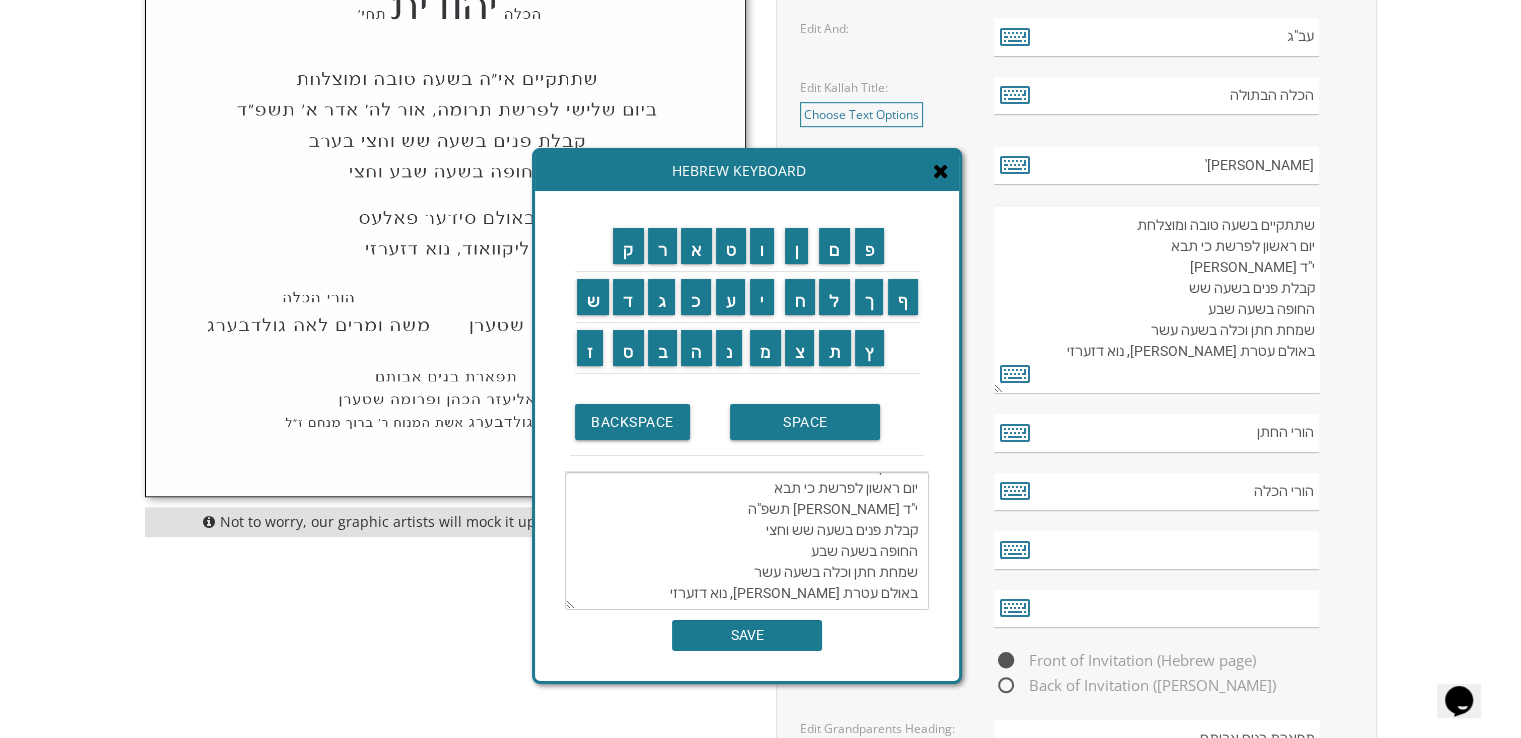 click on "שתתקיים בשעה טובה ומוצלחת
יום ראשון לפרשת כי תבא
י"ד [PERSON_NAME] תשפ"ה
קבלת פנים בשעה שש וחצי
החופה בשעה שבע
שמחת חתן וכלה בשעה עשר
באולם עטרת [PERSON_NAME], נוא דזערזי" at bounding box center [747, 541] 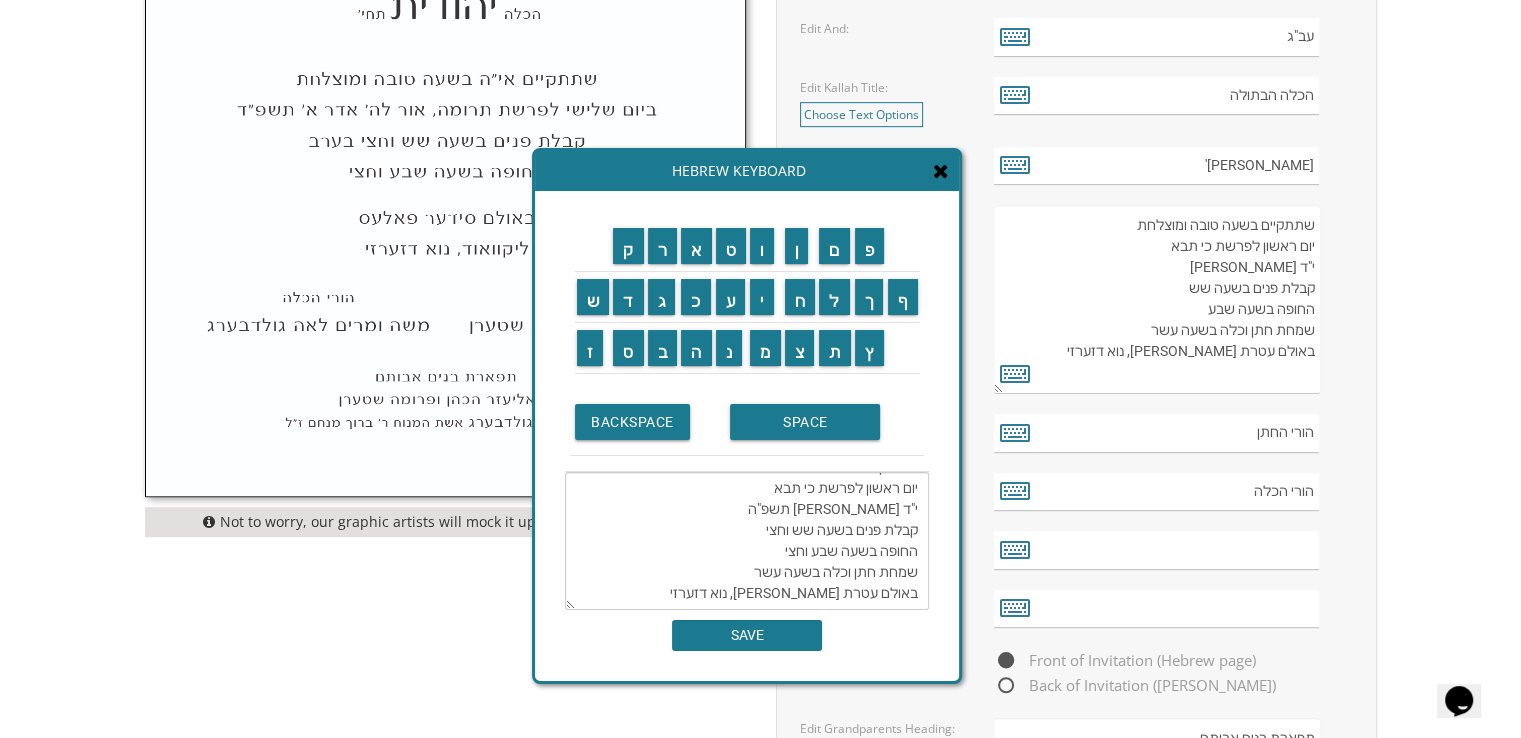 drag, startPoint x: 748, startPoint y: 547, endPoint x: 920, endPoint y: 553, distance: 172.10461 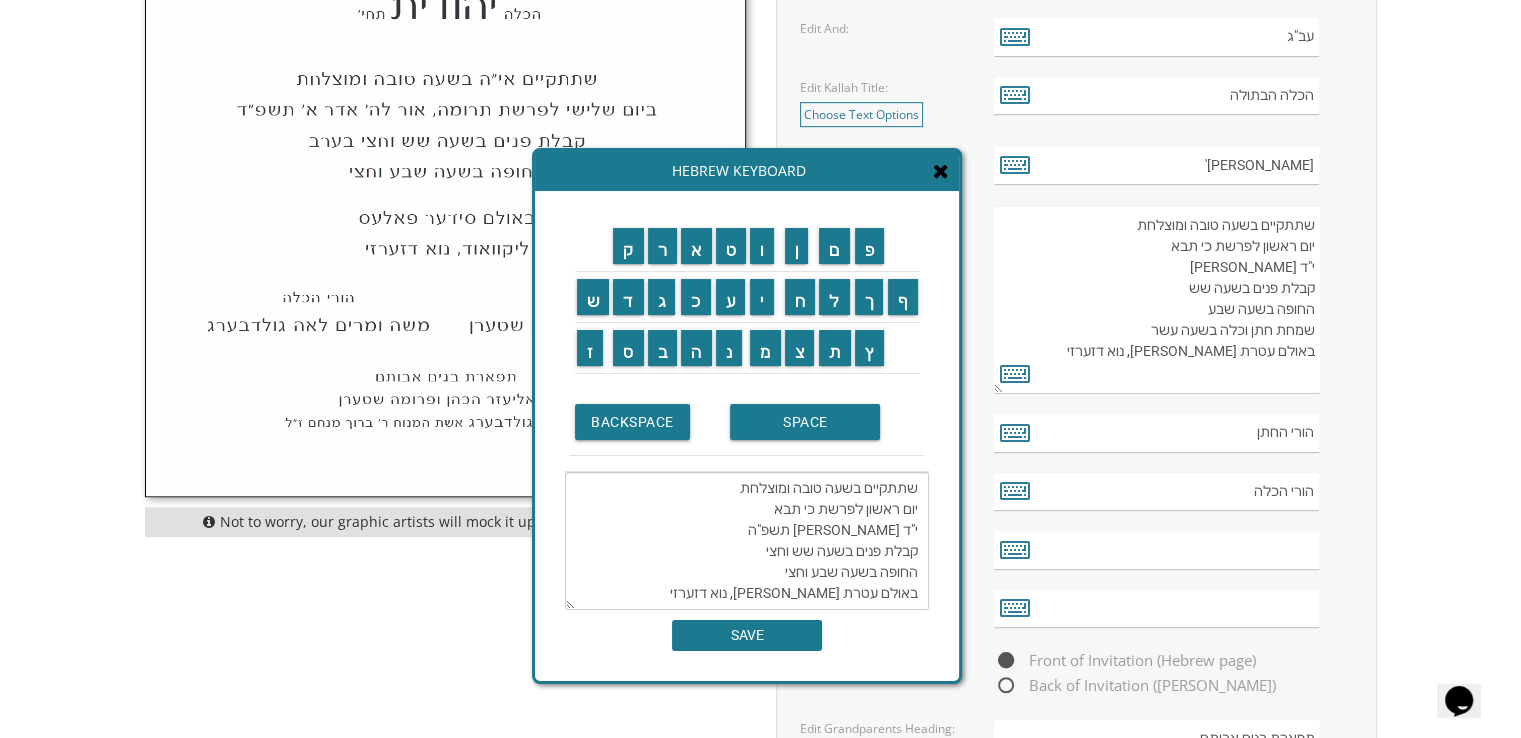 scroll, scrollTop: 20, scrollLeft: 0, axis: vertical 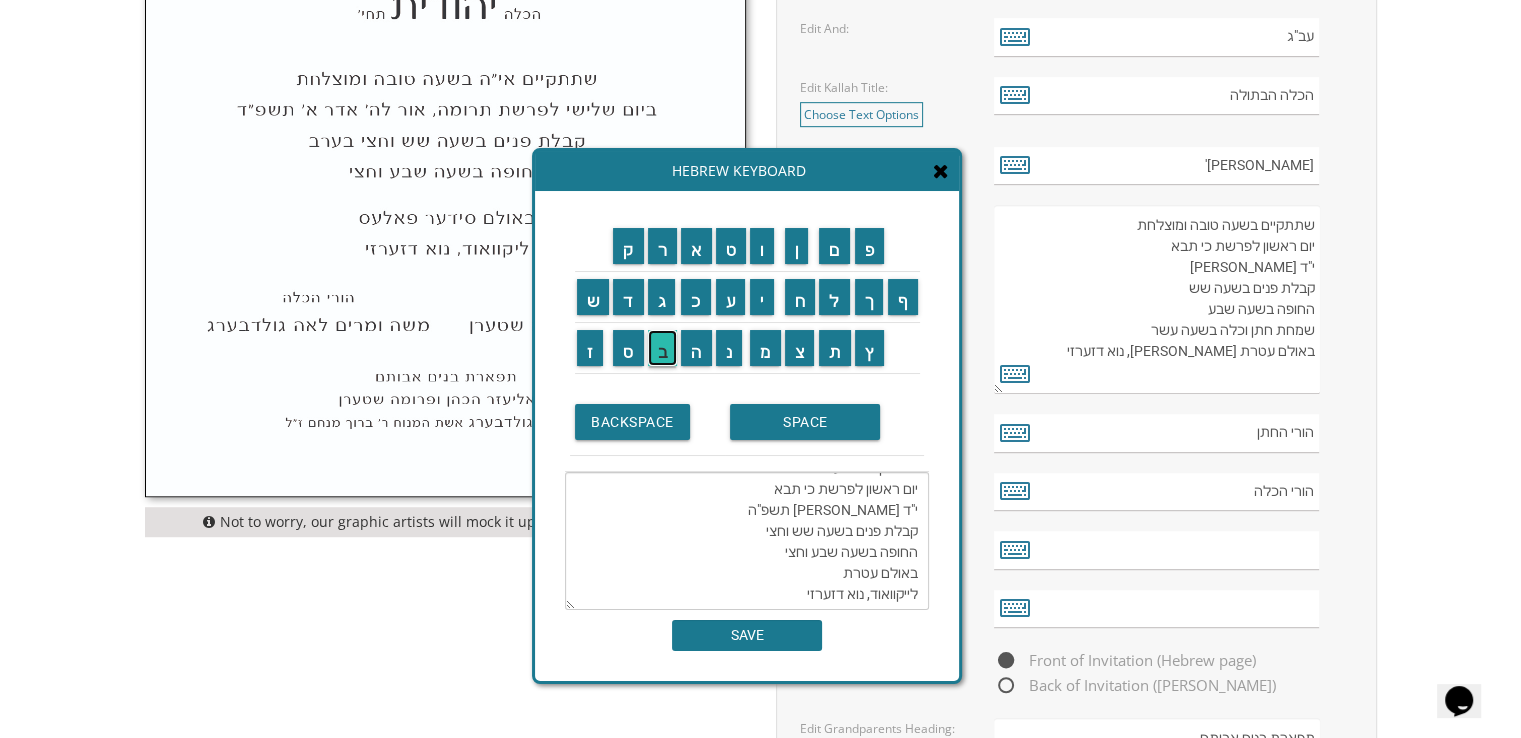 click on "ב" at bounding box center [663, 348] 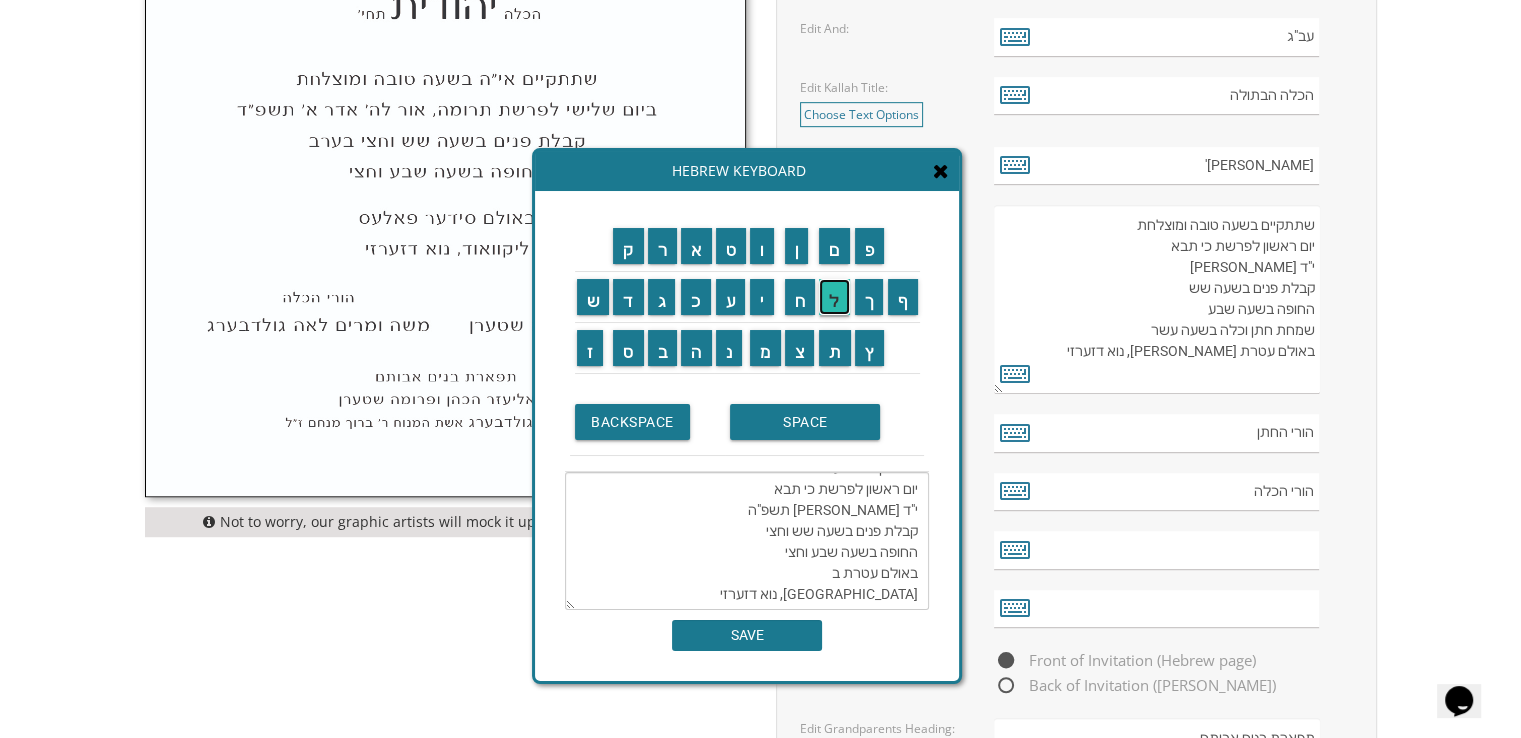 click on "ל" at bounding box center [834, 297] 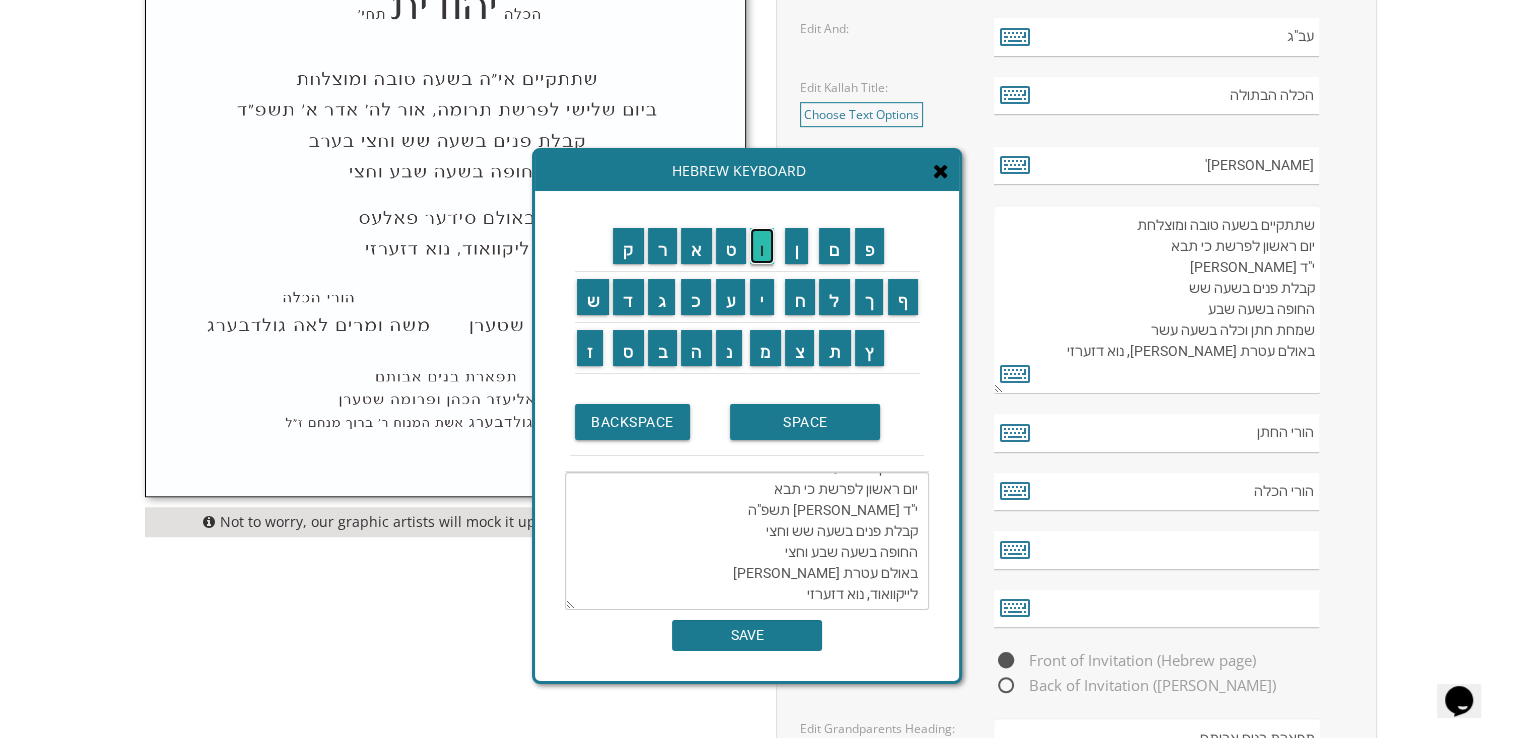 click on "ו" at bounding box center [762, 246] 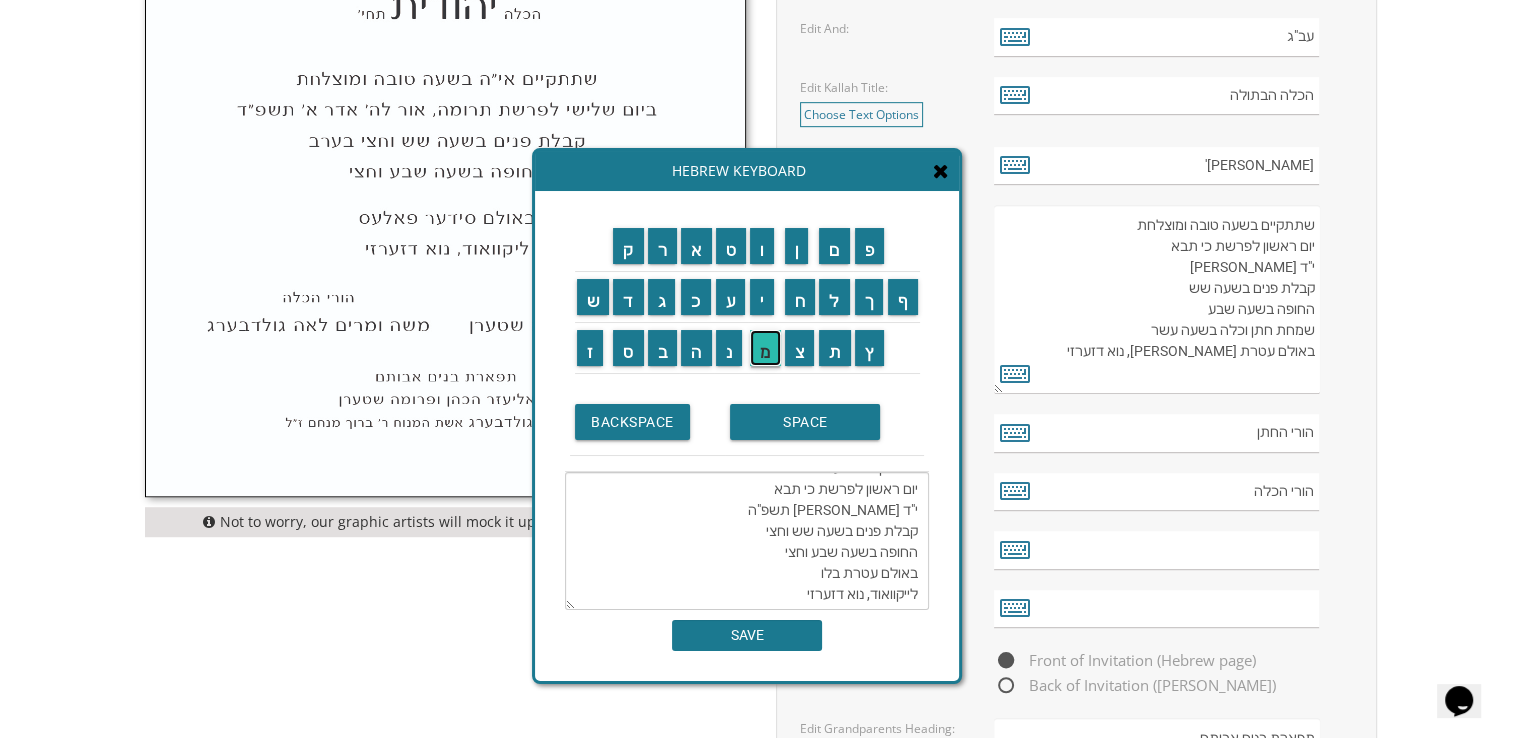 click on "מ" at bounding box center (765, 348) 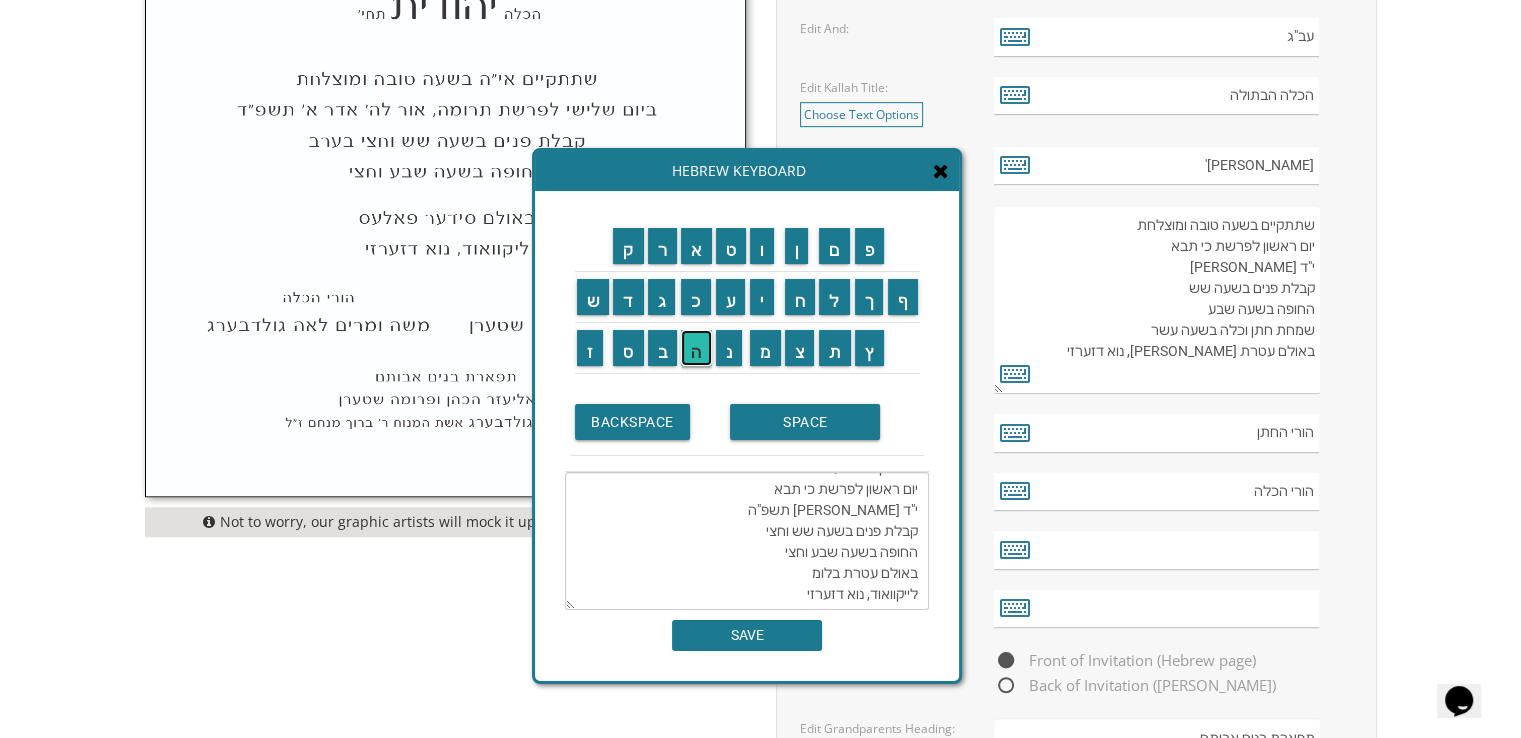 click on "ה" at bounding box center (696, 348) 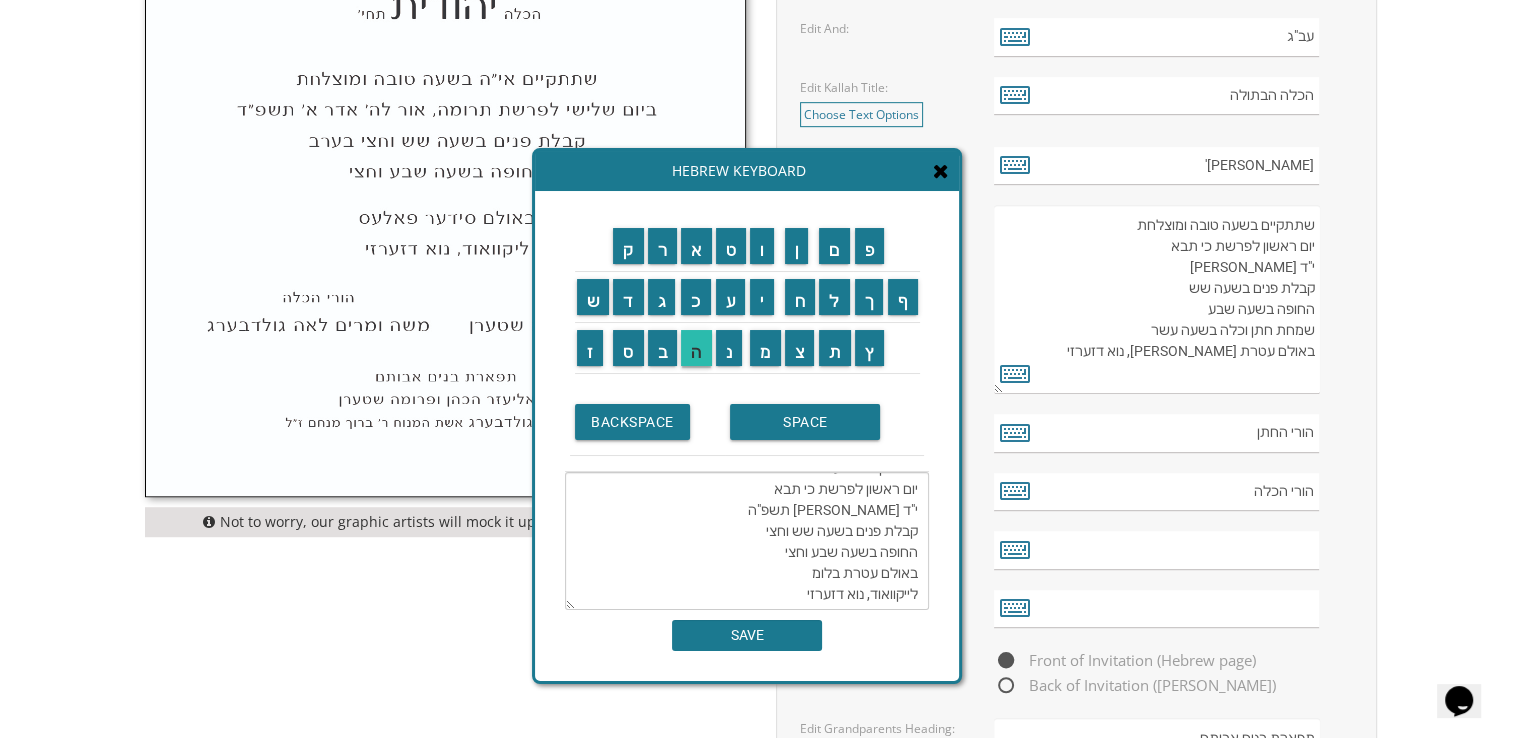 type on "שתתקיים בשעה טובה ומוצלחת
יום ראשון לפרשת כי תבא
י"ד [PERSON_NAME] תשפ"ה
קבלת פנים בשעה שש וחצי
החופה בשעה שבע וחצי
באולם עטרת [PERSON_NAME], נוא דזערזי" 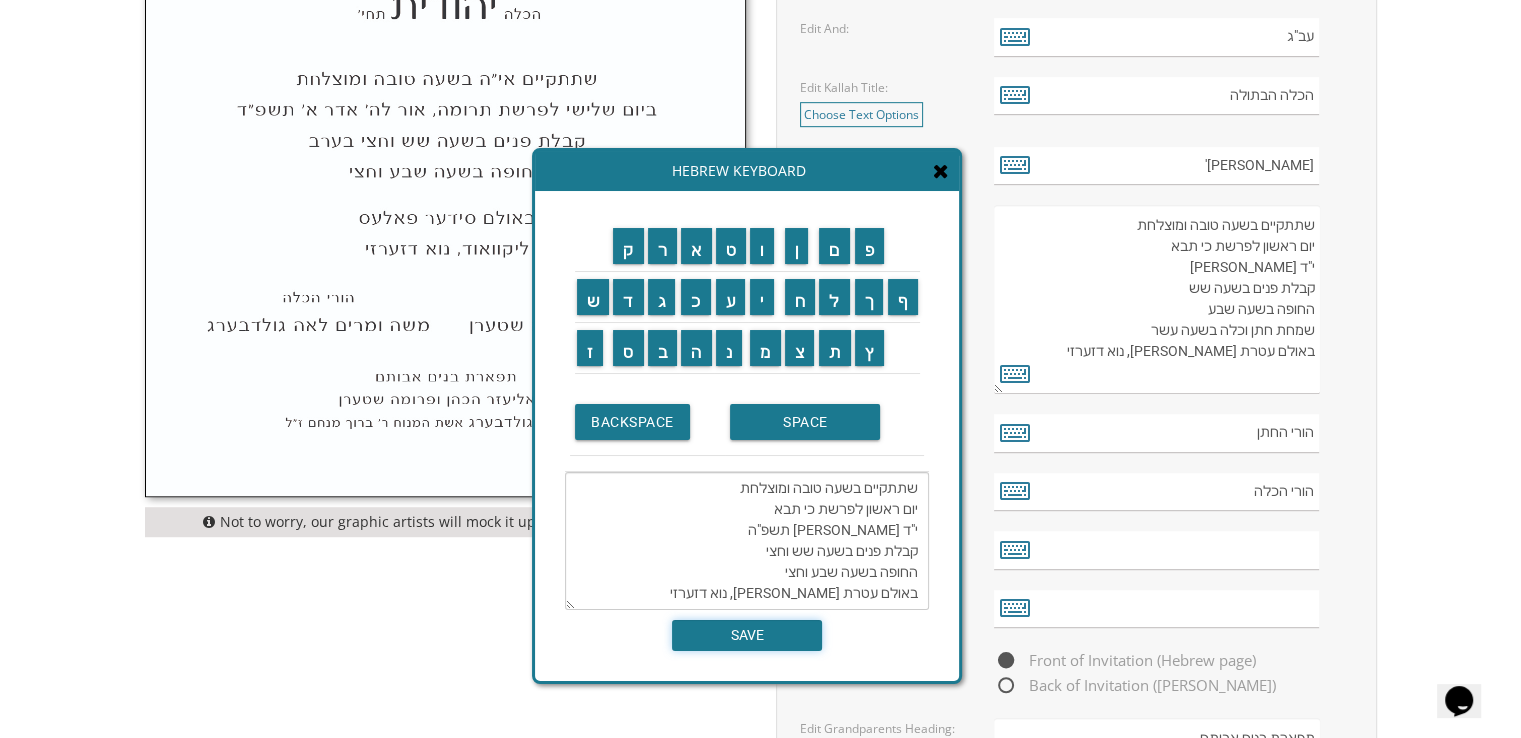 click on "SAVE" at bounding box center (747, 635) 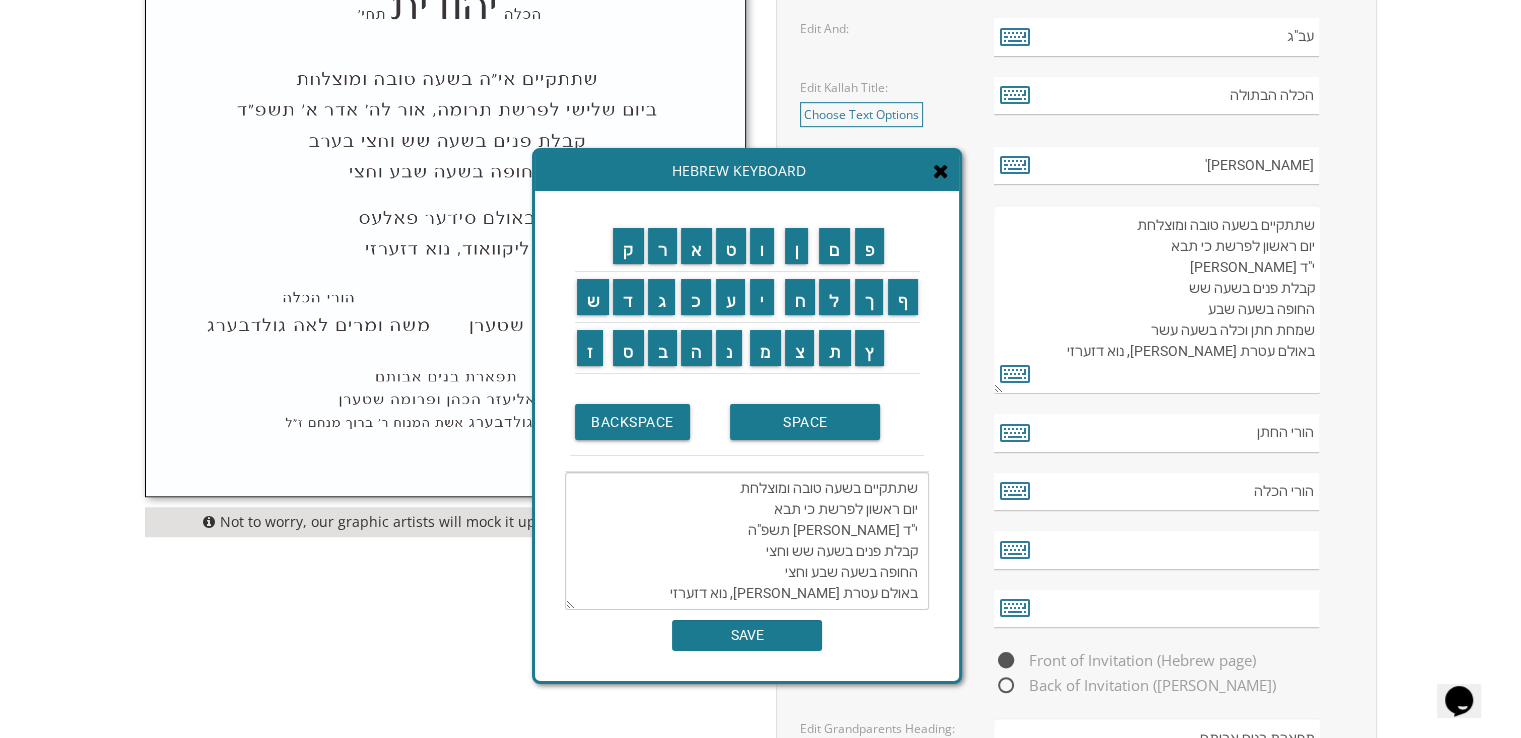 type on "שתתקיים בשעה טובה ומוצלחת
יום ראשון לפרשת כי תבא
י"ד [PERSON_NAME] תשפ"ה
קבלת פנים בשעה שש וחצי
החופה בשעה שבע וחצי
באולם עטרת [PERSON_NAME], נוא דזערזי" 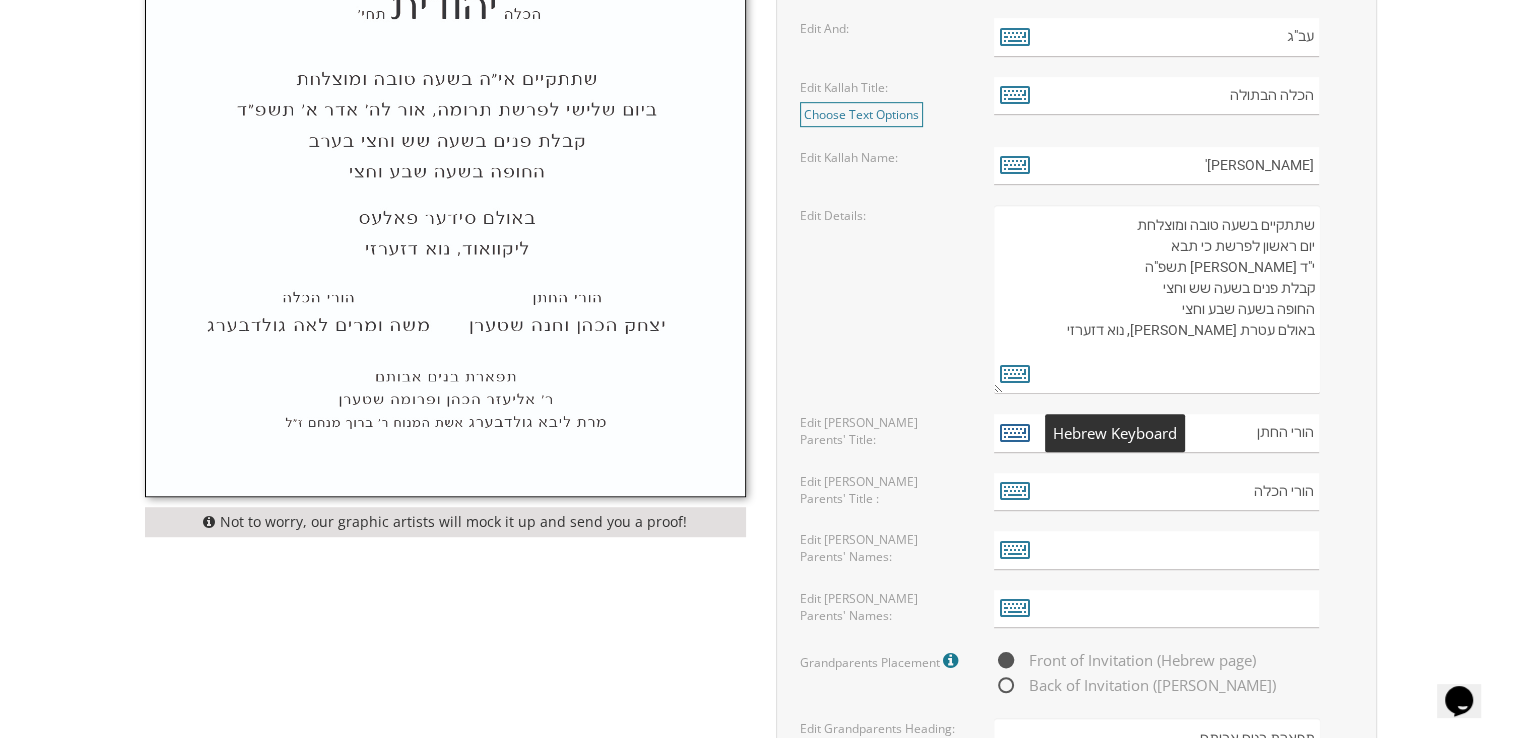 click at bounding box center [1015, 432] 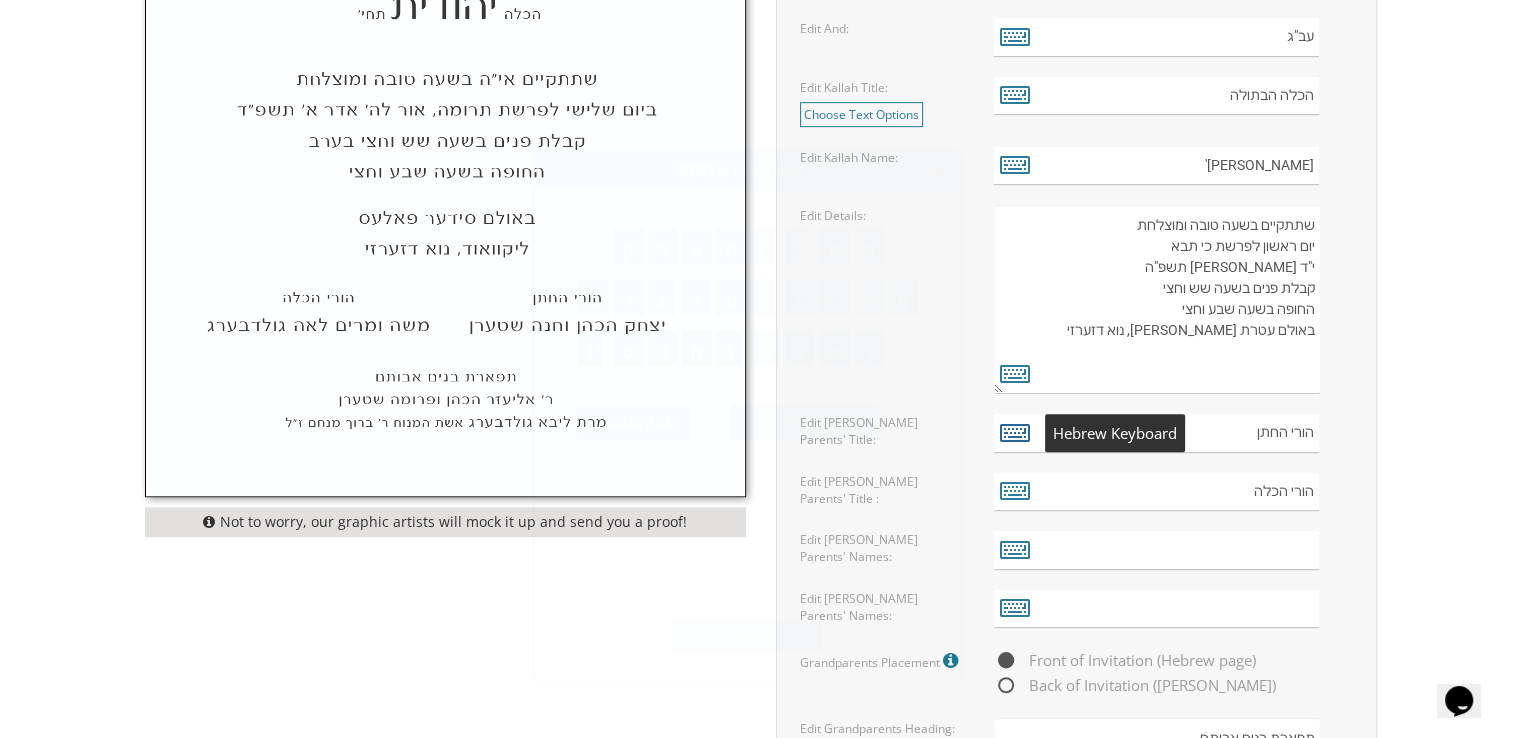 scroll, scrollTop: 0, scrollLeft: 0, axis: both 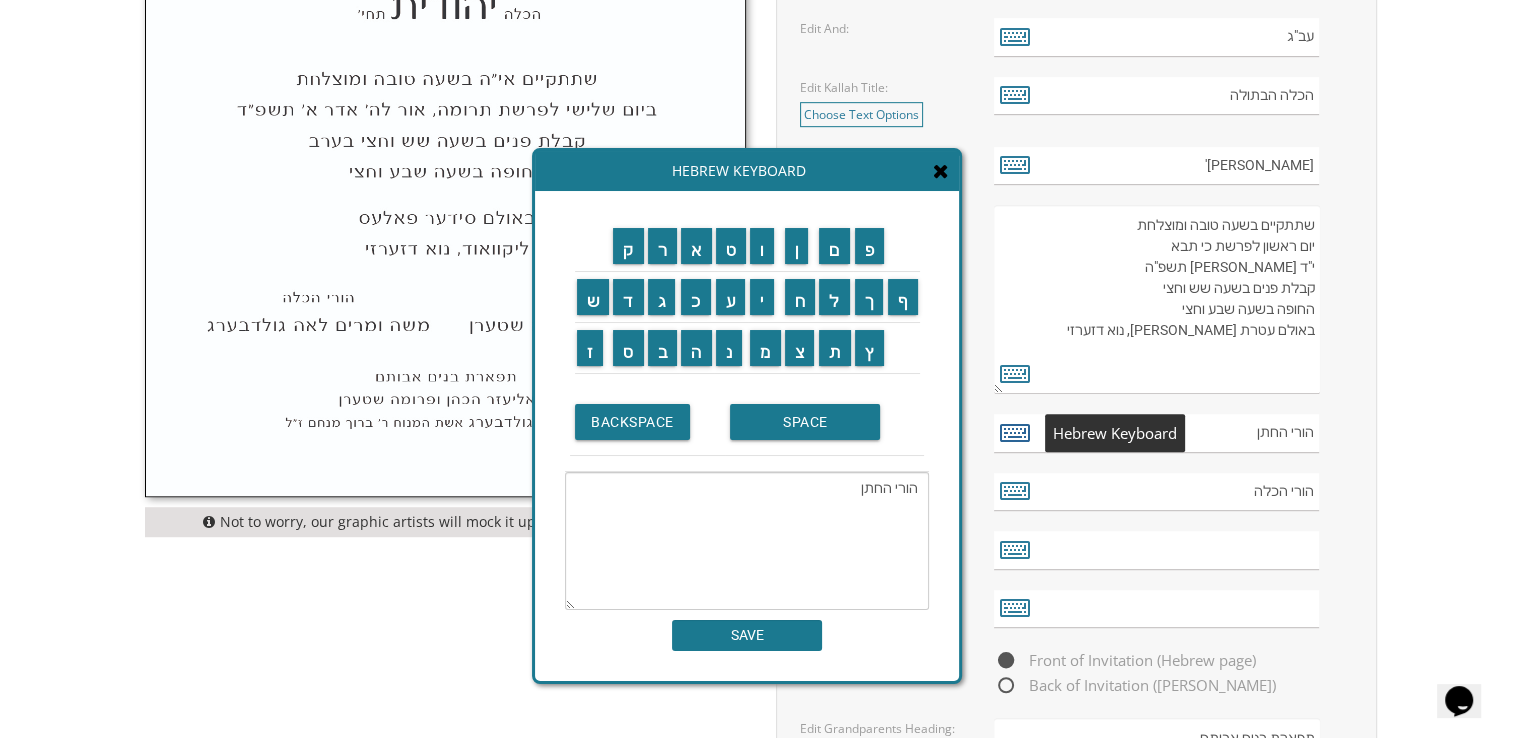 click at bounding box center (1015, 432) 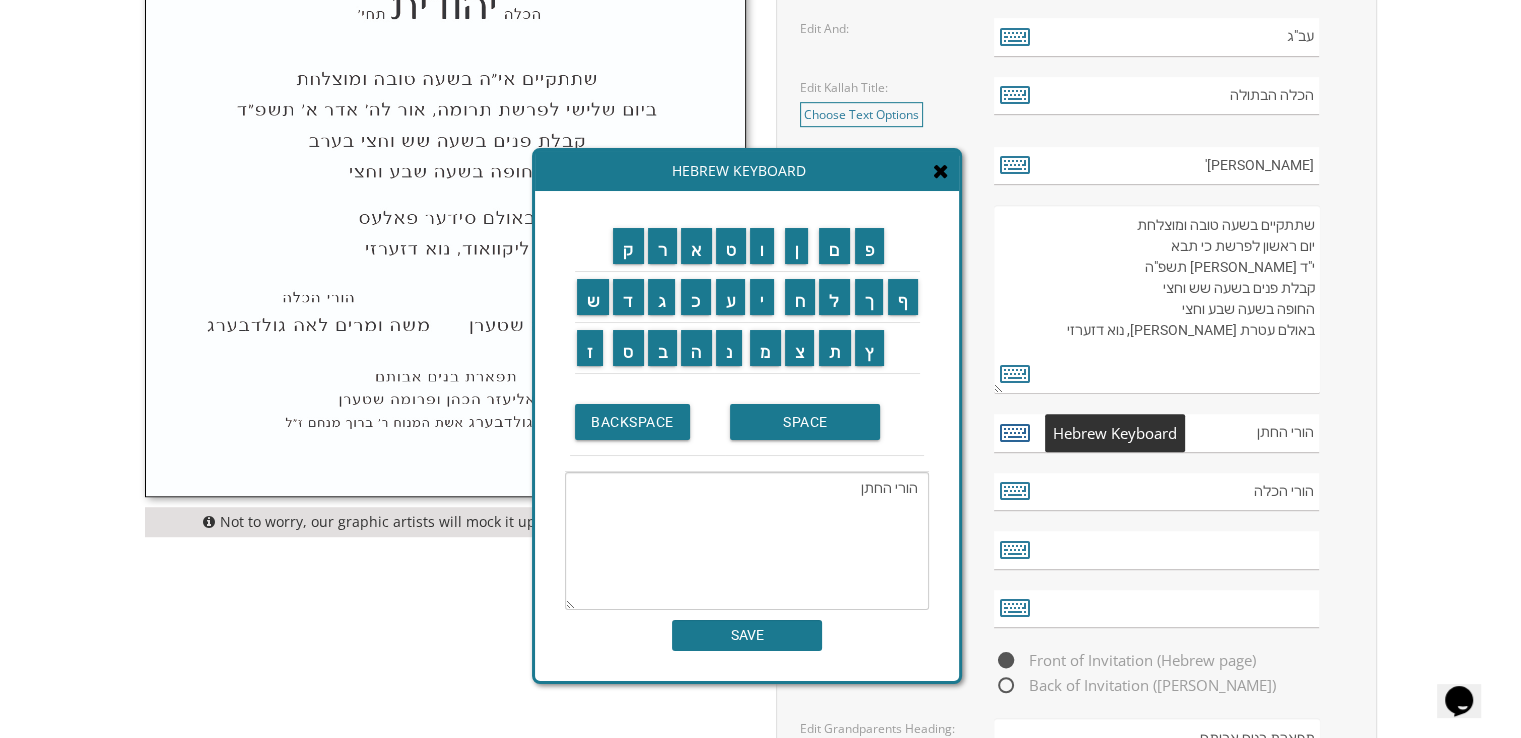 click at bounding box center [1015, 432] 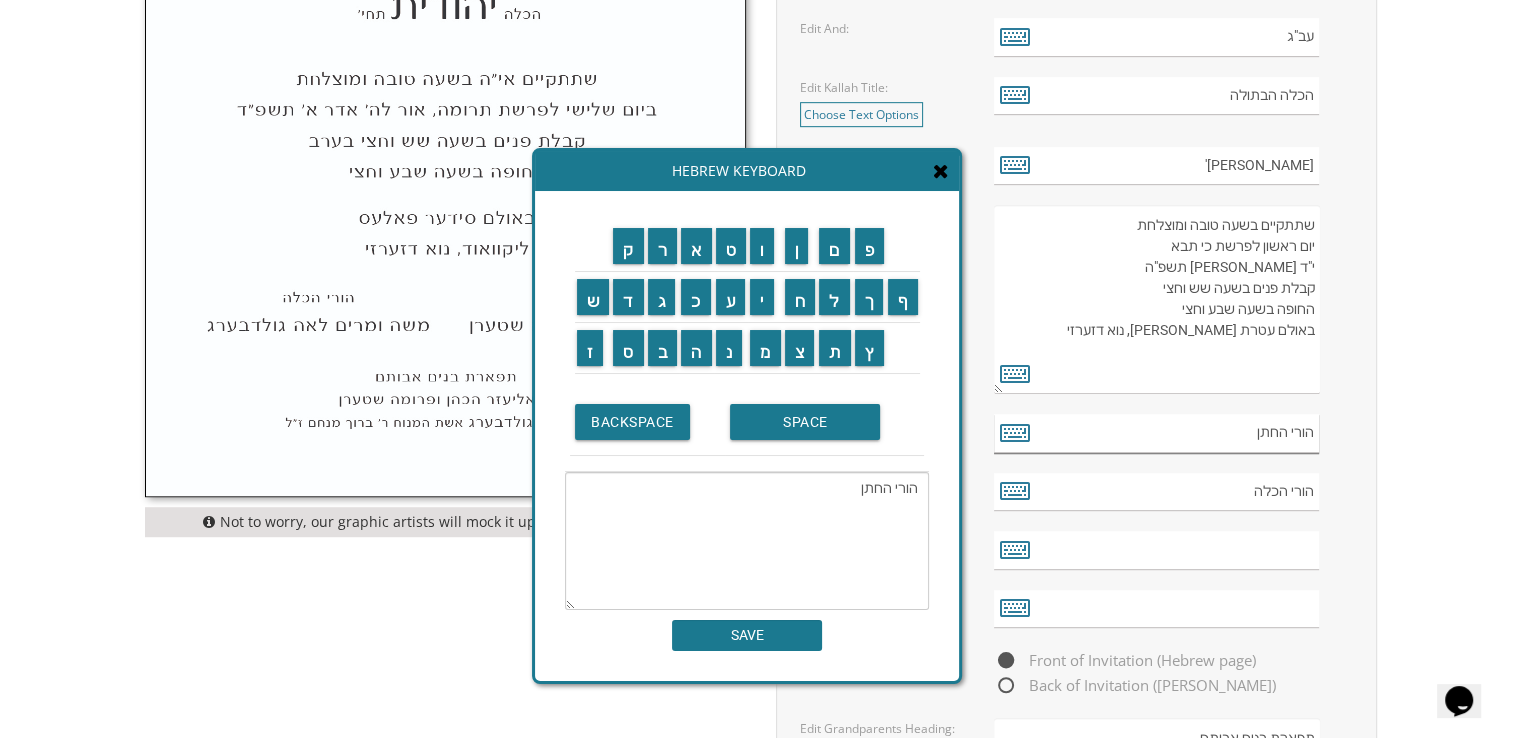 click on "הורי החתן" at bounding box center (1156, 433) 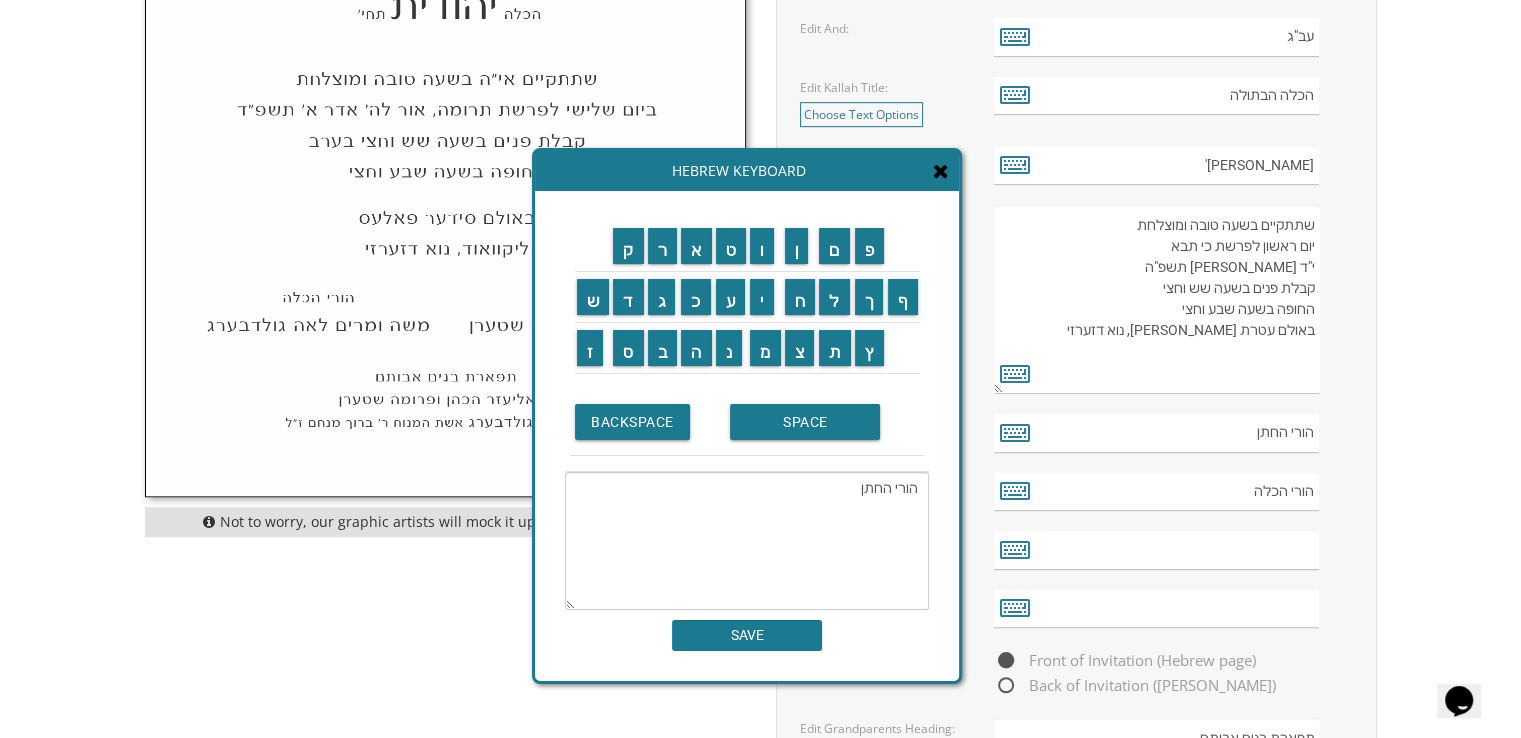 click at bounding box center (941, 171) 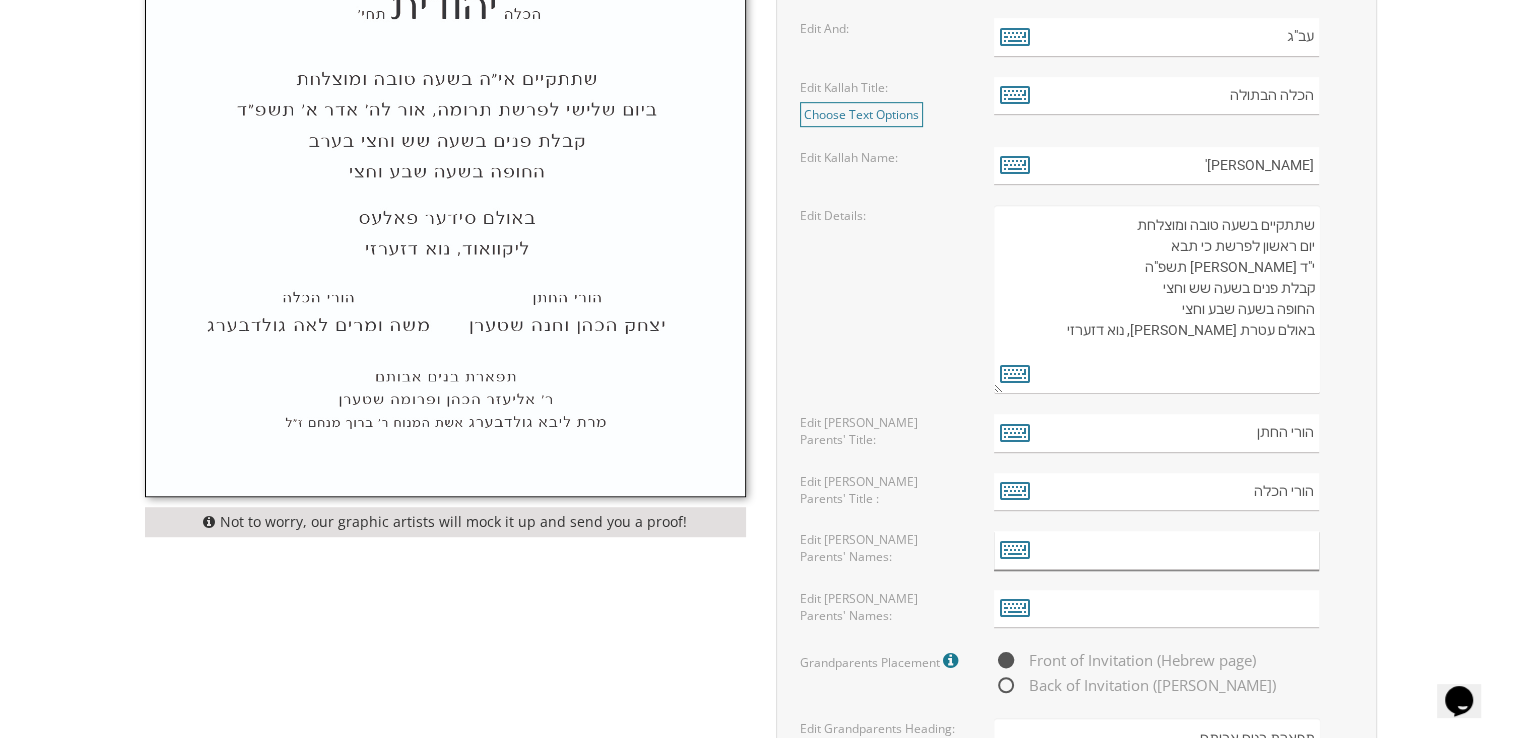 click at bounding box center (1156, 550) 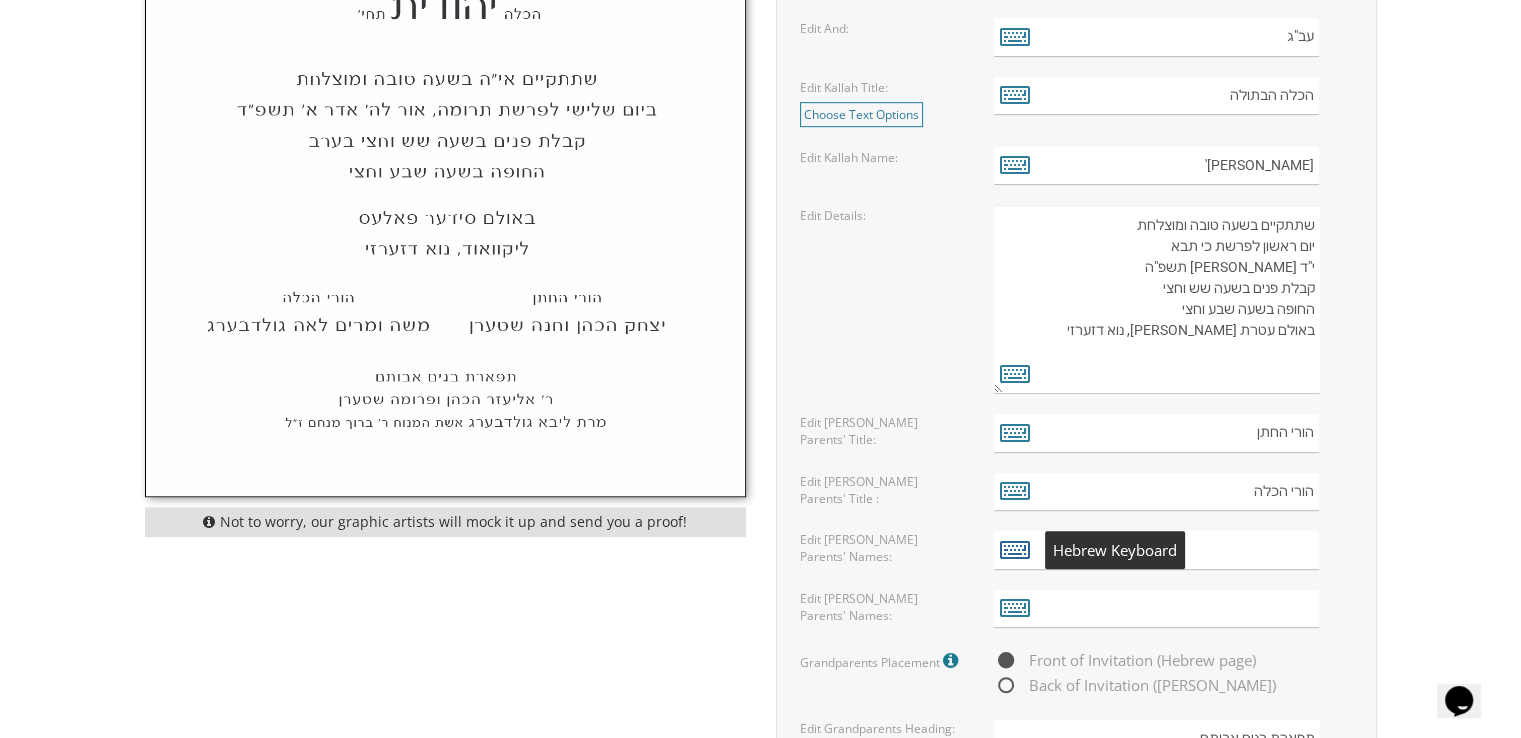 click at bounding box center (1015, 549) 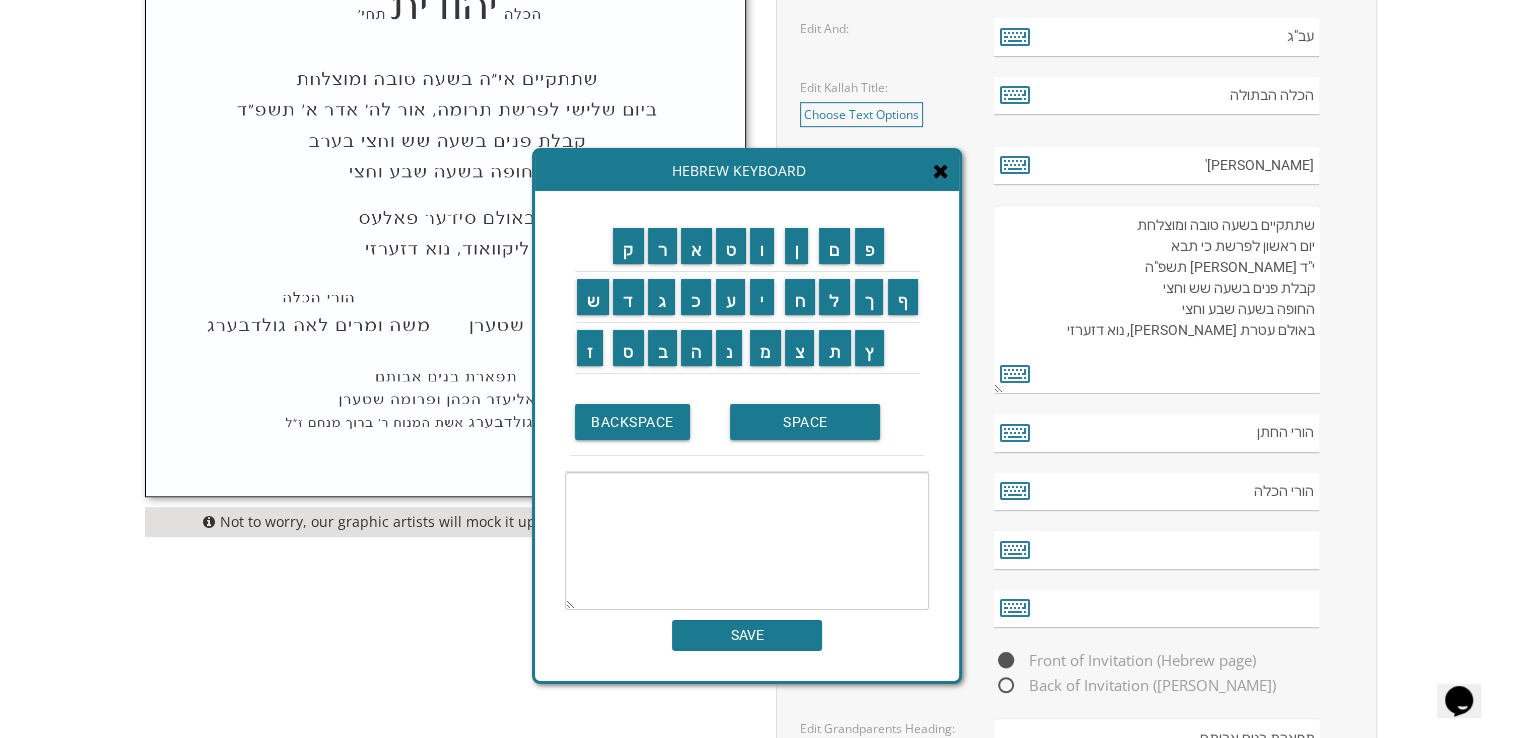 click at bounding box center (747, 541) 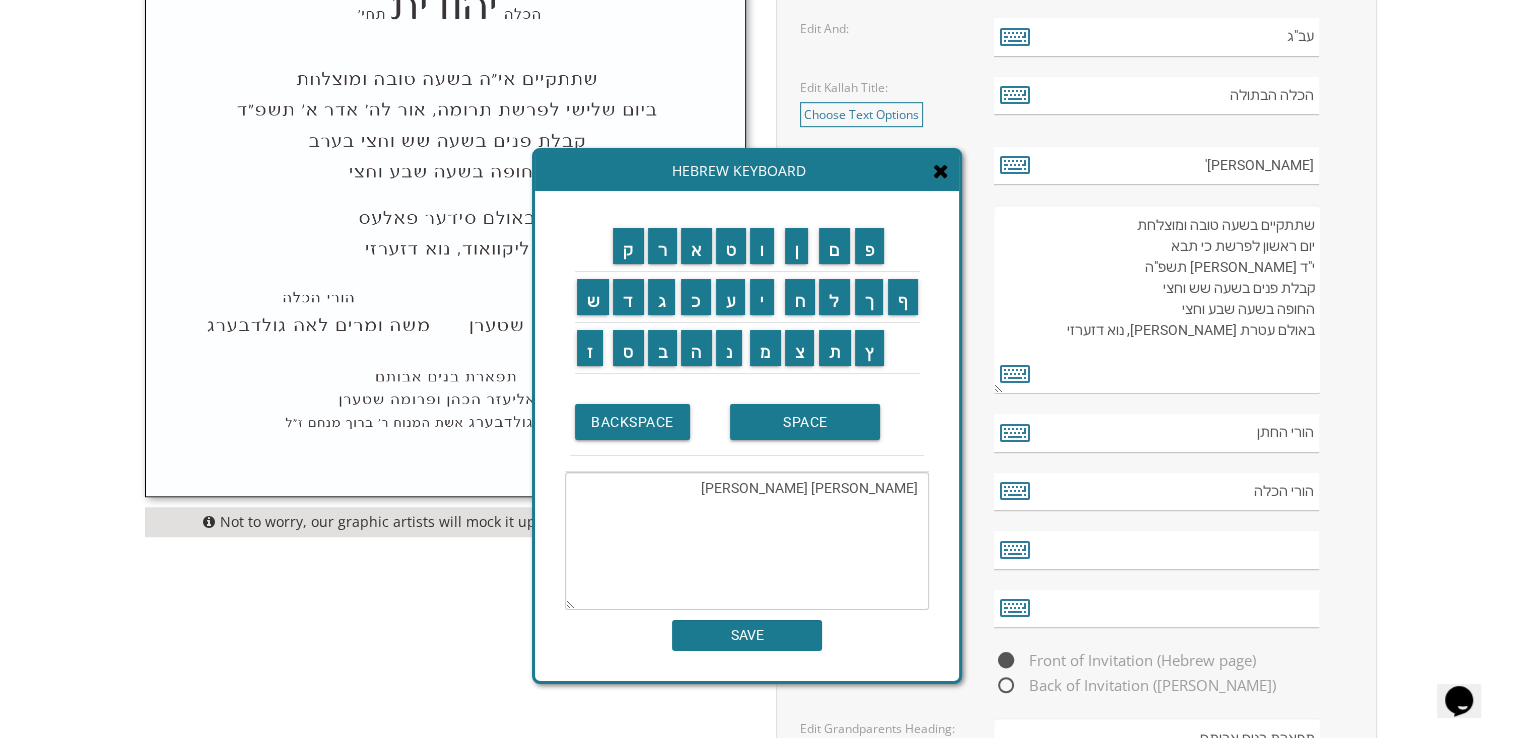 paste on "[PERSON_NAME]" 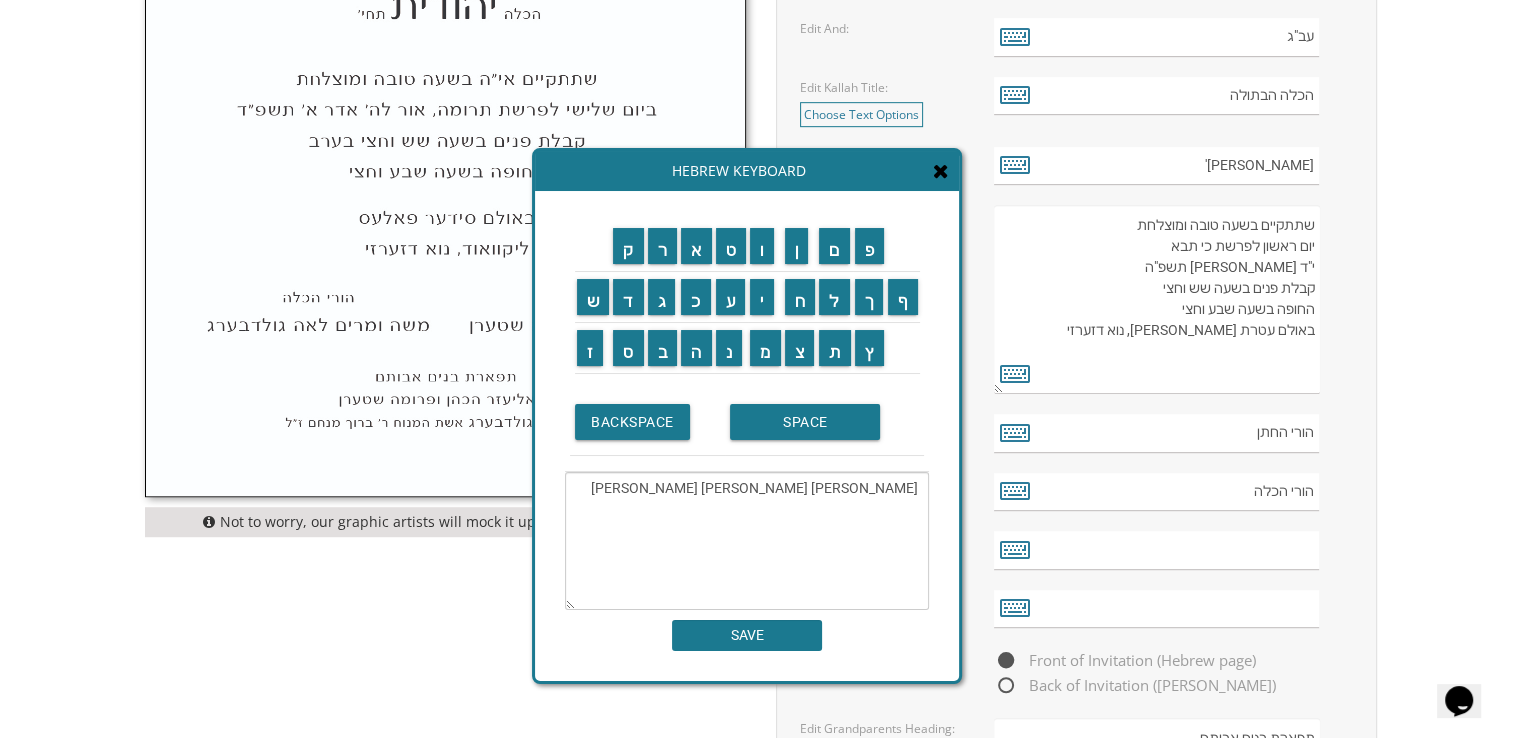 click on "[PERSON_NAME] [PERSON_NAME] [PERSON_NAME]" at bounding box center (747, 541) 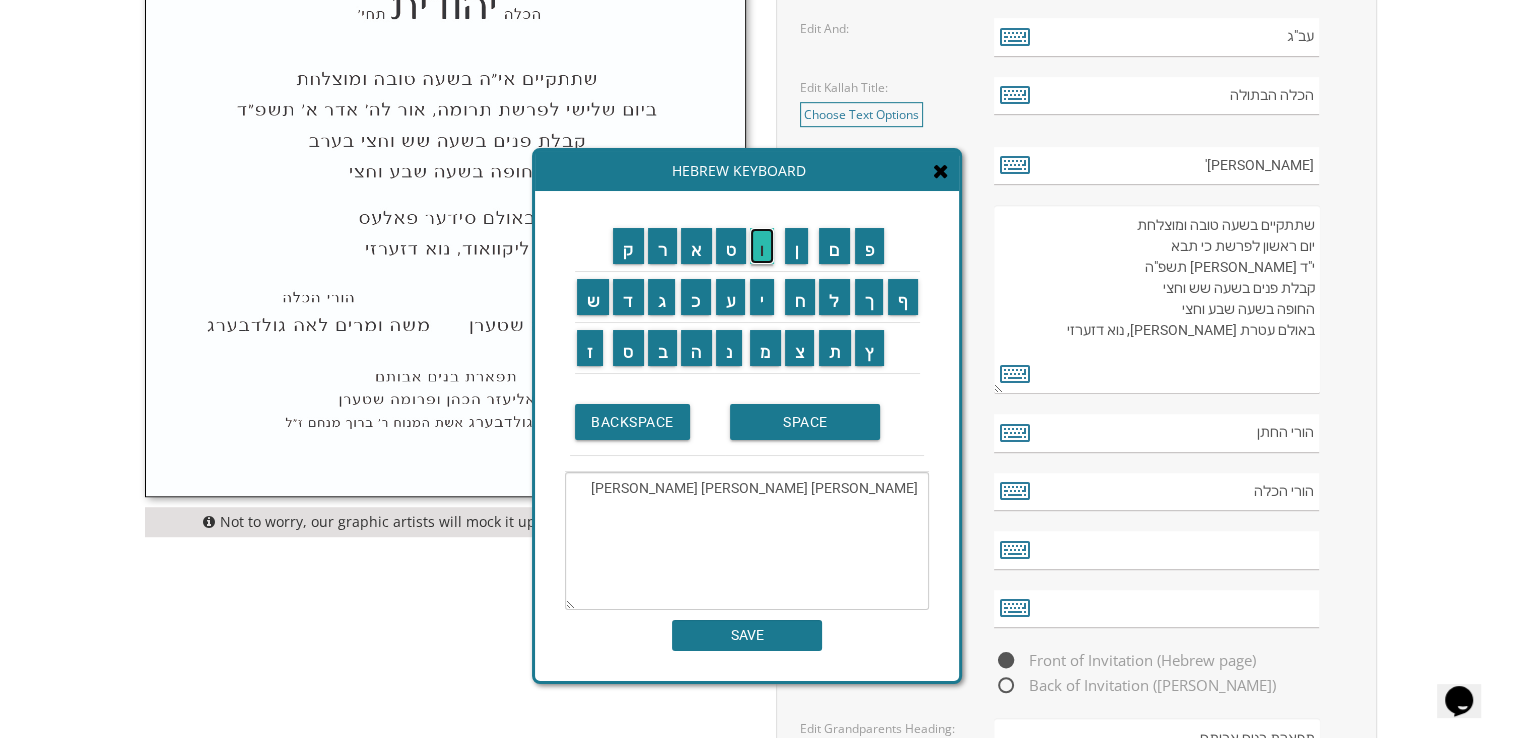 click on "ו" at bounding box center [762, 246] 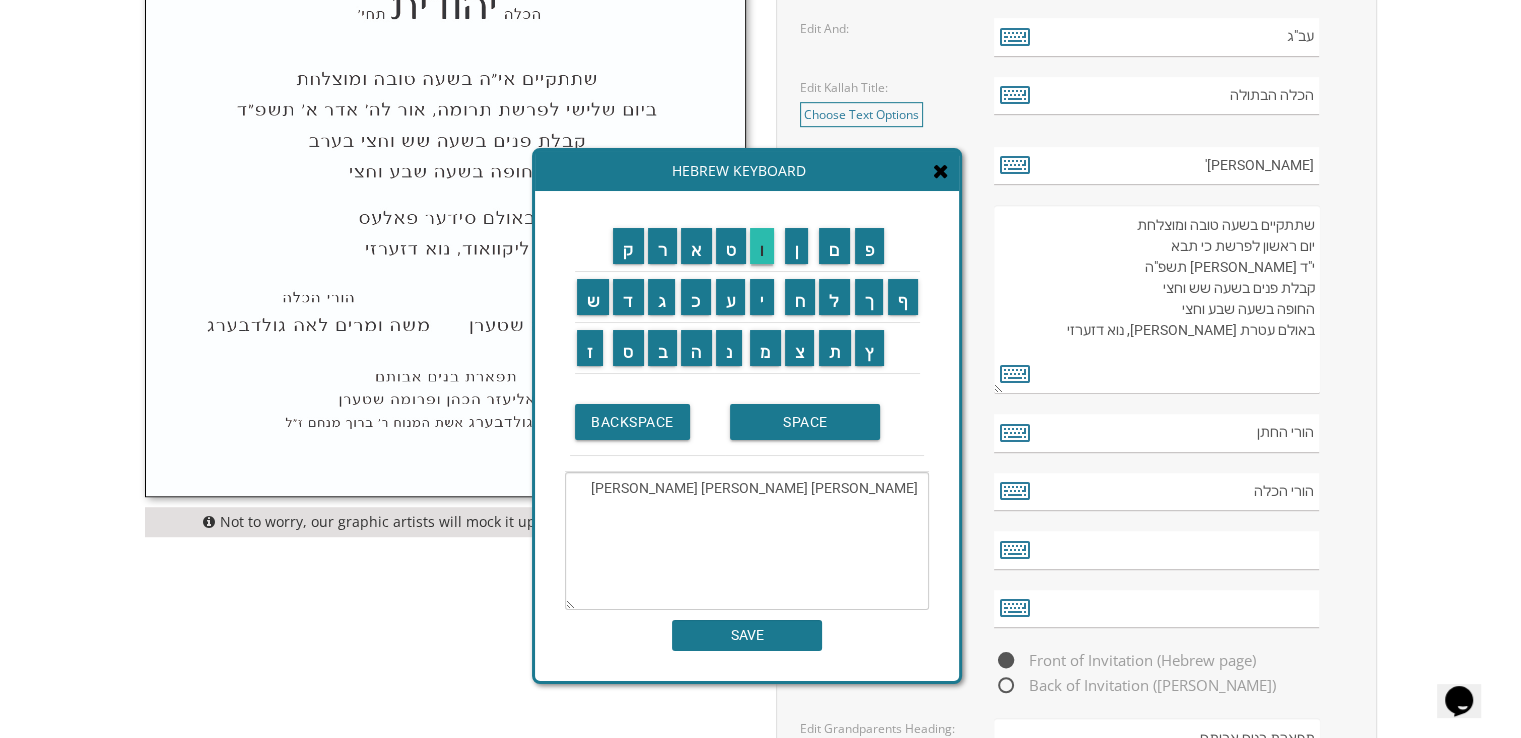 type on "[PERSON_NAME] [PERSON_NAME] [PERSON_NAME]" 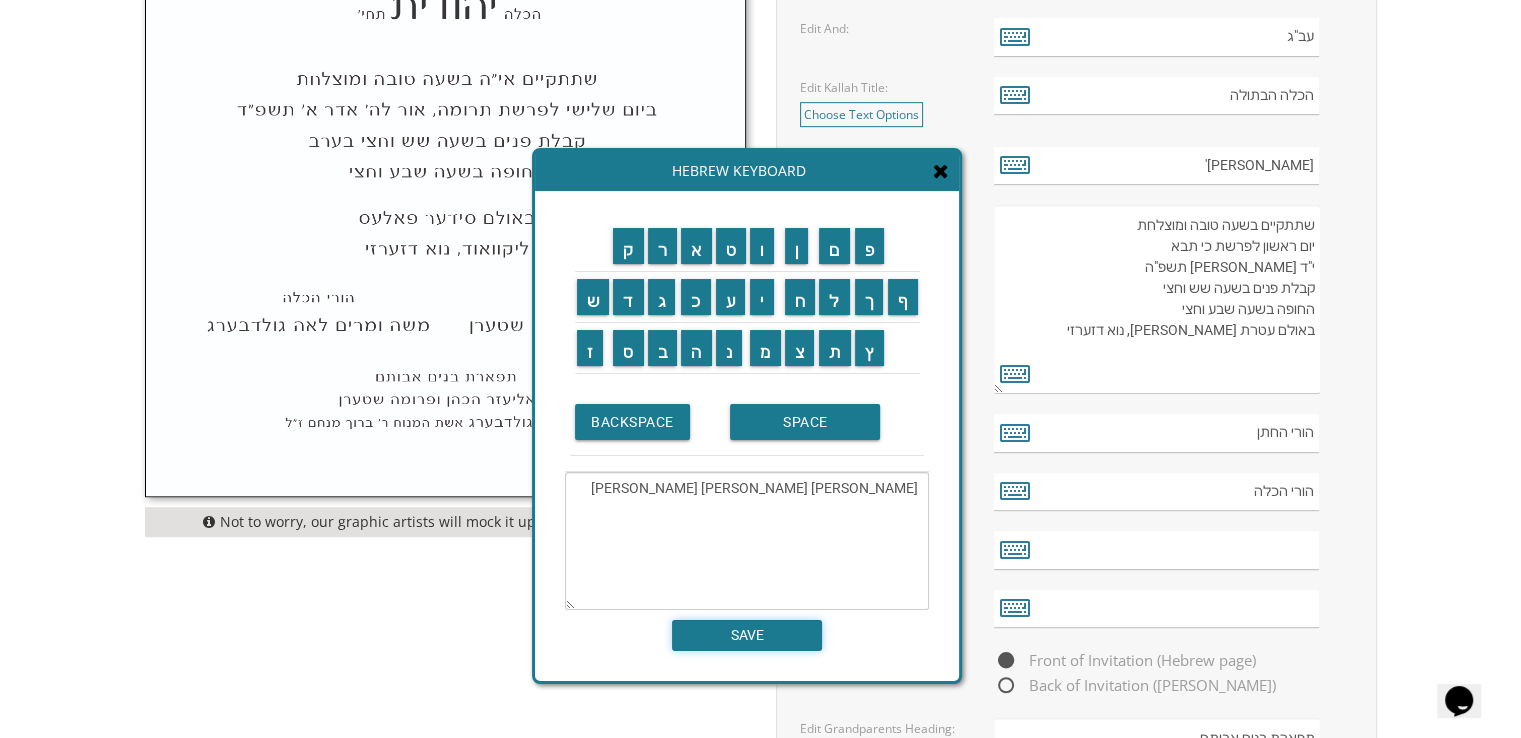 click on "SAVE" at bounding box center [747, 635] 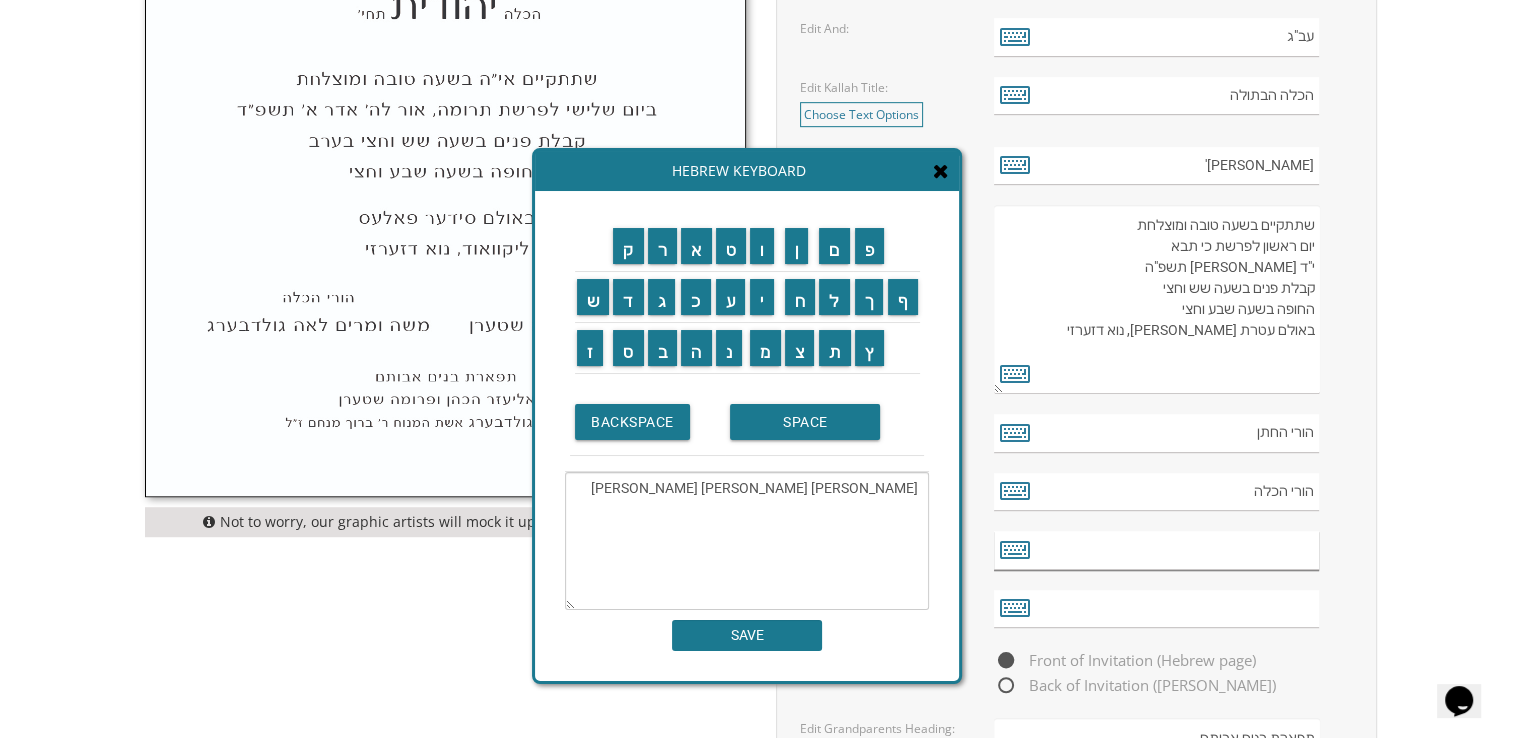 type on "[PERSON_NAME] [PERSON_NAME] [PERSON_NAME]" 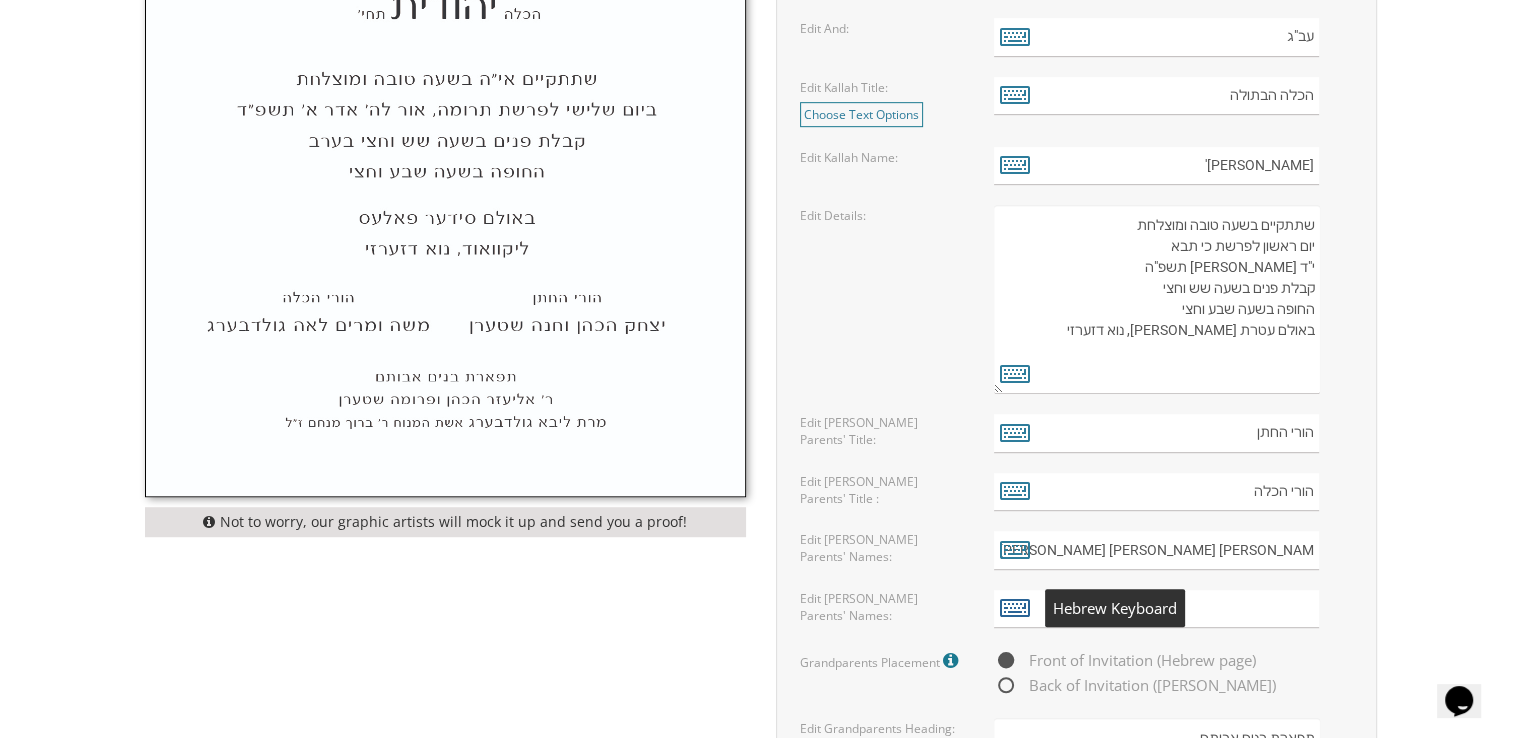 click at bounding box center [1015, 607] 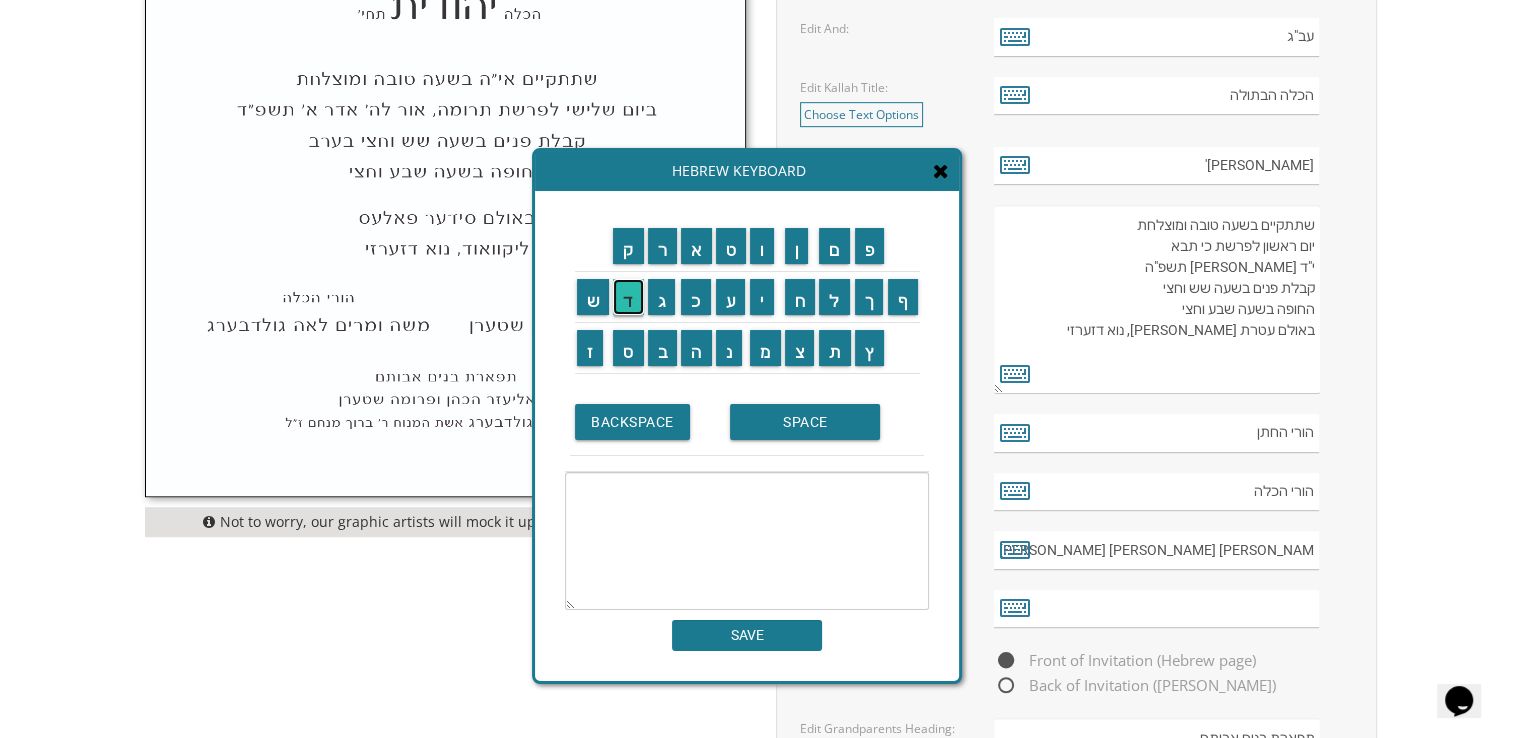 click on "ד" at bounding box center (628, 297) 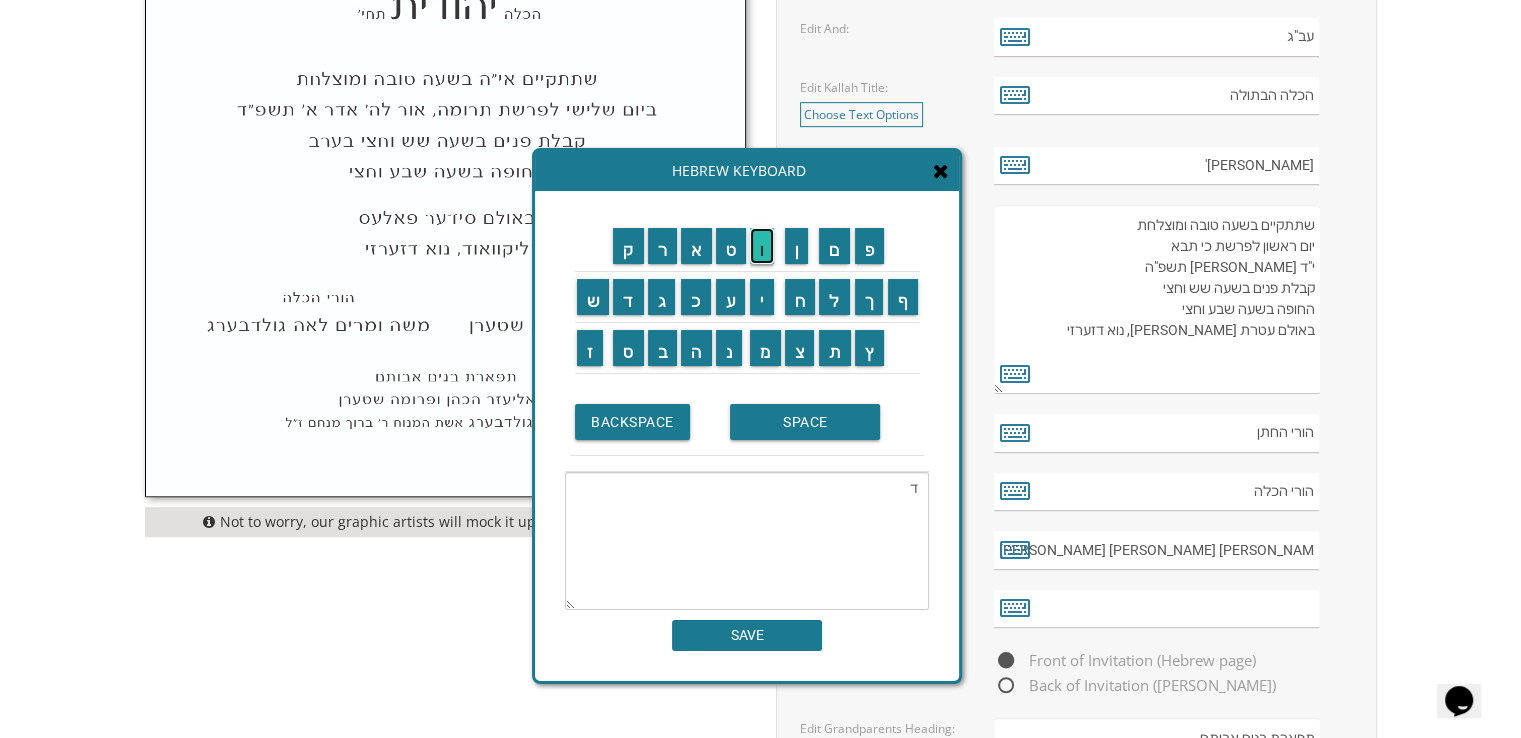 click on "ו" at bounding box center [762, 246] 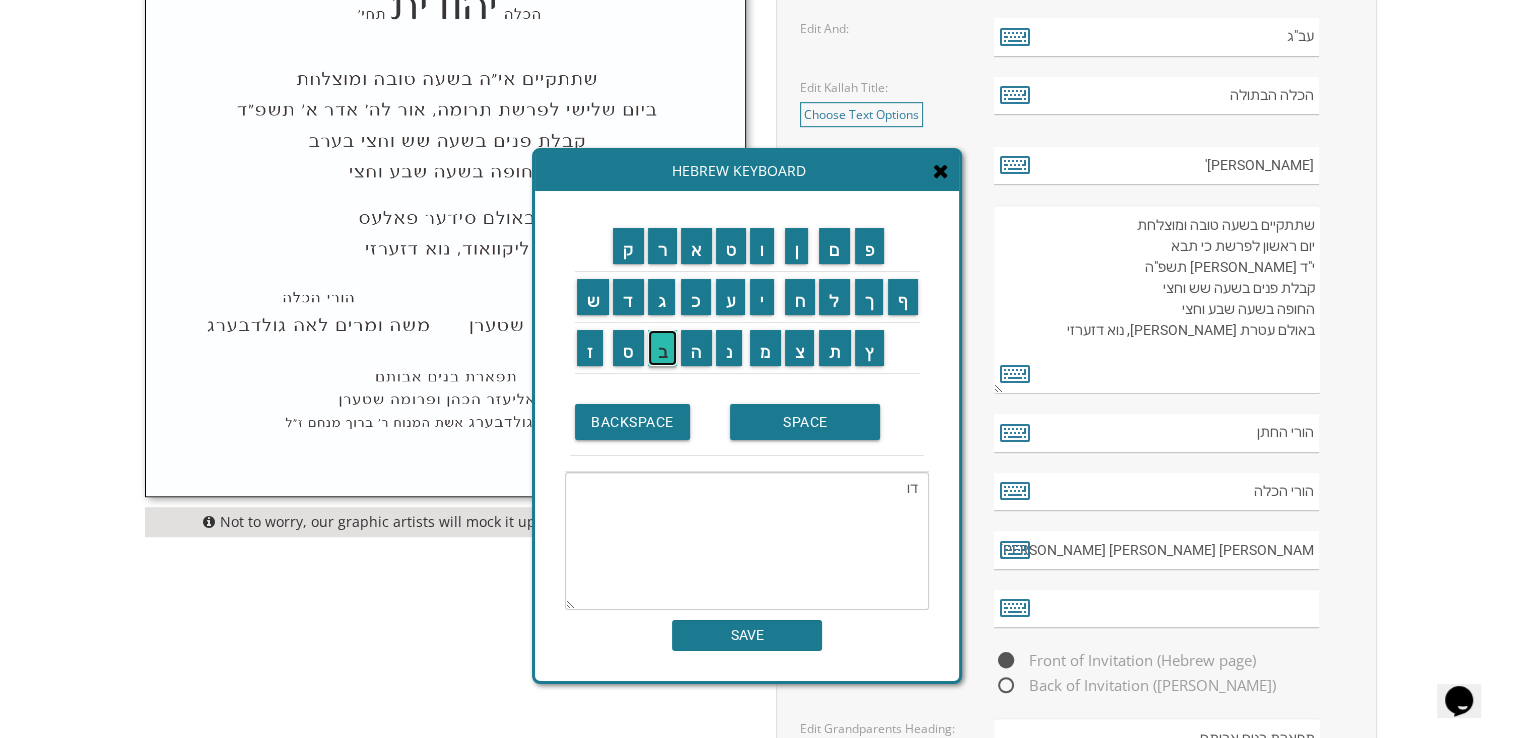 click on "ב" at bounding box center (663, 348) 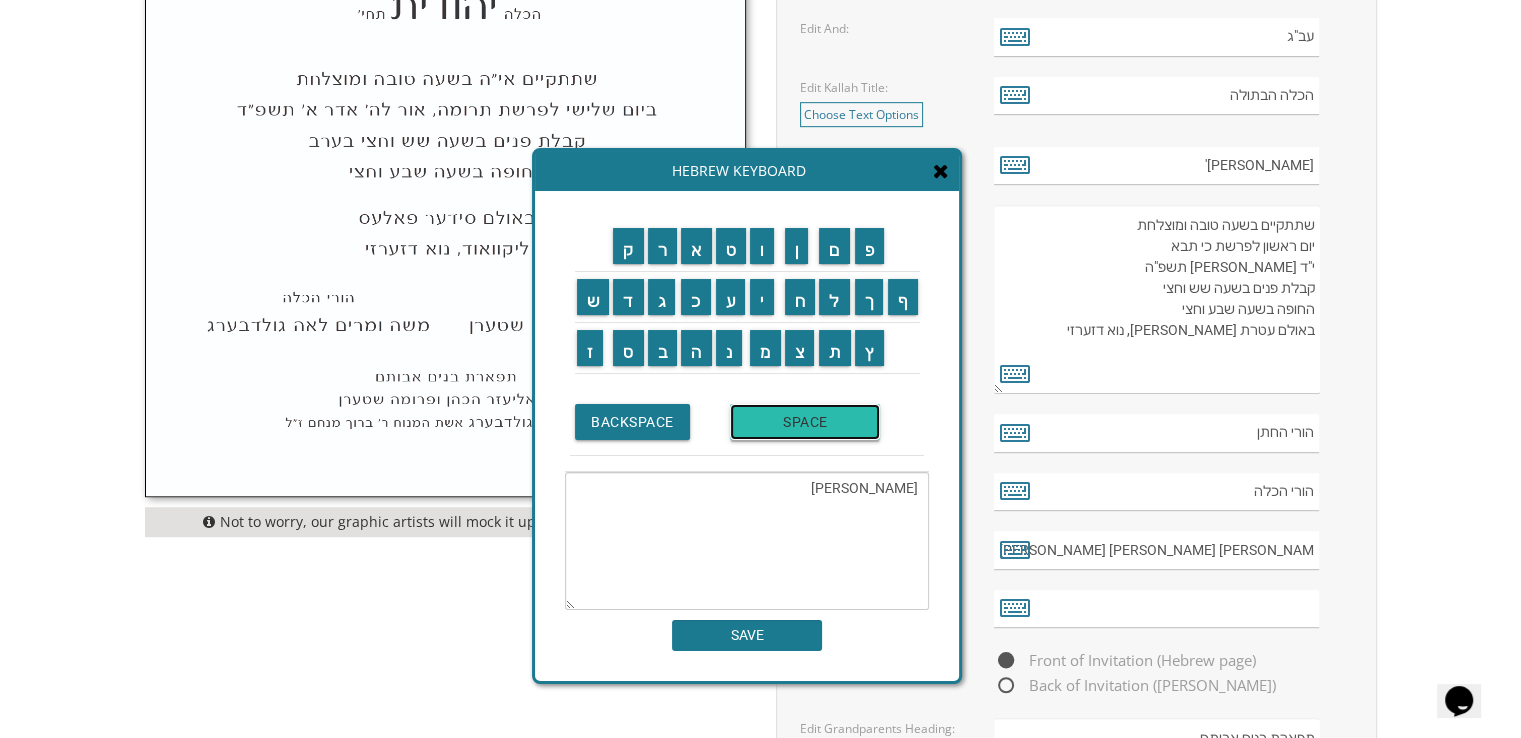 click on "SPACE" at bounding box center (805, 422) 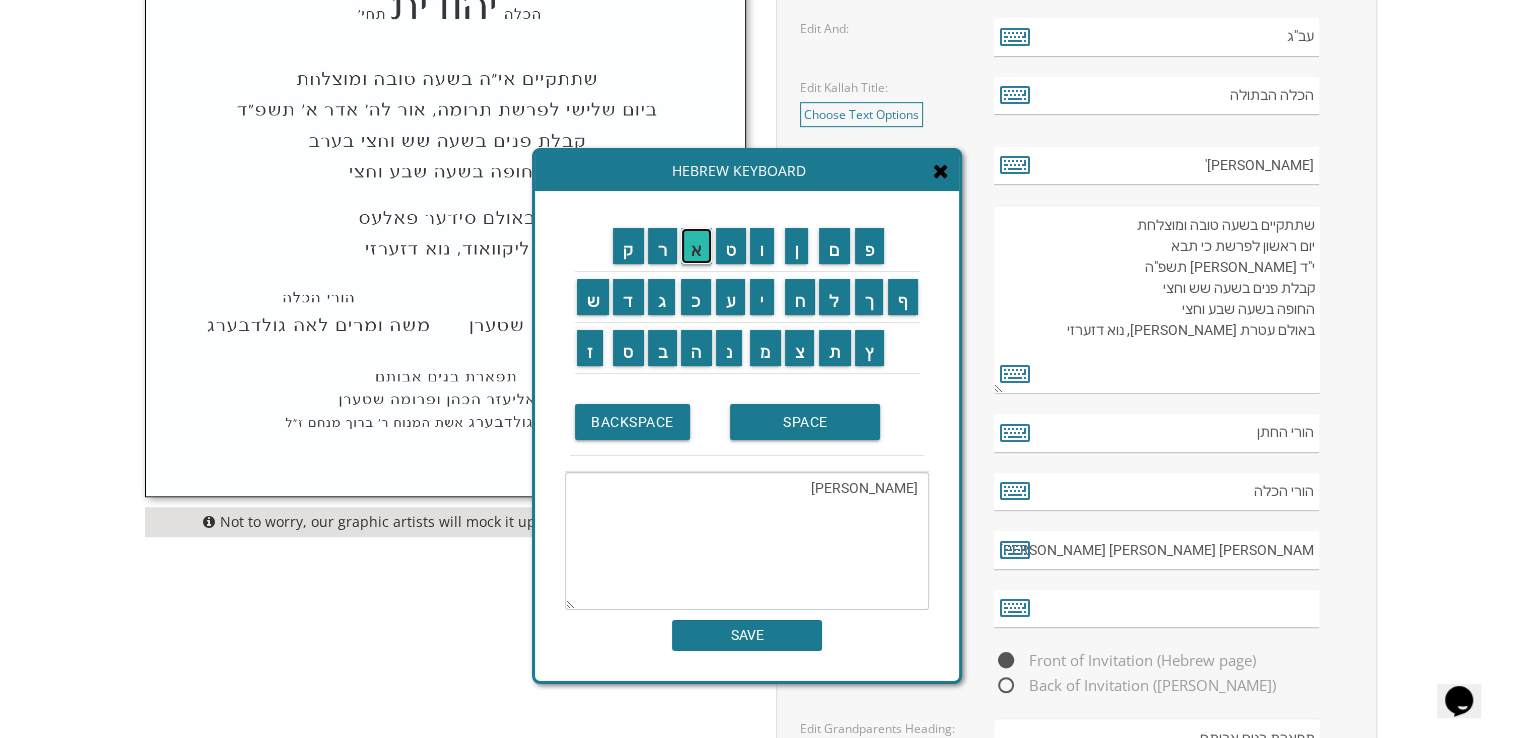 click on "א" at bounding box center (696, 246) 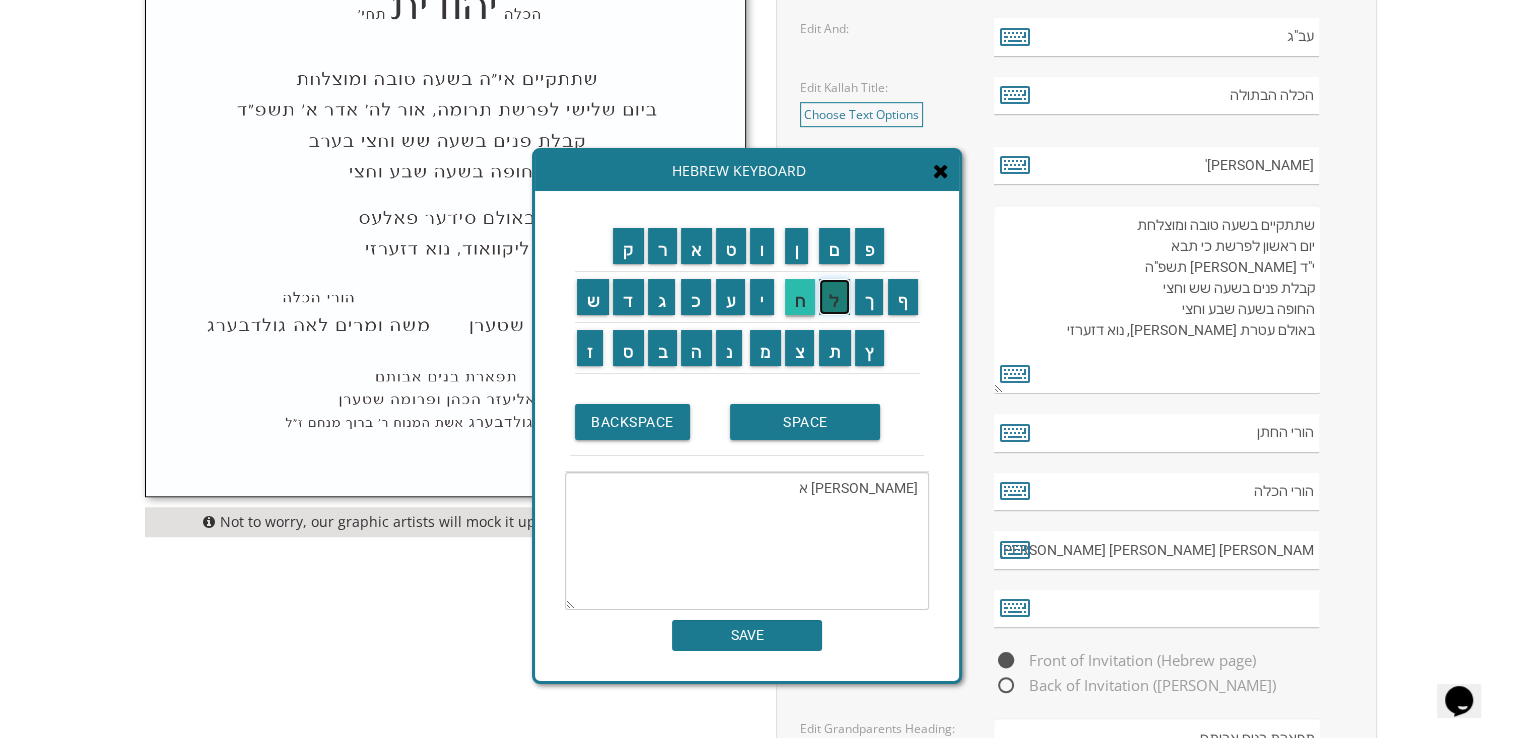 drag, startPoint x: 836, startPoint y: 293, endPoint x: 804, endPoint y: 296, distance: 32.140316 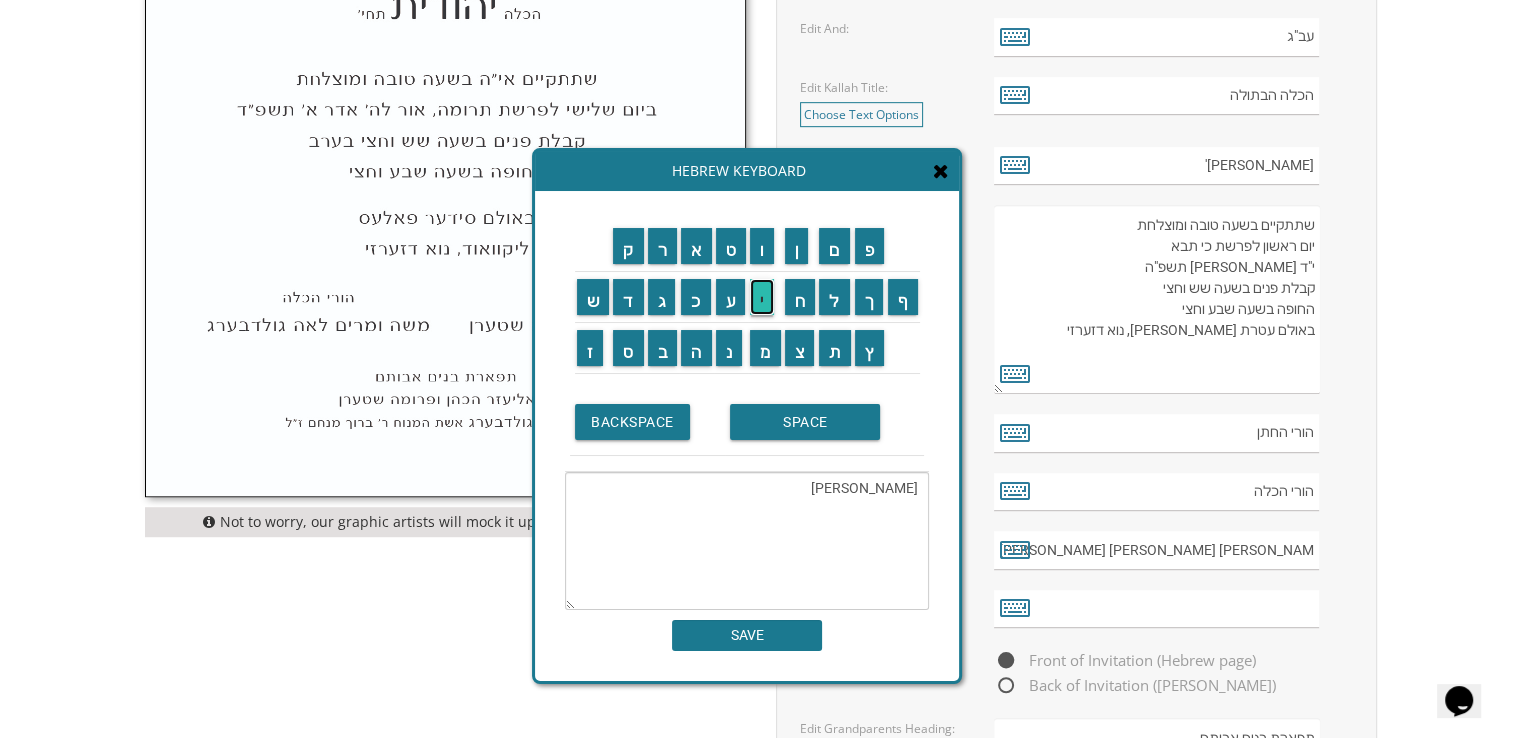 click on "י" at bounding box center [762, 297] 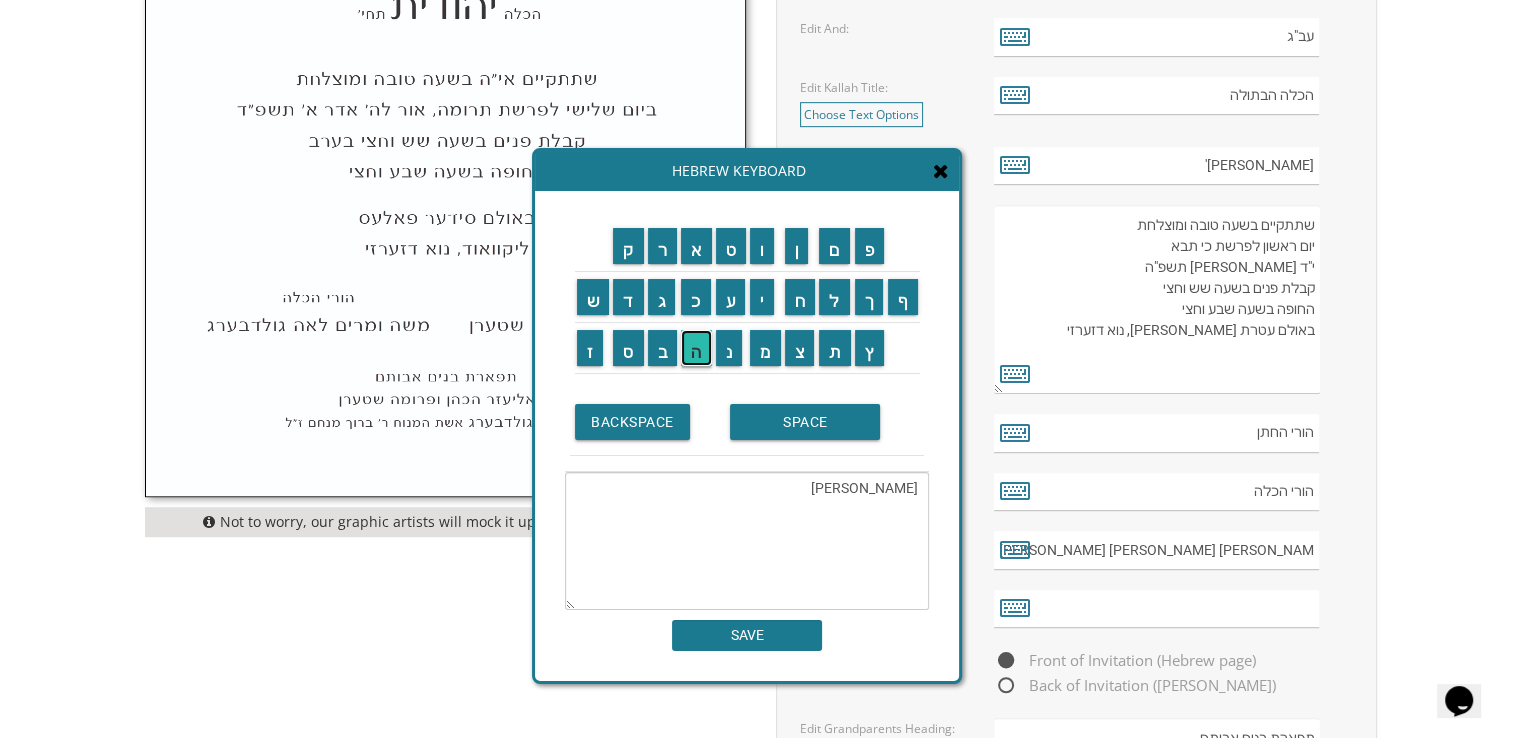 click on "ה" at bounding box center (696, 348) 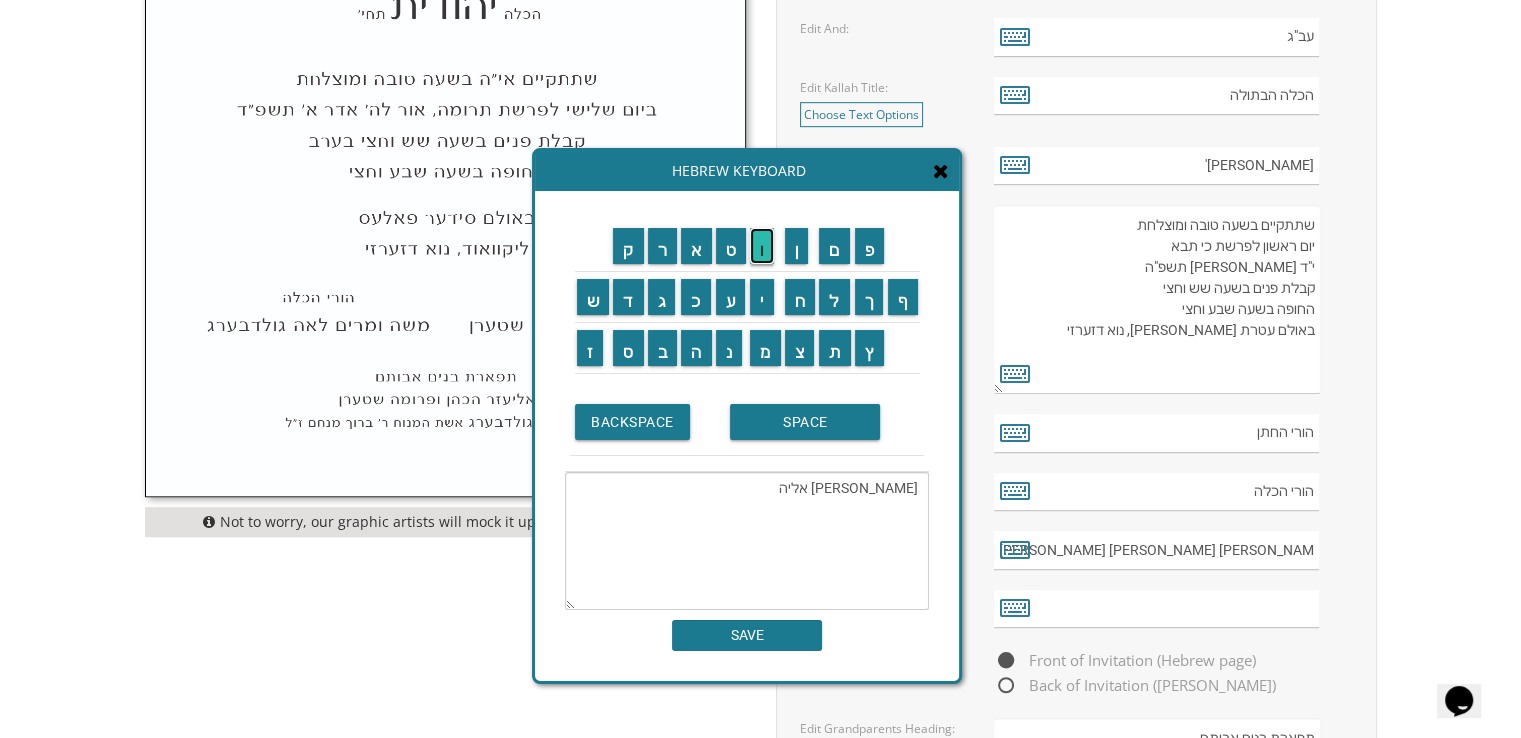 click on "ו" at bounding box center [762, 246] 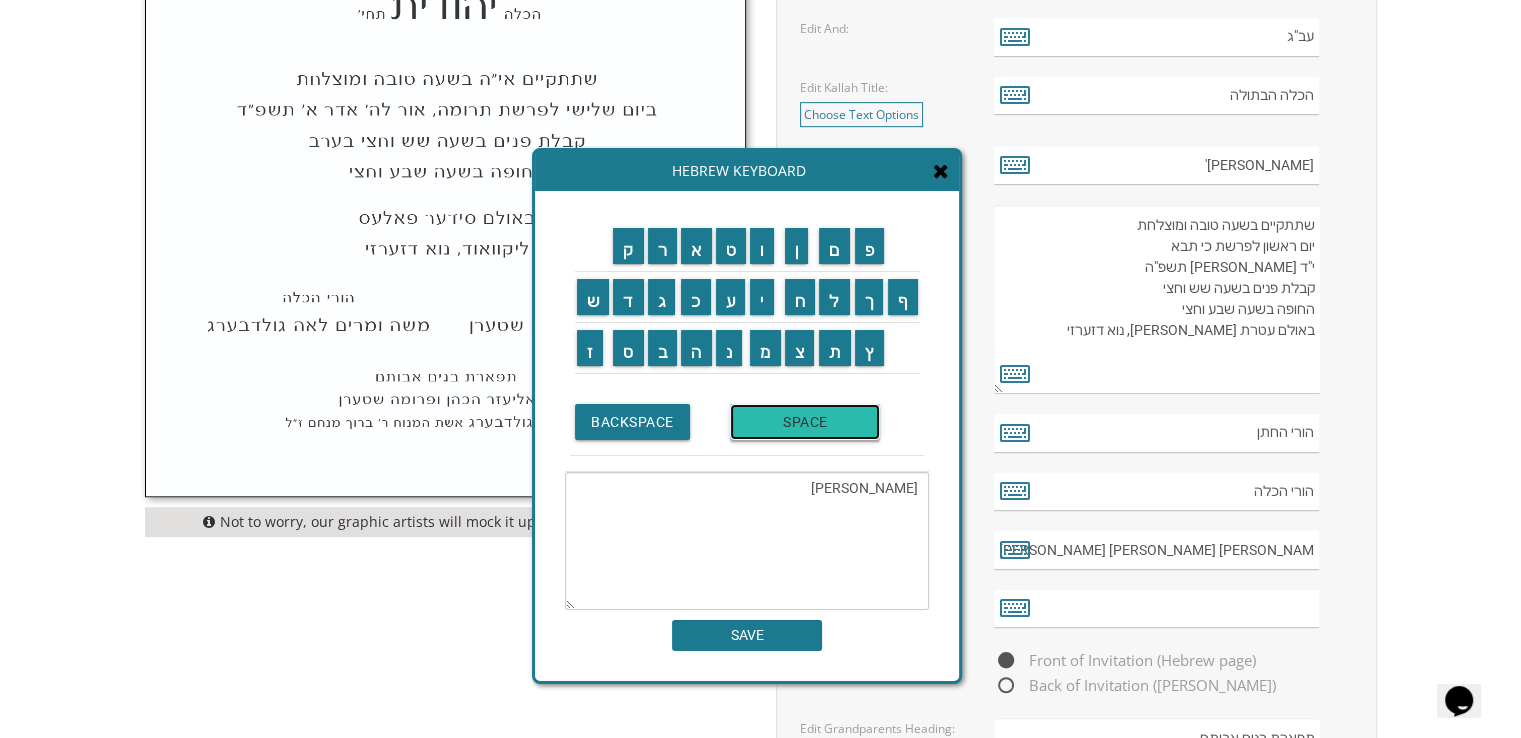 click on "SPACE" at bounding box center [805, 422] 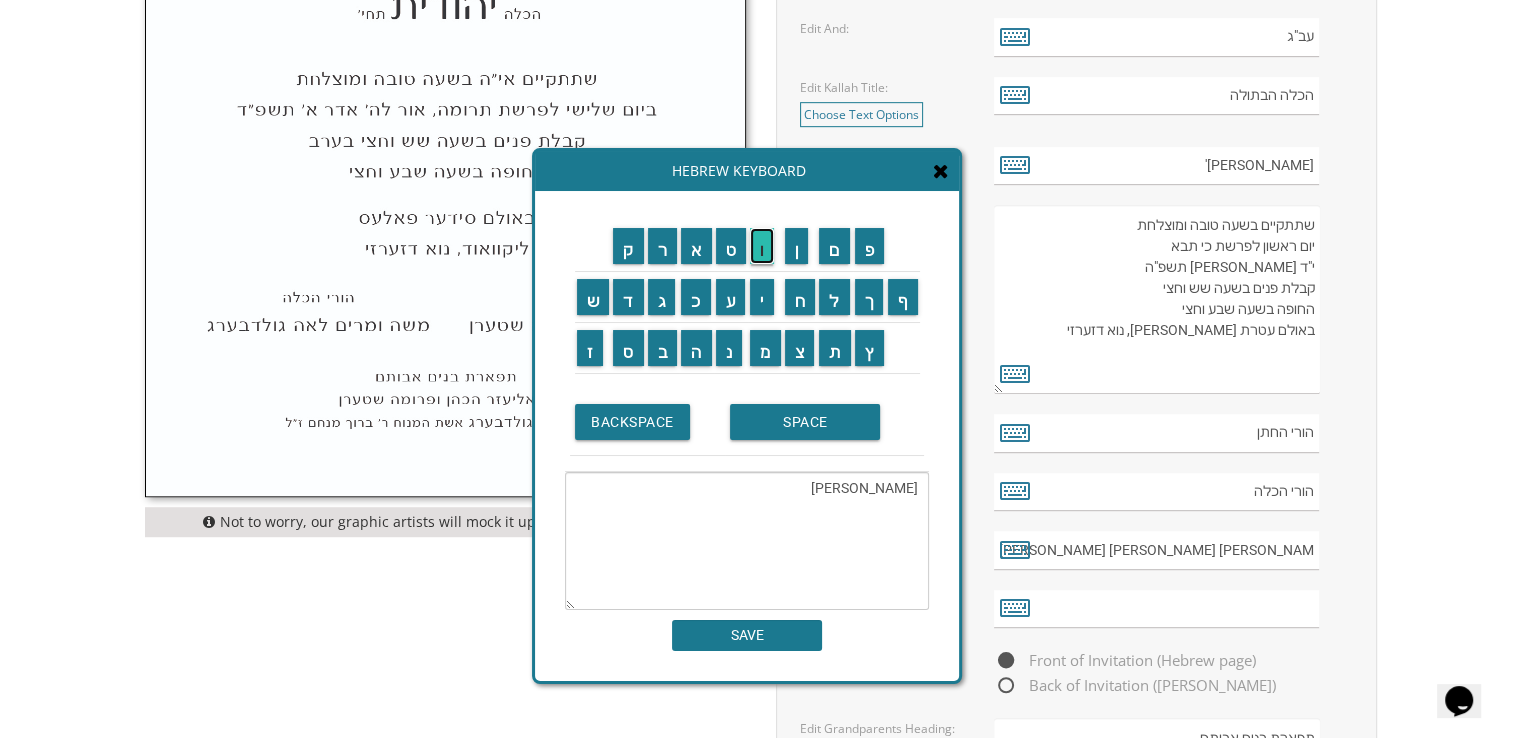 click on "ו" at bounding box center [762, 246] 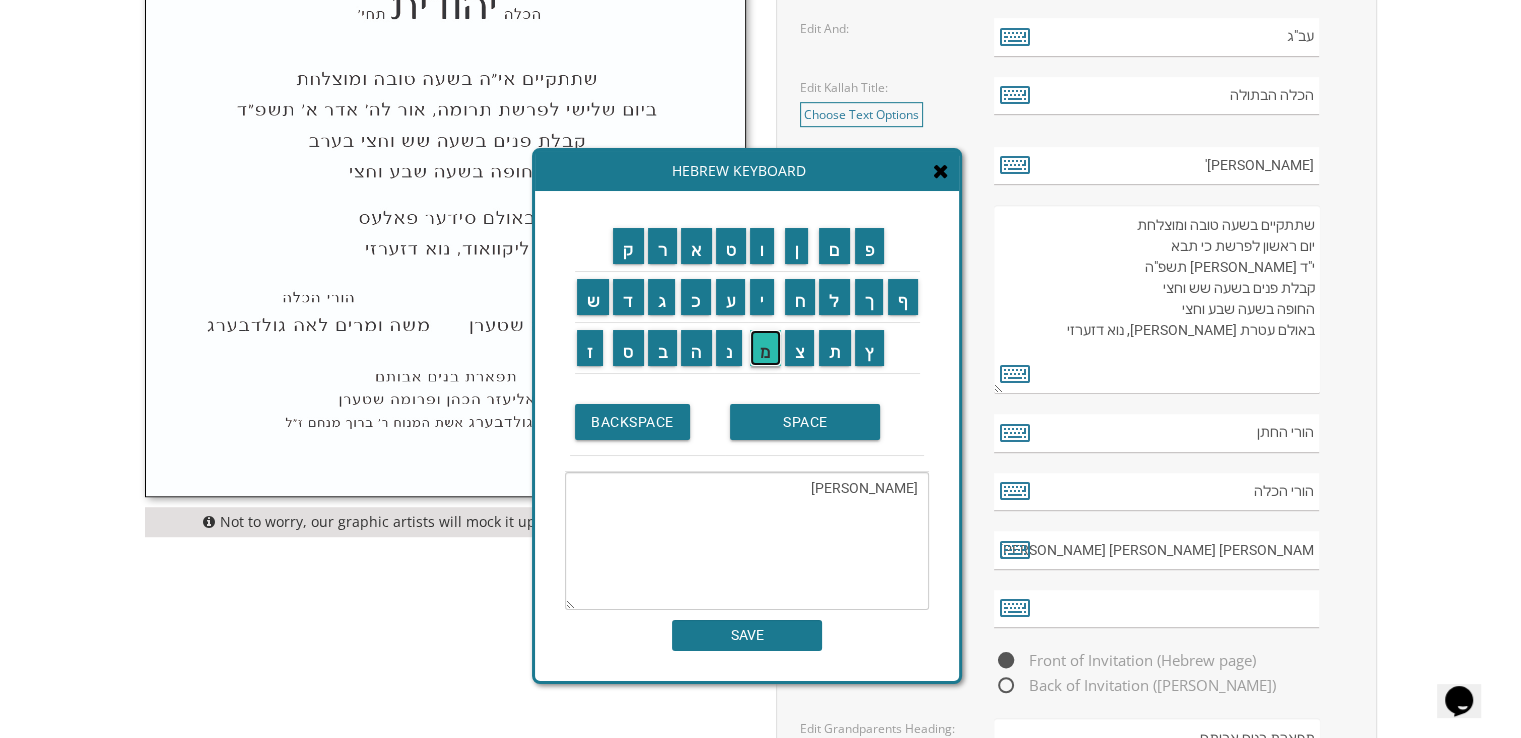 click on "מ" at bounding box center (765, 348) 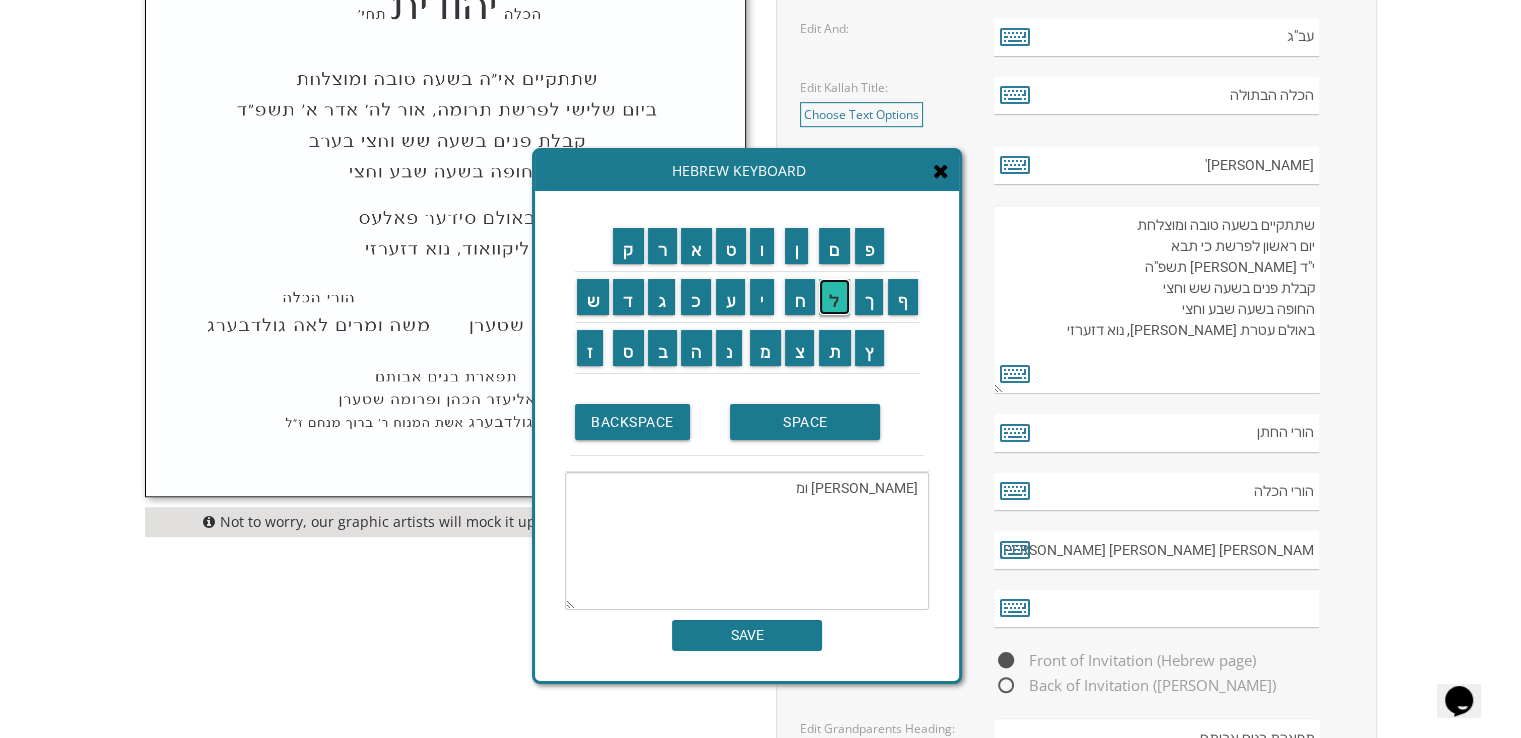click on "ל" at bounding box center [834, 297] 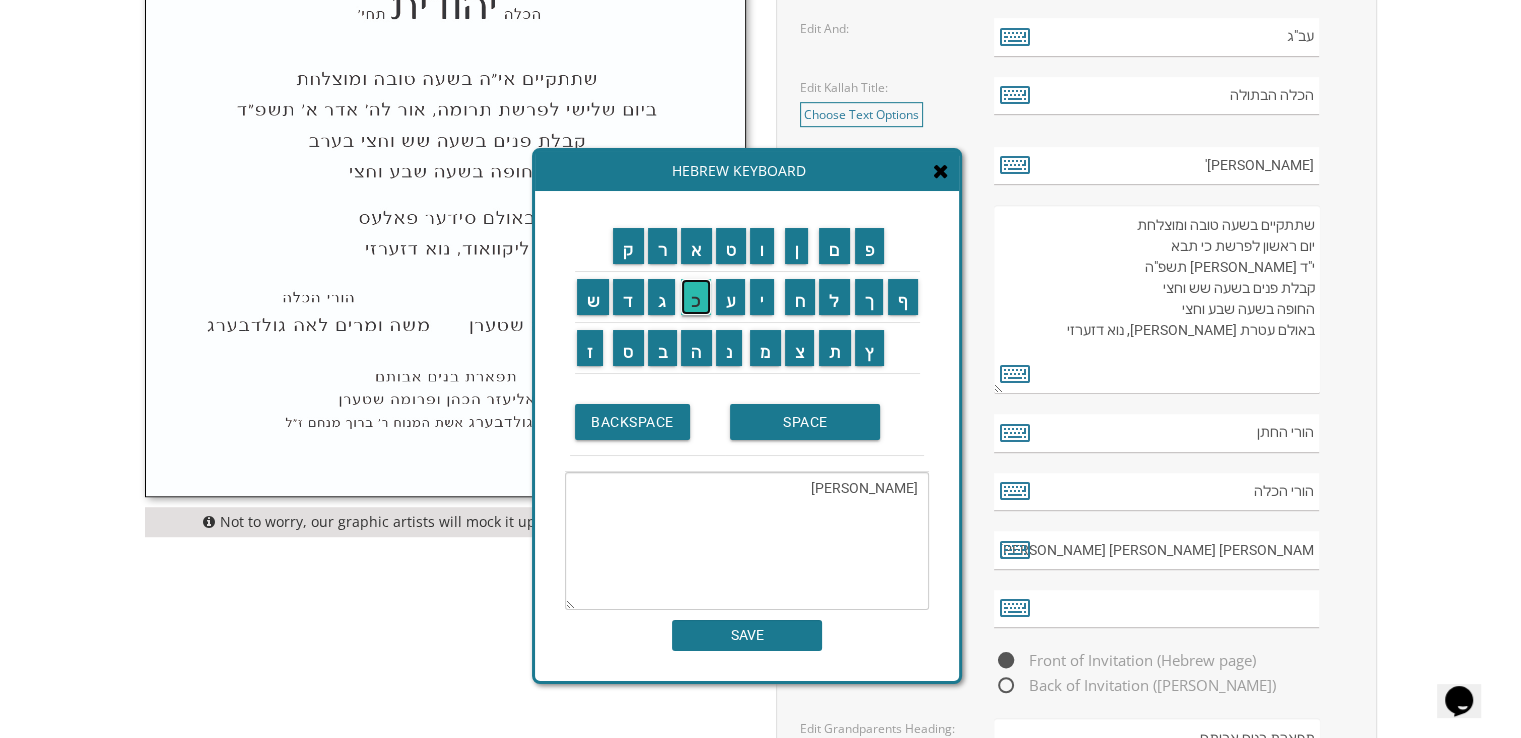 click on "כ" at bounding box center [696, 297] 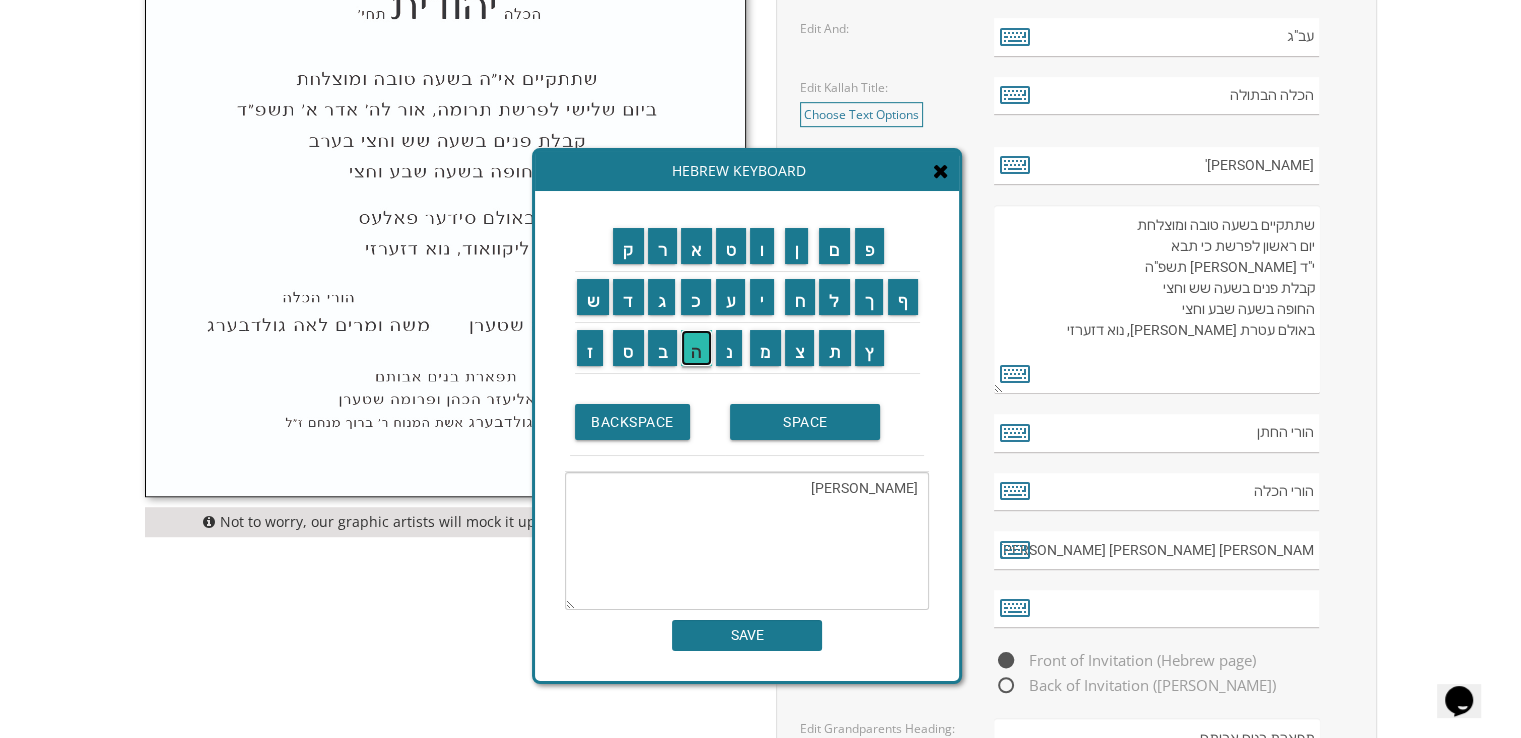 click on "ה" at bounding box center [696, 348] 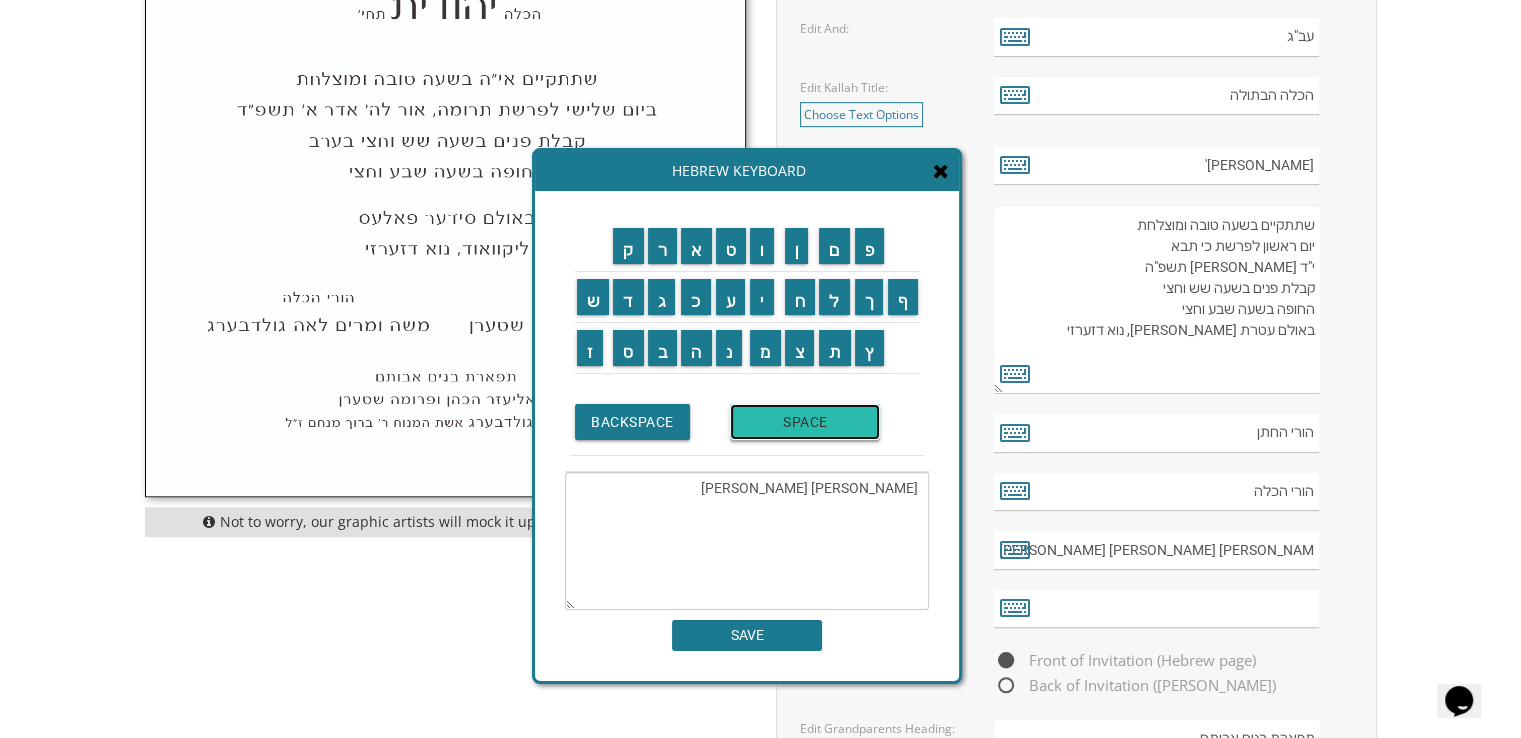 click on "SPACE" at bounding box center [805, 422] 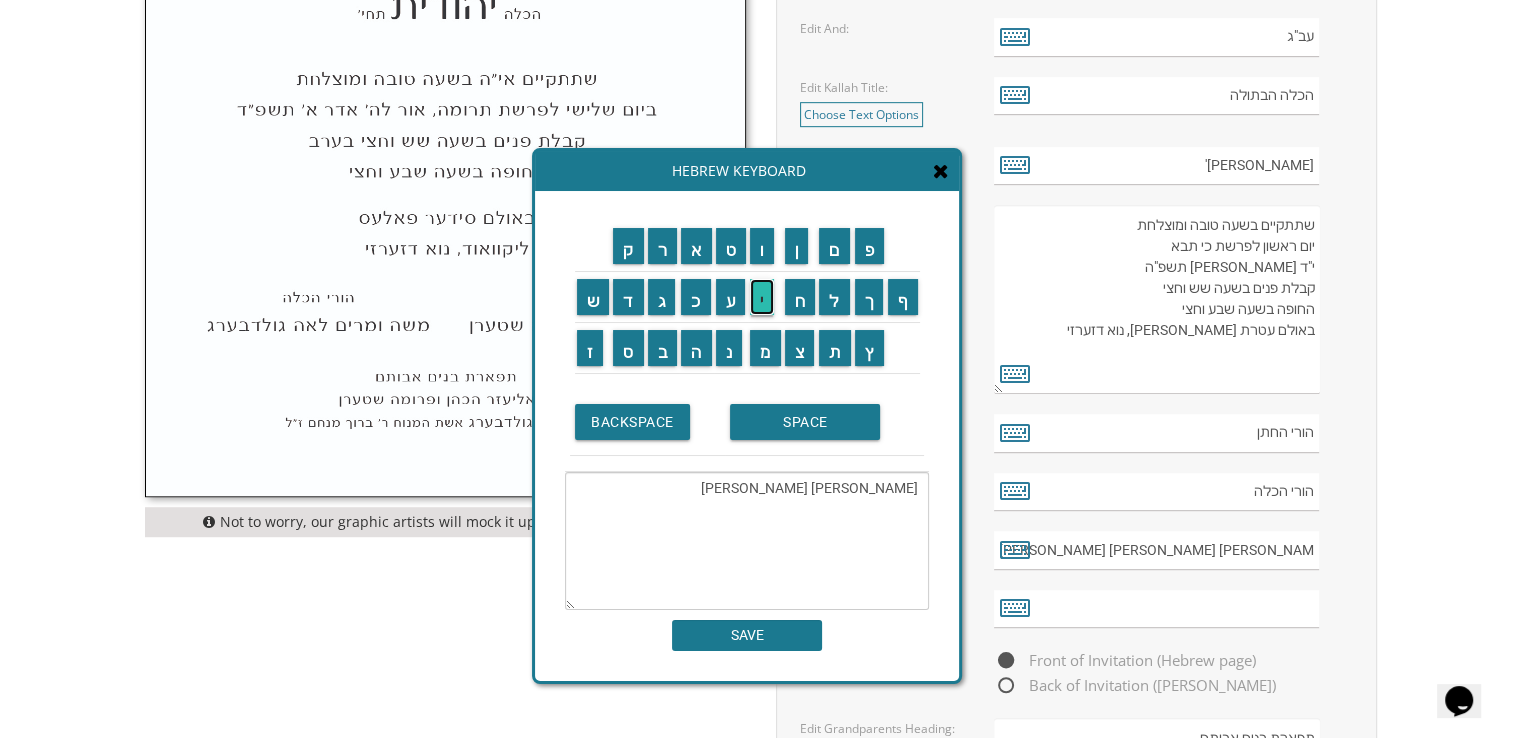 click on "י" at bounding box center (762, 297) 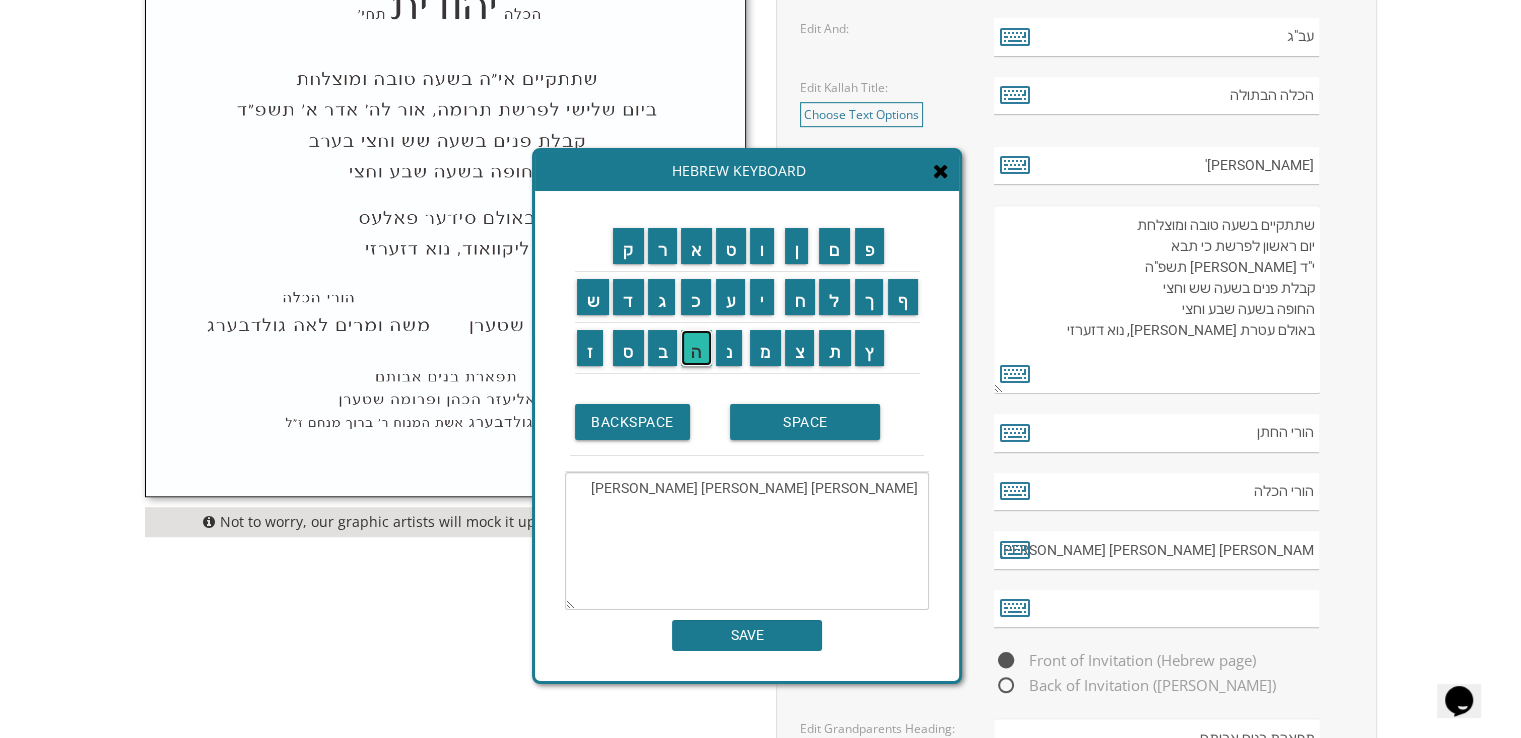 click on "ה" at bounding box center [696, 348] 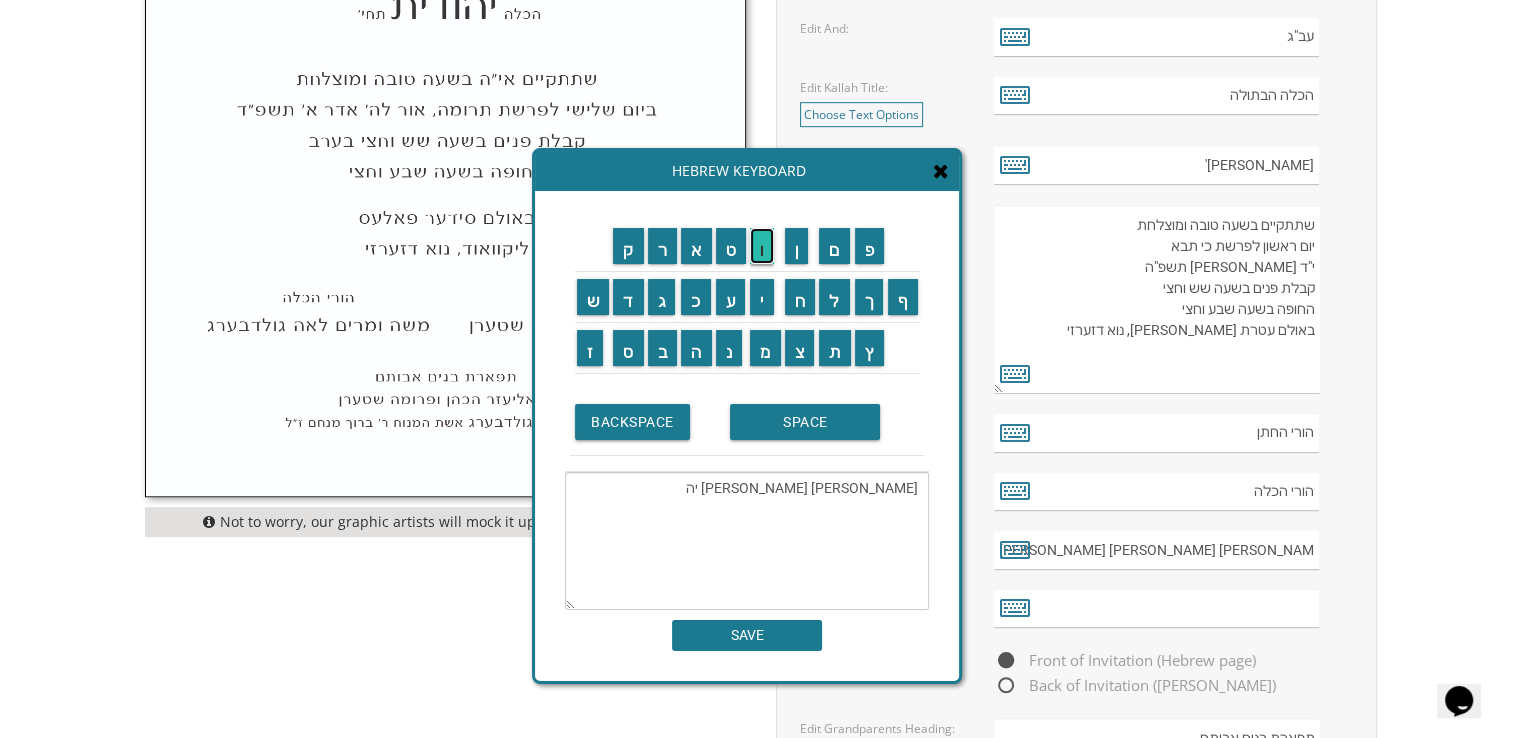 click on "ו" at bounding box center [762, 246] 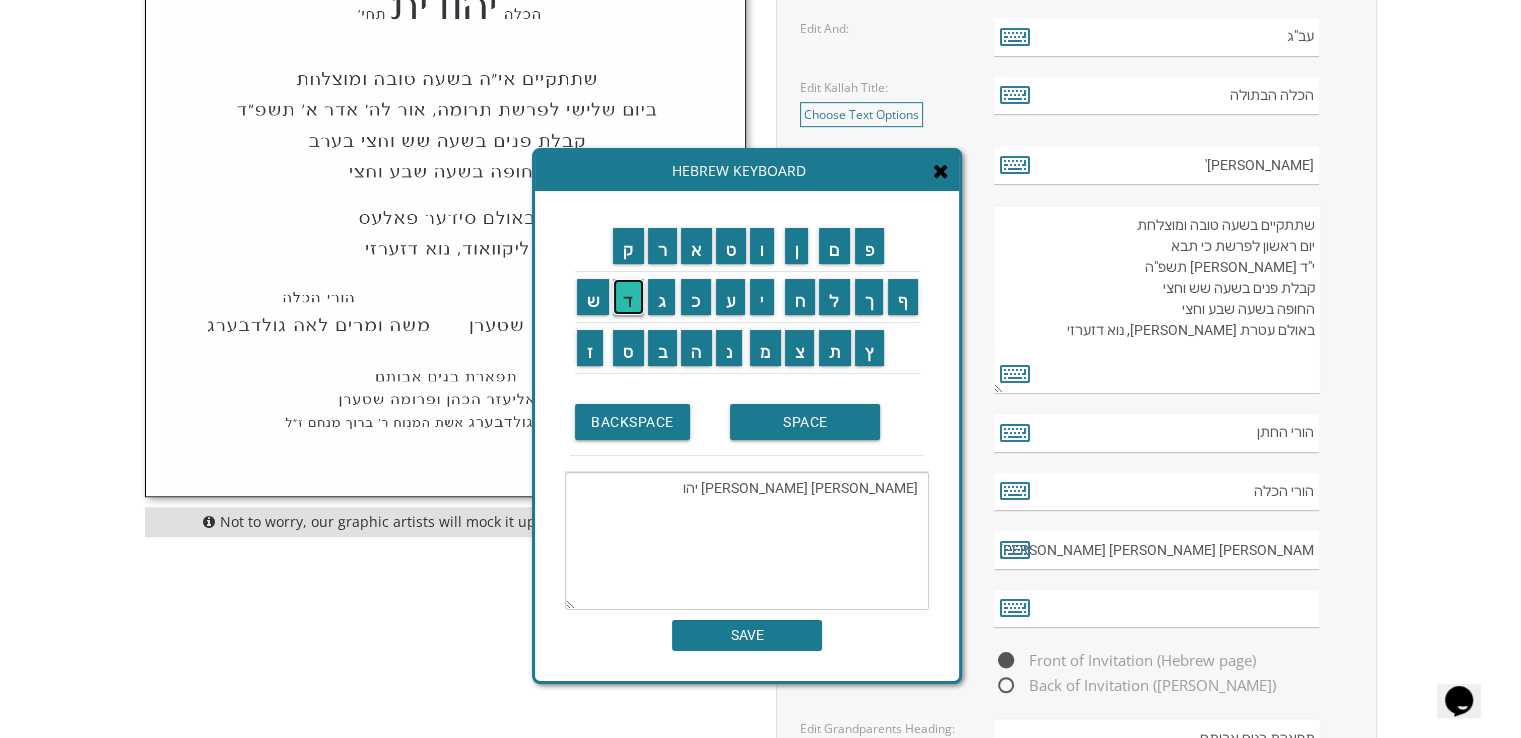 click on "ד" at bounding box center (628, 297) 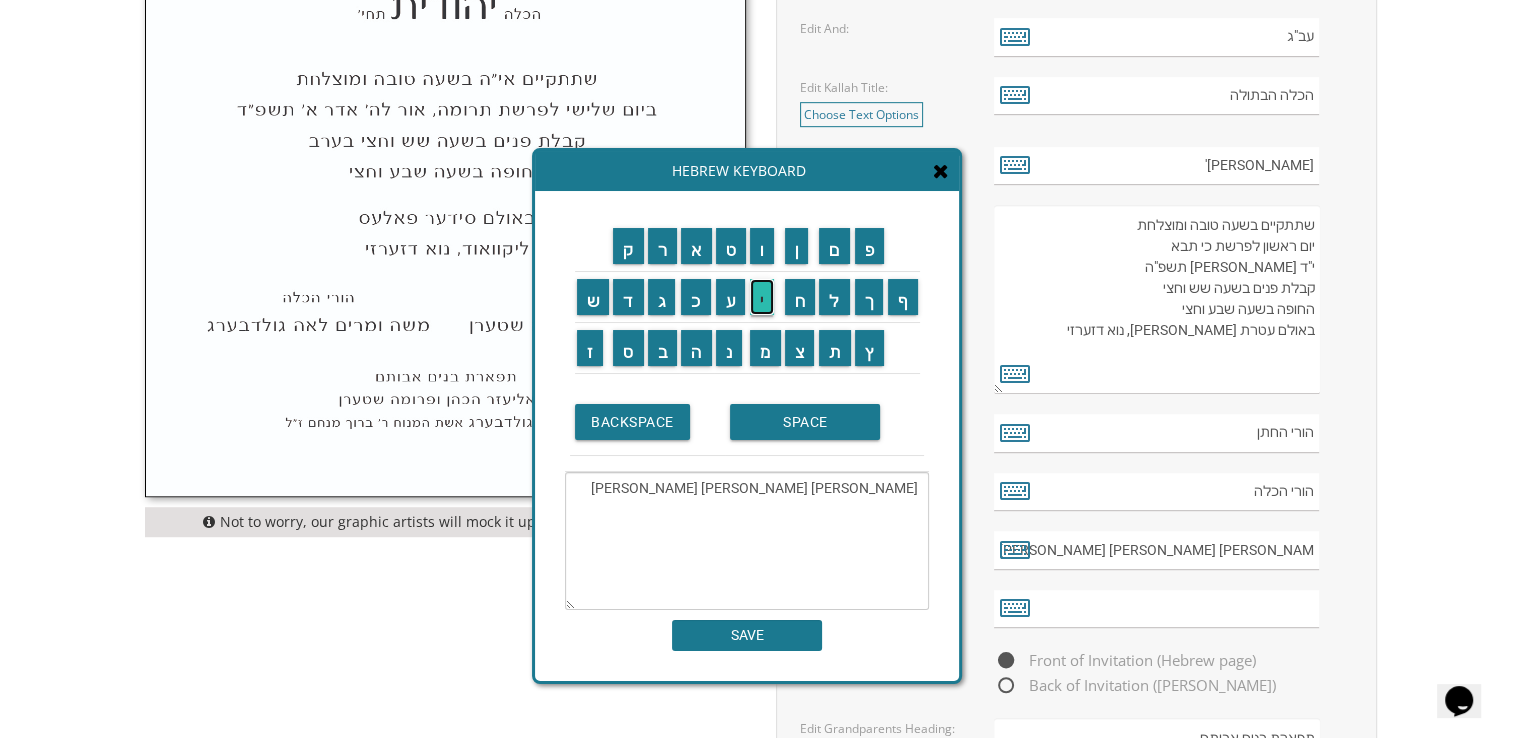 click on "י" at bounding box center [762, 297] 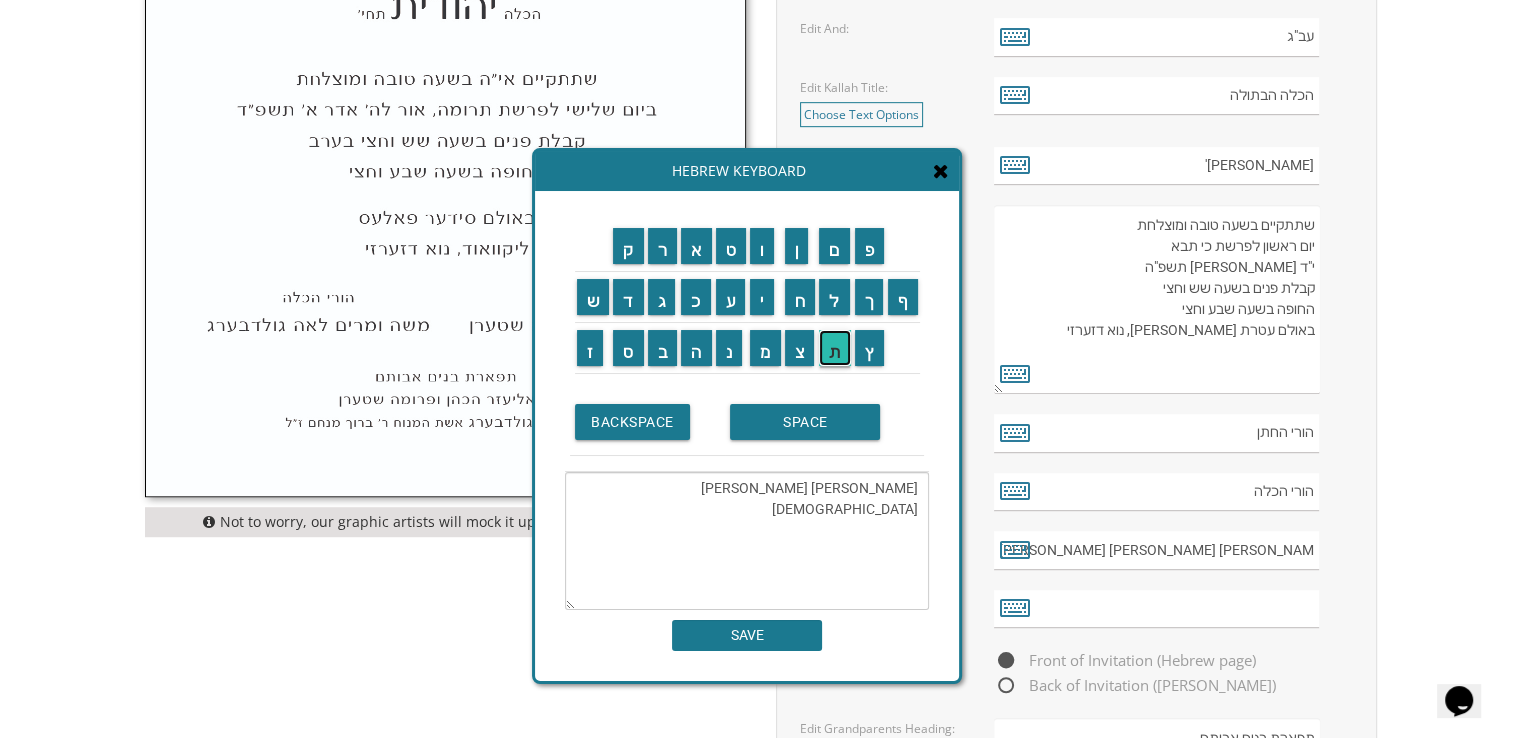click on "ת" at bounding box center (835, 348) 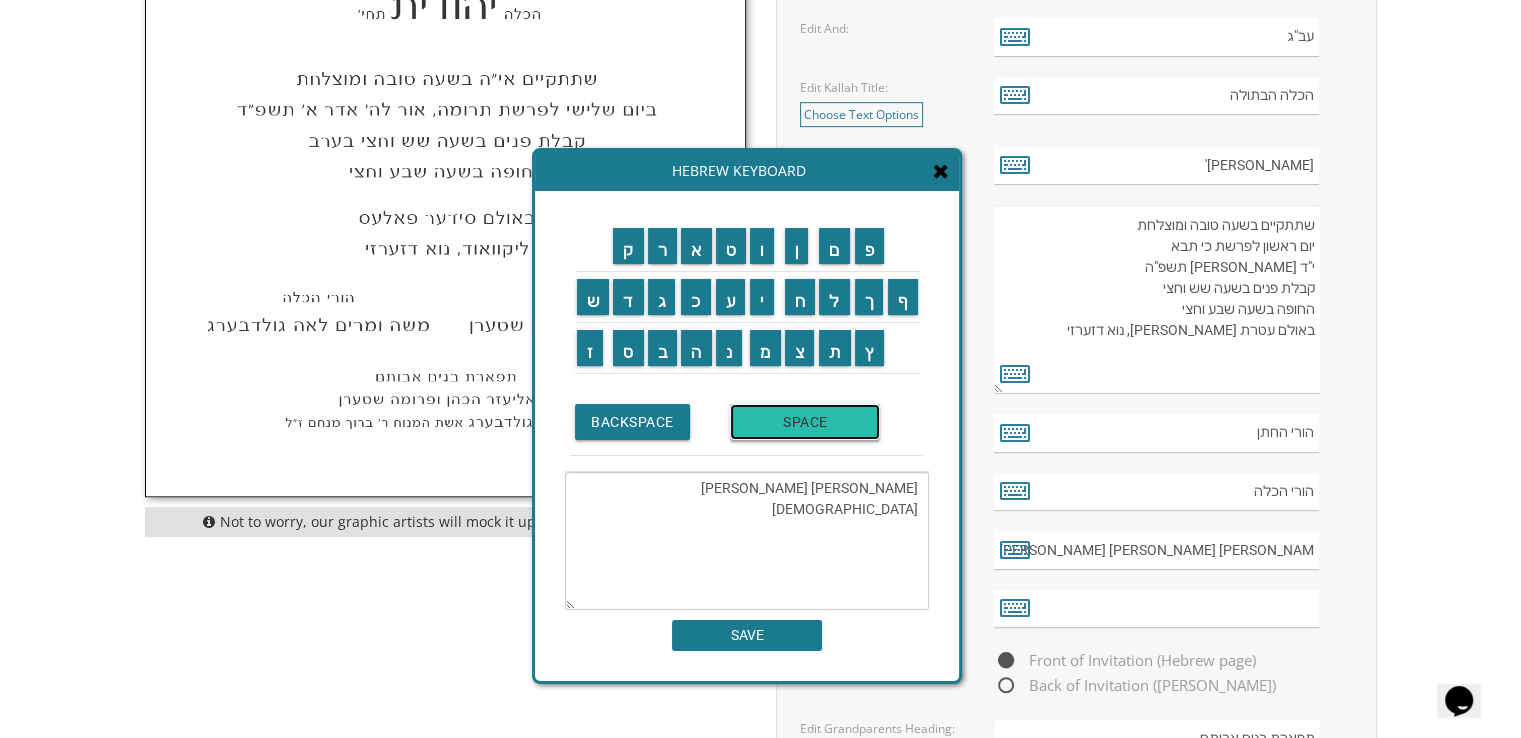click on "SPACE" at bounding box center [805, 422] 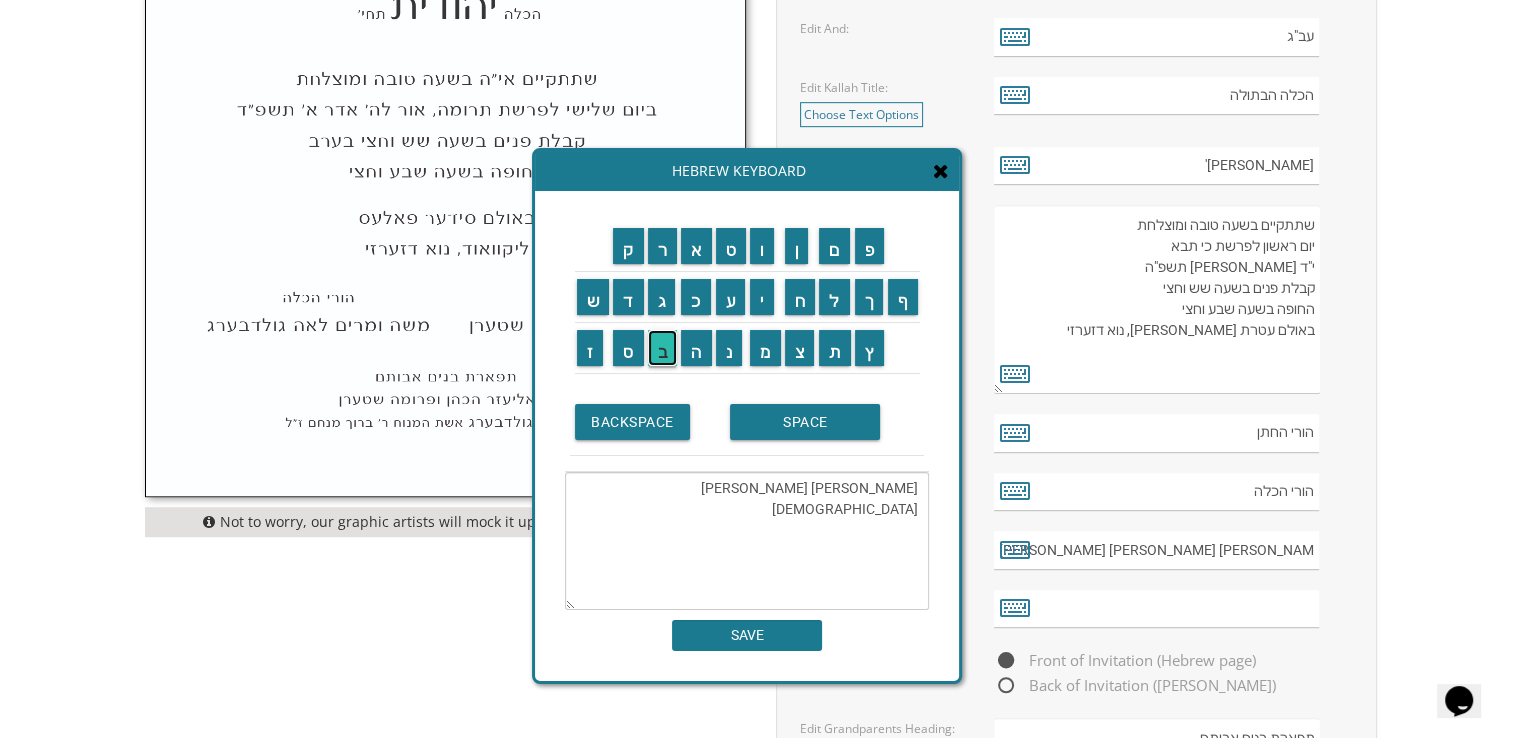 click on "ב" at bounding box center (663, 348) 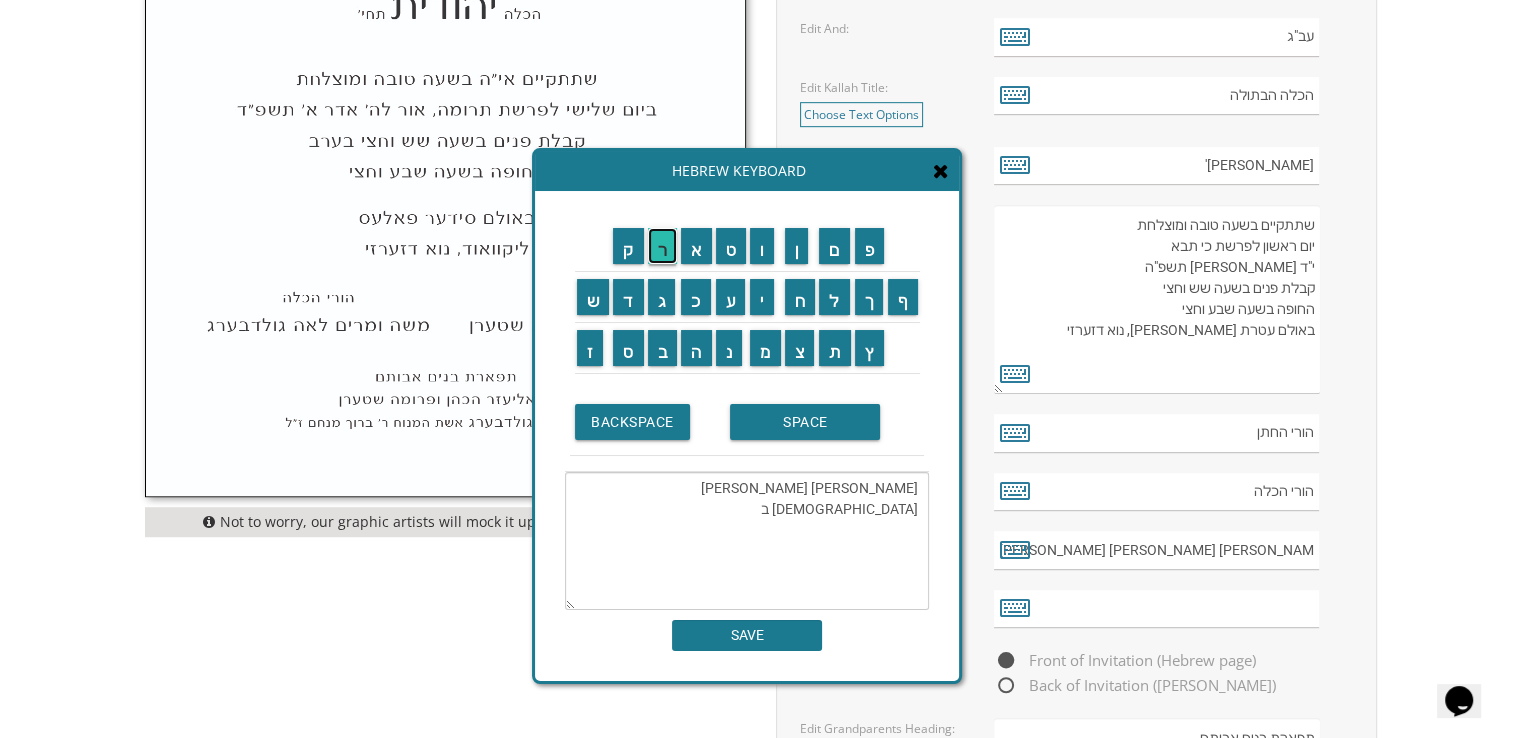 click on "ר" at bounding box center (663, 246) 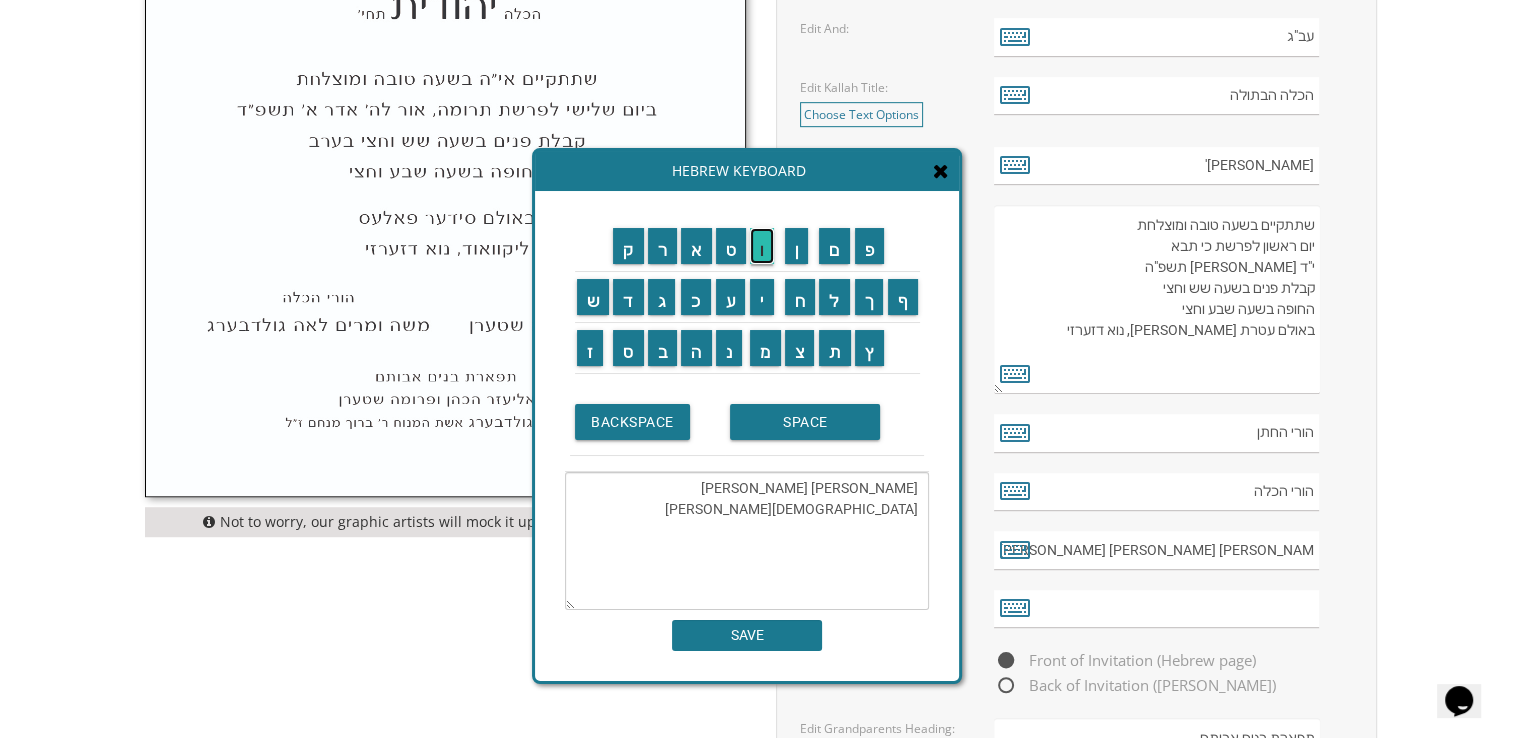 click on "ו" at bounding box center [762, 246] 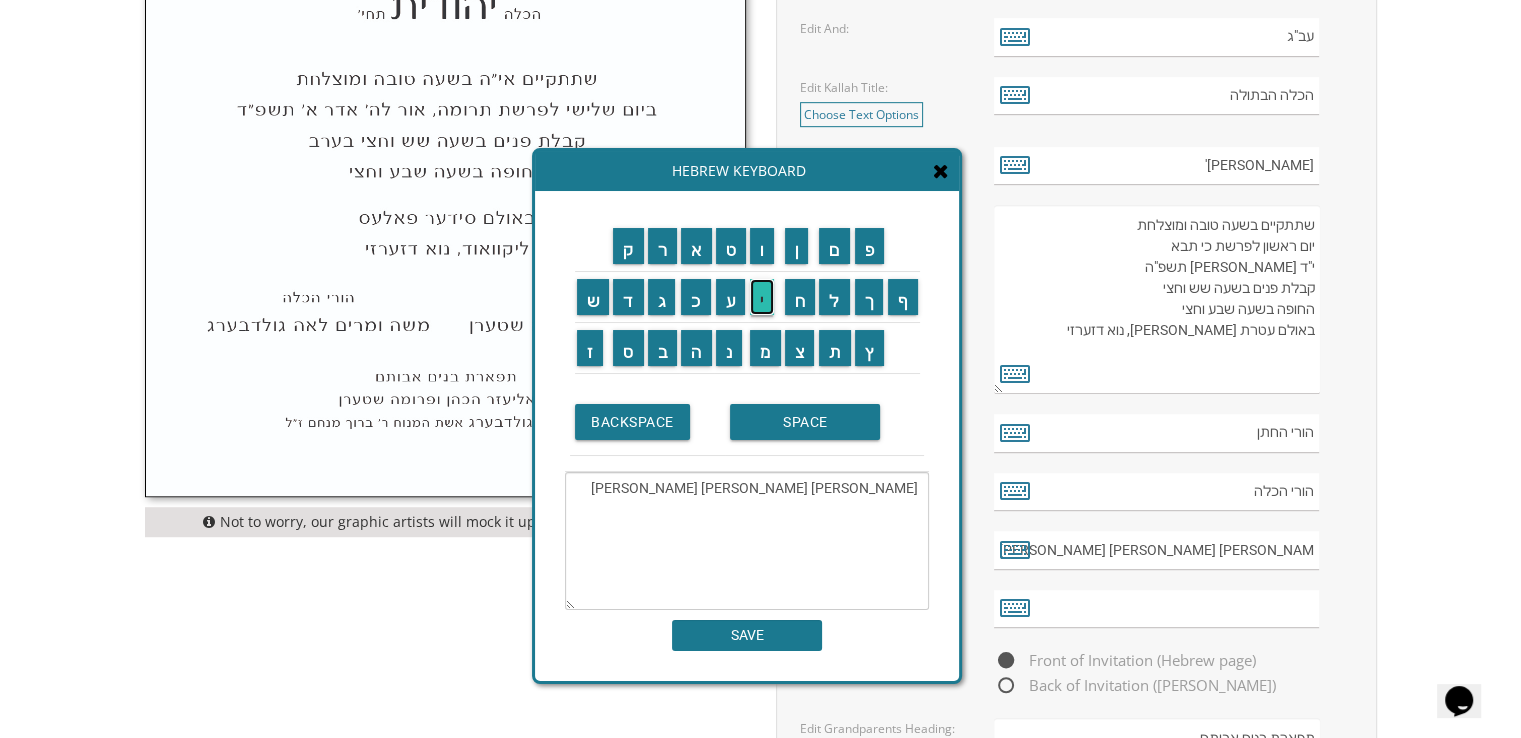 click on "י" at bounding box center [762, 297] 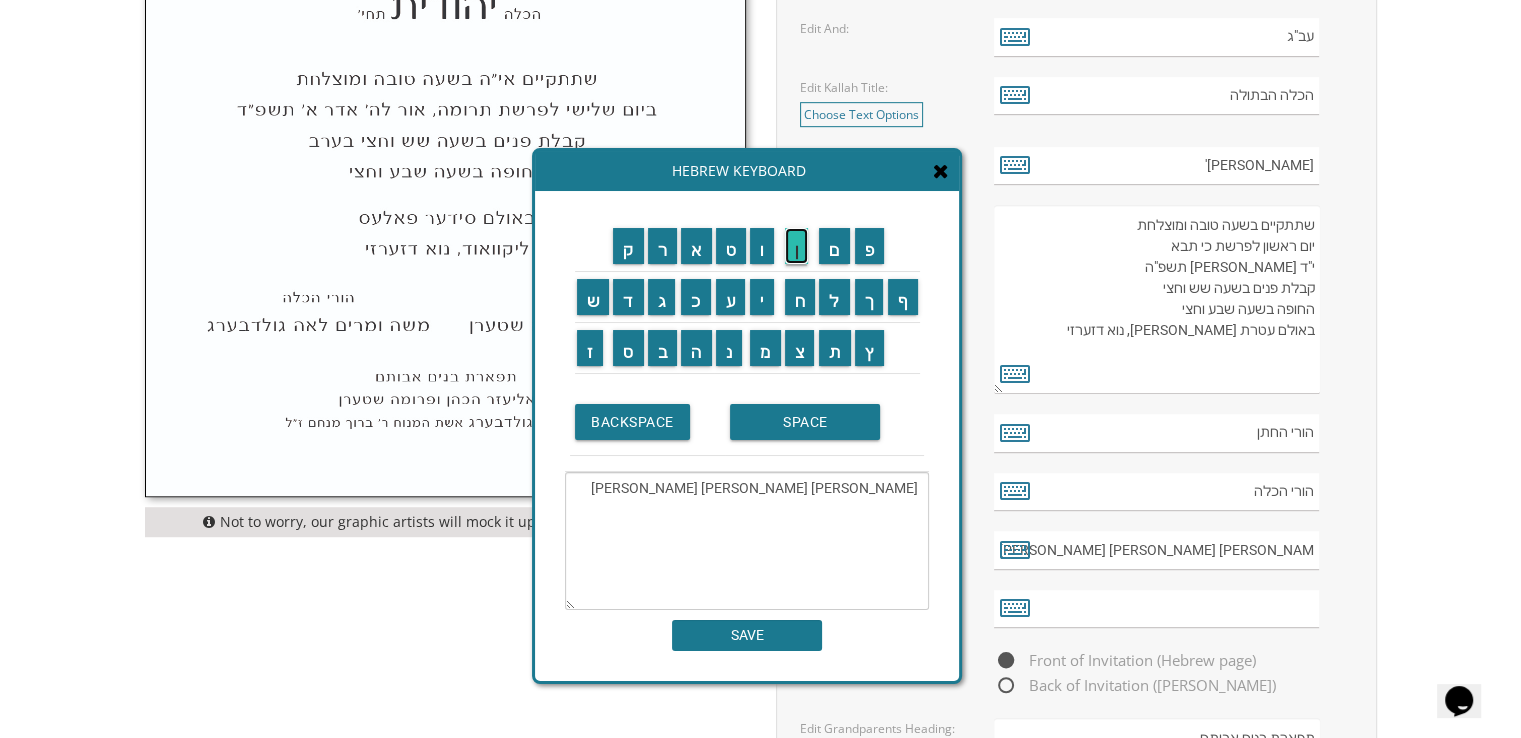 click on "ן" at bounding box center [797, 246] 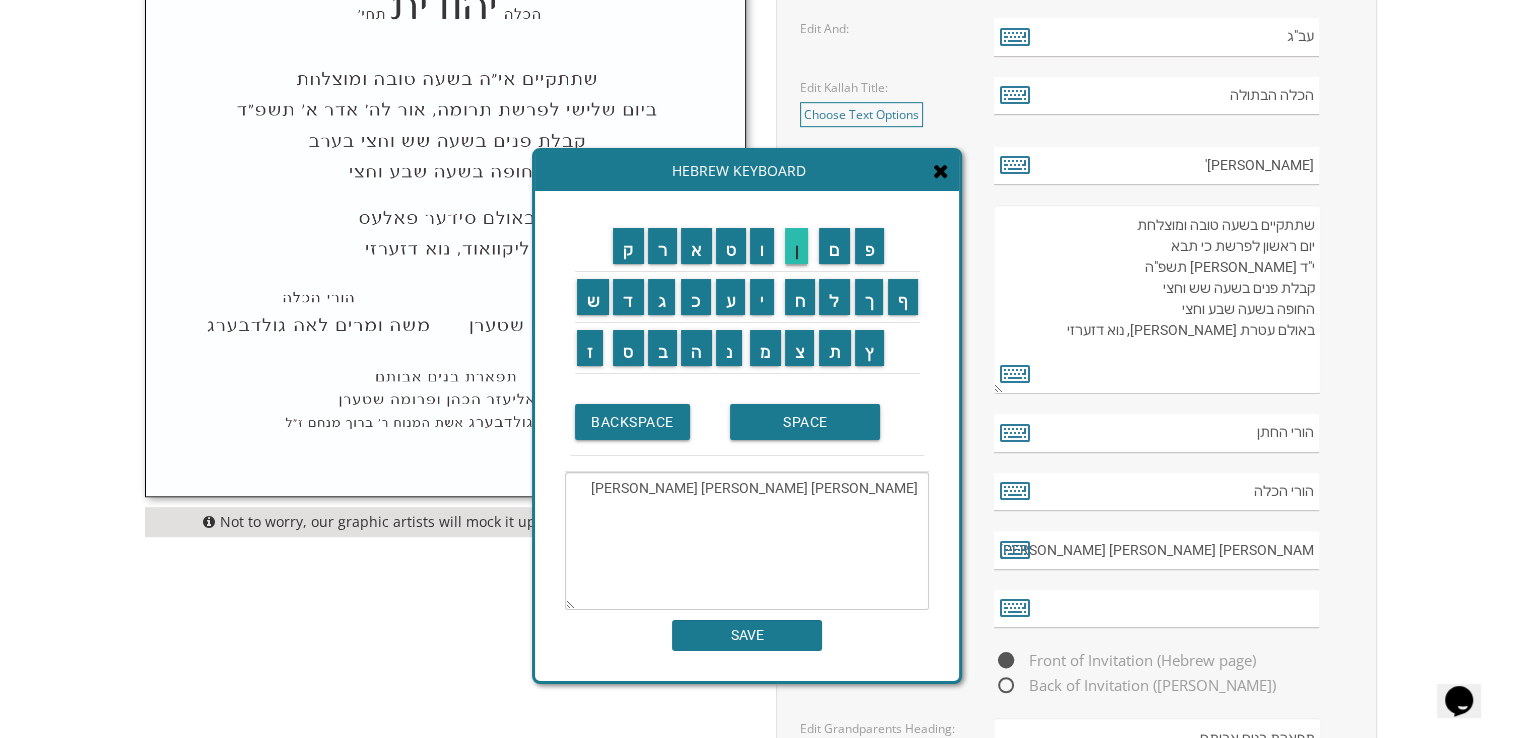 type on "[PERSON_NAME] [PERSON_NAME] [PERSON_NAME]" 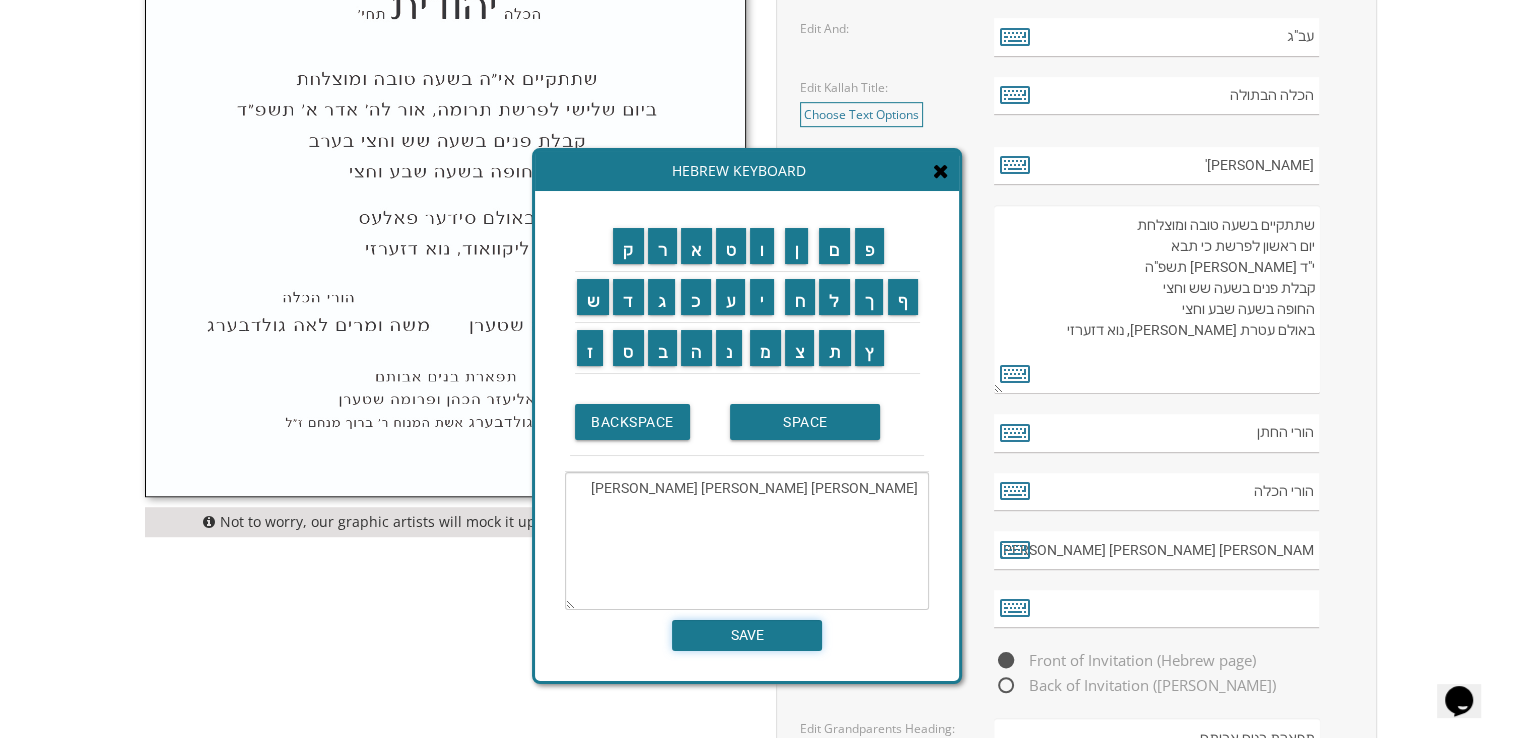click on "SAVE" at bounding box center [747, 635] 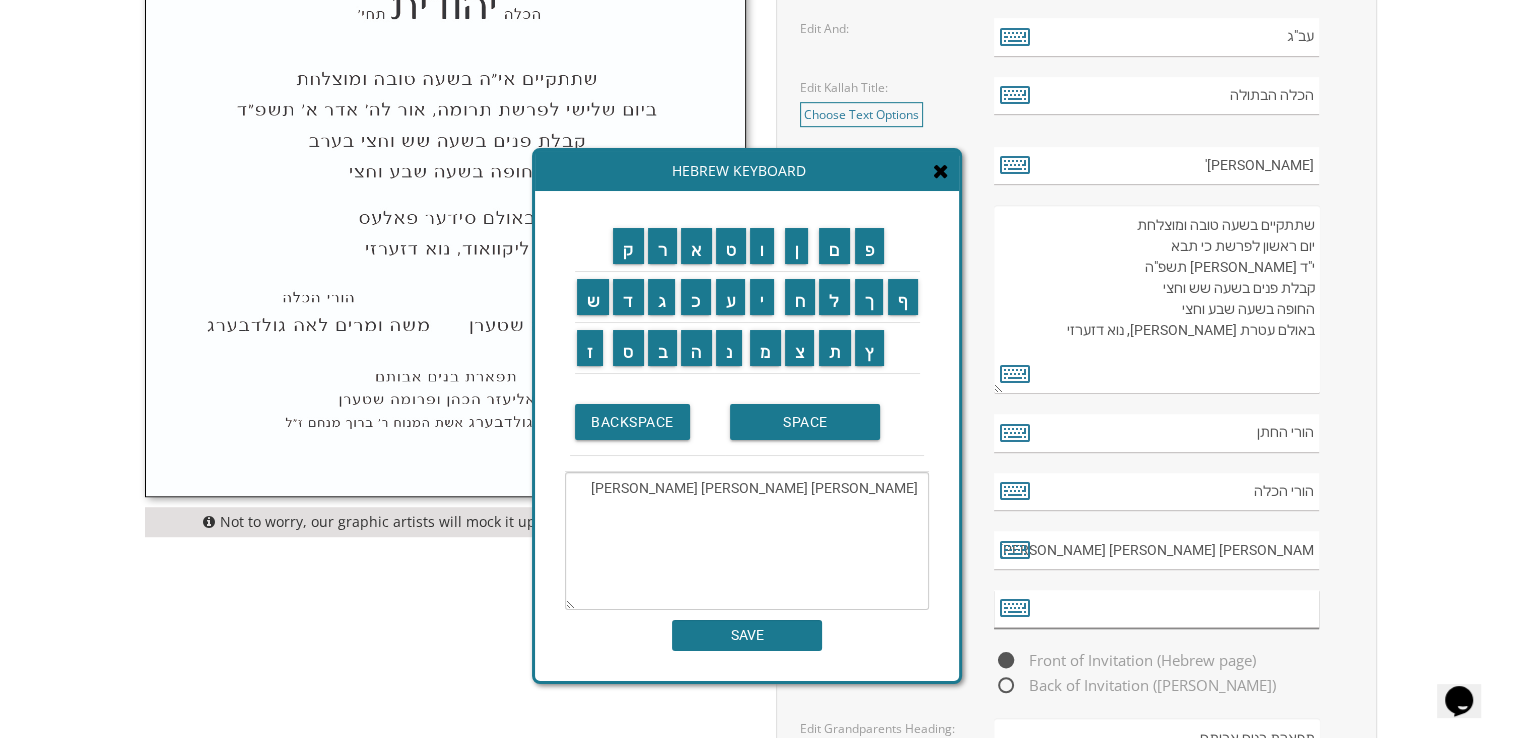 type on "[PERSON_NAME] [PERSON_NAME] [PERSON_NAME]" 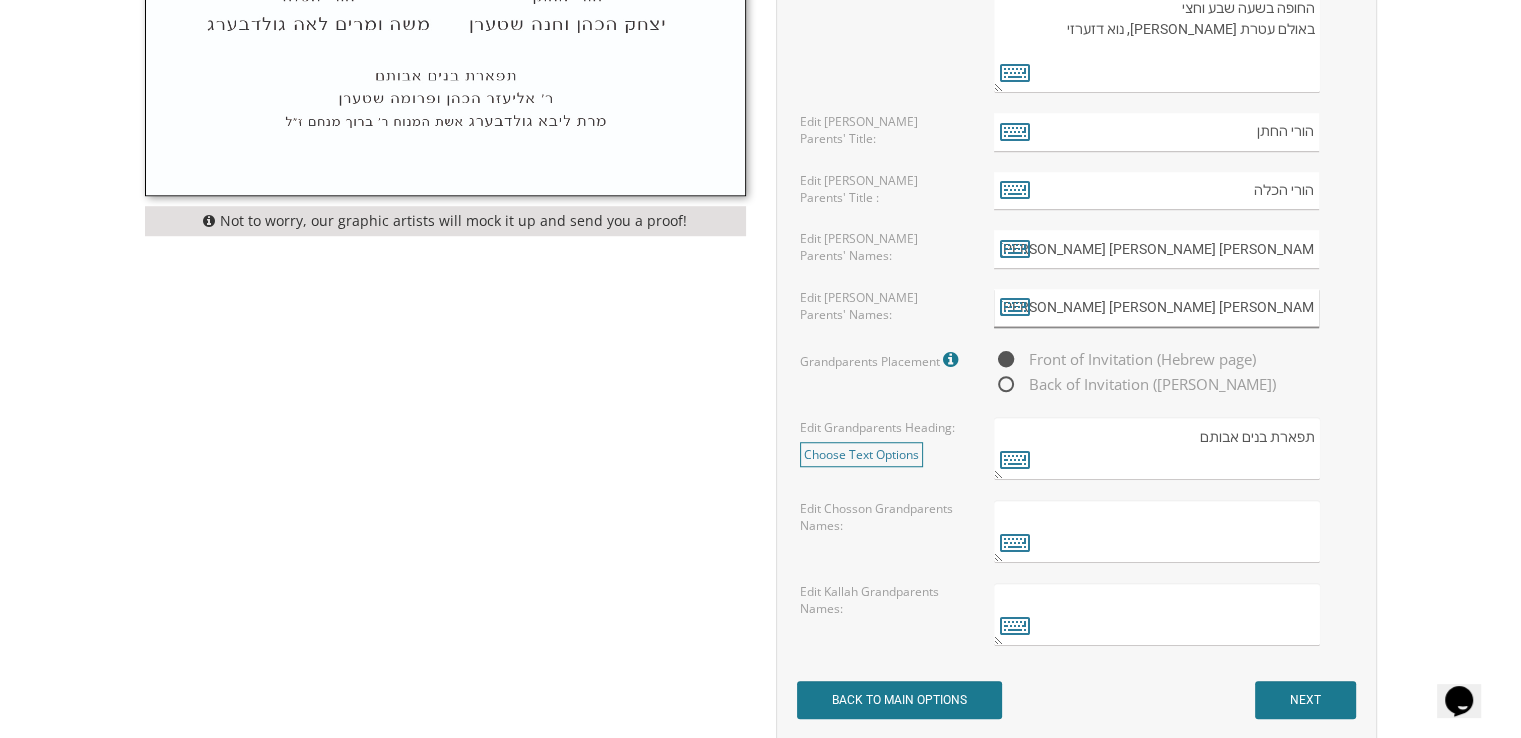 scroll, scrollTop: 1448, scrollLeft: 0, axis: vertical 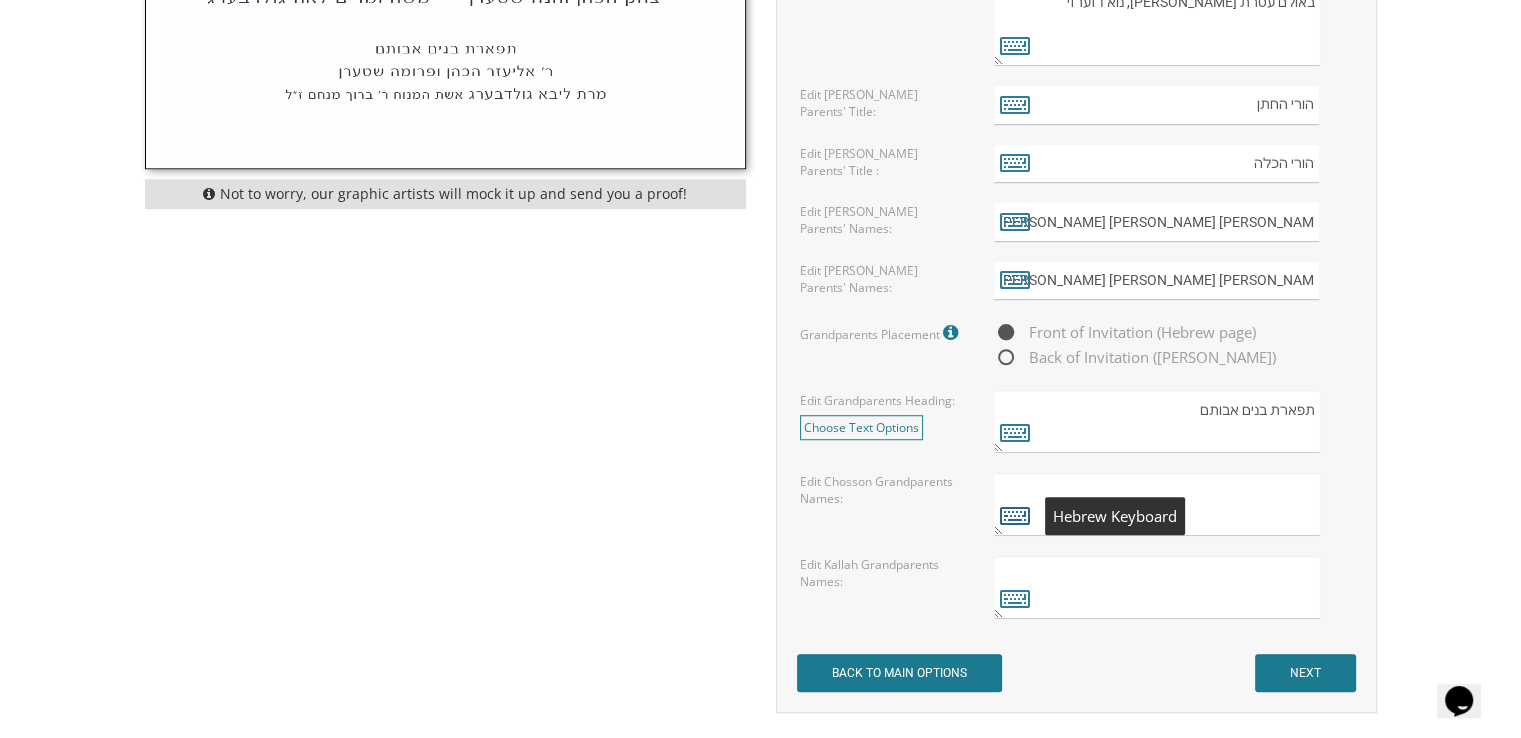 click at bounding box center [1015, 515] 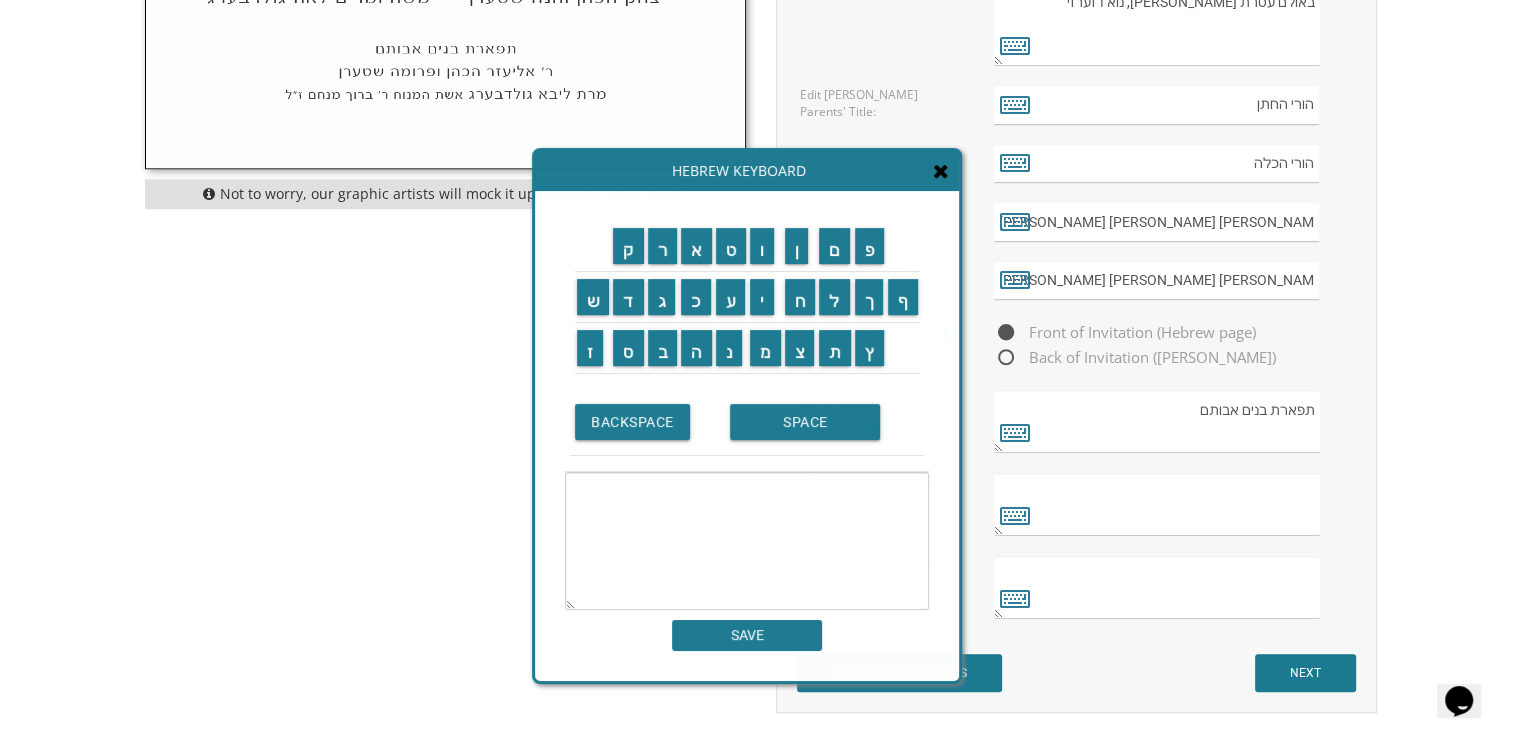click at bounding box center (747, 541) 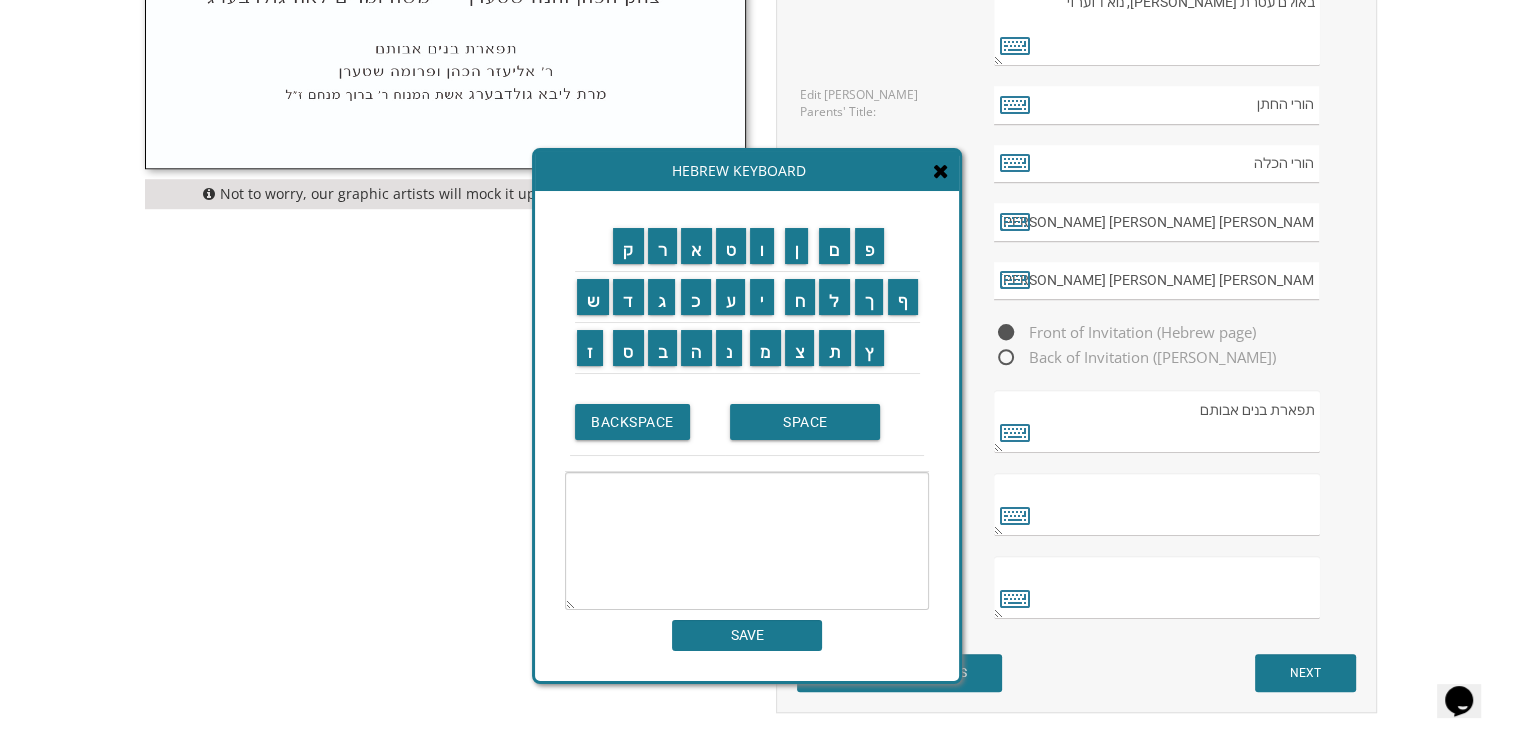 paste on "[PERSON_NAME]" 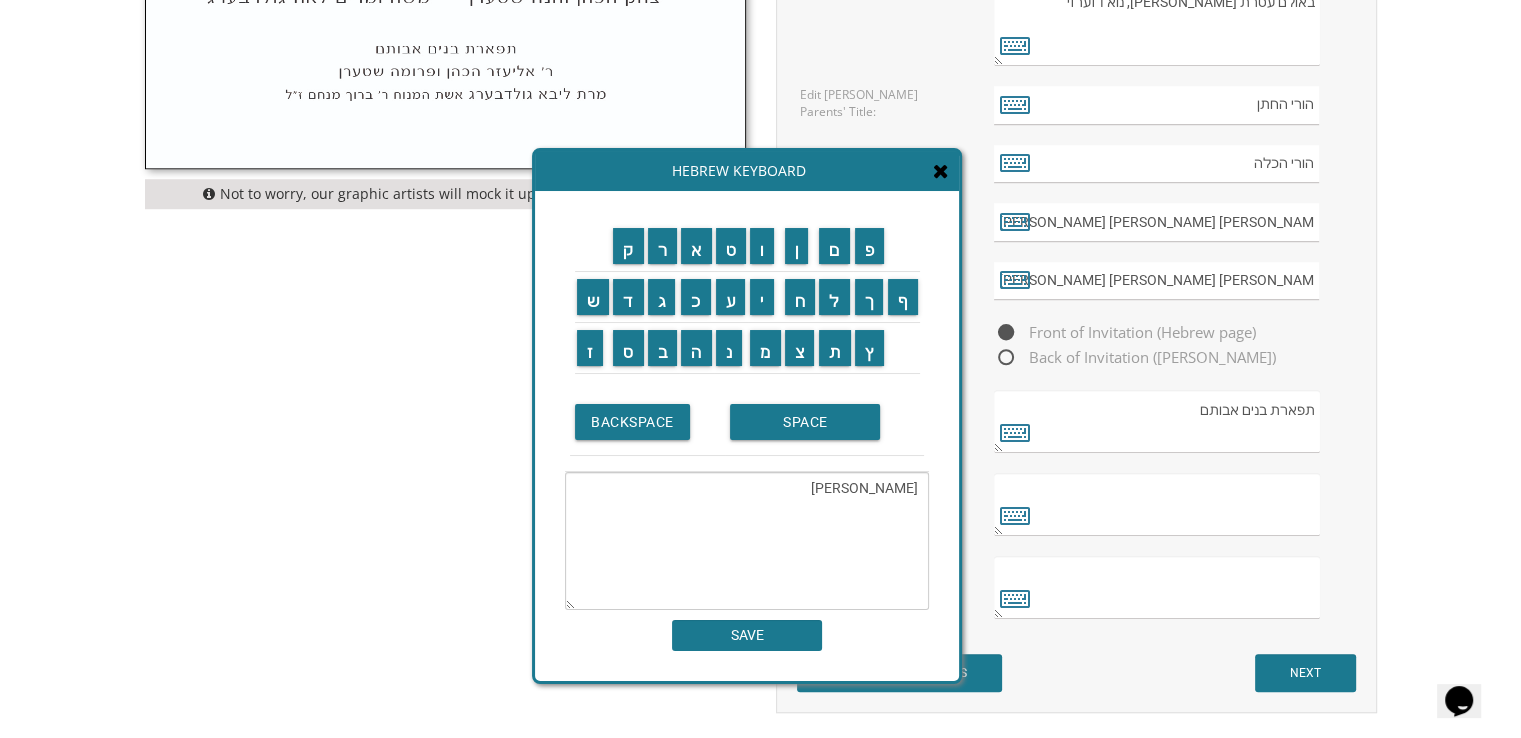 click on "[PERSON_NAME]" at bounding box center [747, 541] 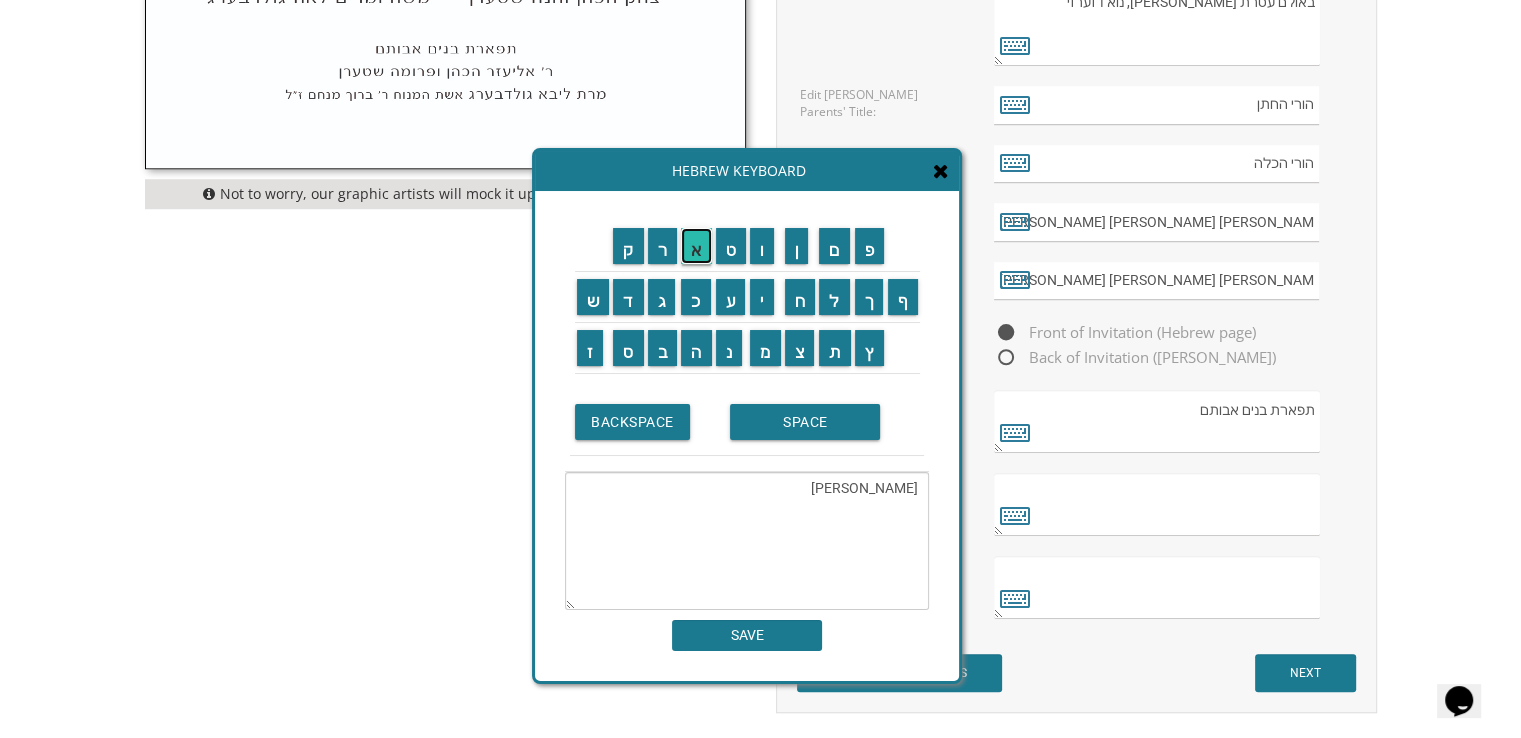 click on "א" at bounding box center [696, 246] 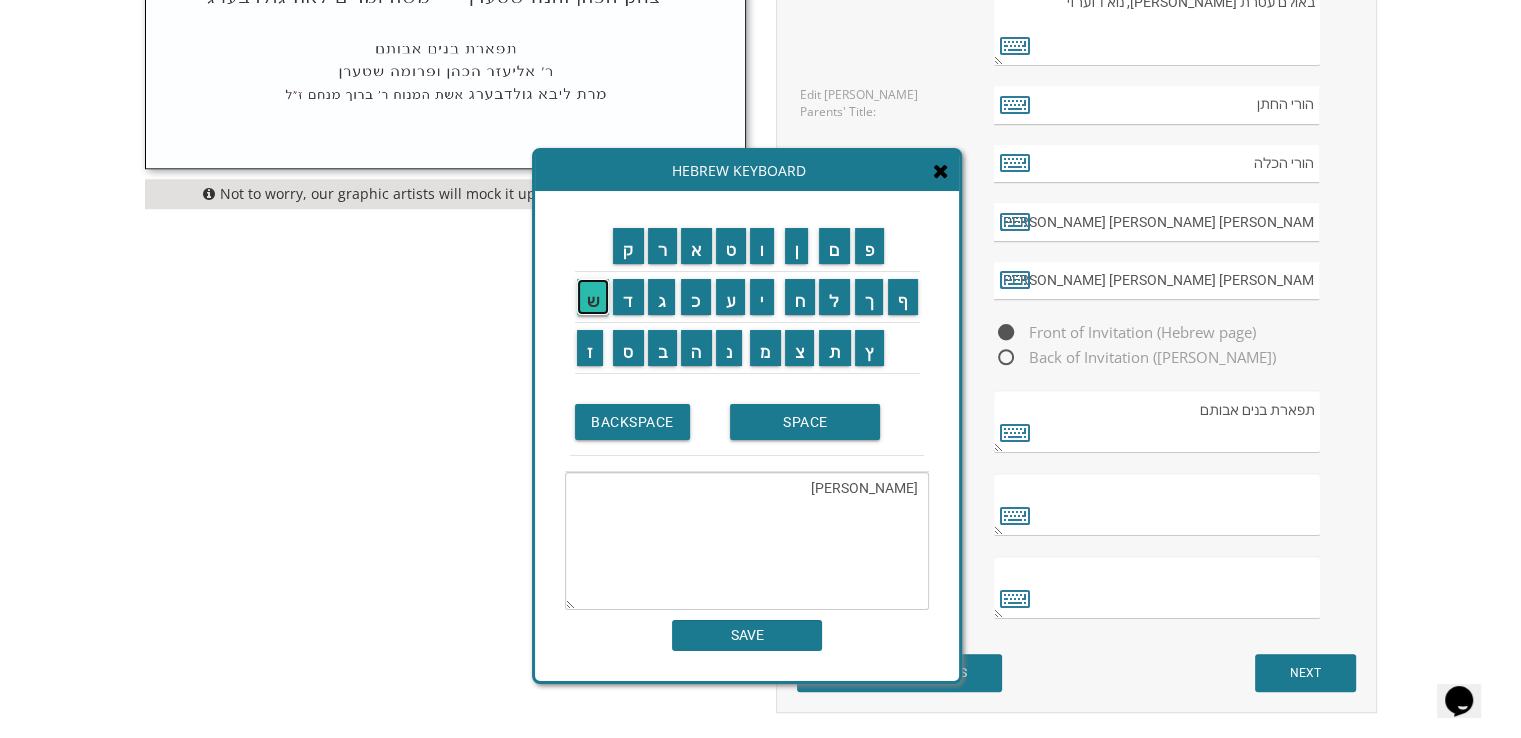drag, startPoint x: 588, startPoint y: 300, endPoint x: 667, endPoint y: 338, distance: 87.66413 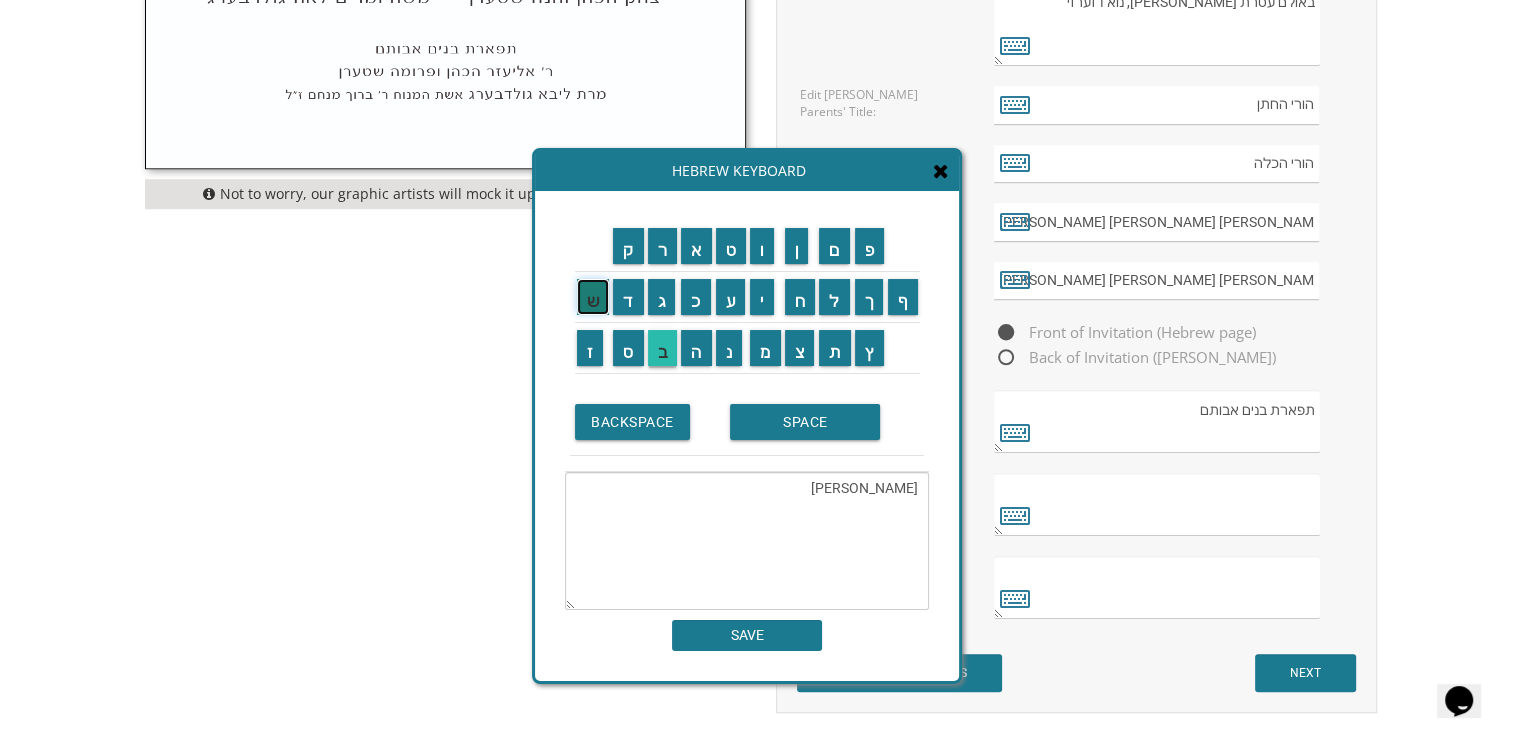 click on "ש" at bounding box center (593, 297) 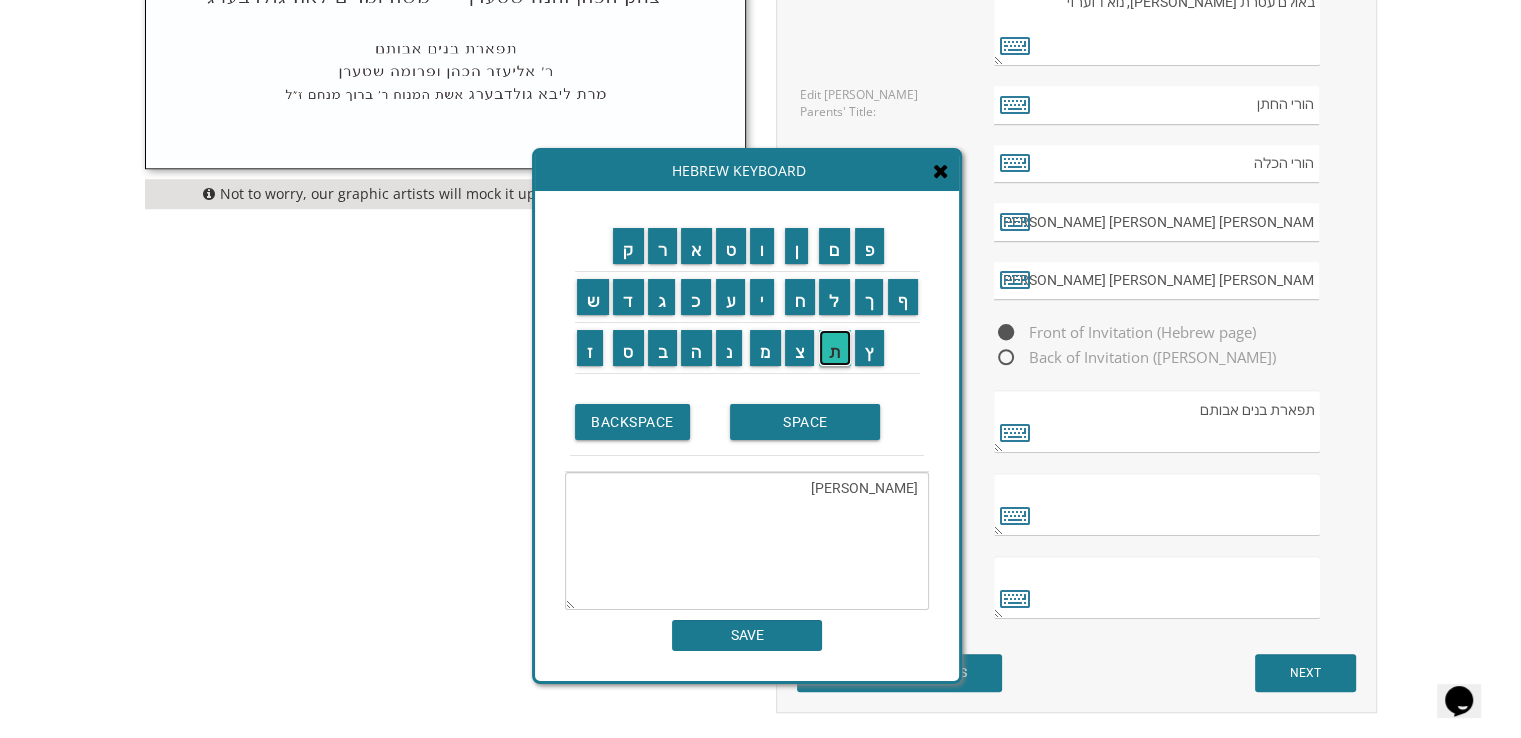 click on "ת" at bounding box center [835, 348] 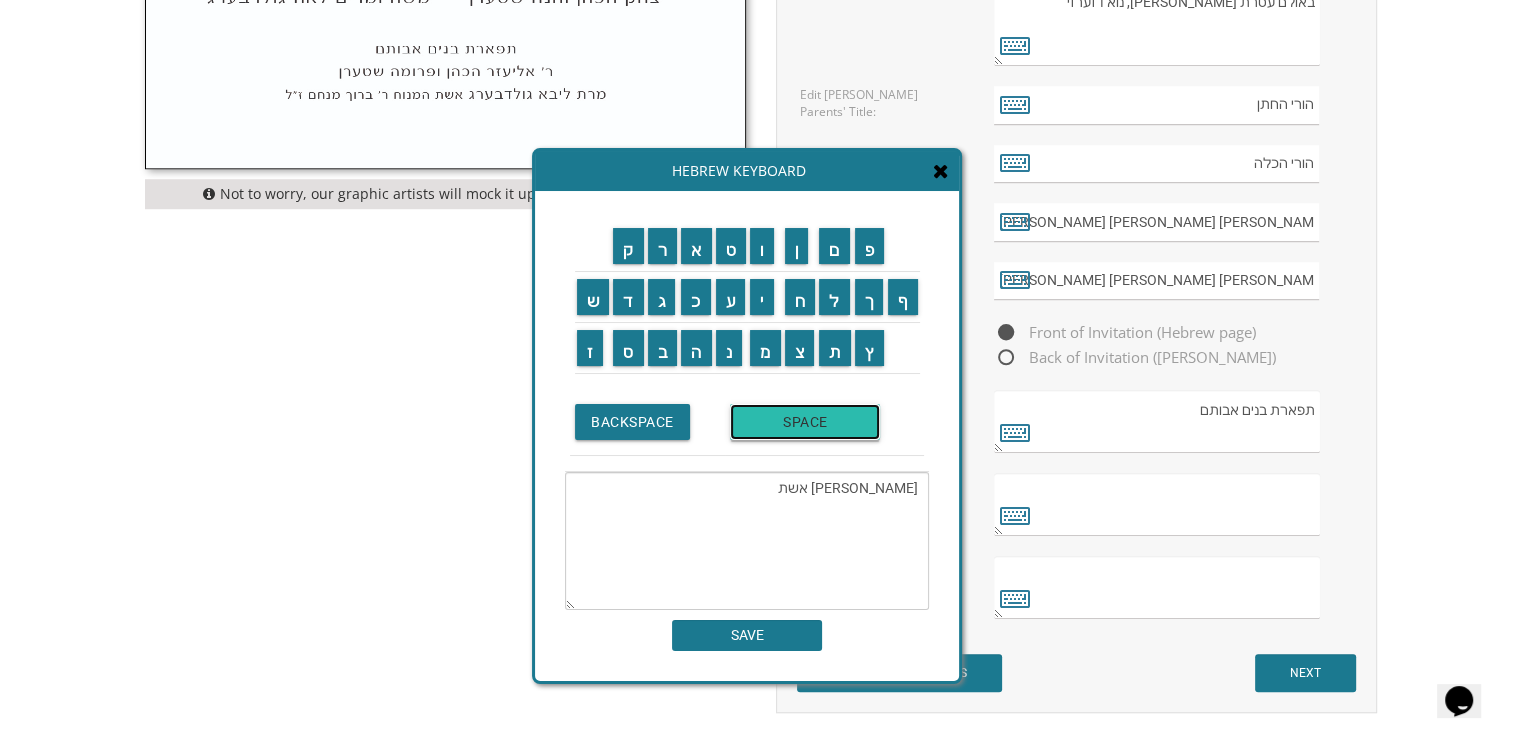 click on "SPACE" at bounding box center (805, 422) 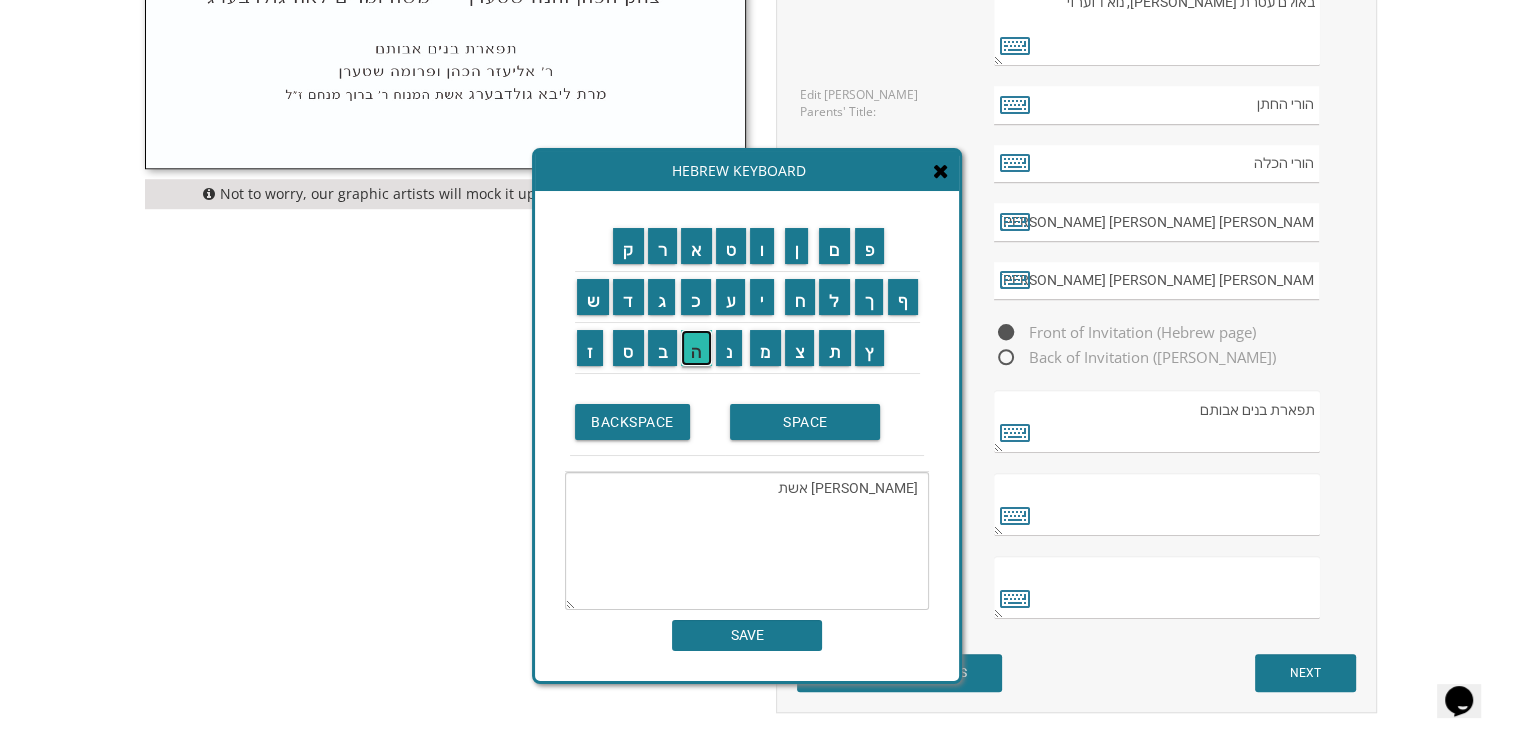 click on "ה" at bounding box center [696, 348] 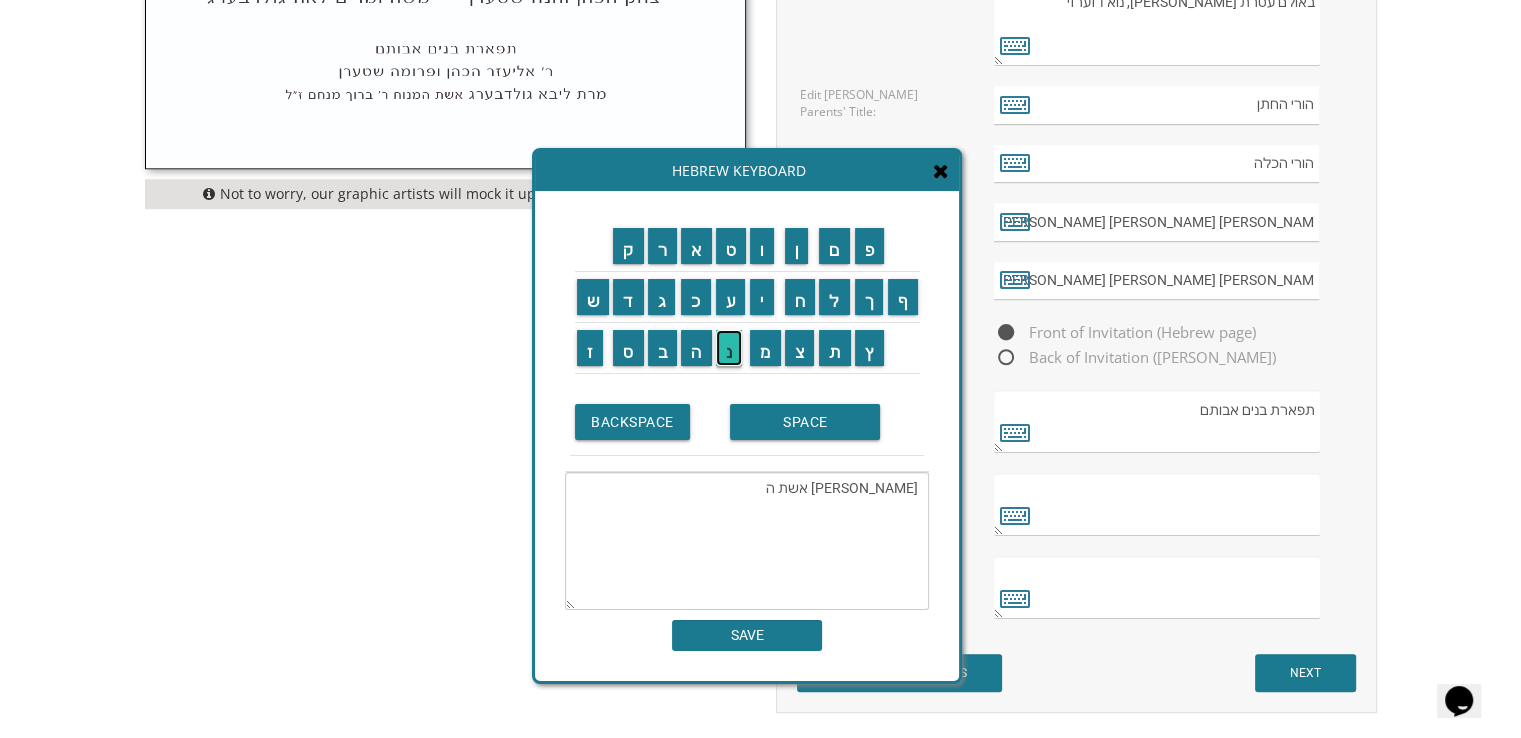 click on "נ" at bounding box center (729, 348) 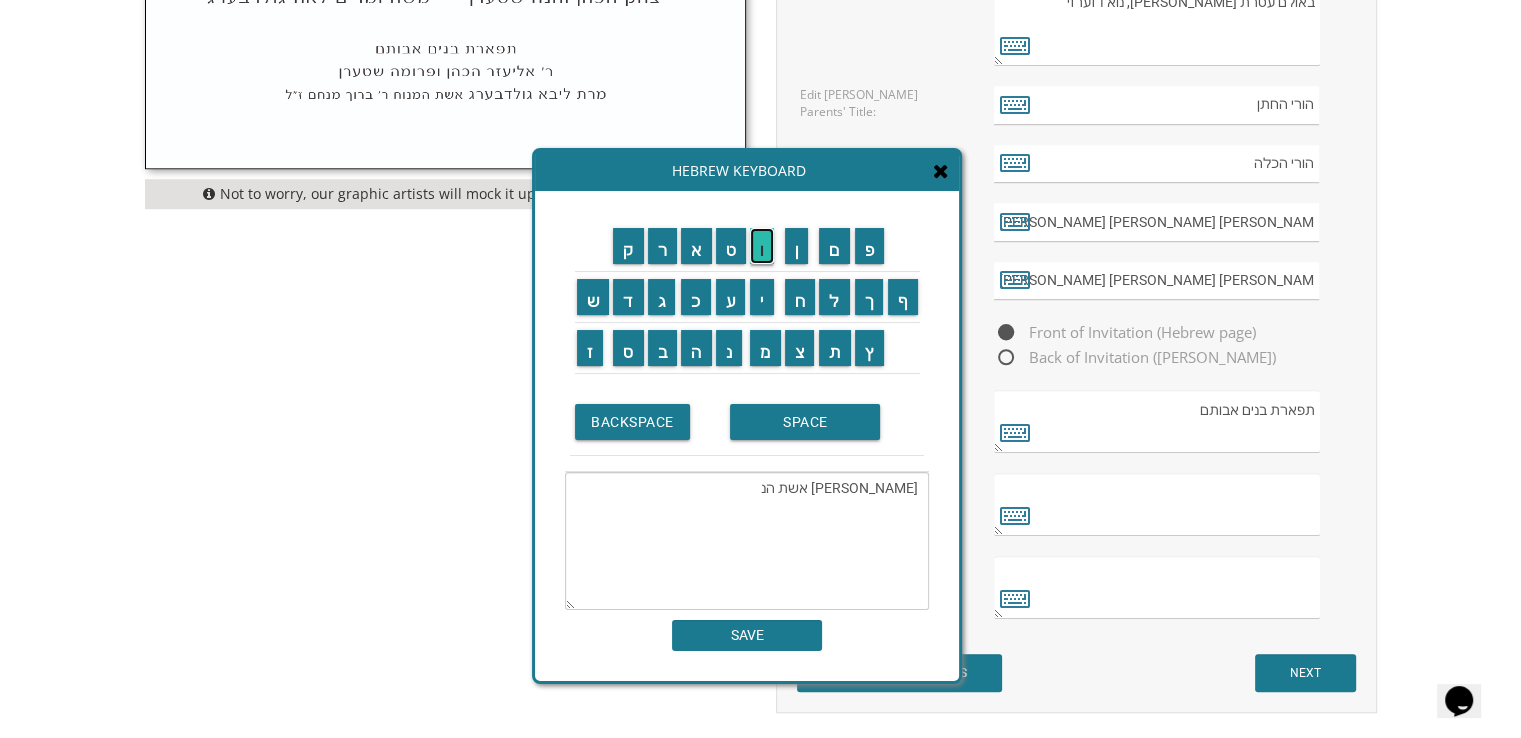 click on "ו" at bounding box center [762, 246] 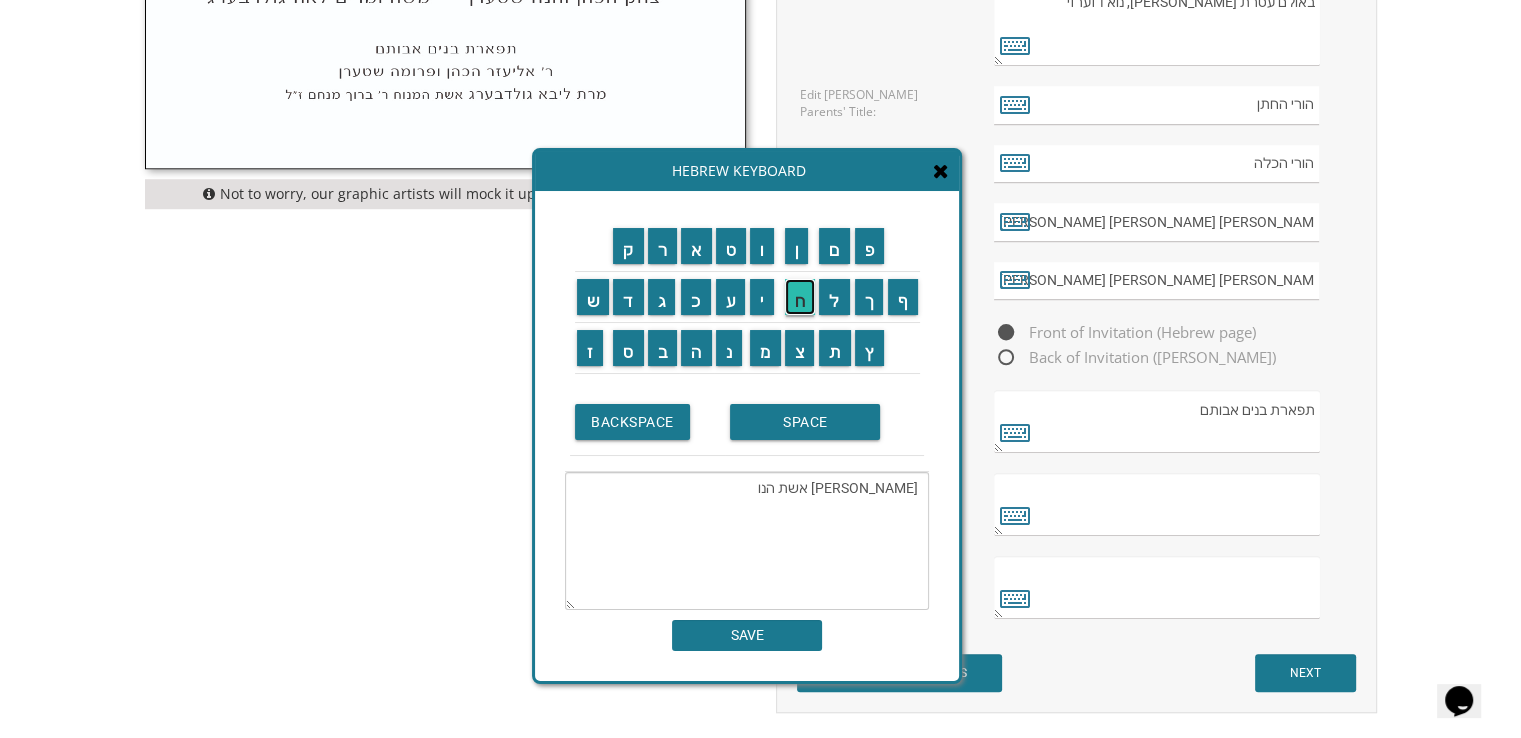 click on "ח" at bounding box center (800, 297) 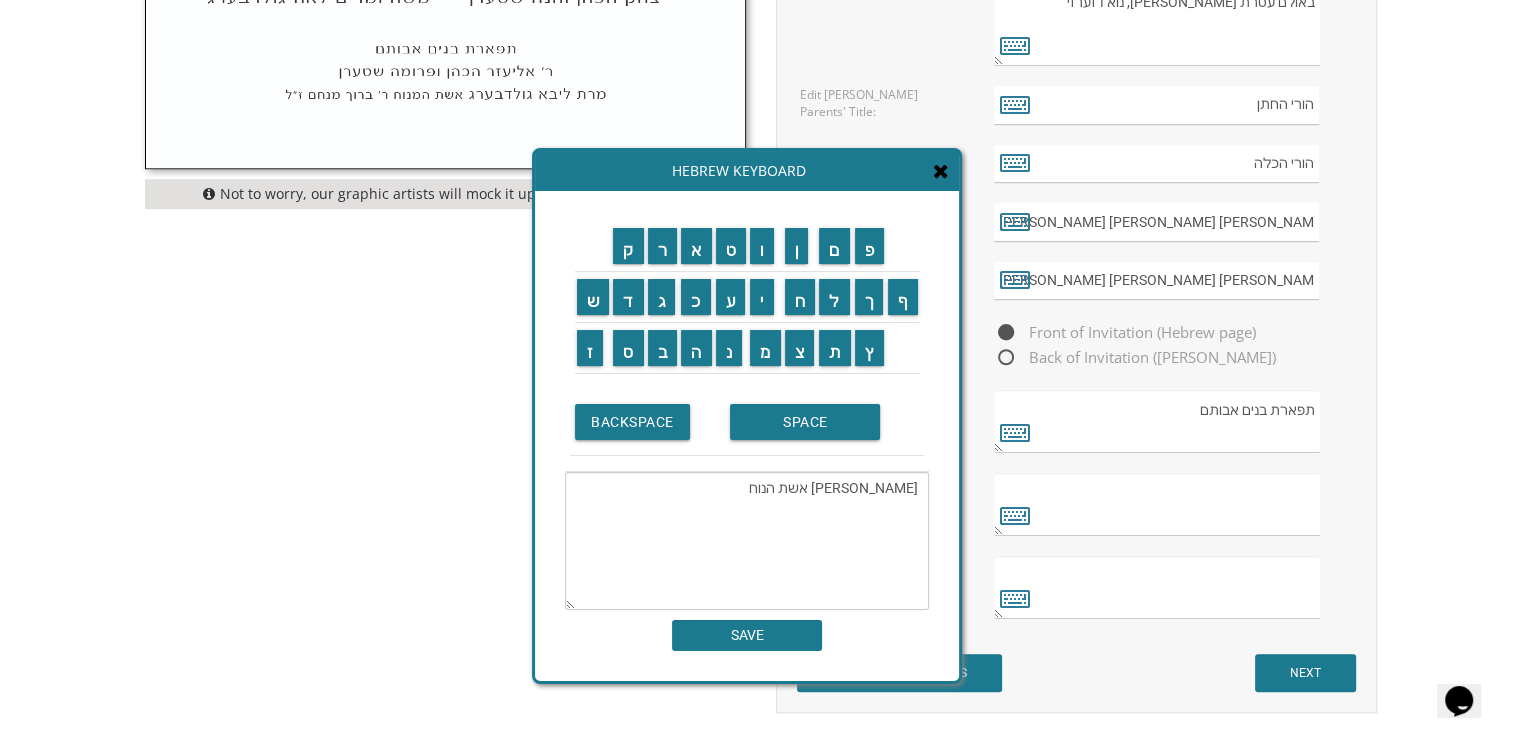 click on "[PERSON_NAME] אשת הנוח" at bounding box center (747, 541) 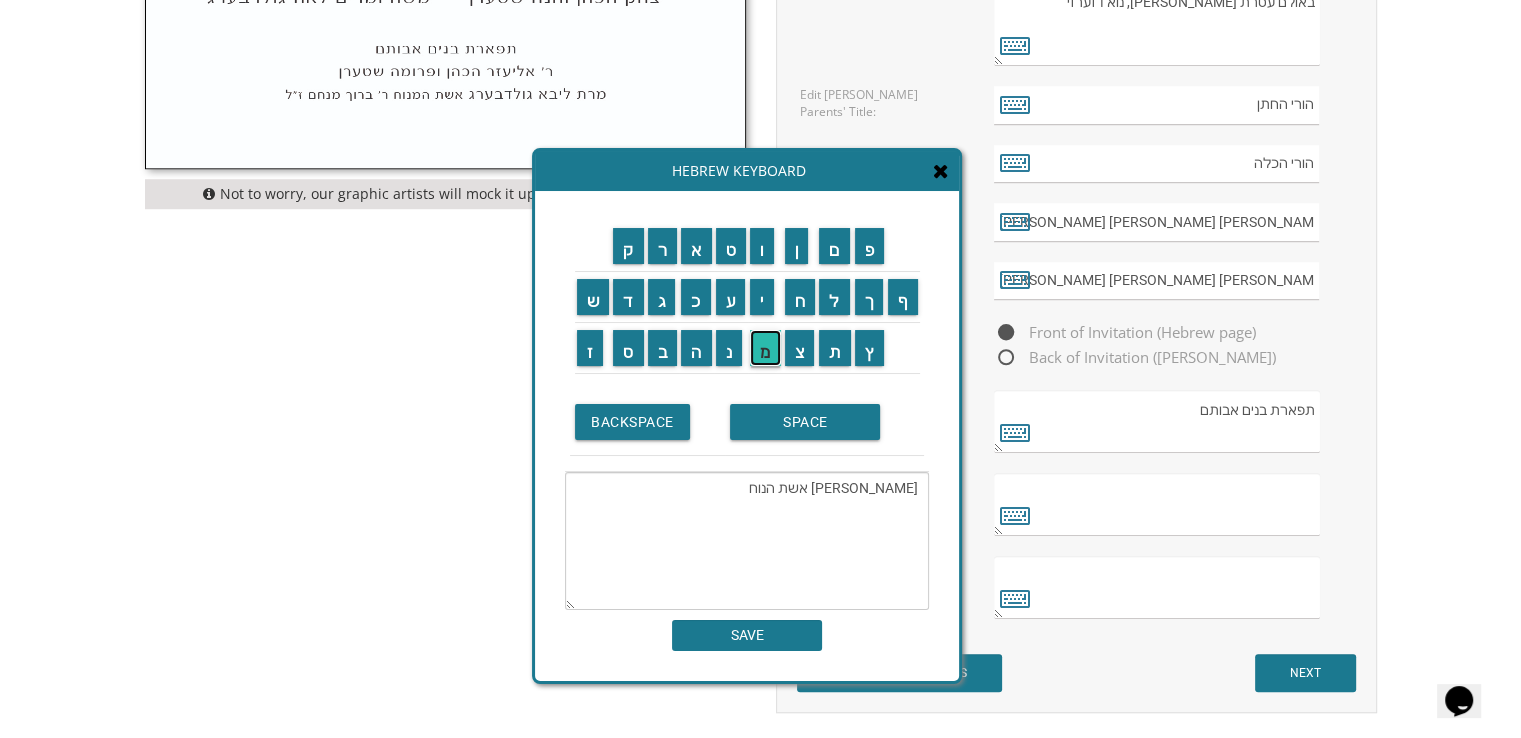 click on "מ" at bounding box center (765, 348) 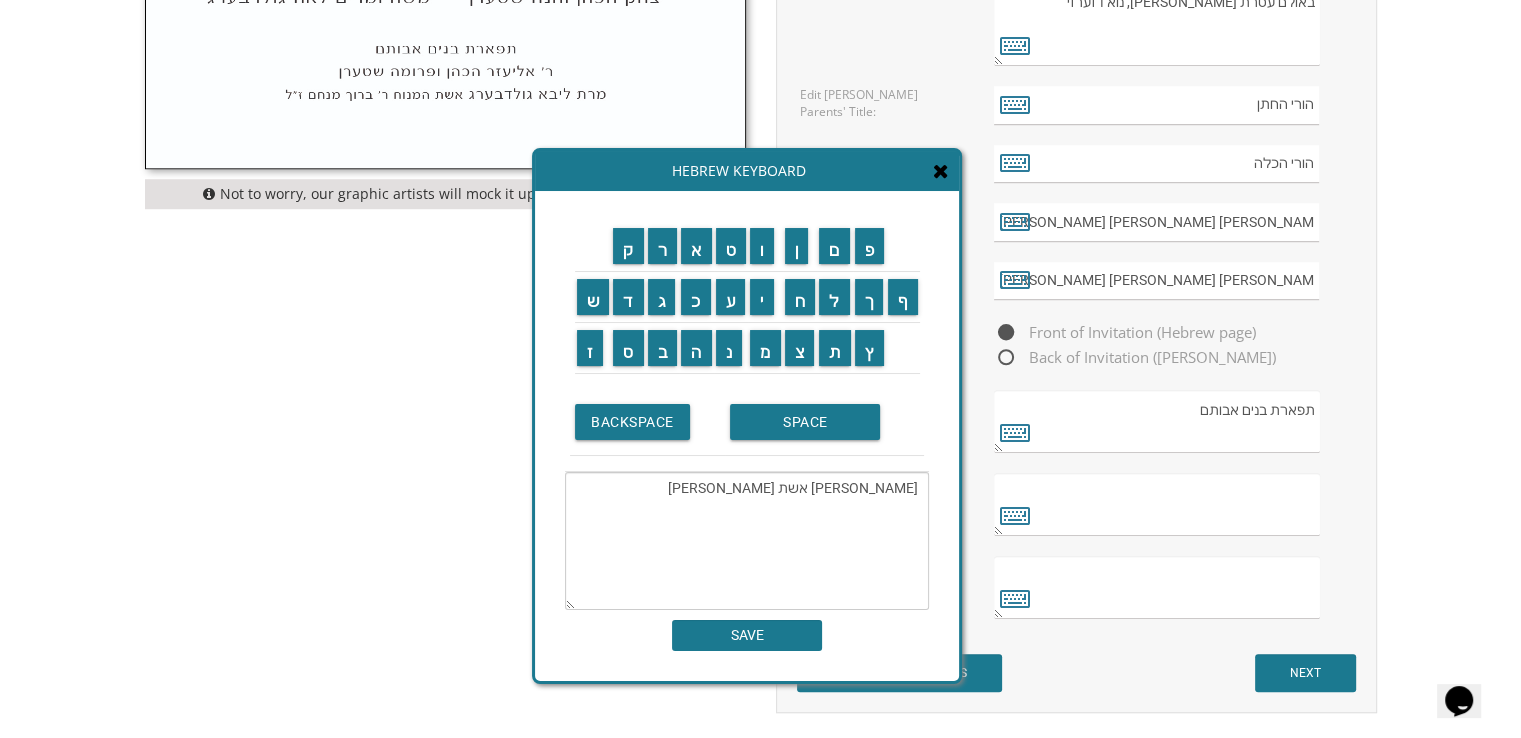 click on "[PERSON_NAME] אשת [PERSON_NAME]" at bounding box center [747, 541] 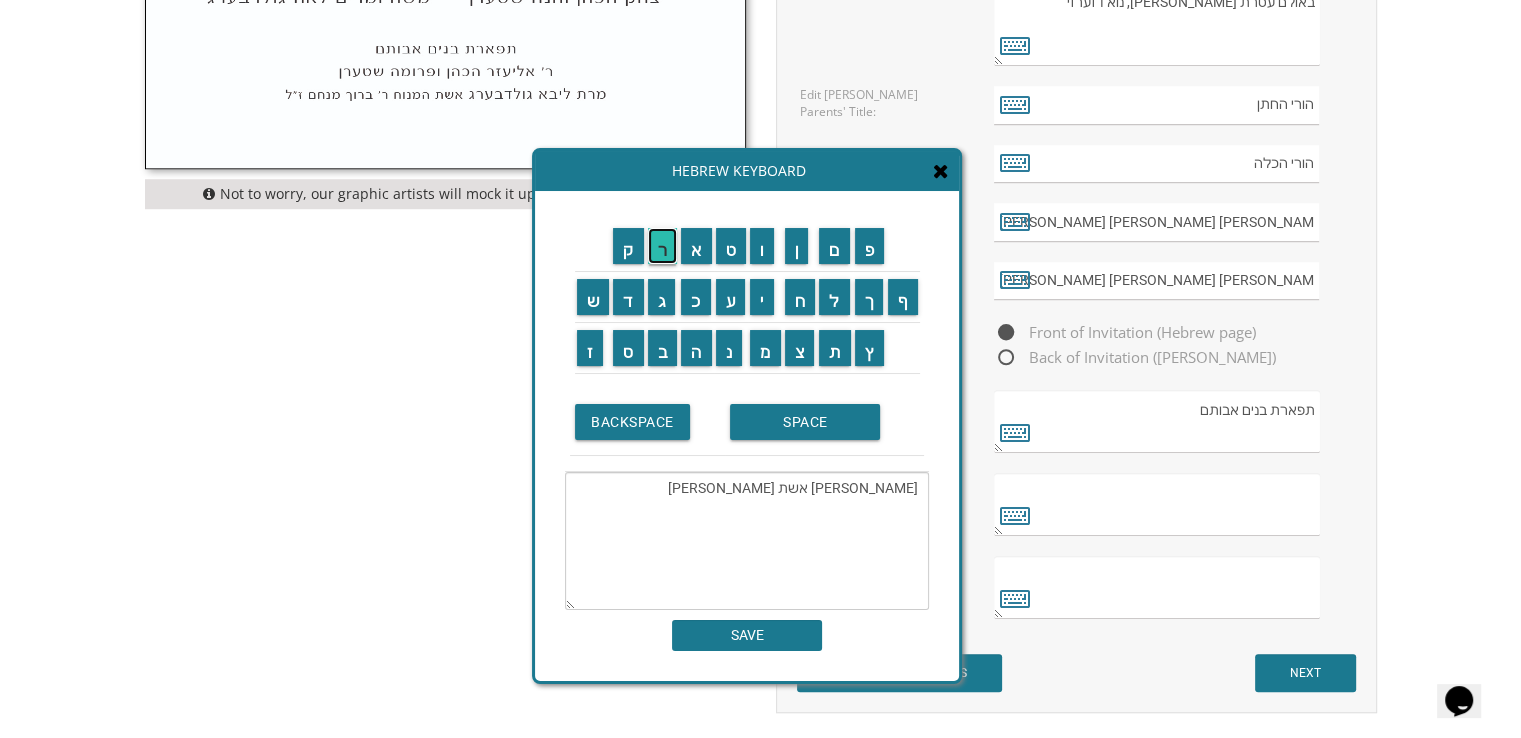 click on "ר" at bounding box center [663, 246] 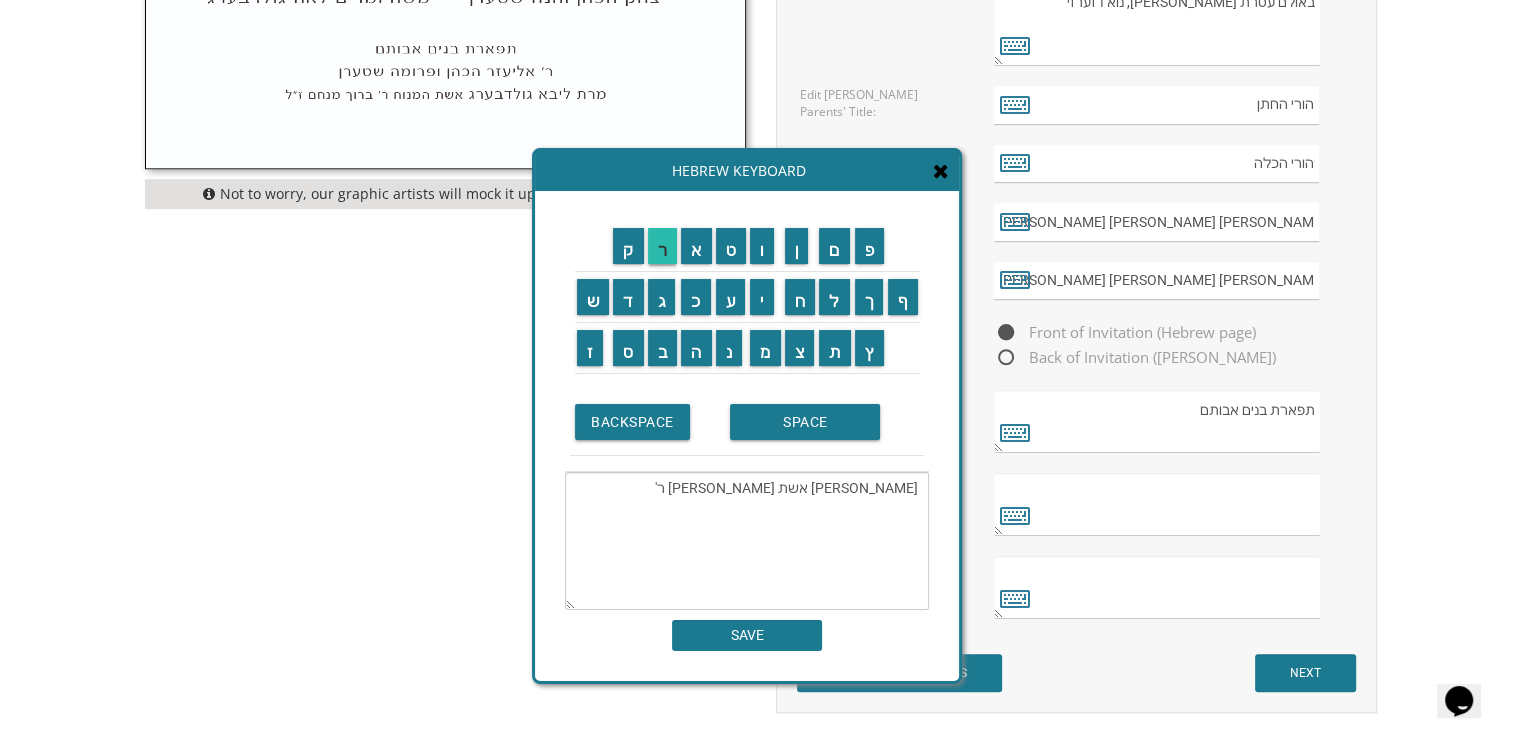paste on "[PERSON_NAME]" 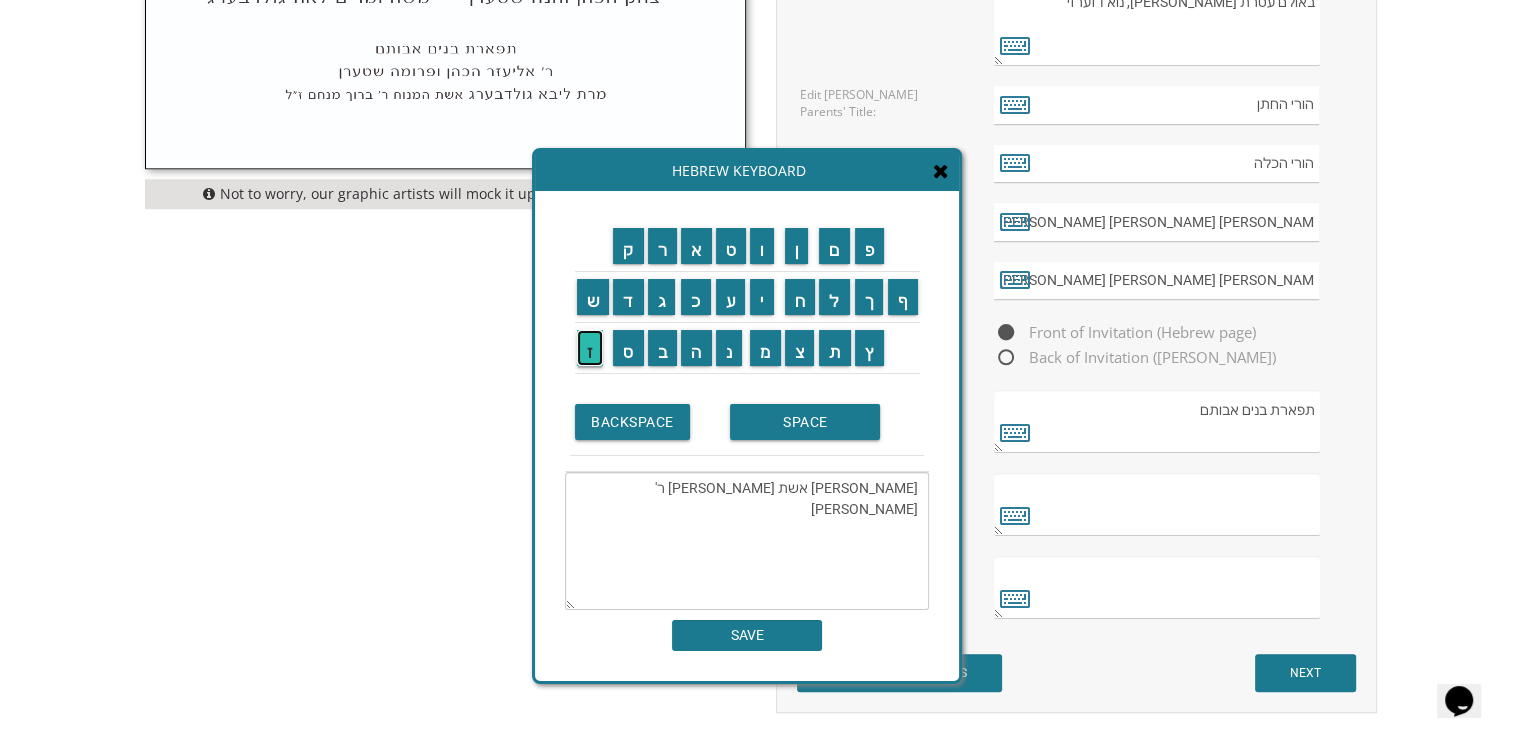 click on "ז" at bounding box center [590, 348] 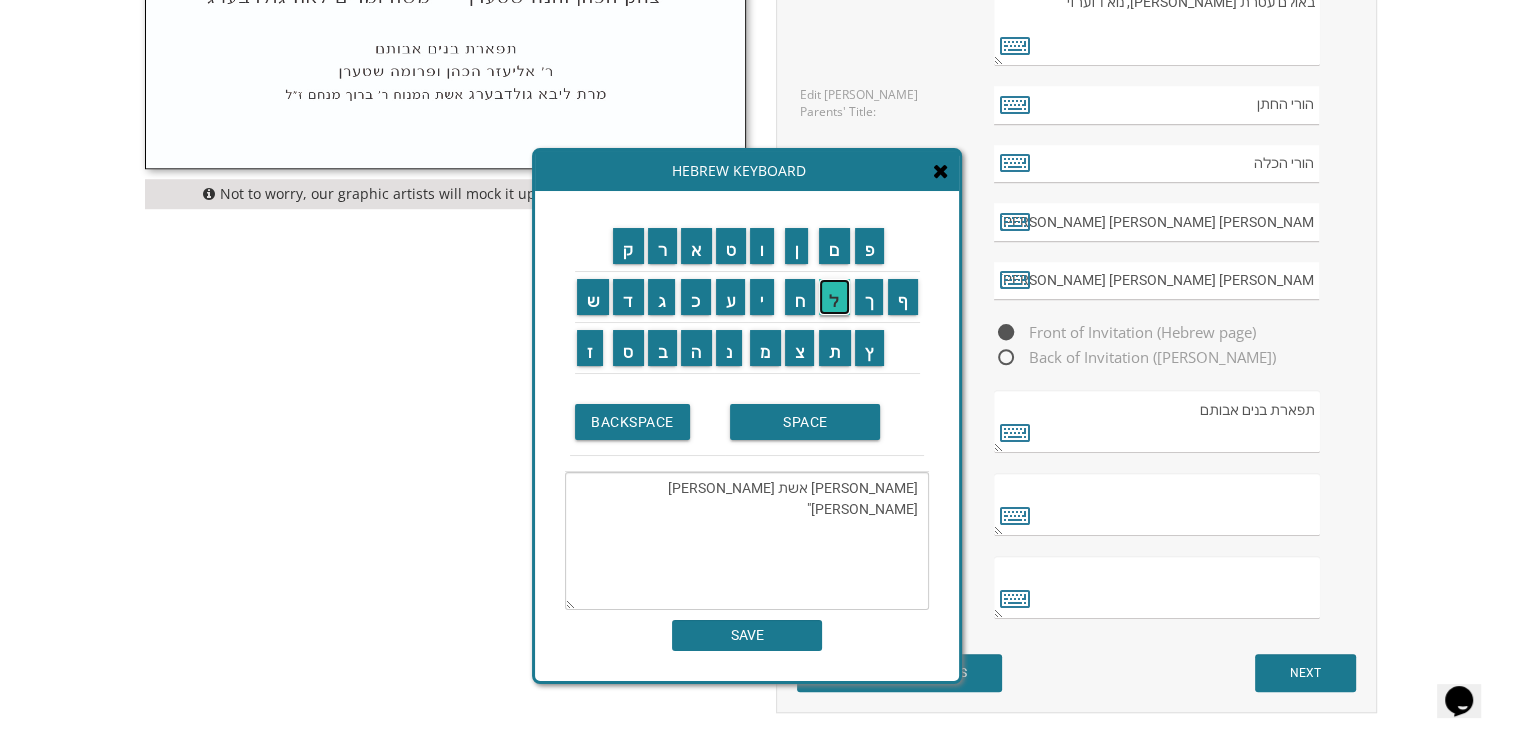 click on "ל" at bounding box center [834, 297] 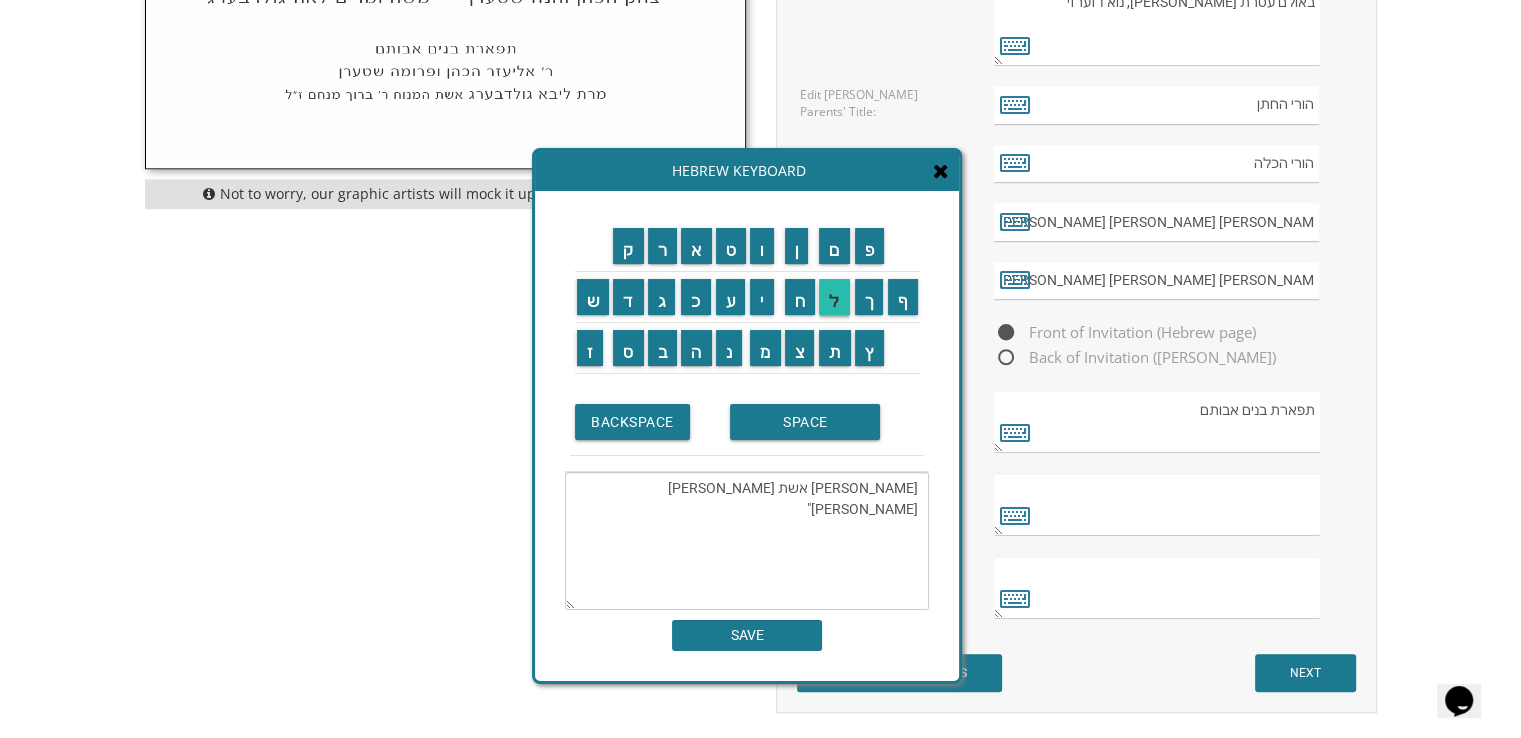 type on "[PERSON_NAME] אשת [PERSON_NAME] [PERSON_NAME]" 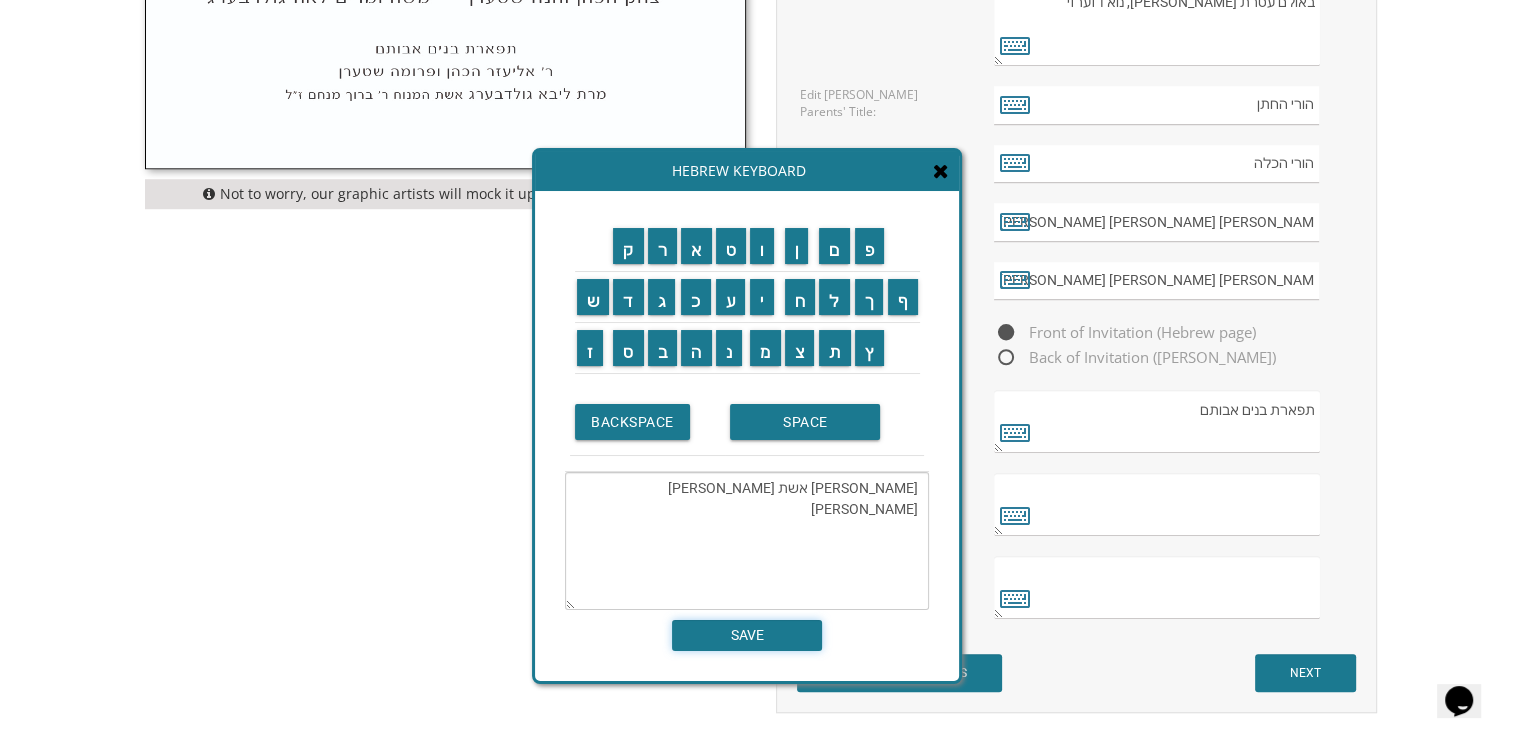 click on "SAVE" at bounding box center (747, 635) 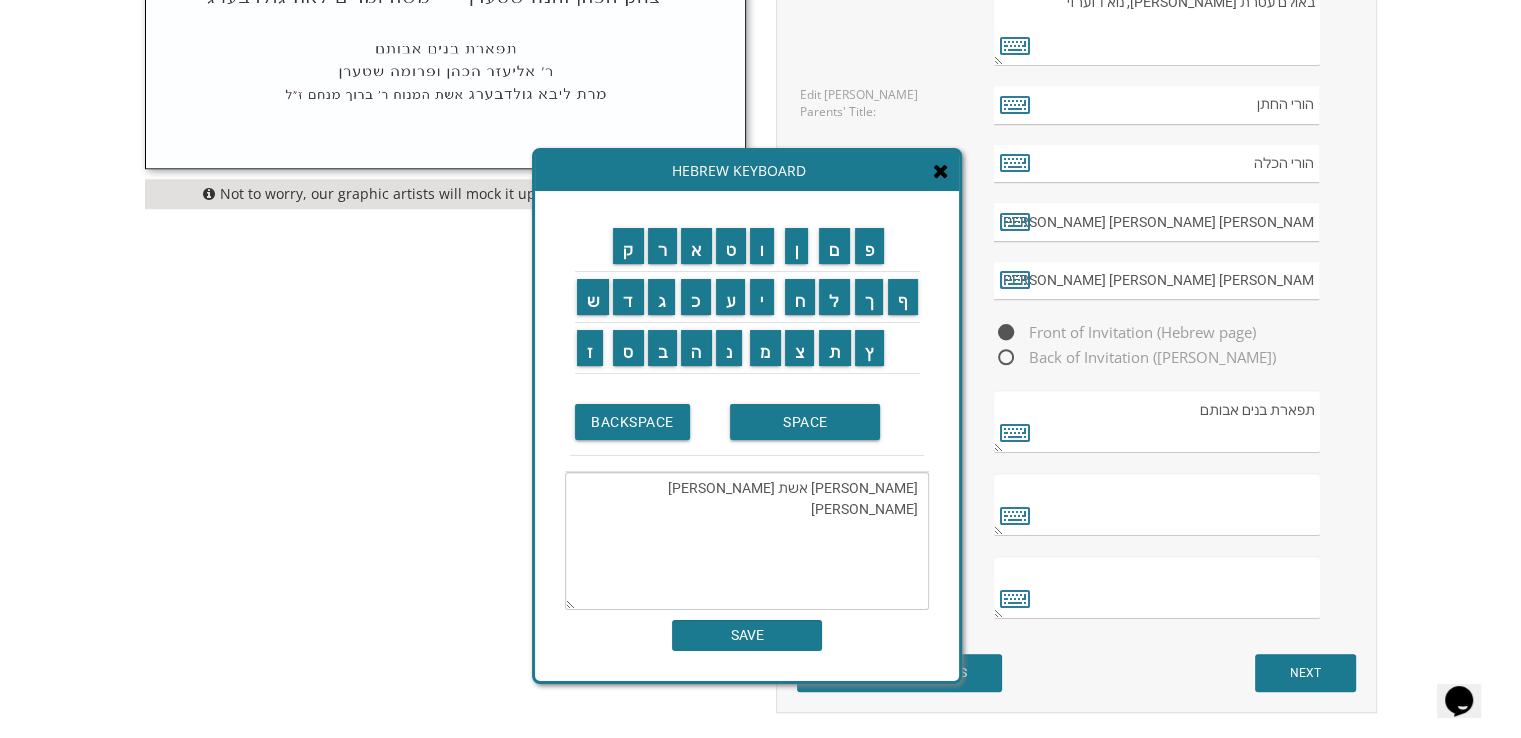 type on "[PERSON_NAME] אשת [PERSON_NAME] [PERSON_NAME]" 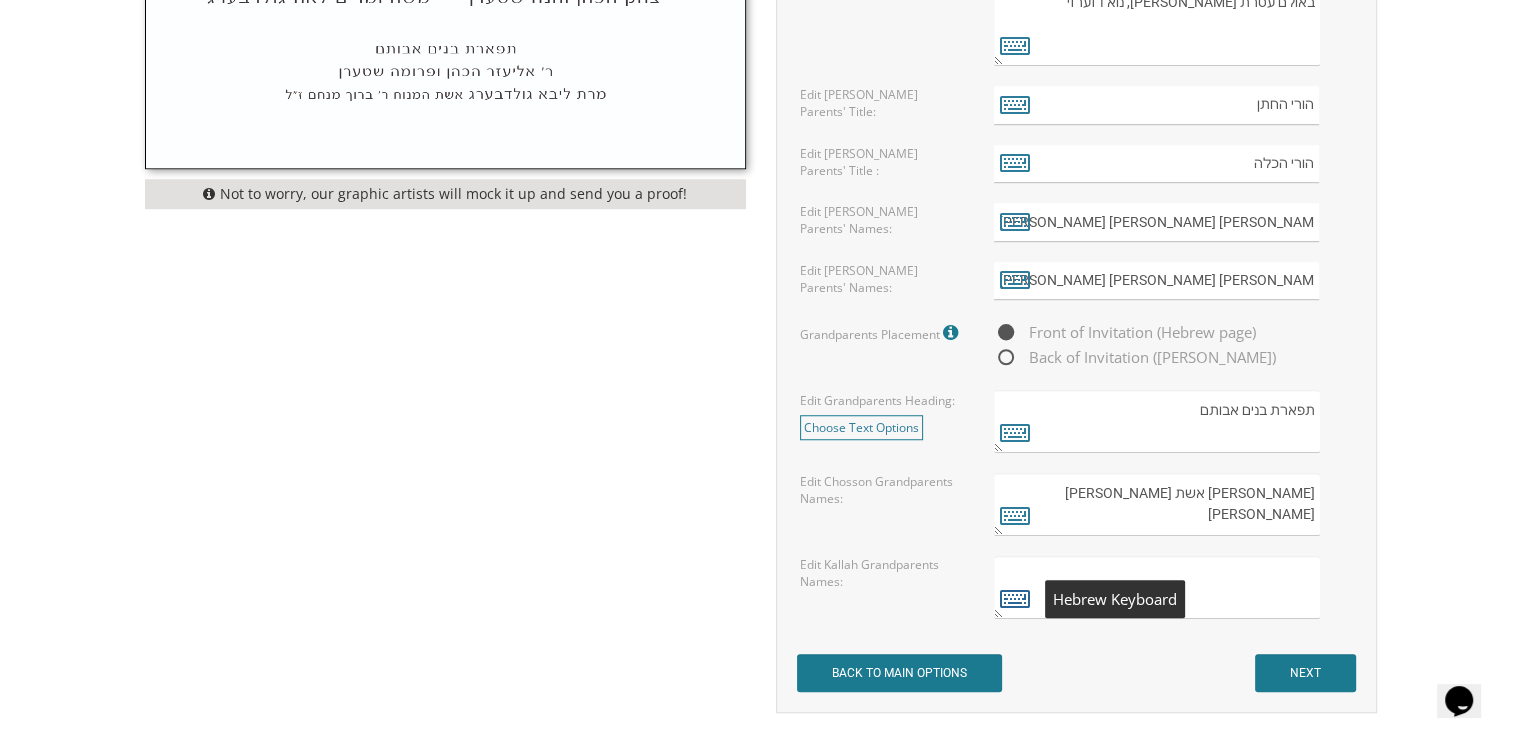 click at bounding box center (1015, 598) 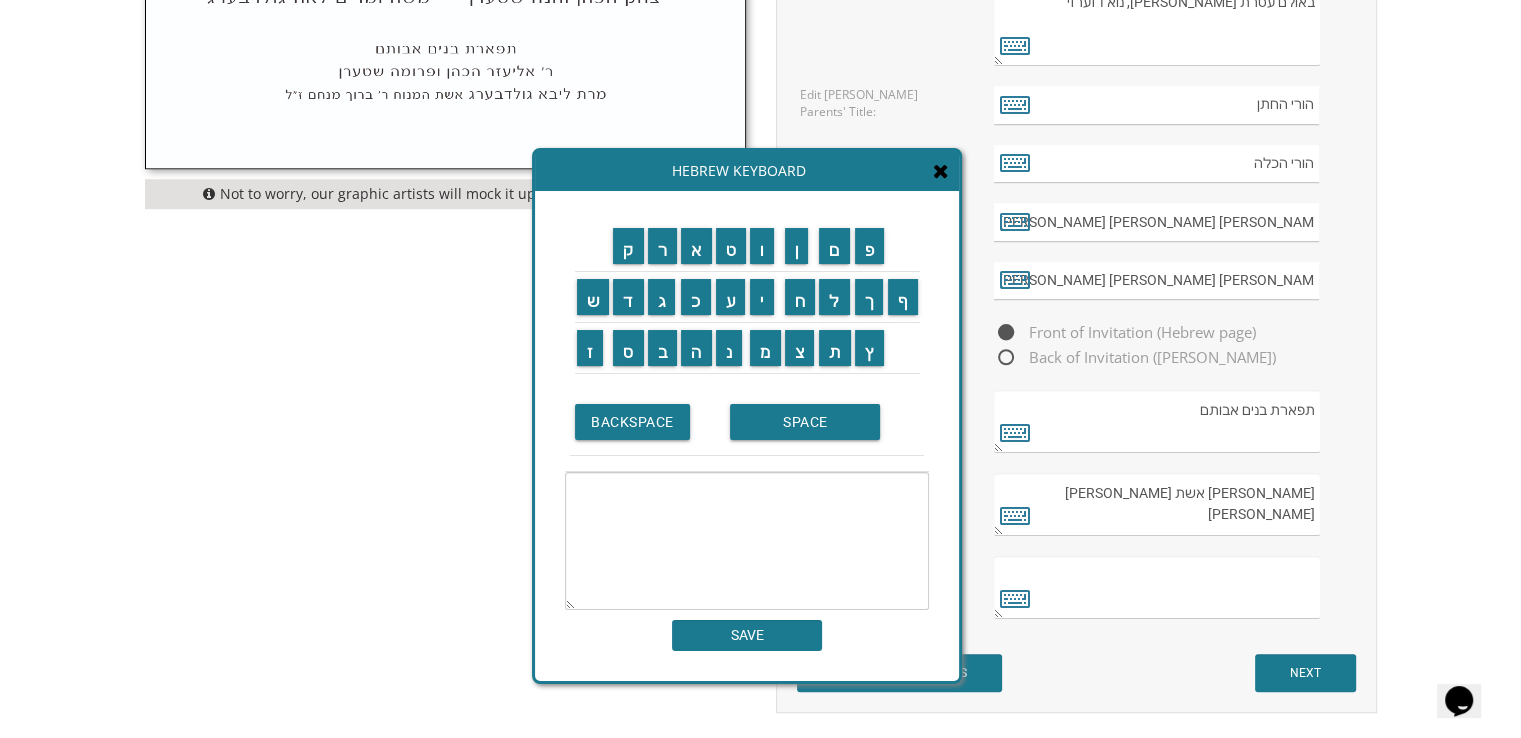 click at bounding box center [747, 541] 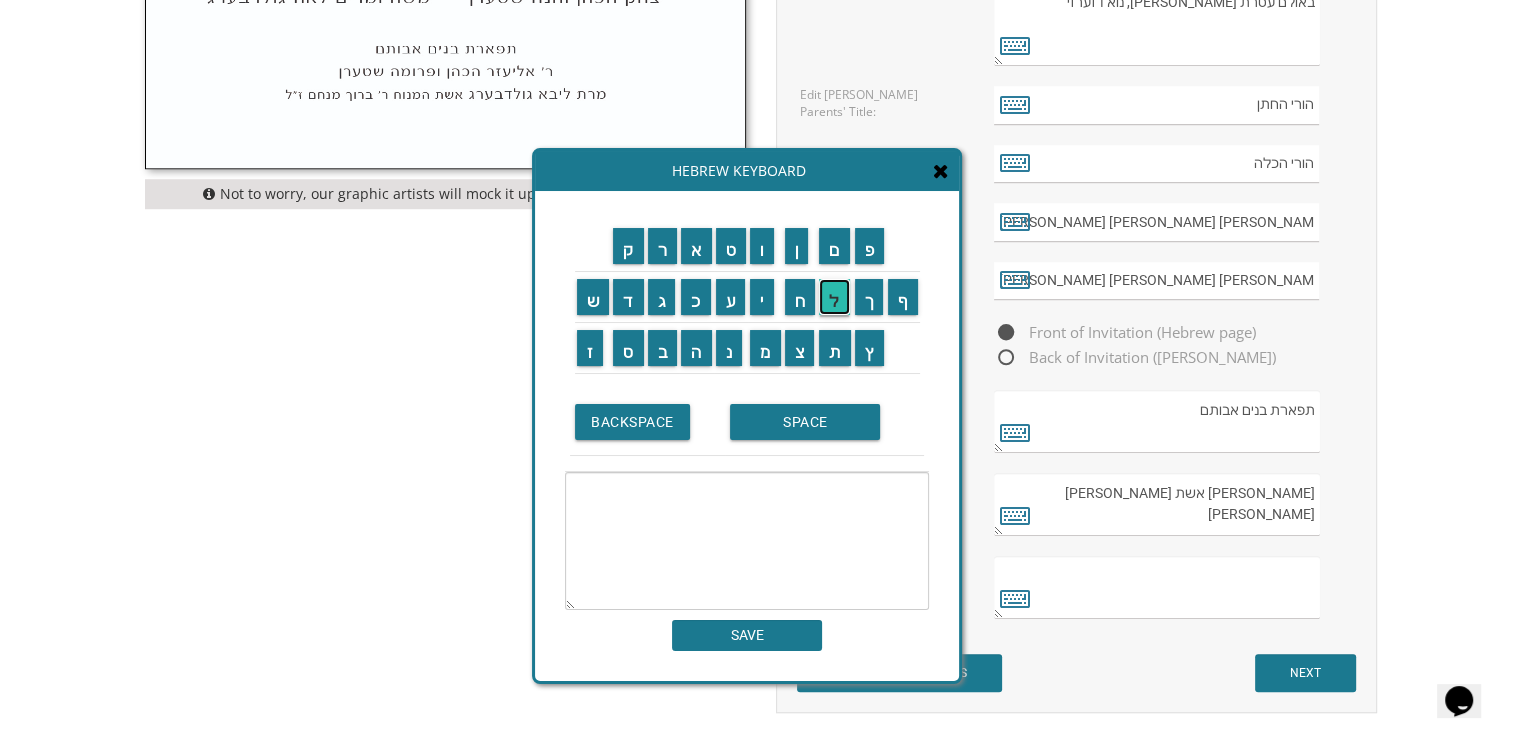 click on "ל" at bounding box center (834, 297) 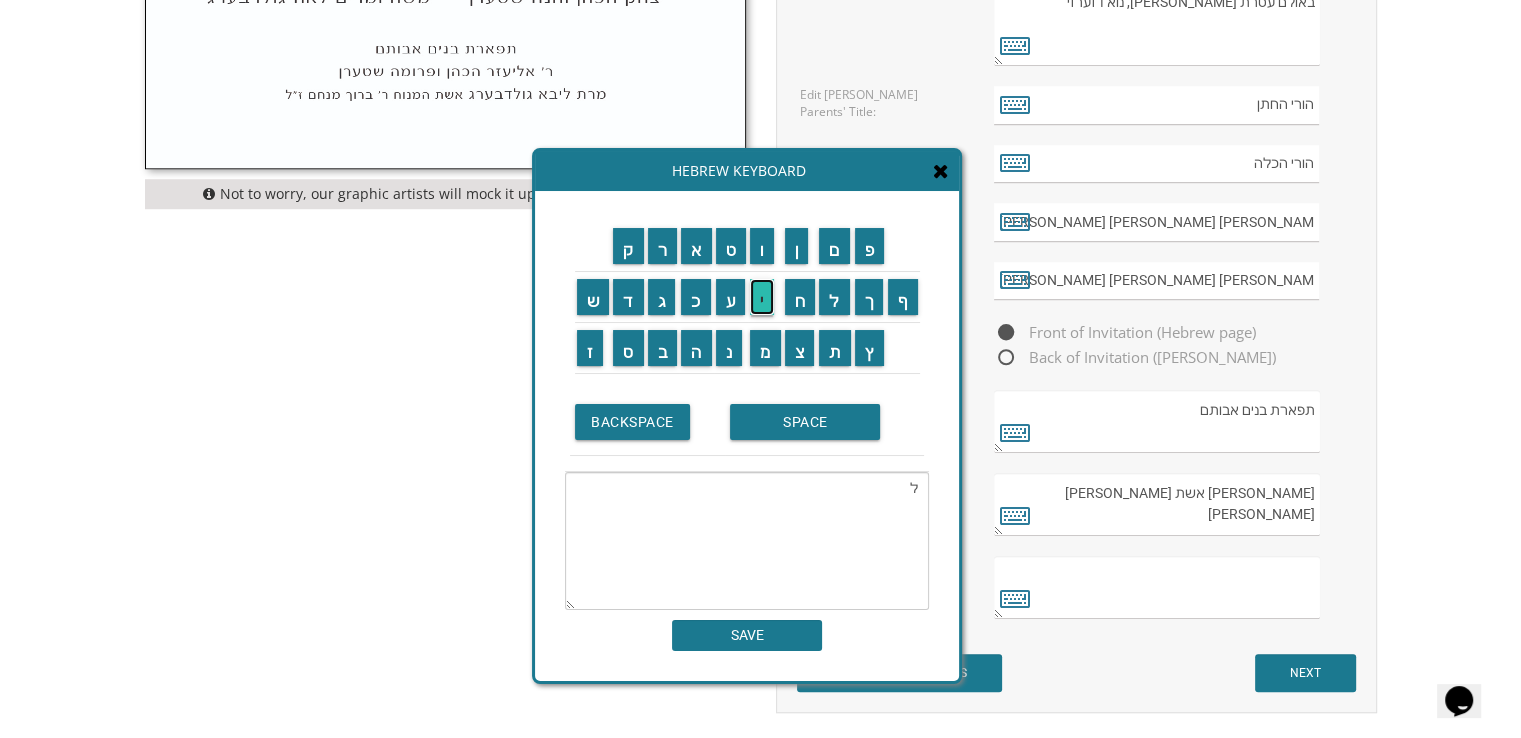 click on "י" at bounding box center (762, 297) 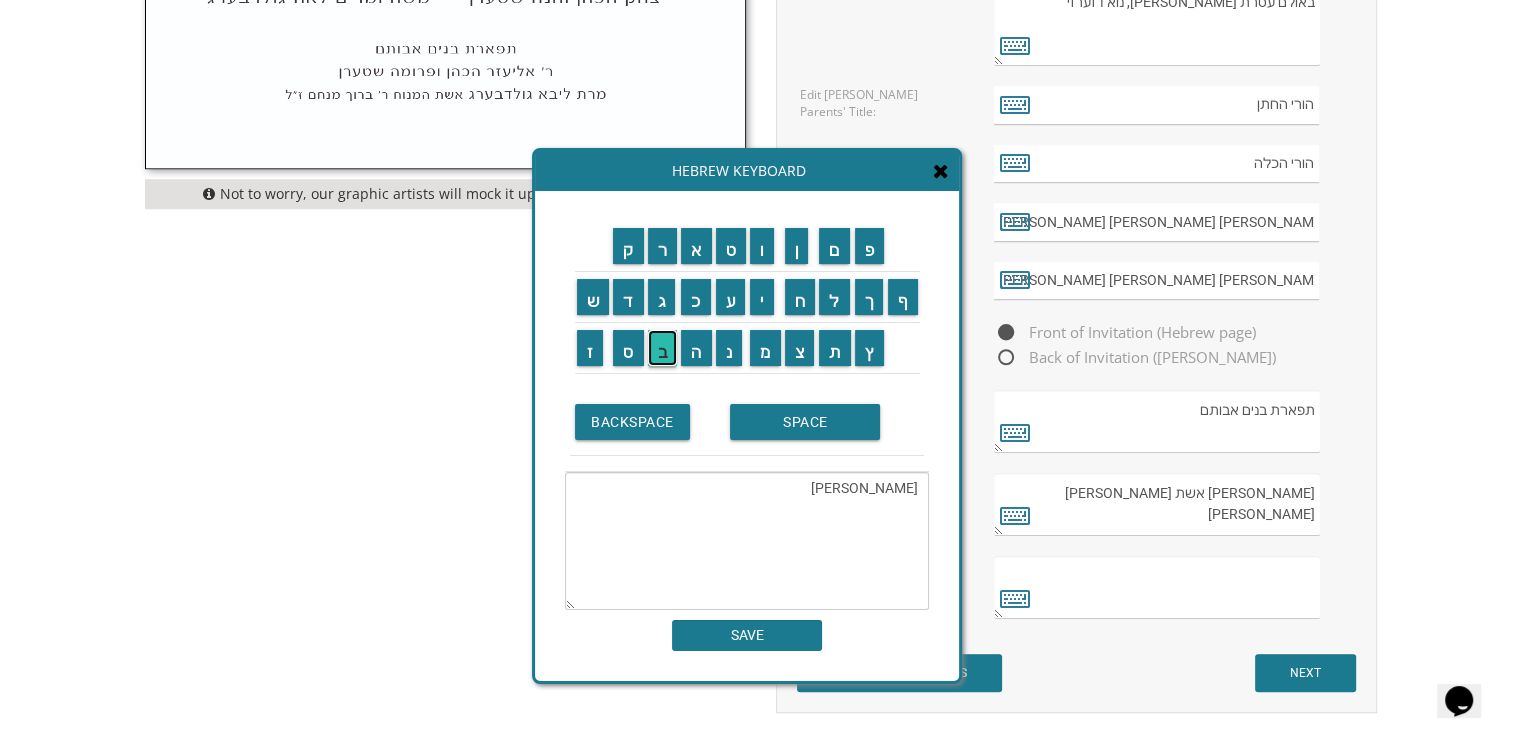 click on "ב" at bounding box center (663, 348) 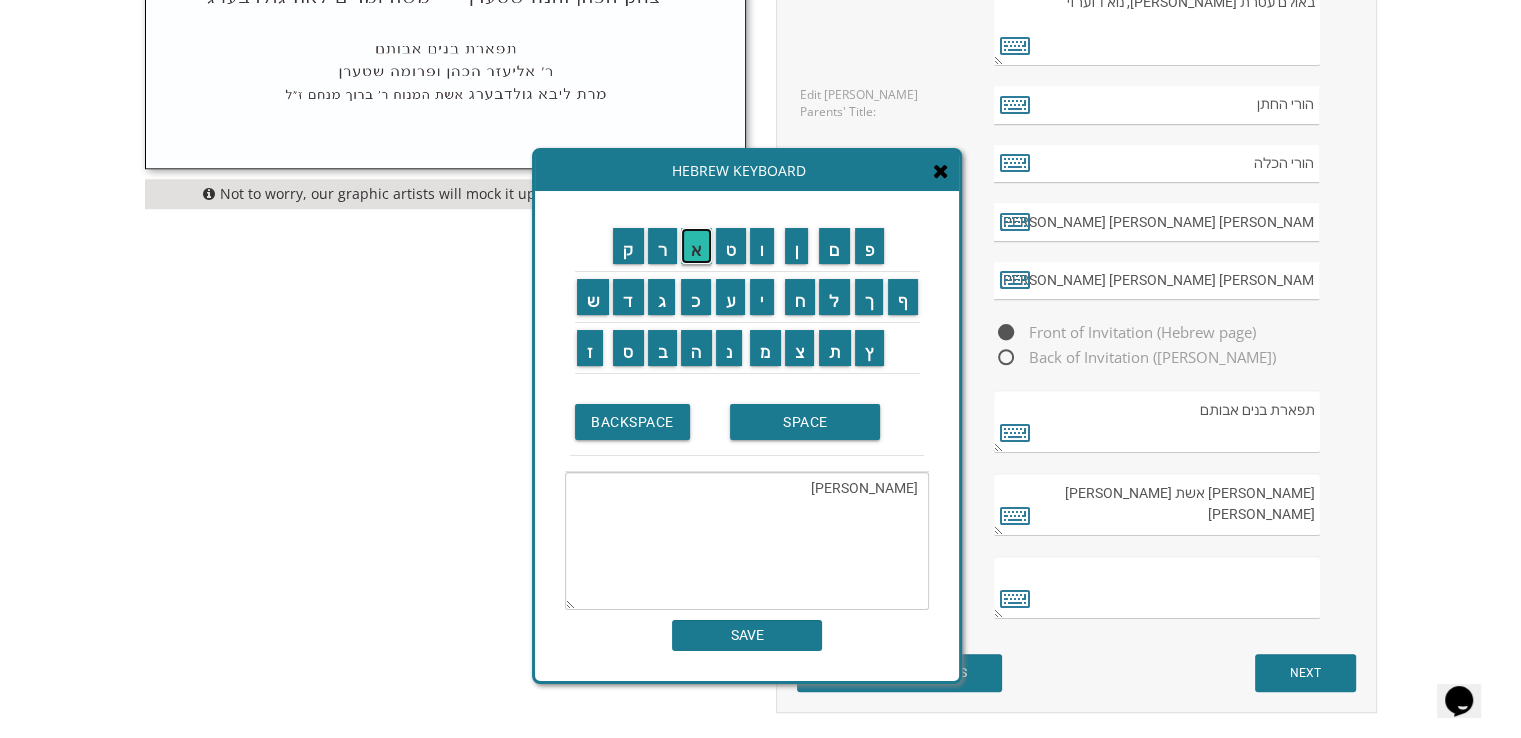 click on "א" at bounding box center (696, 246) 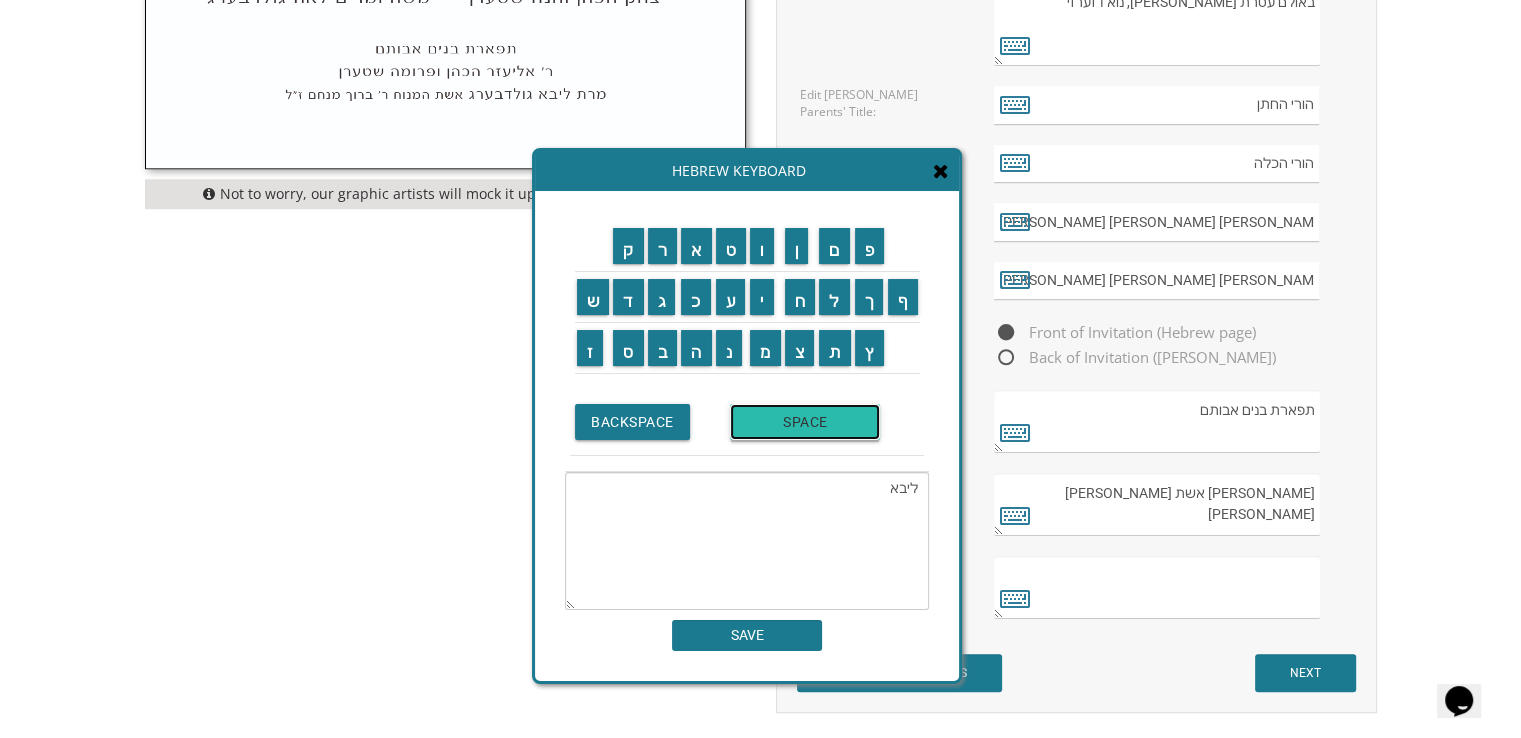 click on "SPACE" at bounding box center [805, 422] 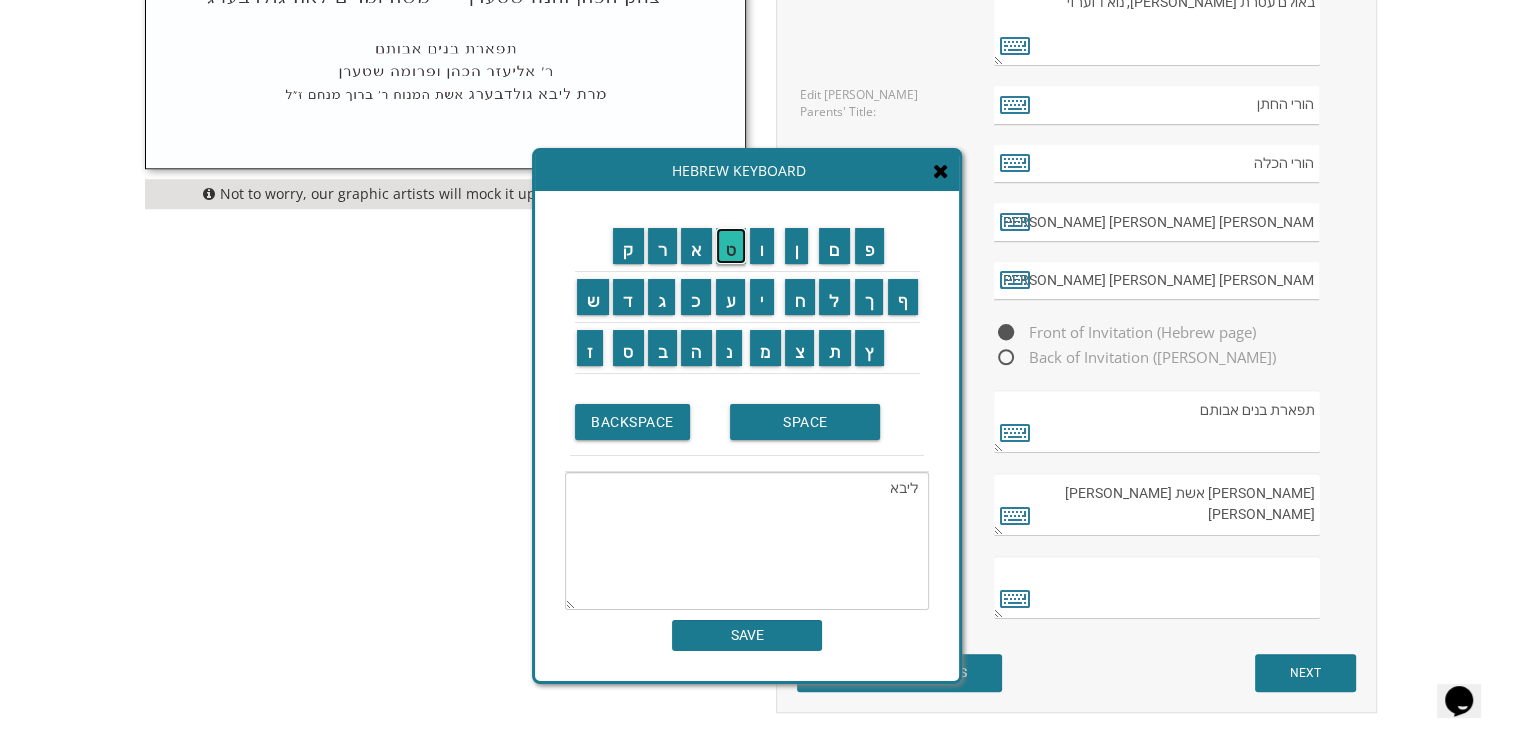 click on "ט" at bounding box center [731, 246] 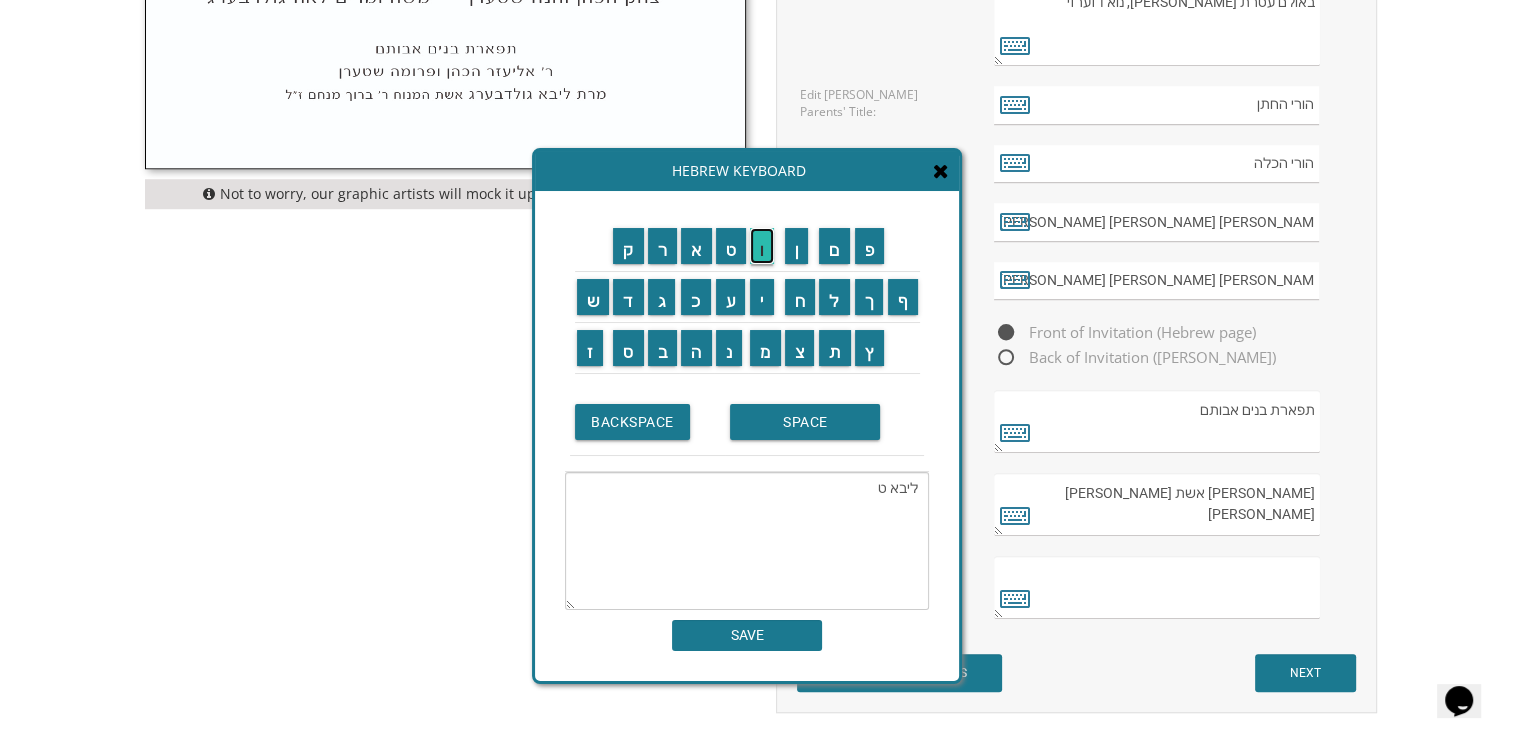 click on "ו" at bounding box center [762, 246] 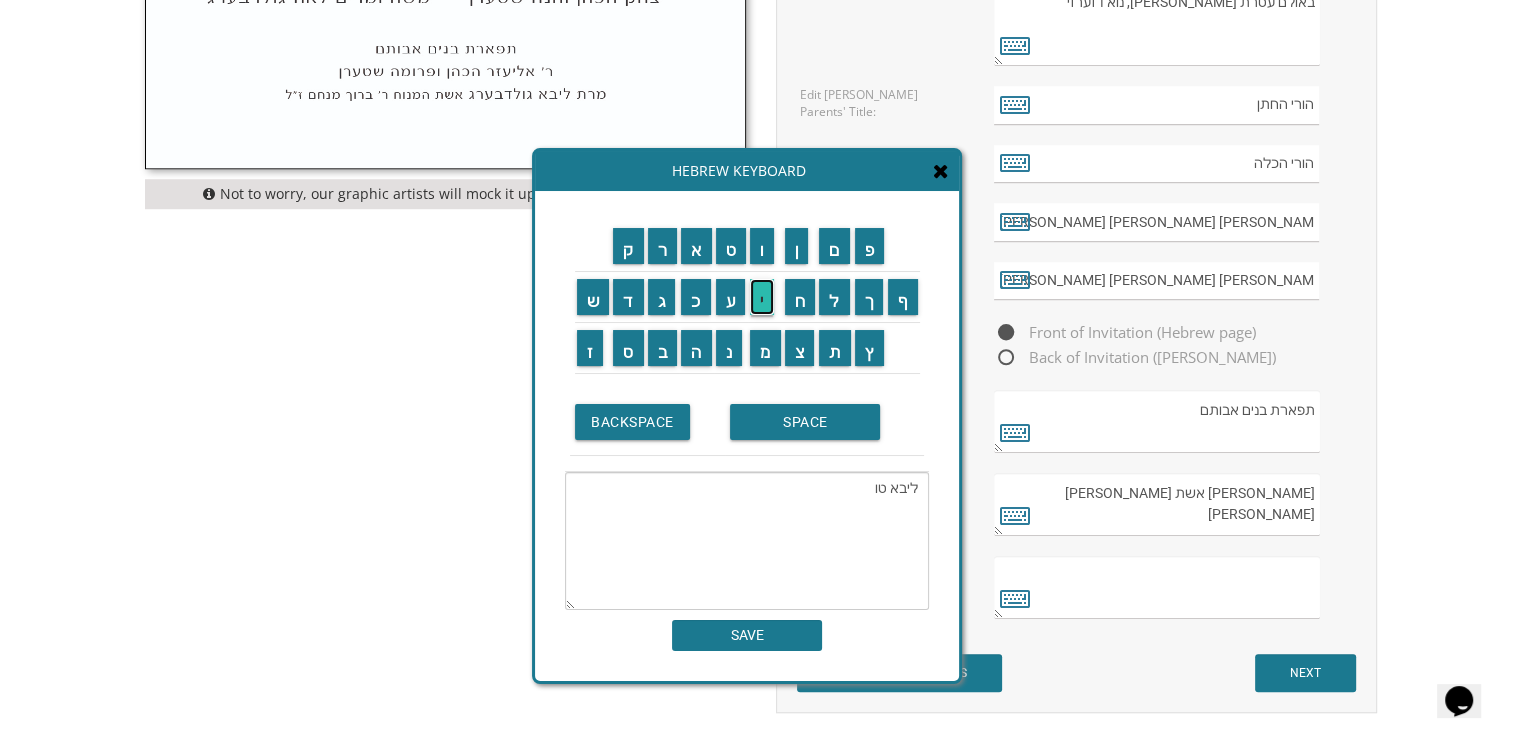 click on "י" at bounding box center (762, 297) 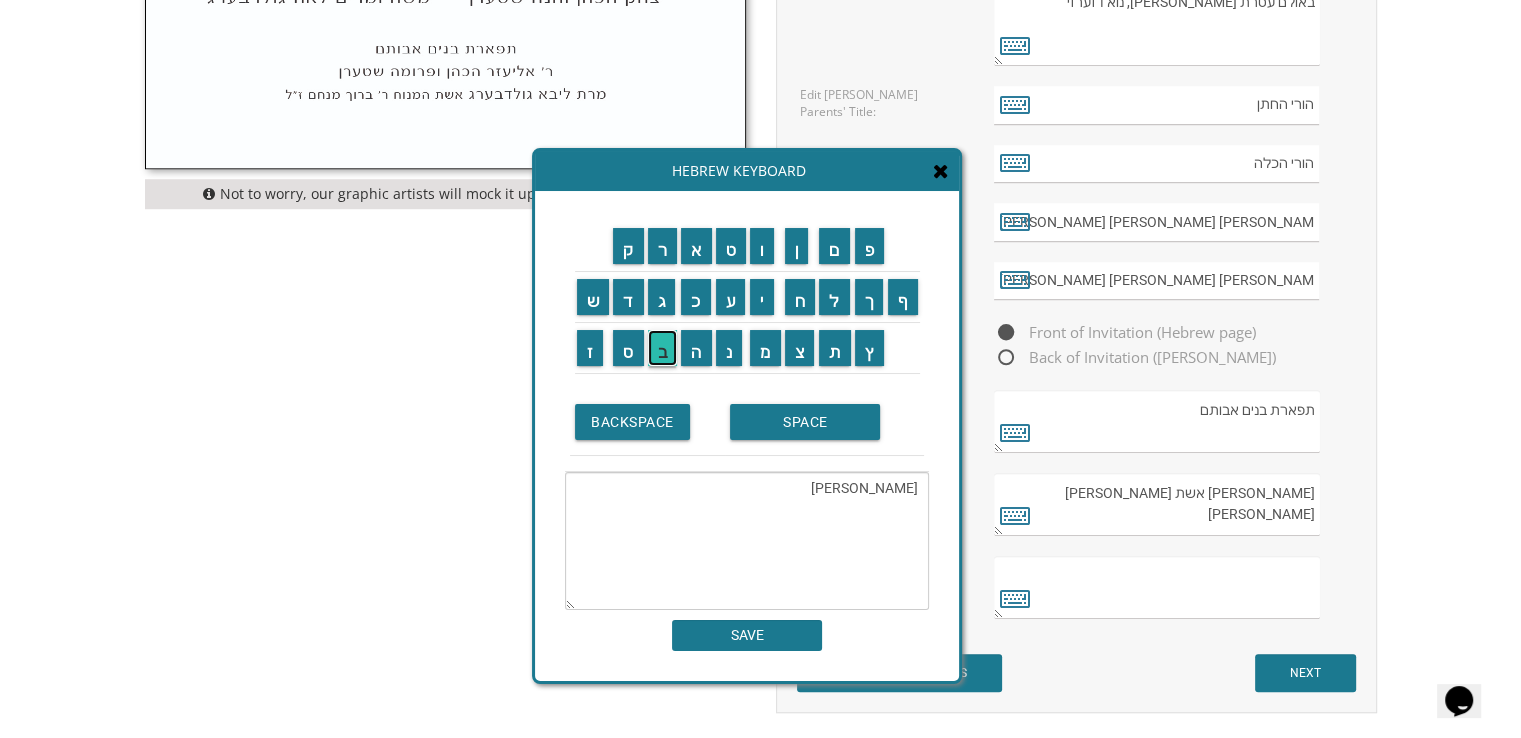 click on "ב" at bounding box center [663, 348] 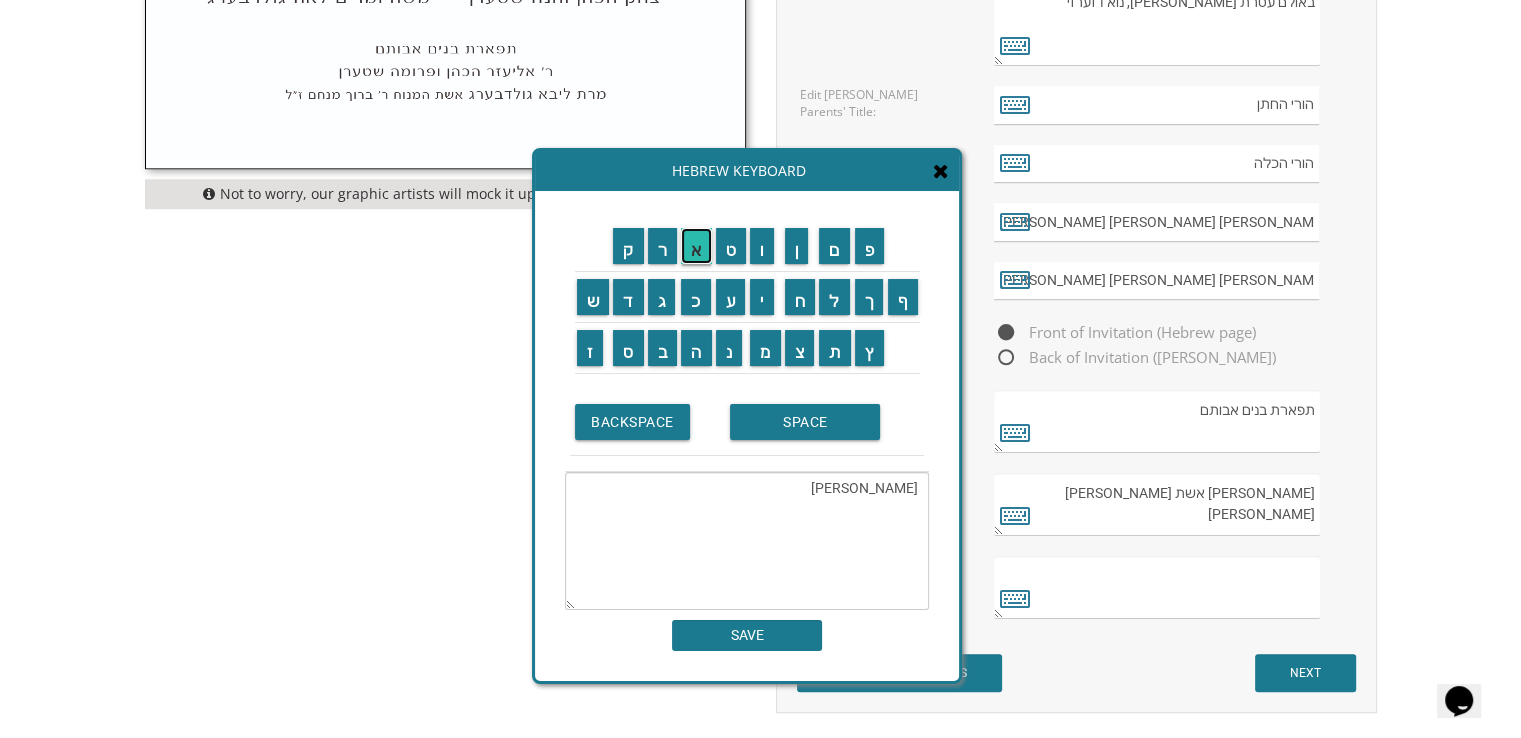 click on "א" at bounding box center [696, 246] 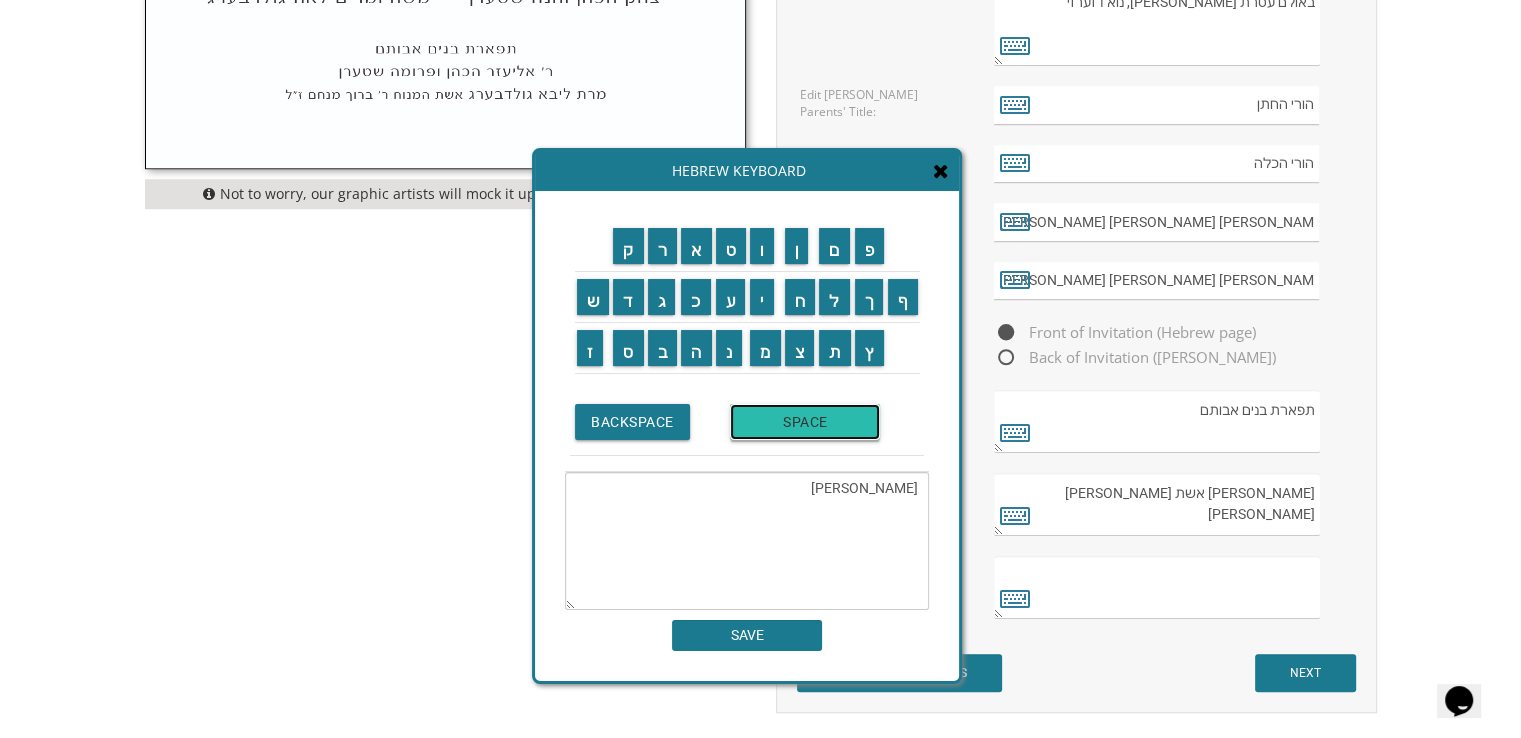 click on "SPACE" at bounding box center [805, 422] 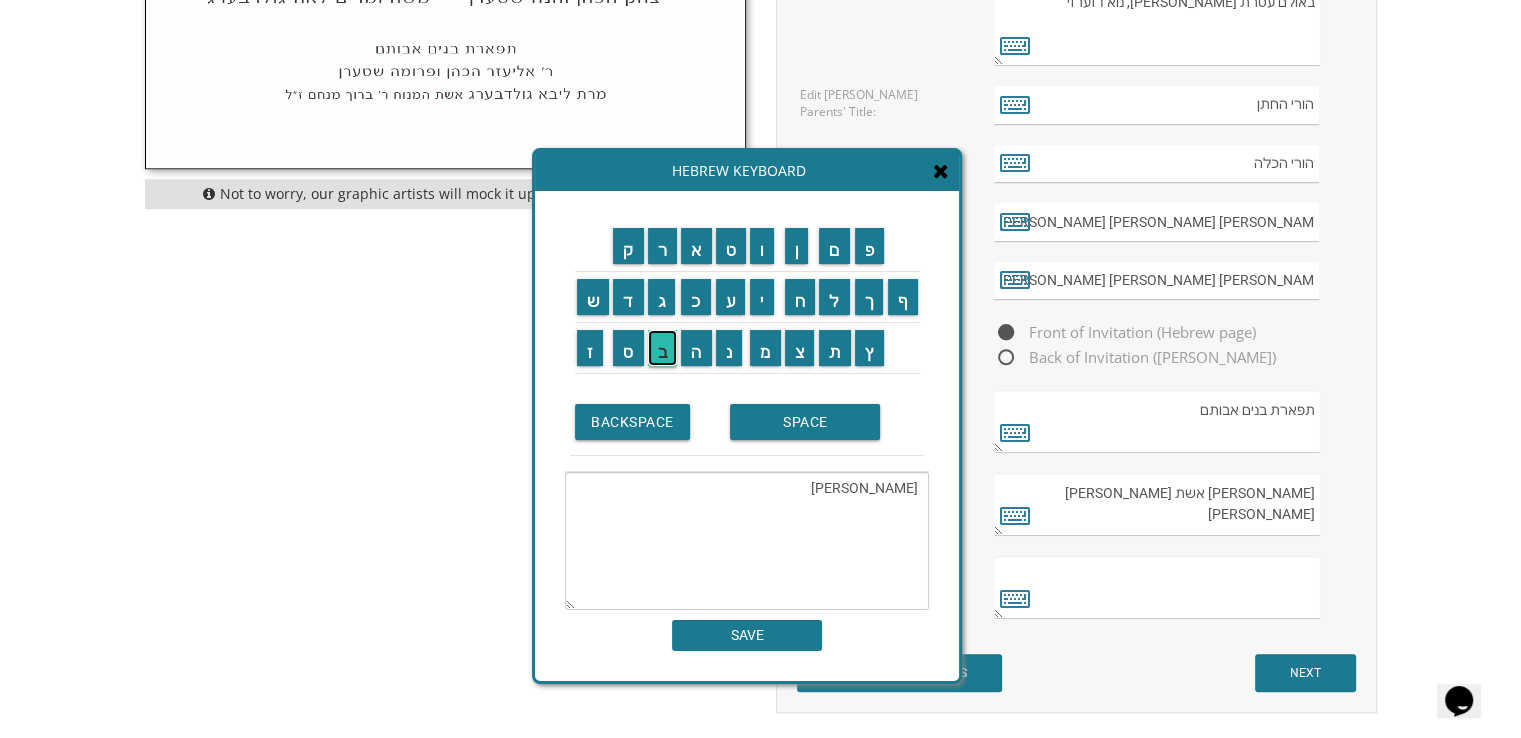 click on "ב" at bounding box center (663, 348) 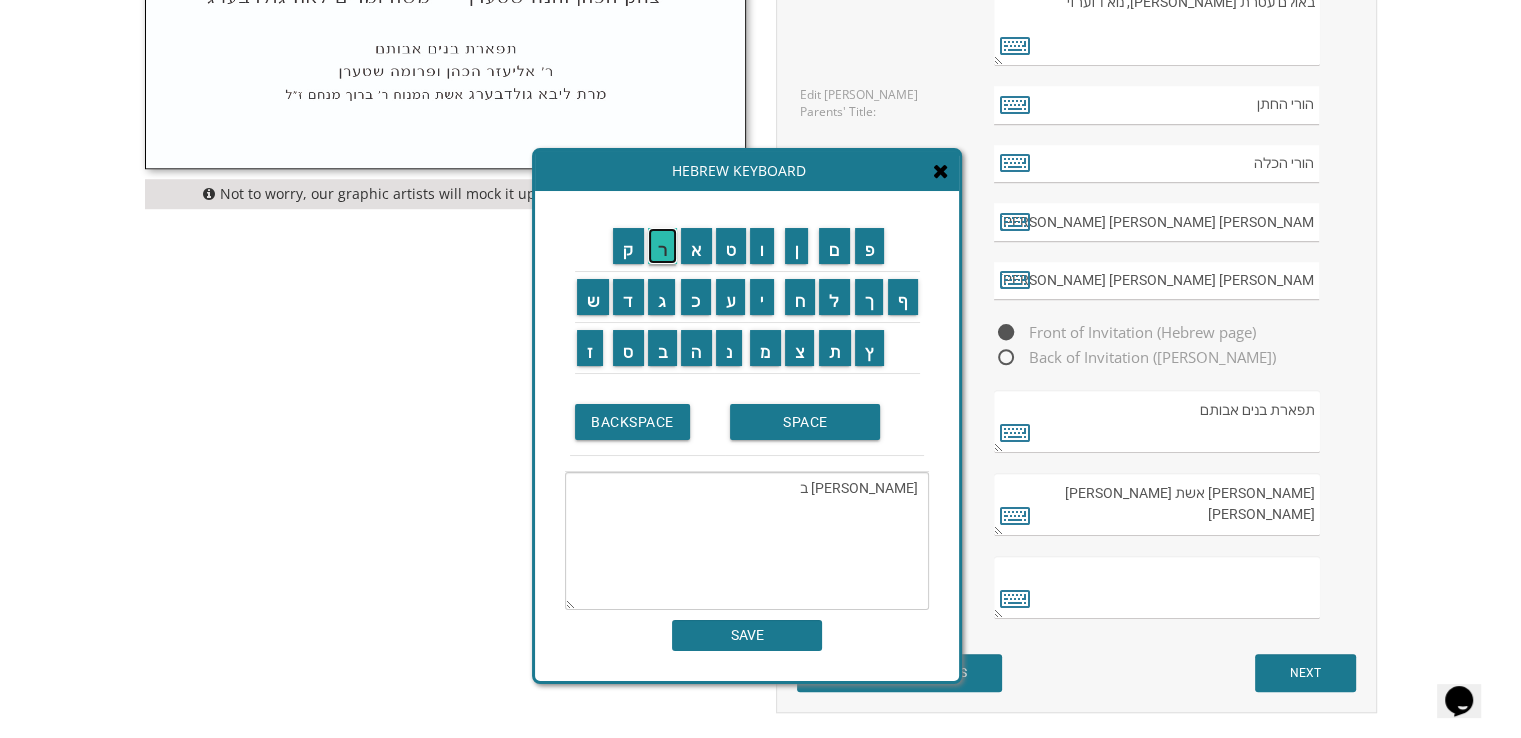 click on "ר" at bounding box center (663, 246) 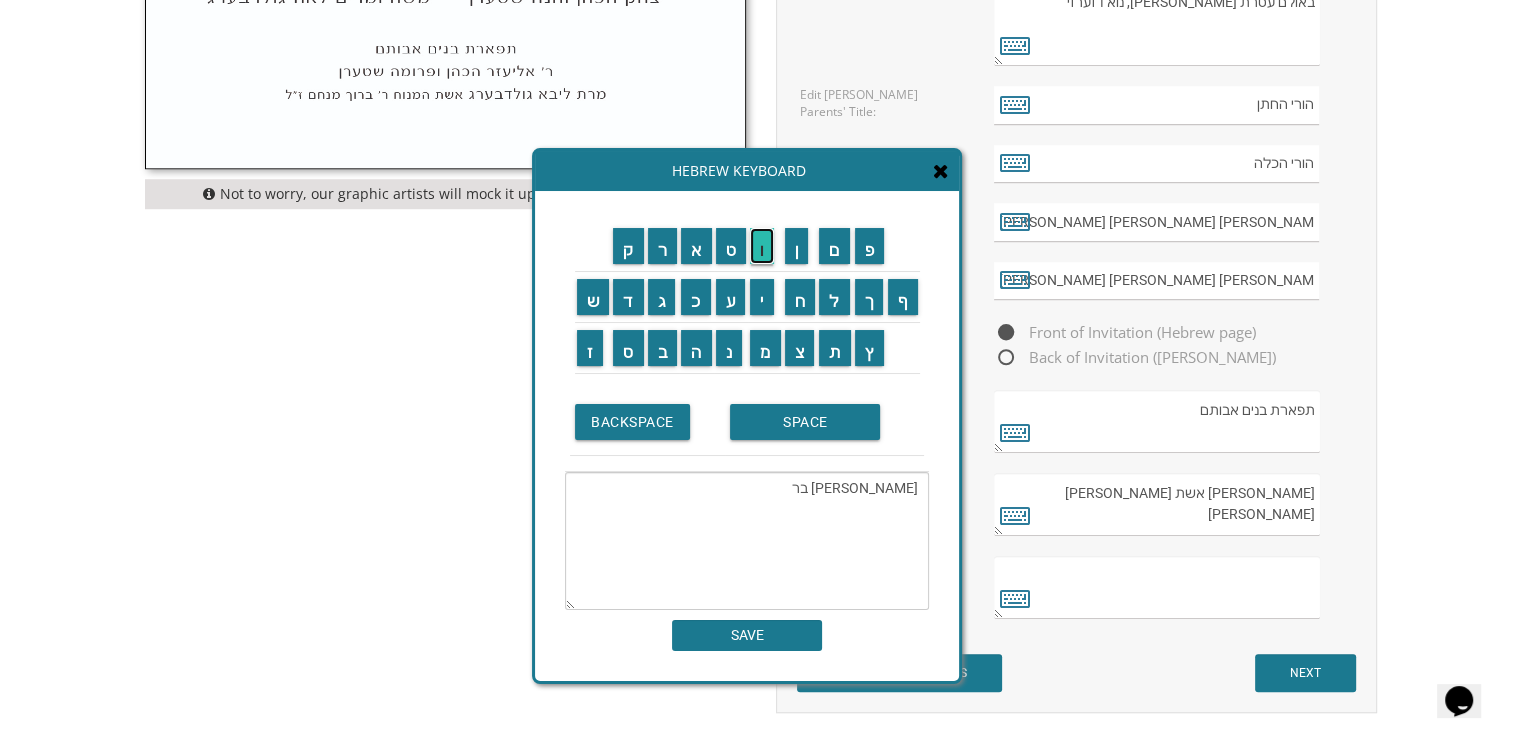 click on "ו" at bounding box center [762, 246] 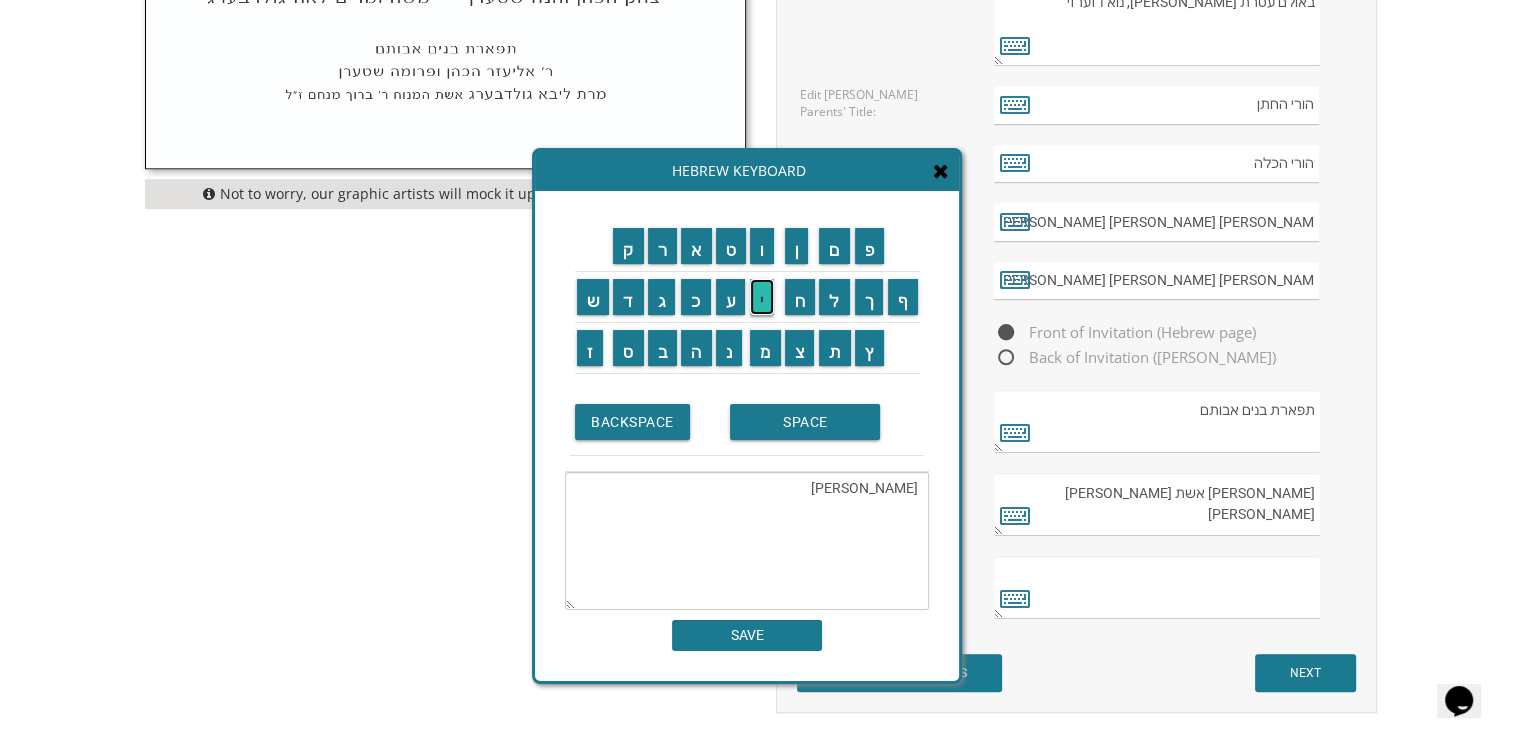 click on "י" at bounding box center (762, 297) 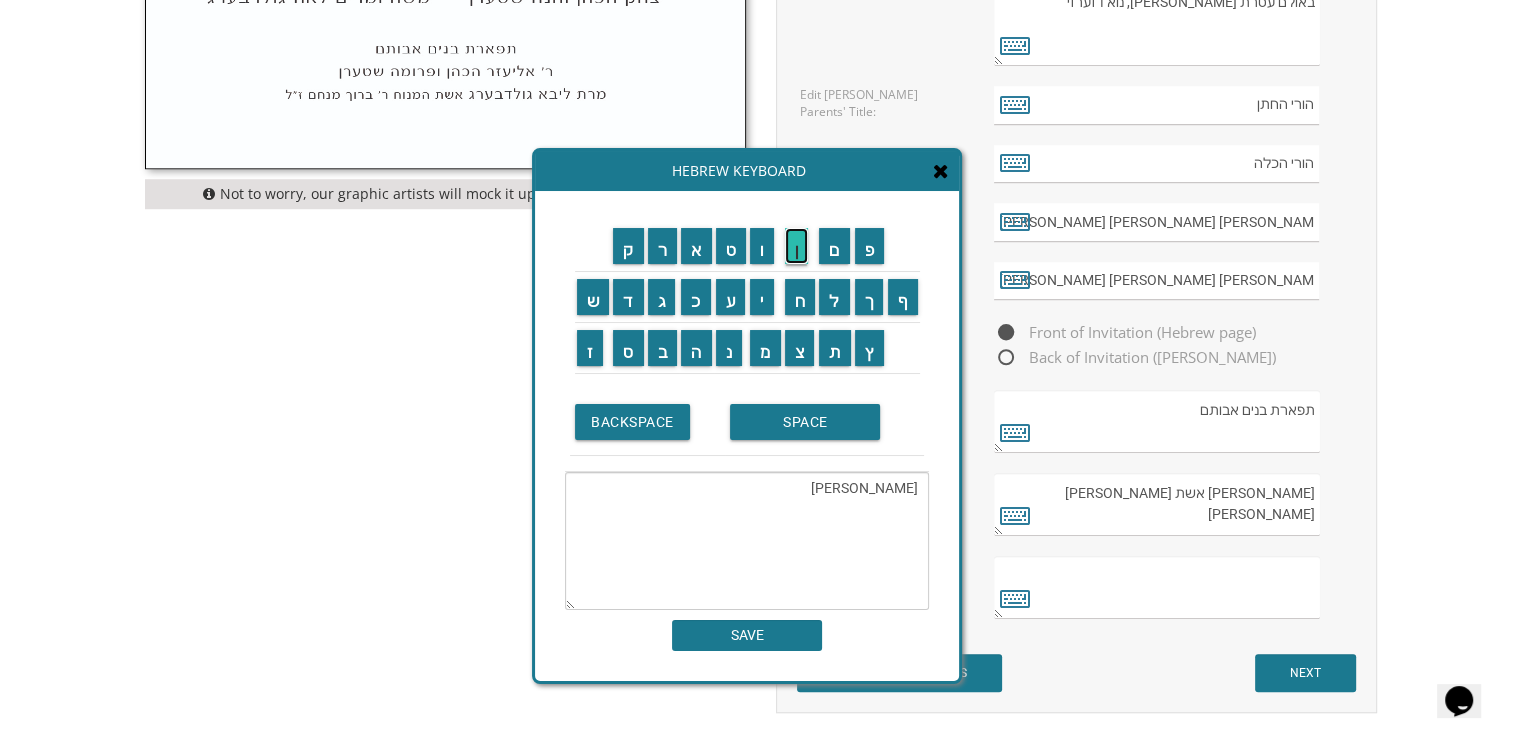 click on "ן" at bounding box center [797, 246] 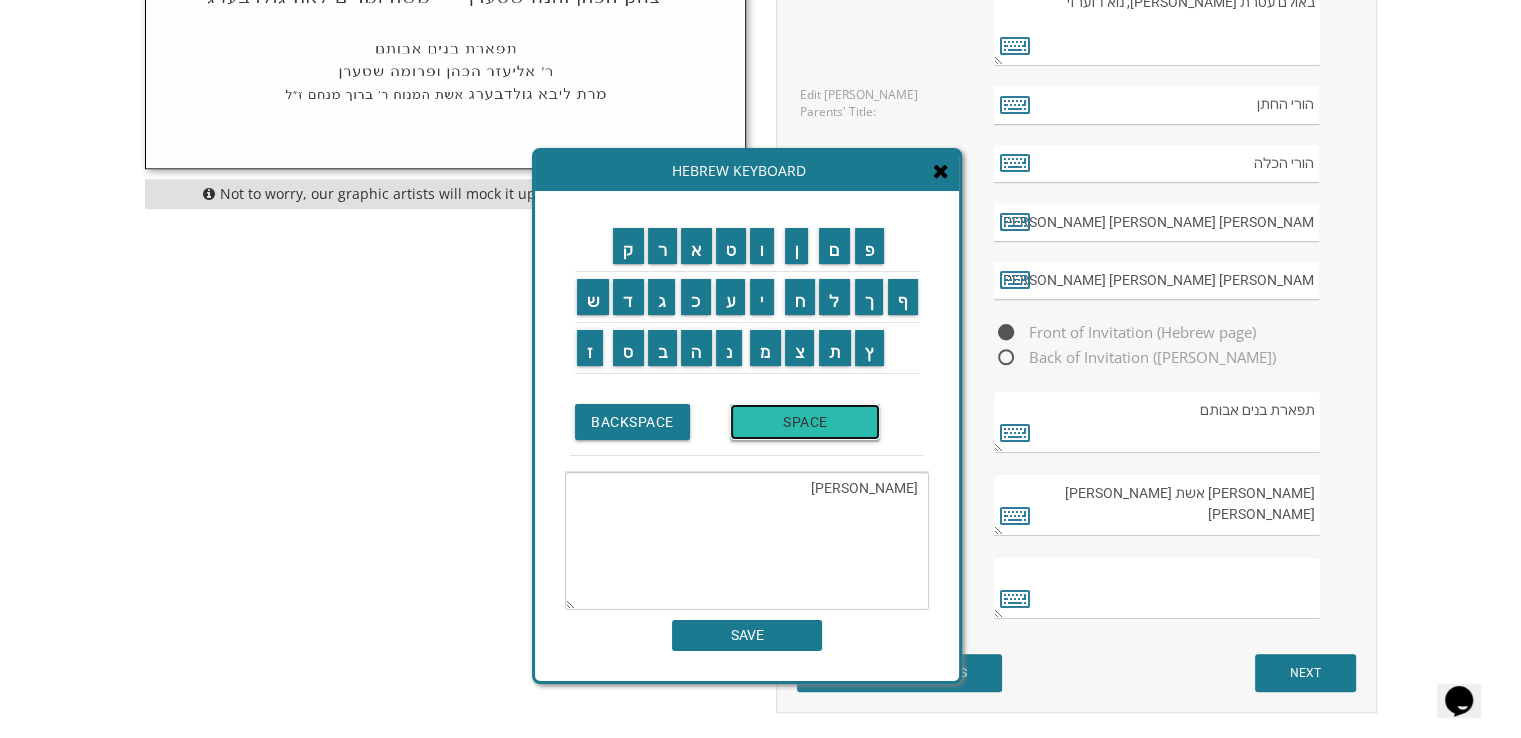 click on "SPACE" at bounding box center [805, 422] 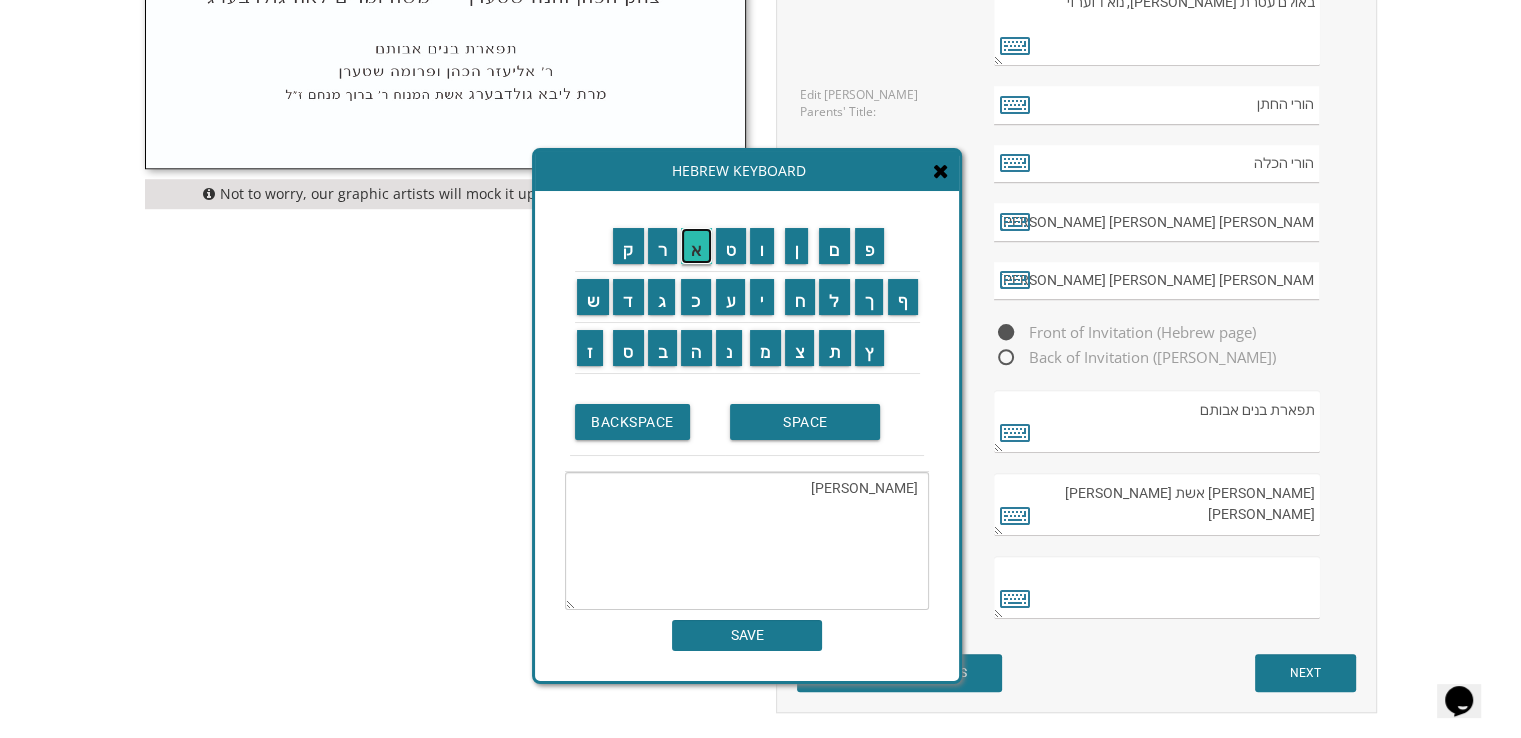 click on "א" at bounding box center [696, 246] 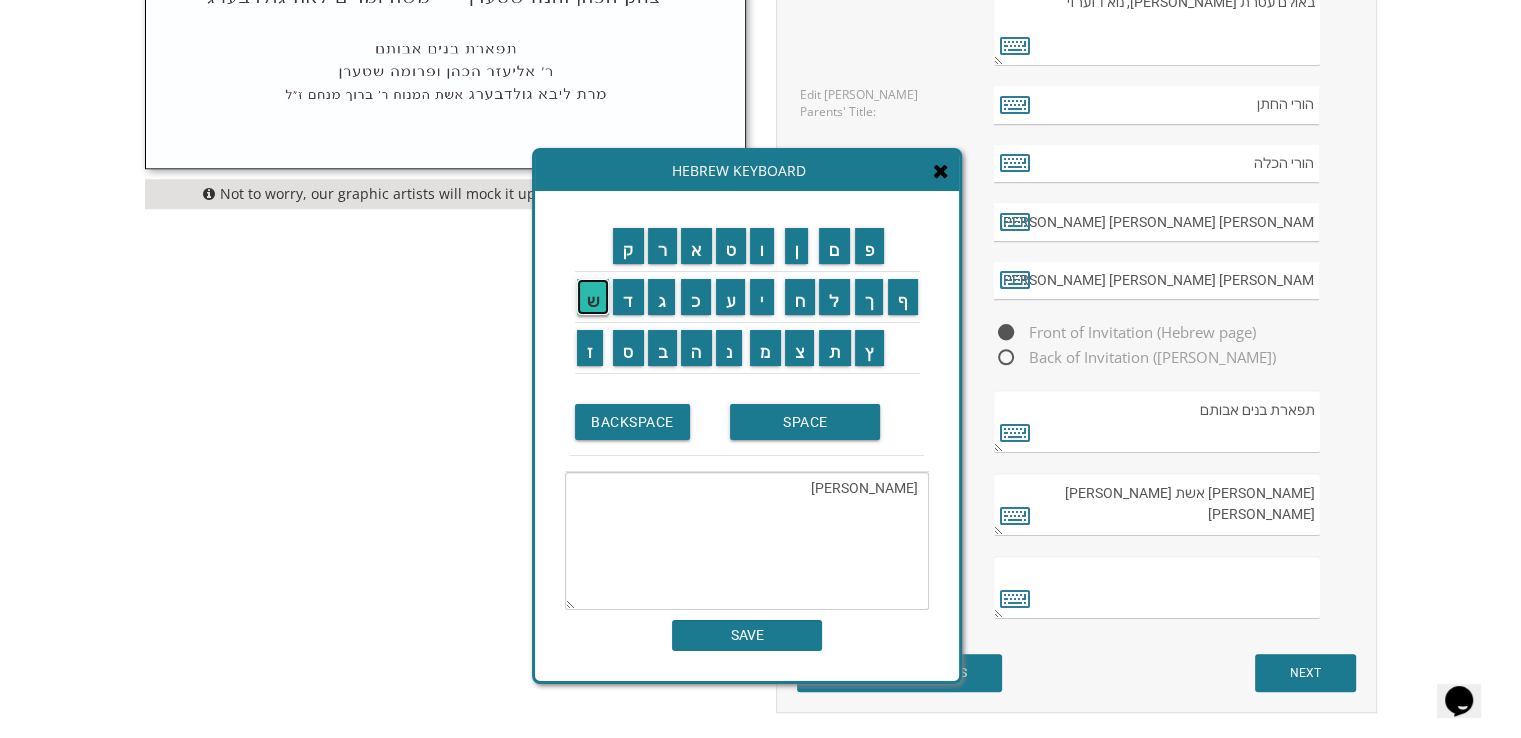 click on "ש" at bounding box center (593, 297) 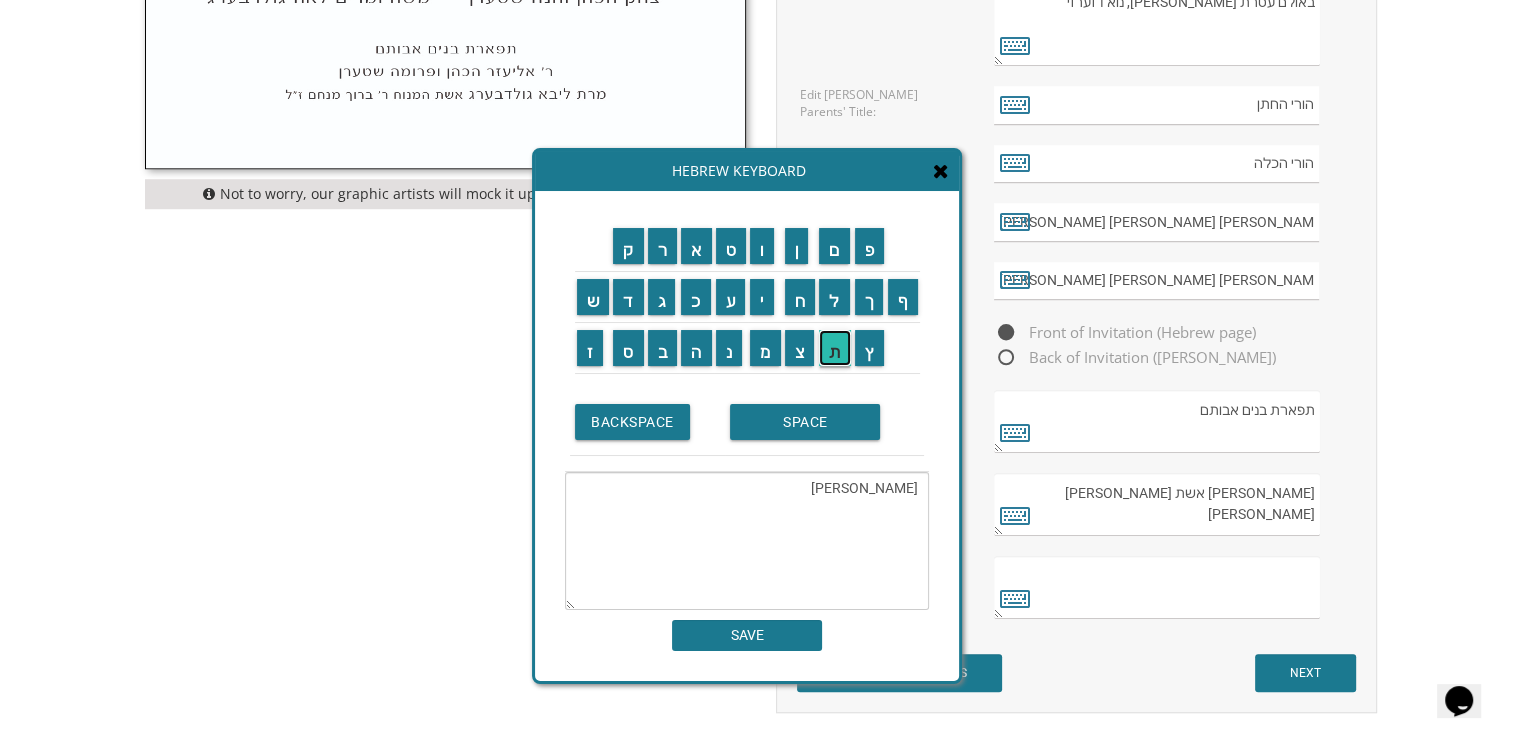 click on "ת" at bounding box center [835, 348] 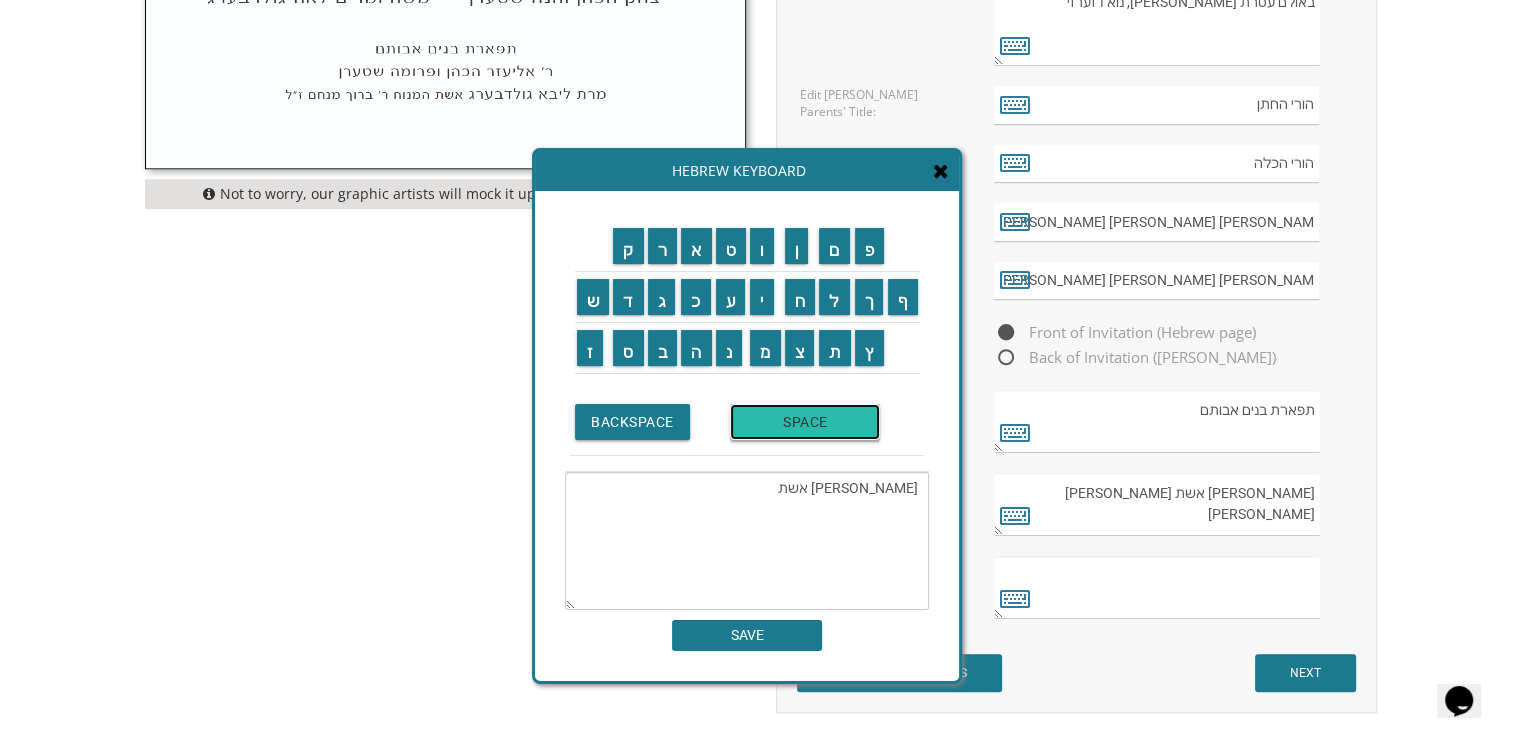 click on "SPACE" at bounding box center [805, 422] 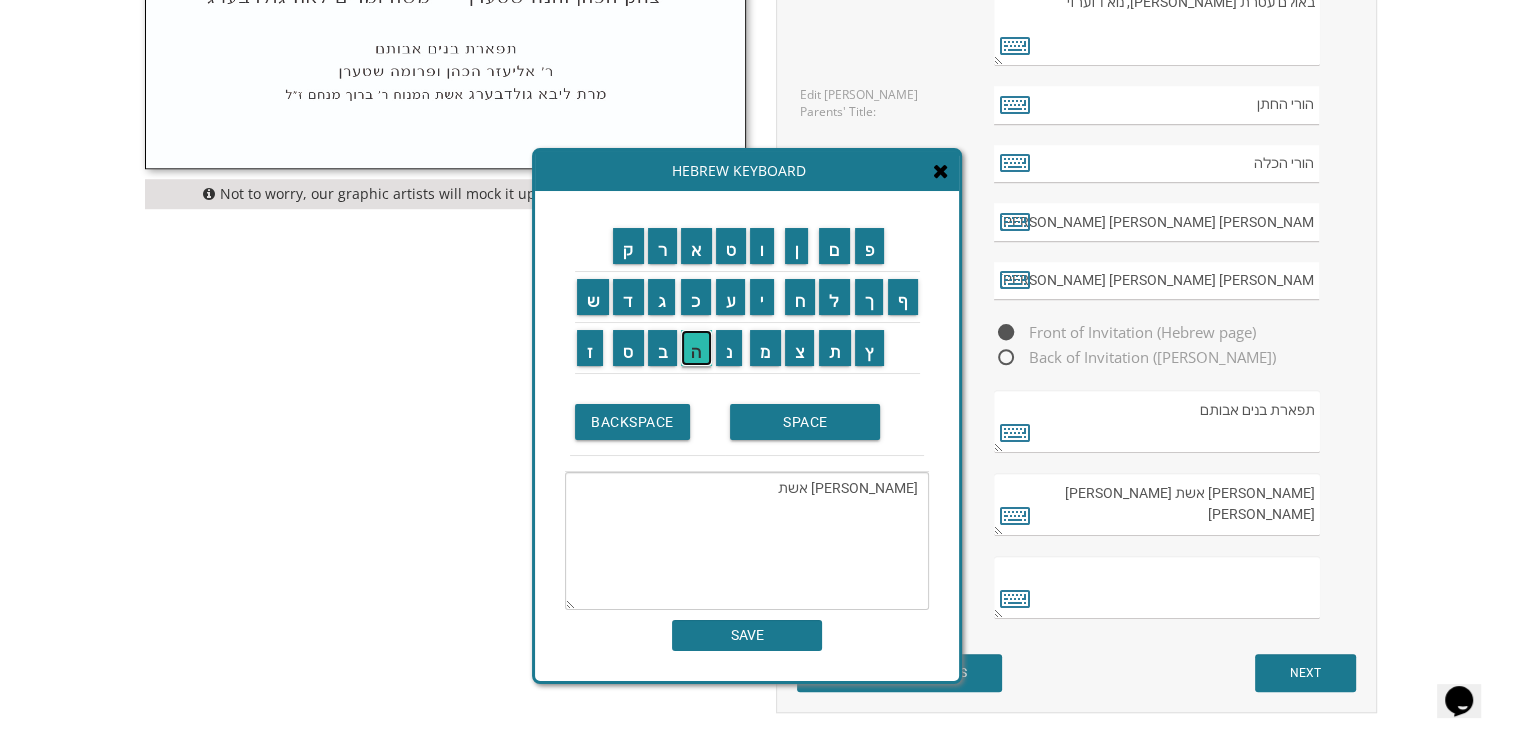click on "ה" at bounding box center (696, 348) 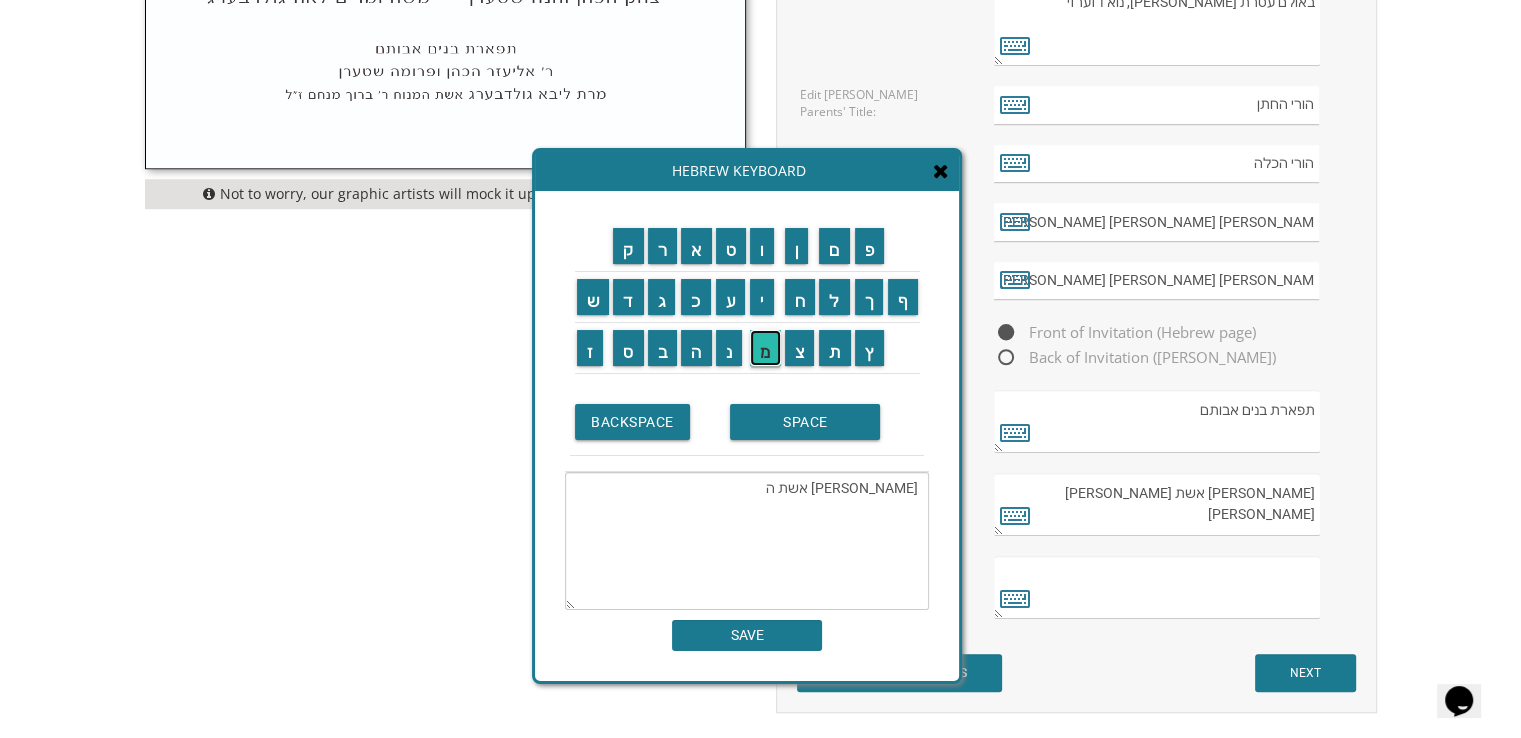 click on "מ" at bounding box center [765, 348] 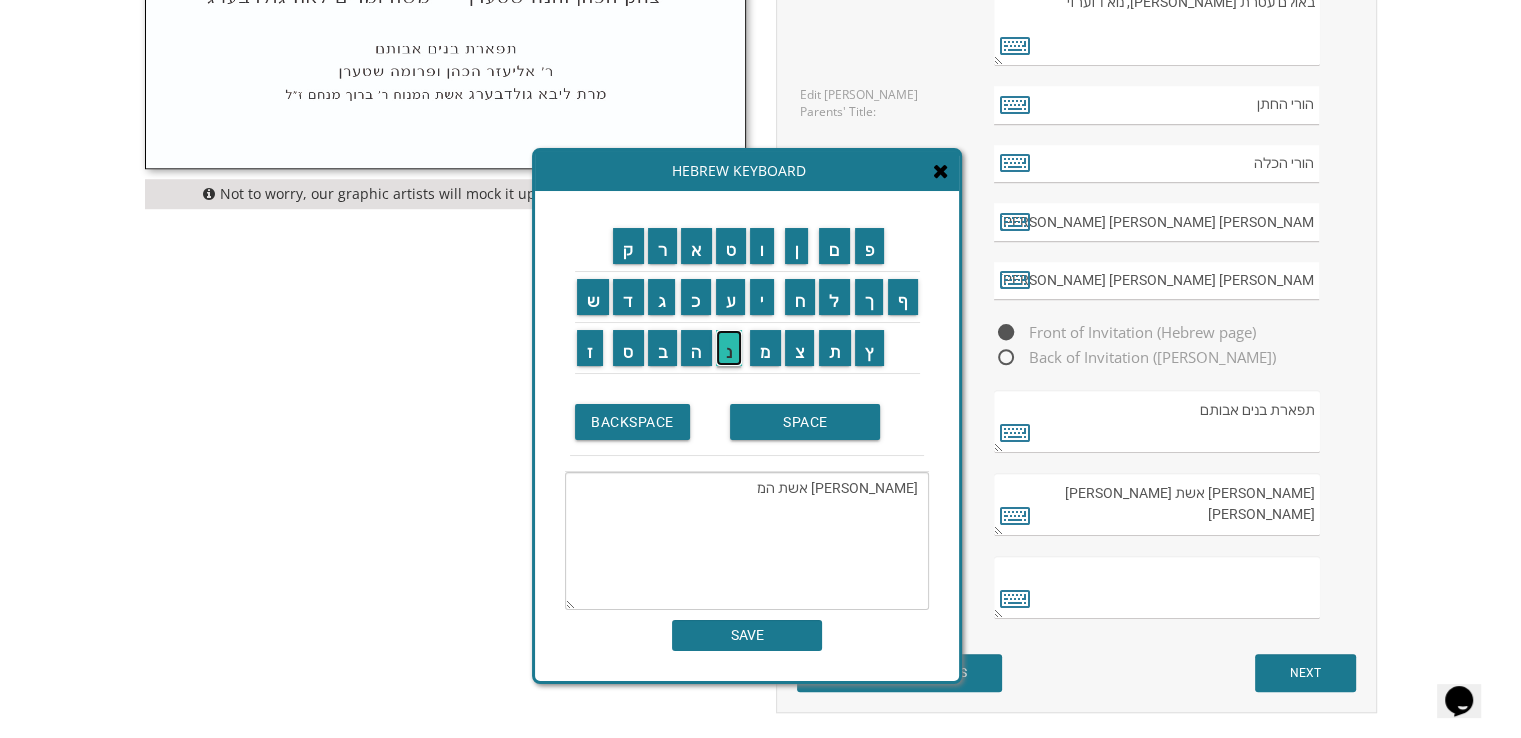 click on "נ" at bounding box center (729, 348) 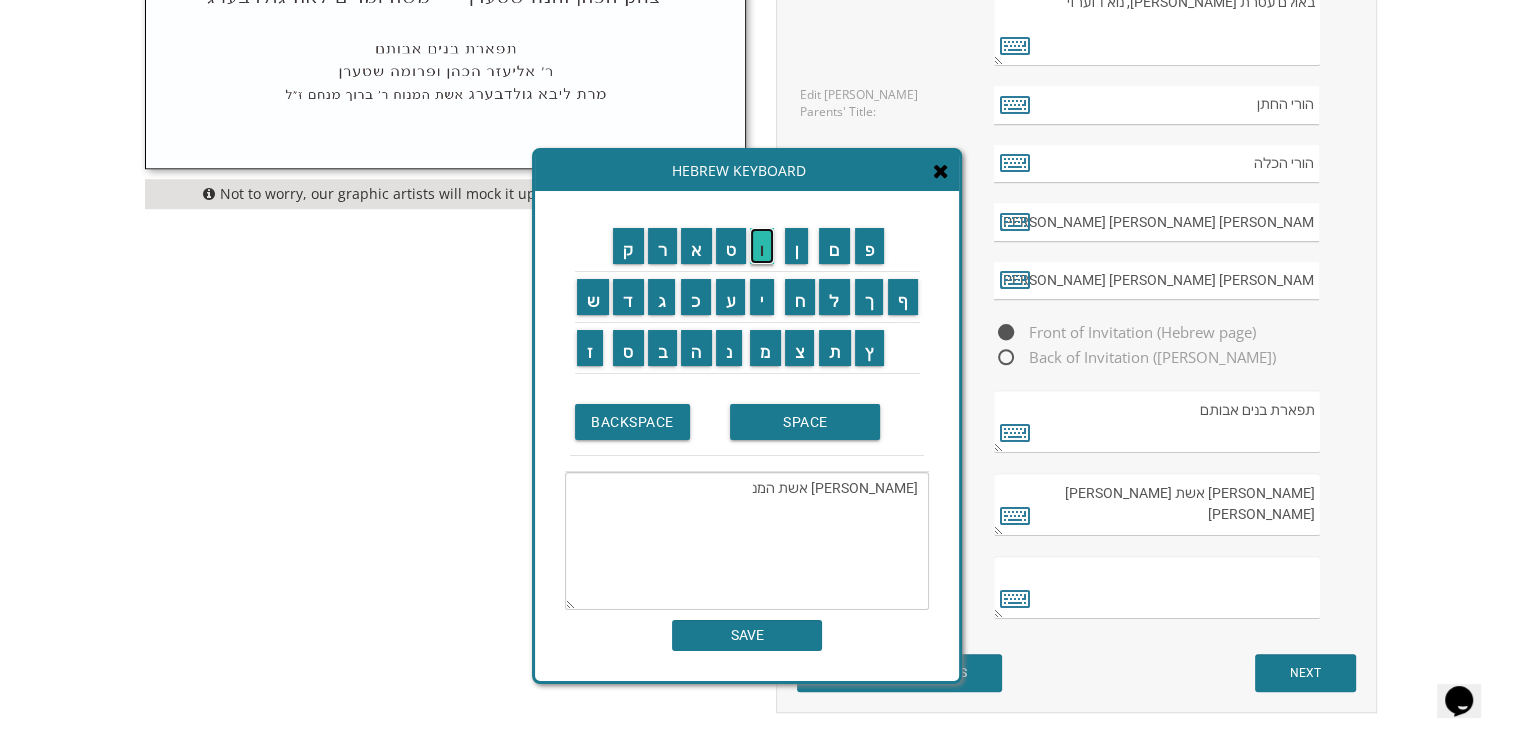 click on "ו" at bounding box center (762, 246) 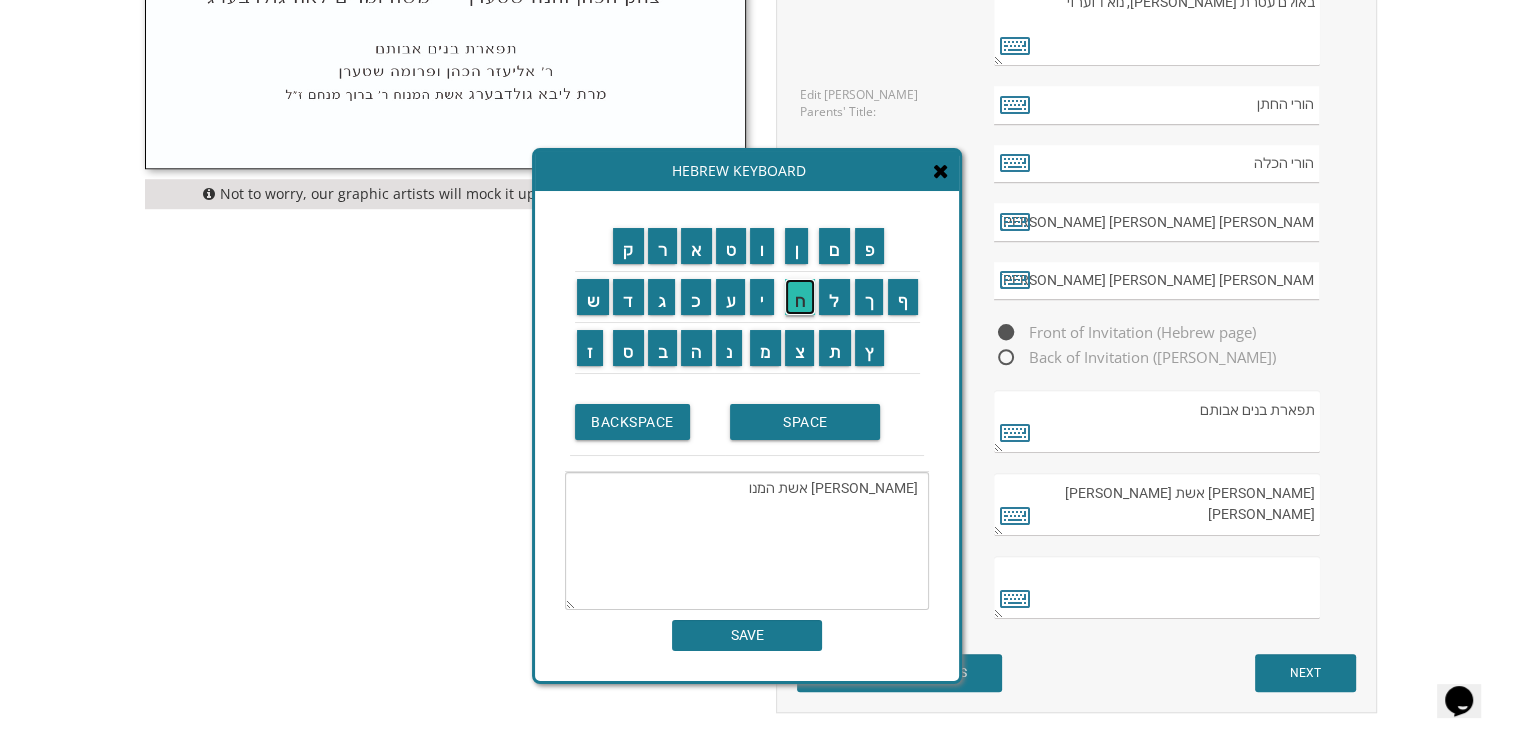 click on "ח" at bounding box center (800, 297) 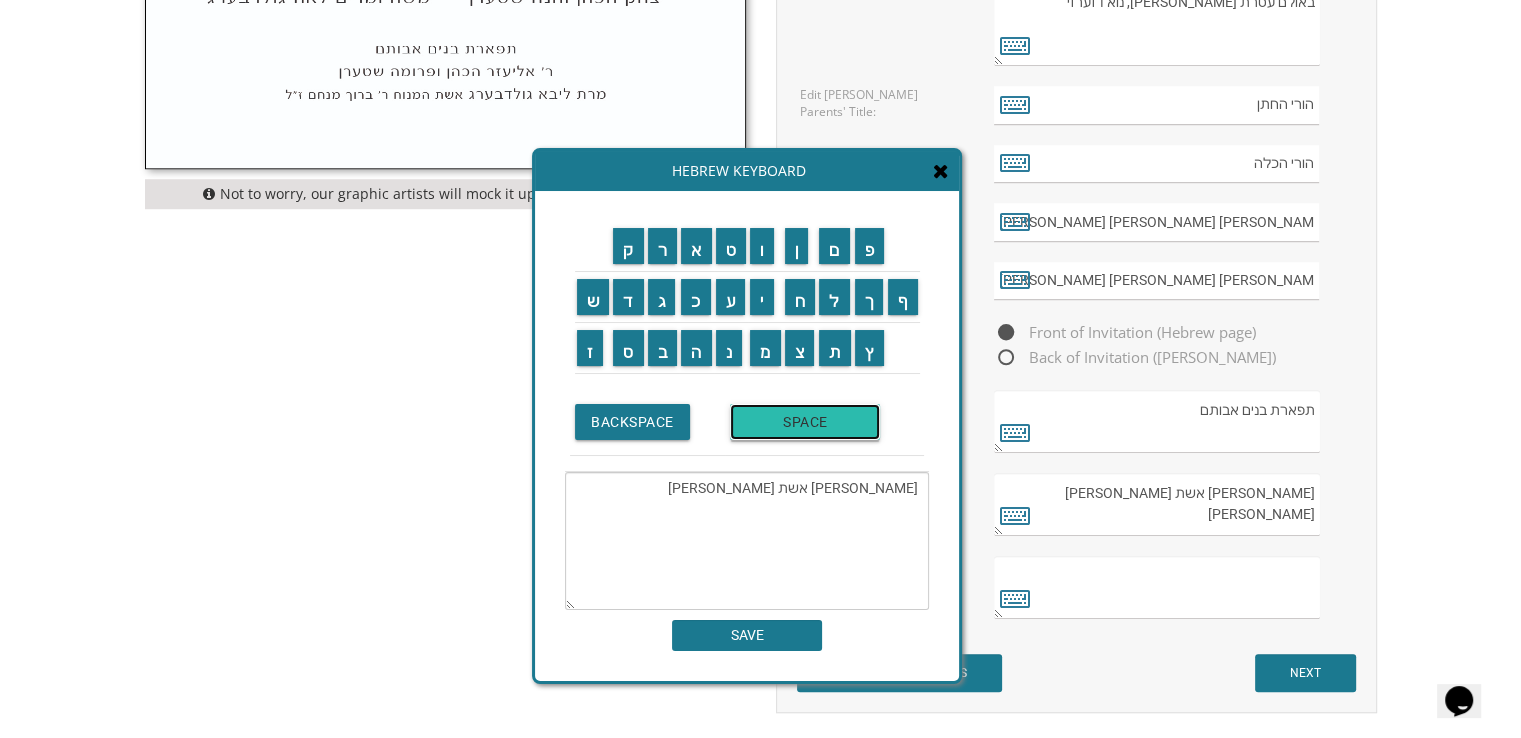 click on "SPACE" at bounding box center (805, 422) 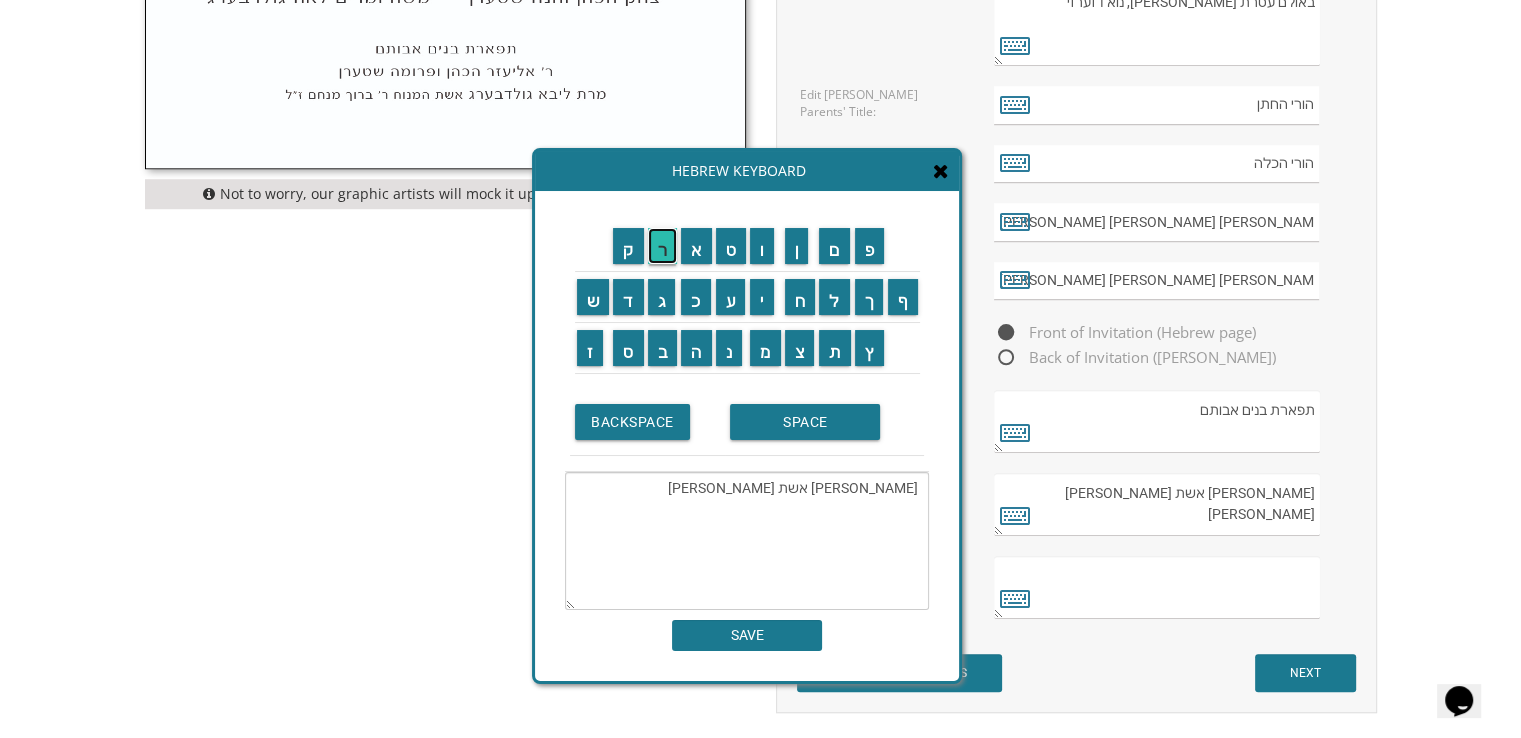 click on "ר" at bounding box center [663, 246] 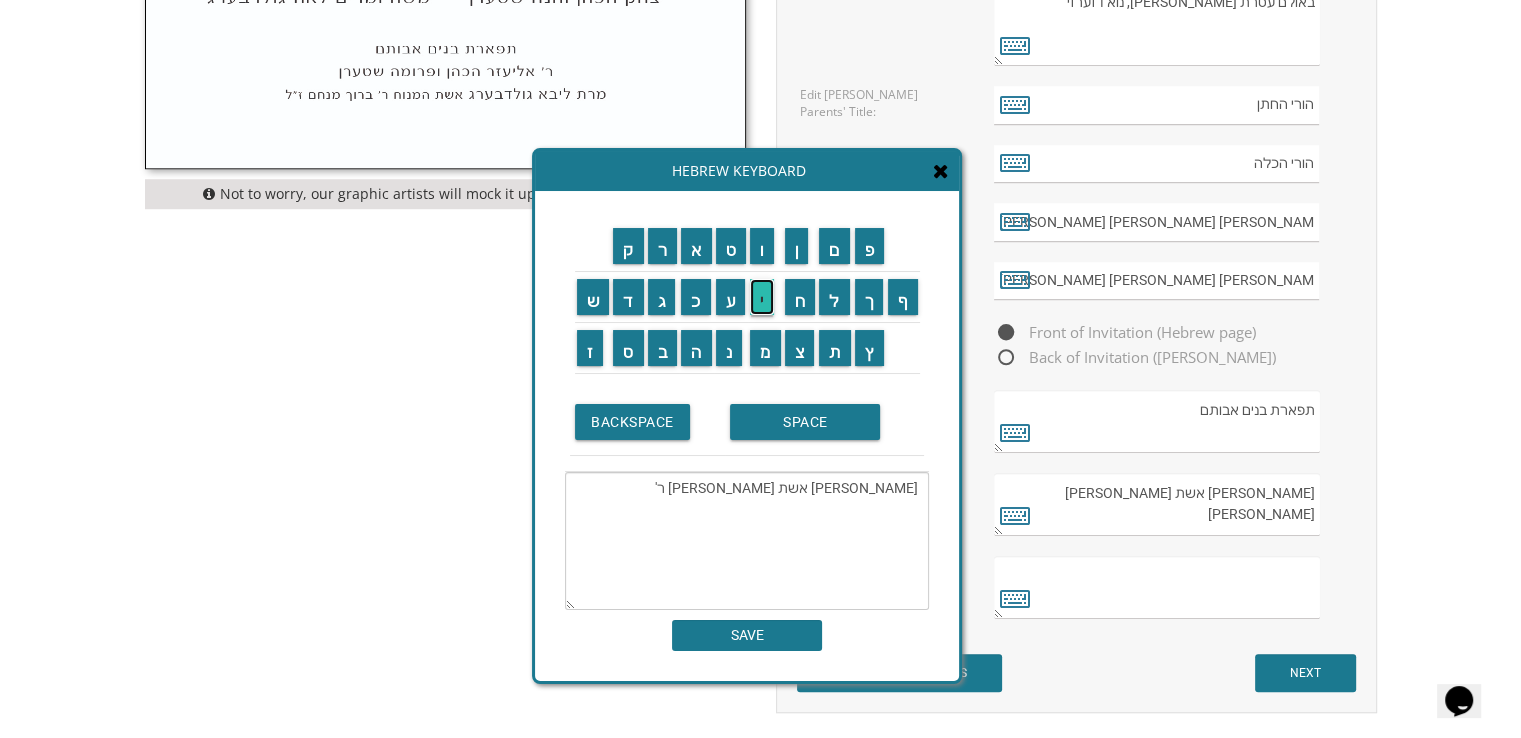 click on "י" at bounding box center (762, 297) 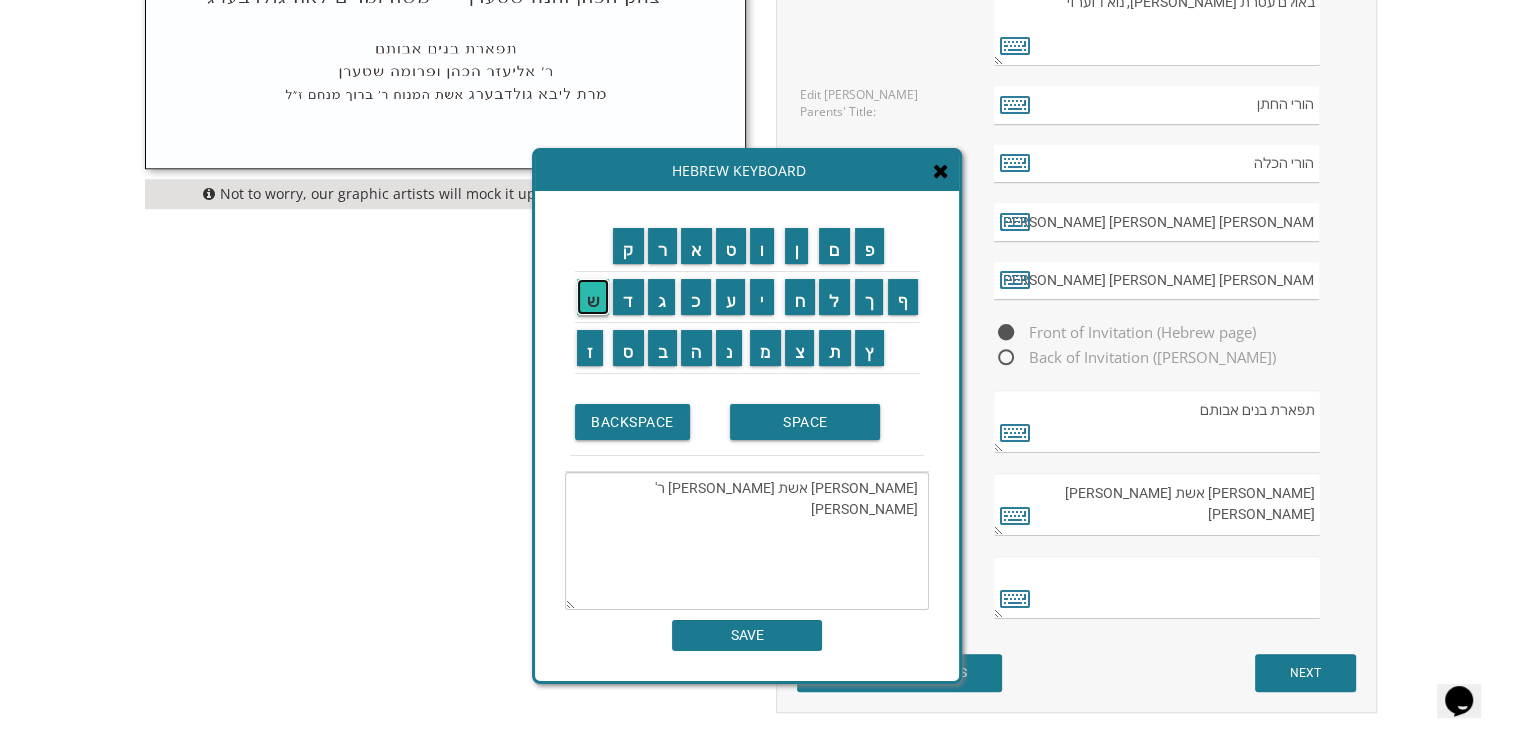 click on "ש" at bounding box center (593, 297) 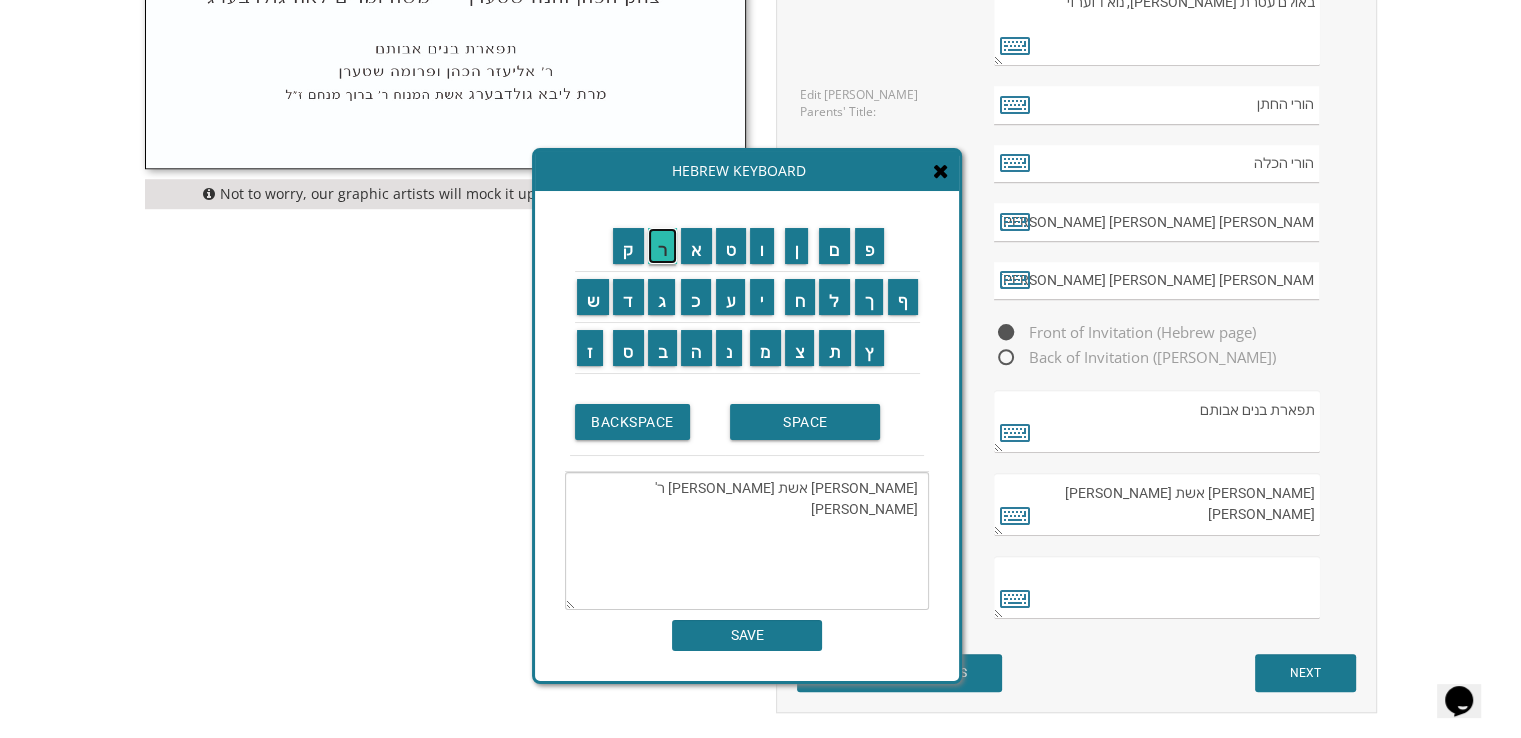click on "ר" at bounding box center (663, 246) 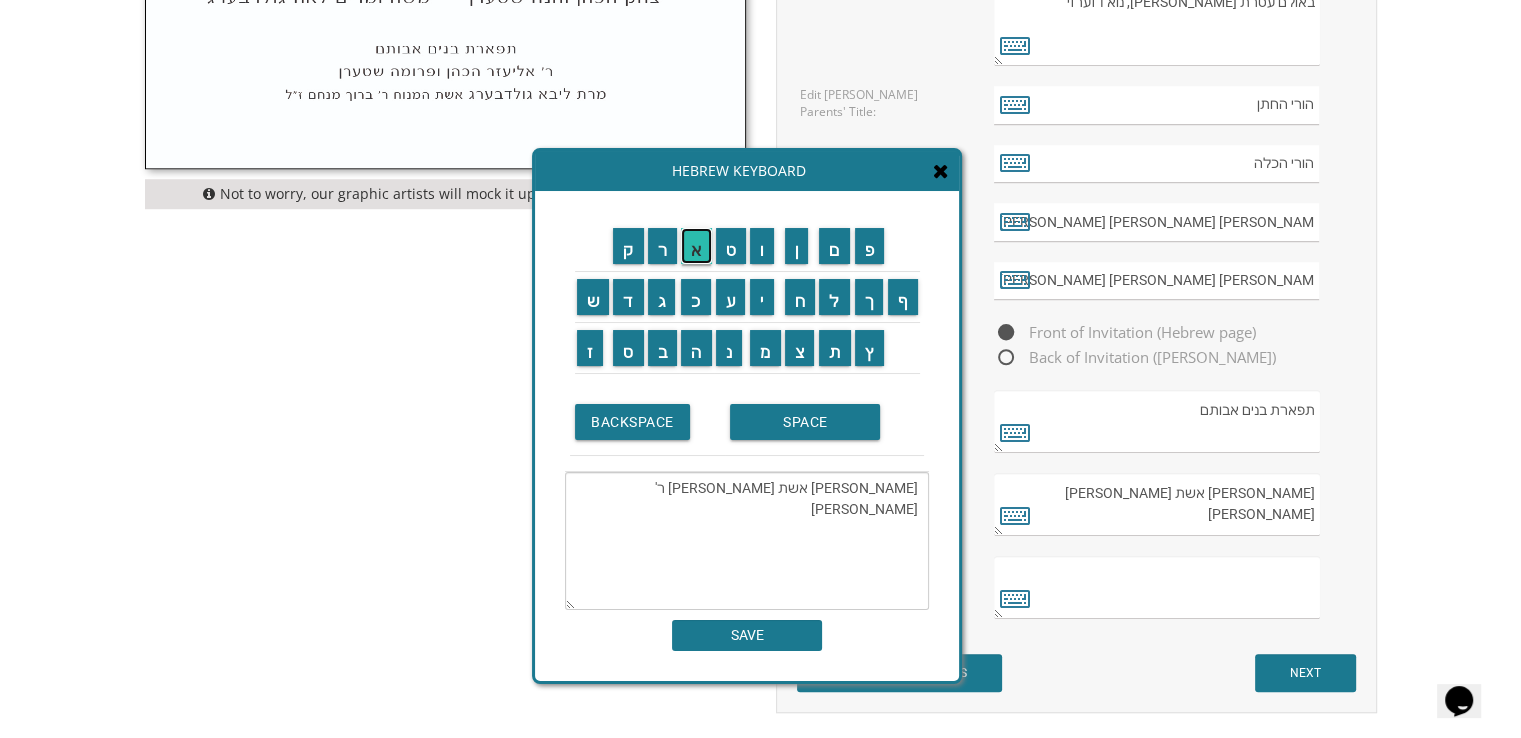 click on "א" at bounding box center (696, 246) 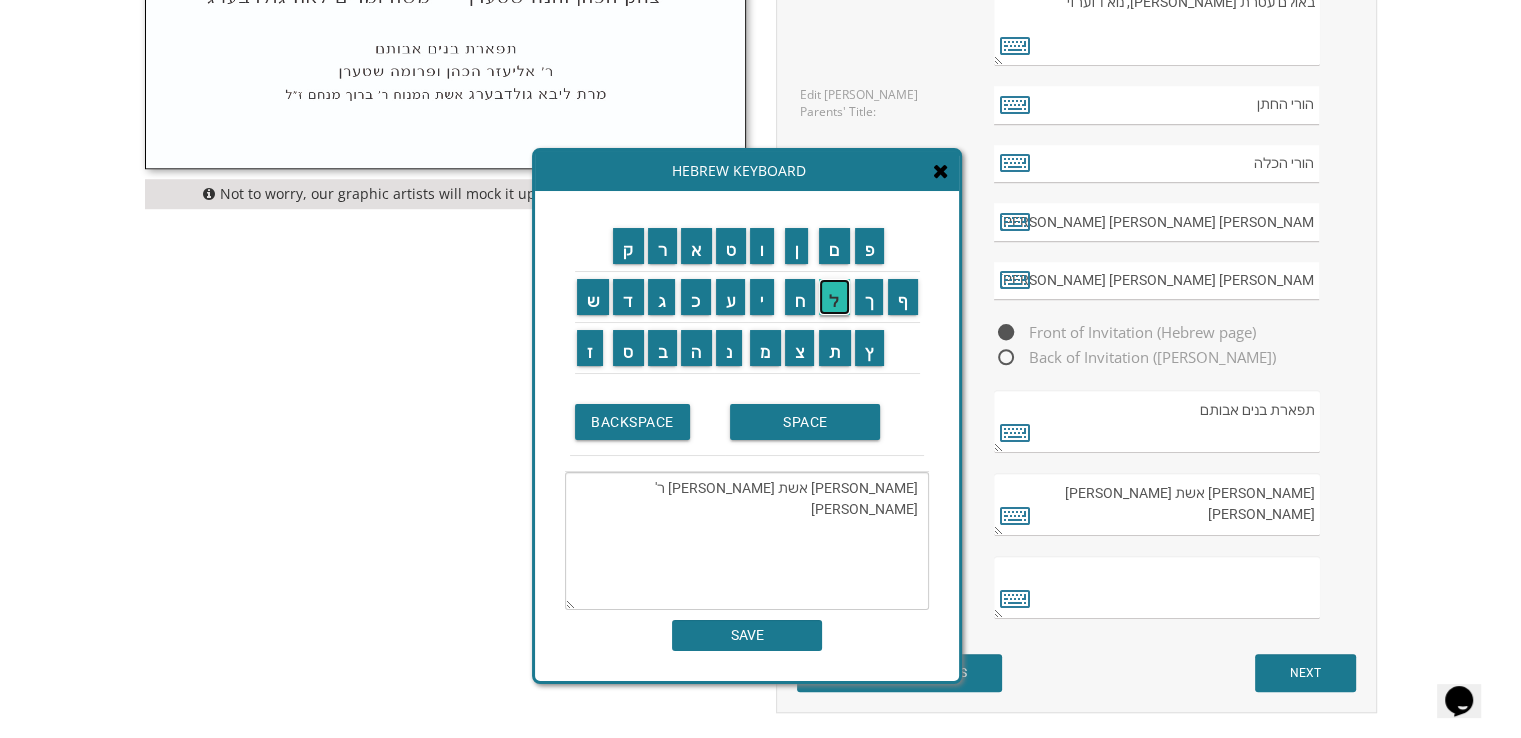 click on "ל" at bounding box center [834, 297] 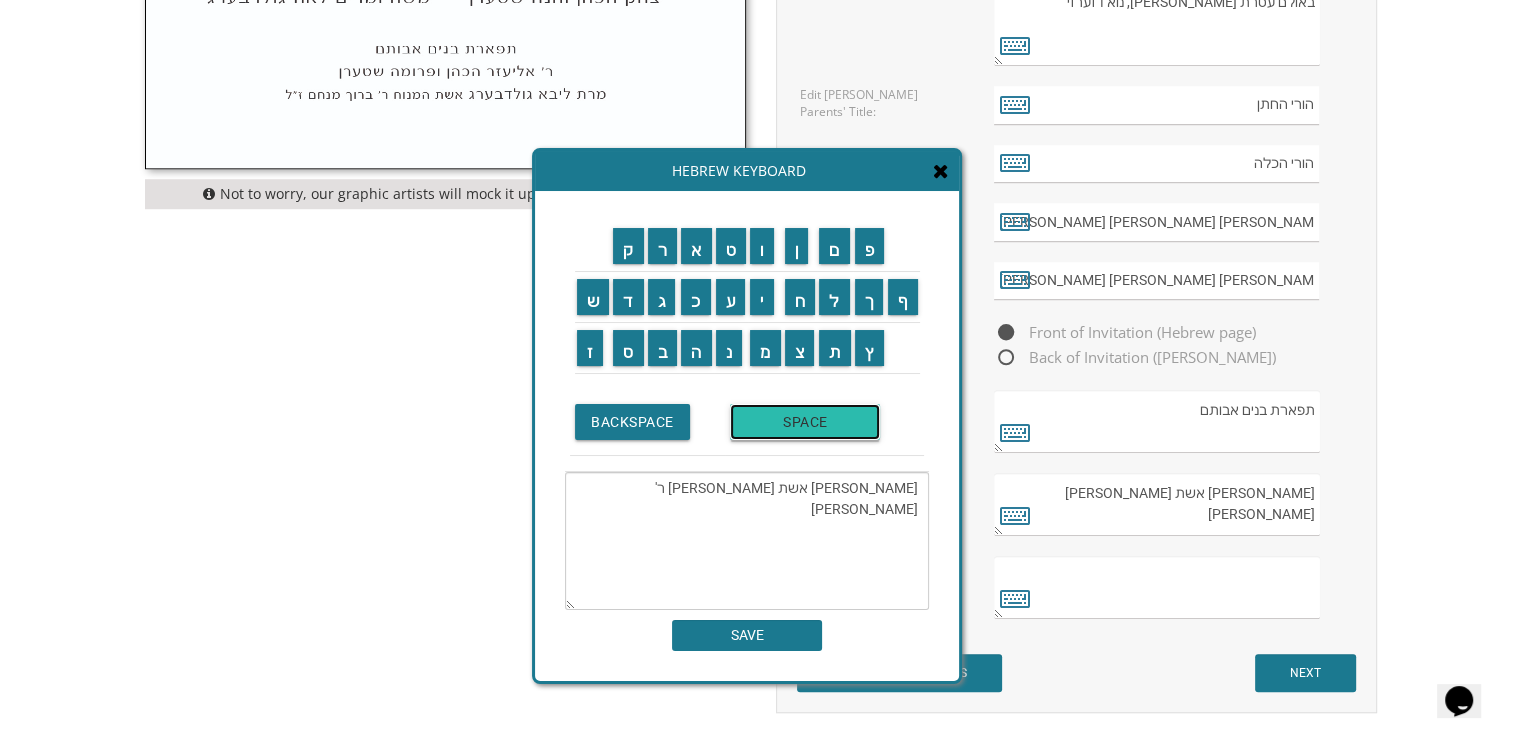 click on "SPACE" at bounding box center [805, 422] 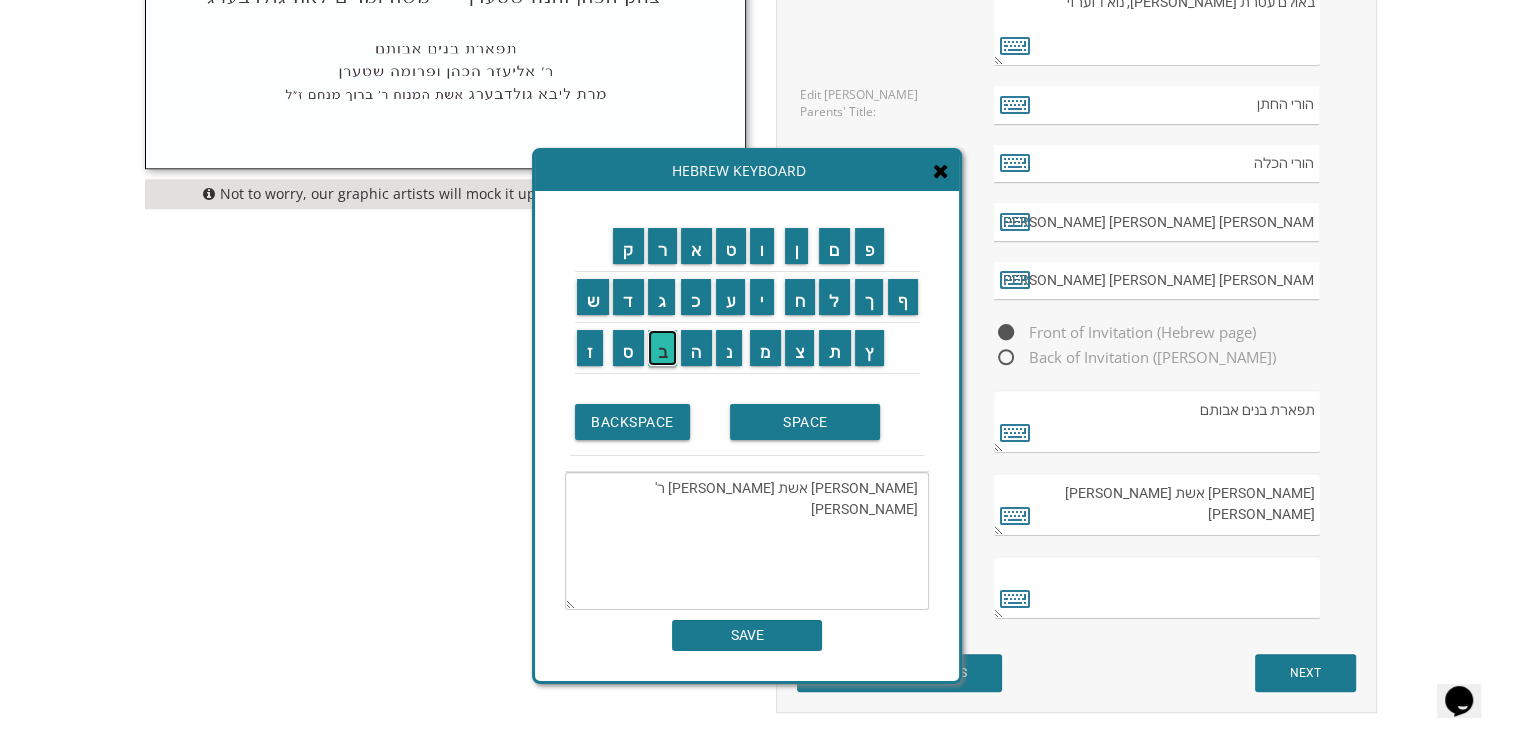 click on "ב" at bounding box center [663, 348] 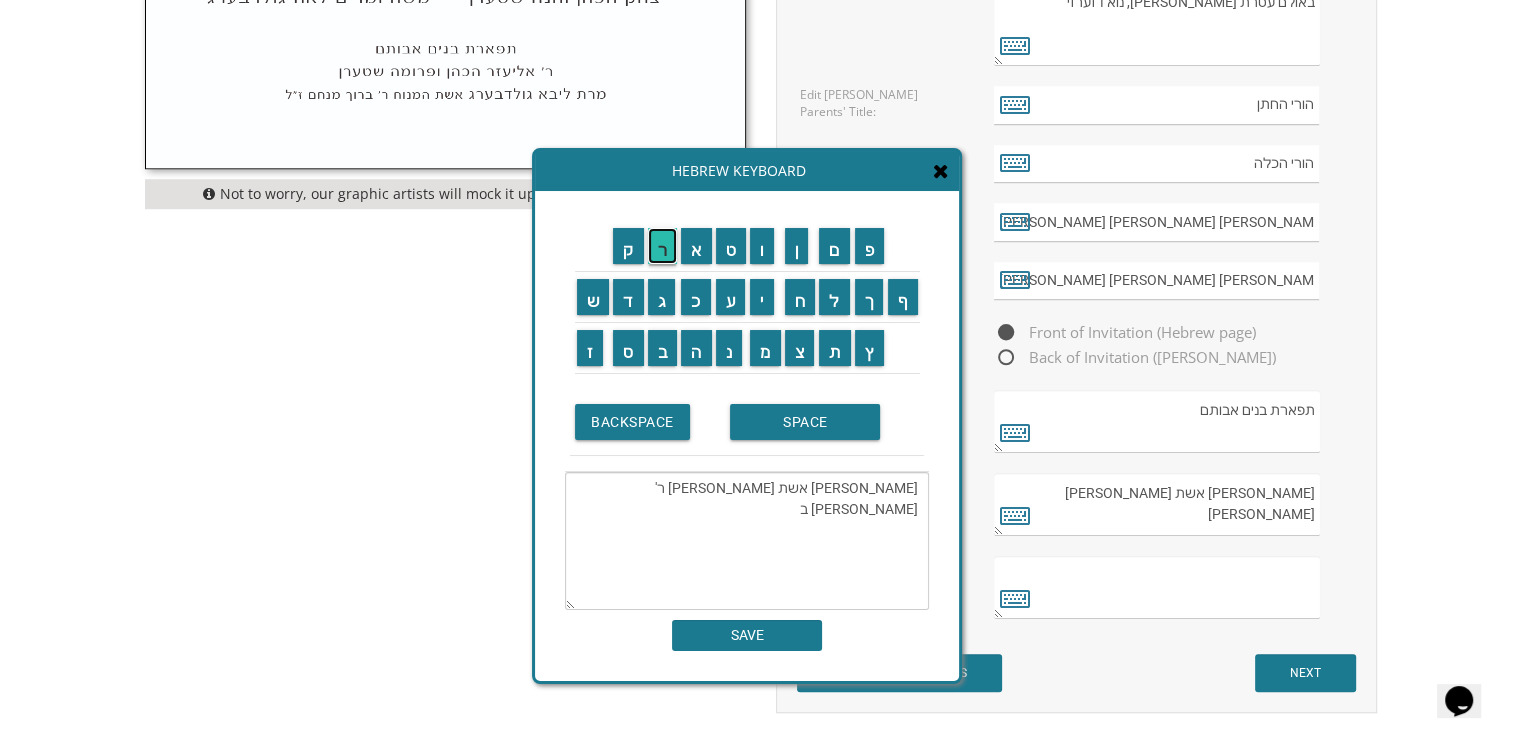 click on "ר" at bounding box center (663, 246) 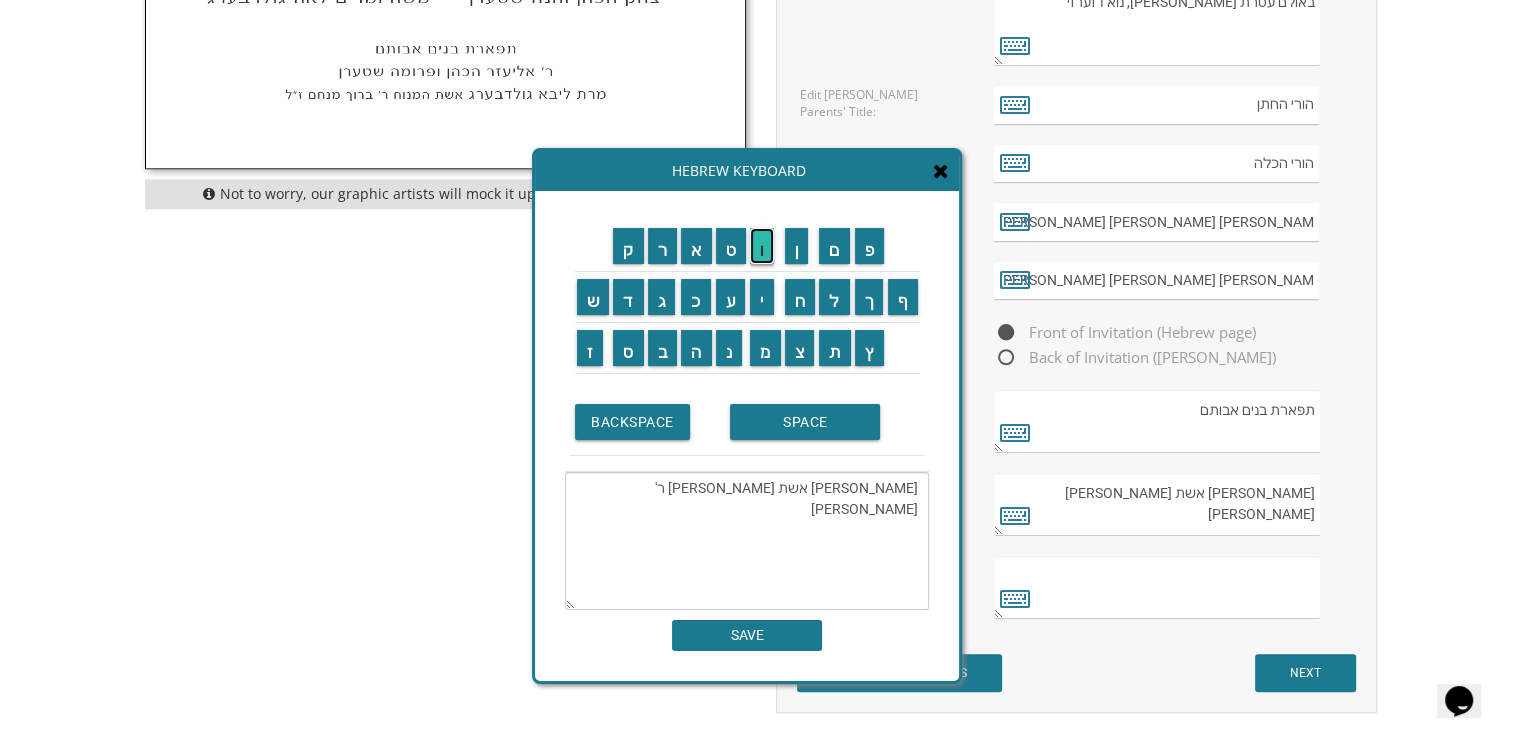 click on "ו" at bounding box center (762, 246) 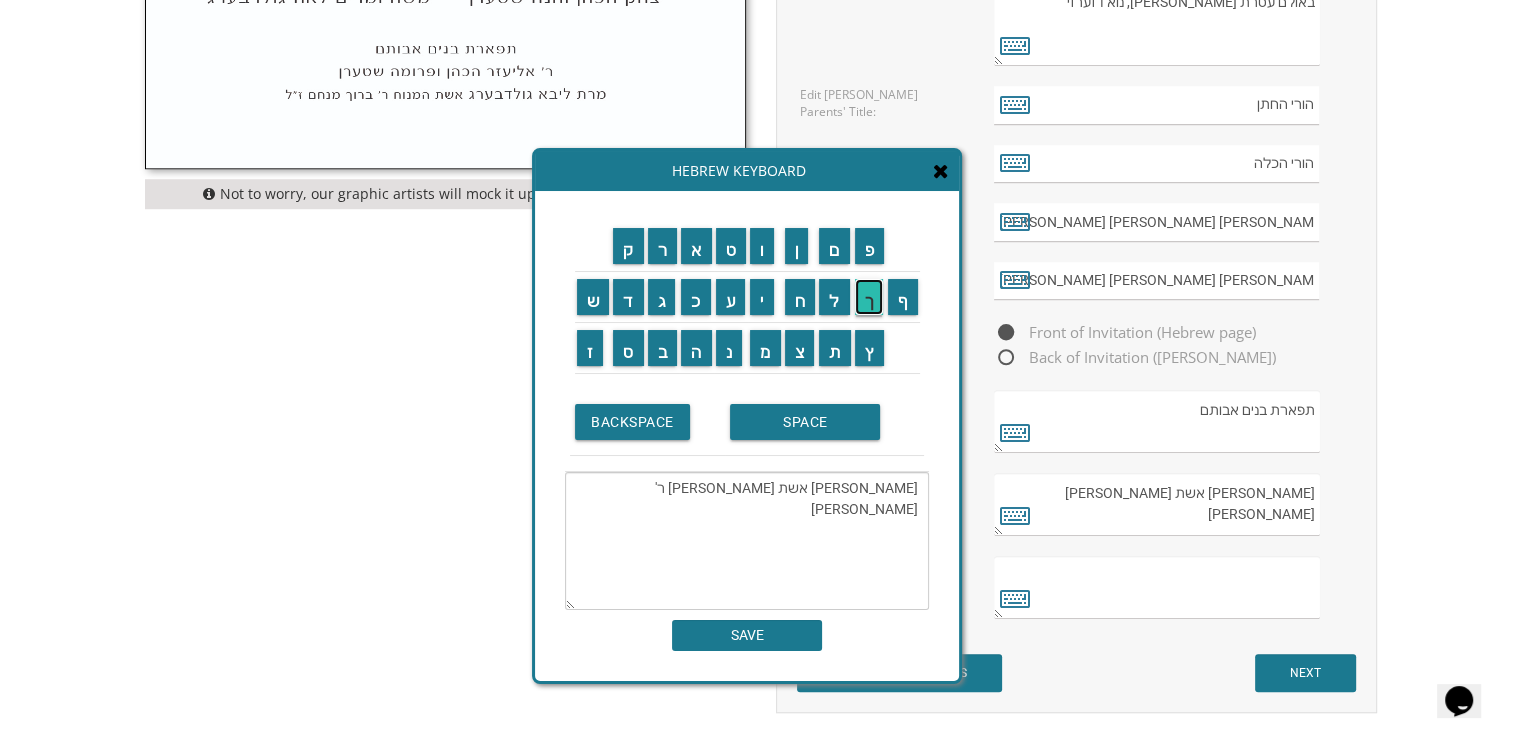 click on "ך" at bounding box center (869, 297) 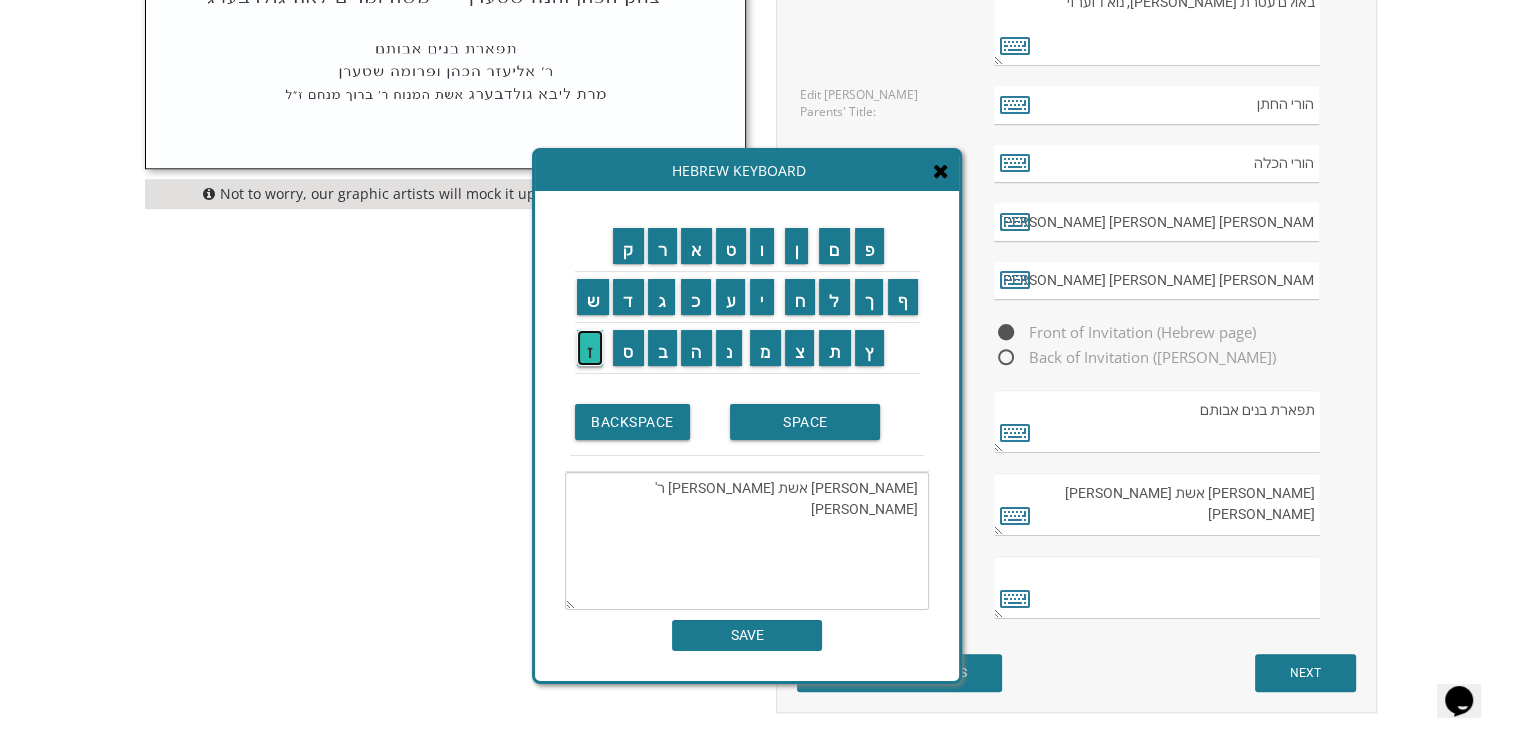 click on "ז" at bounding box center (590, 348) 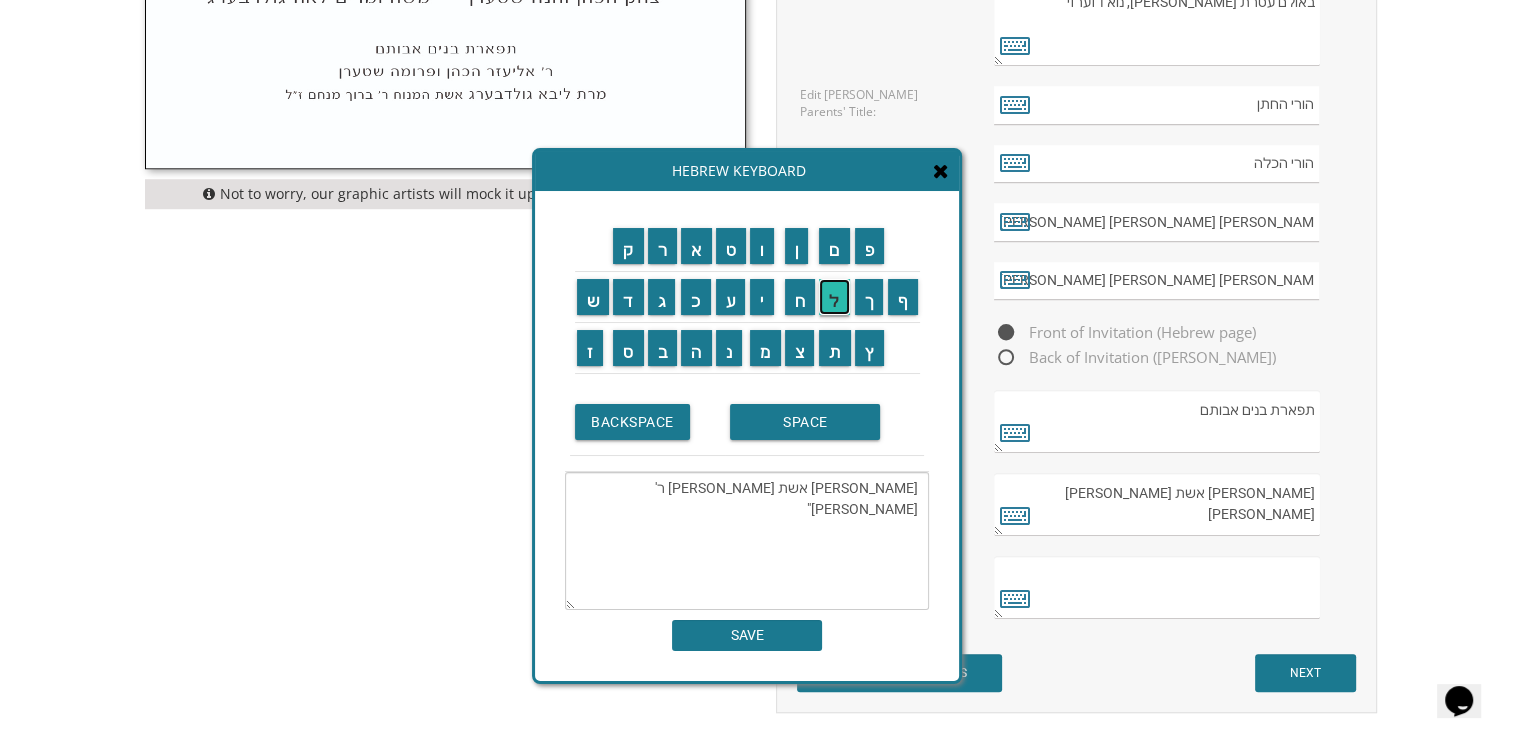 click on "ל" at bounding box center (834, 297) 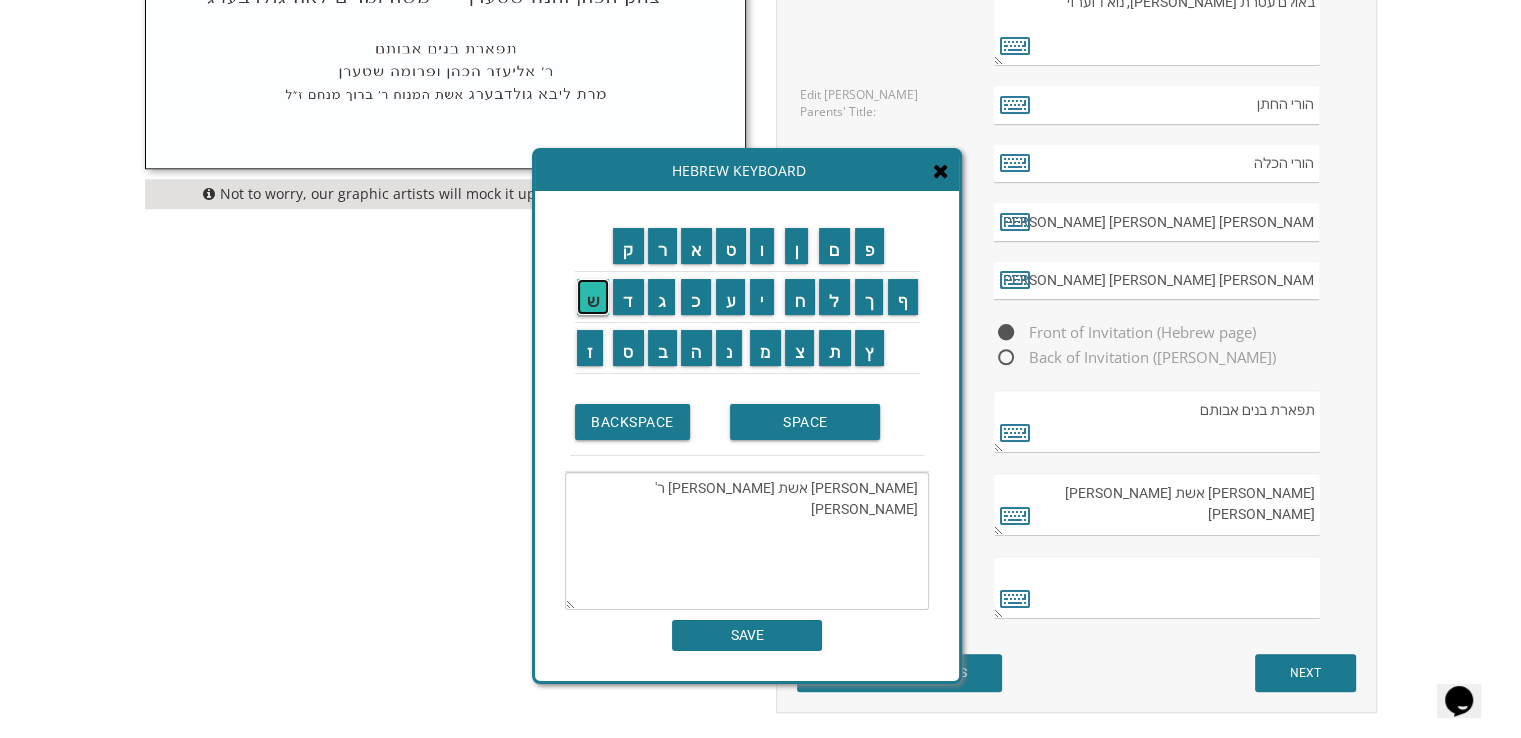 click on "ש" at bounding box center (593, 297) 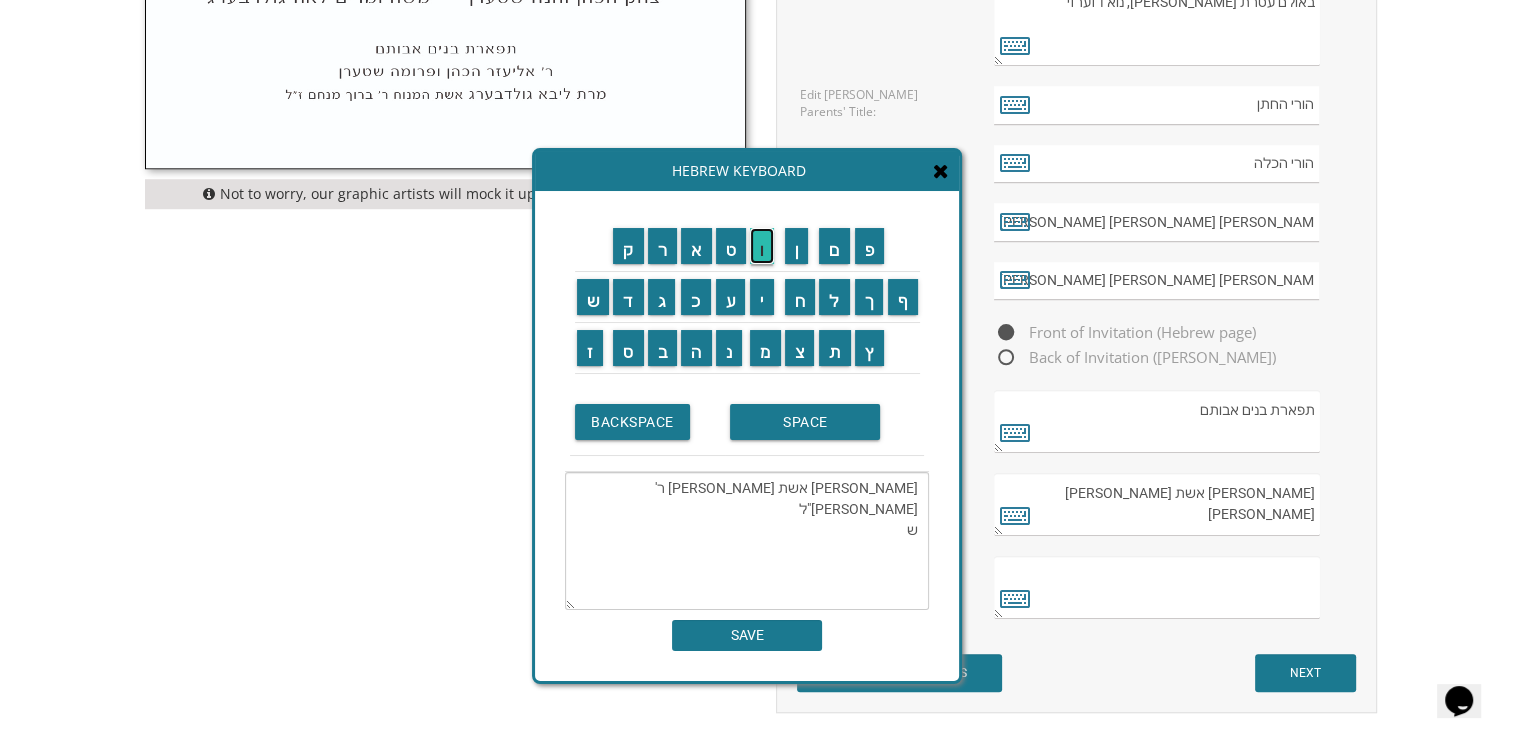 click on "ו" at bounding box center (762, 246) 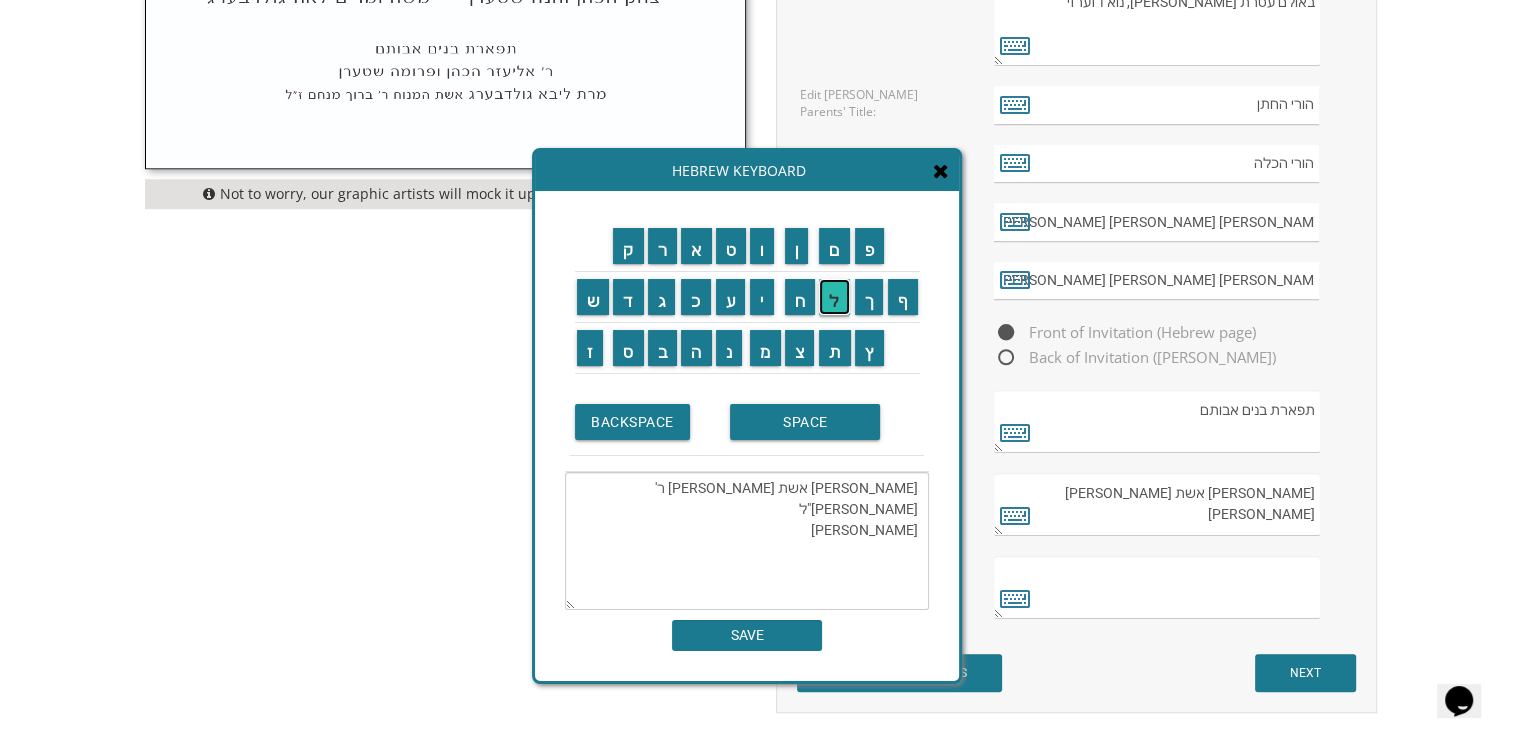 click on "ל" at bounding box center [834, 297] 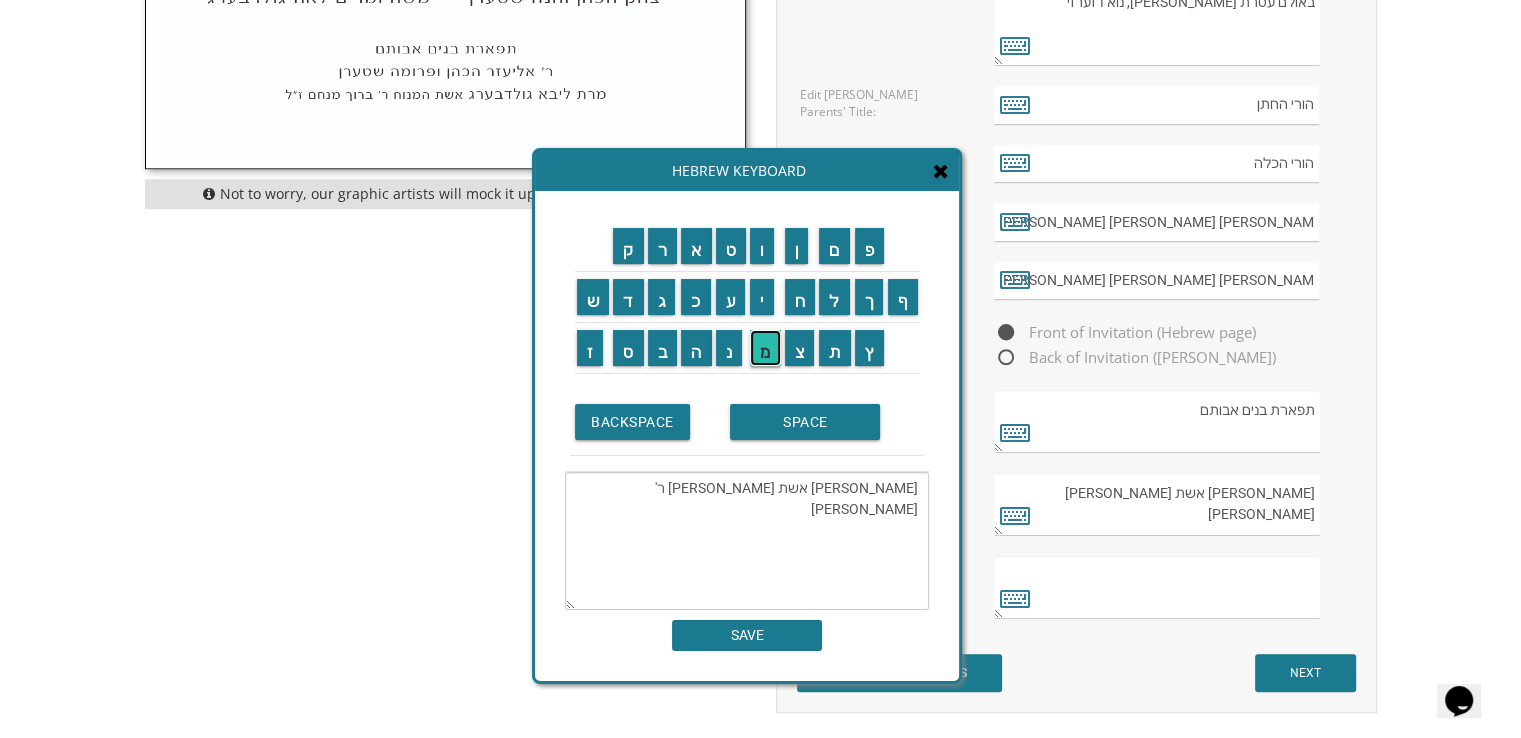 click on "מ" at bounding box center (765, 348) 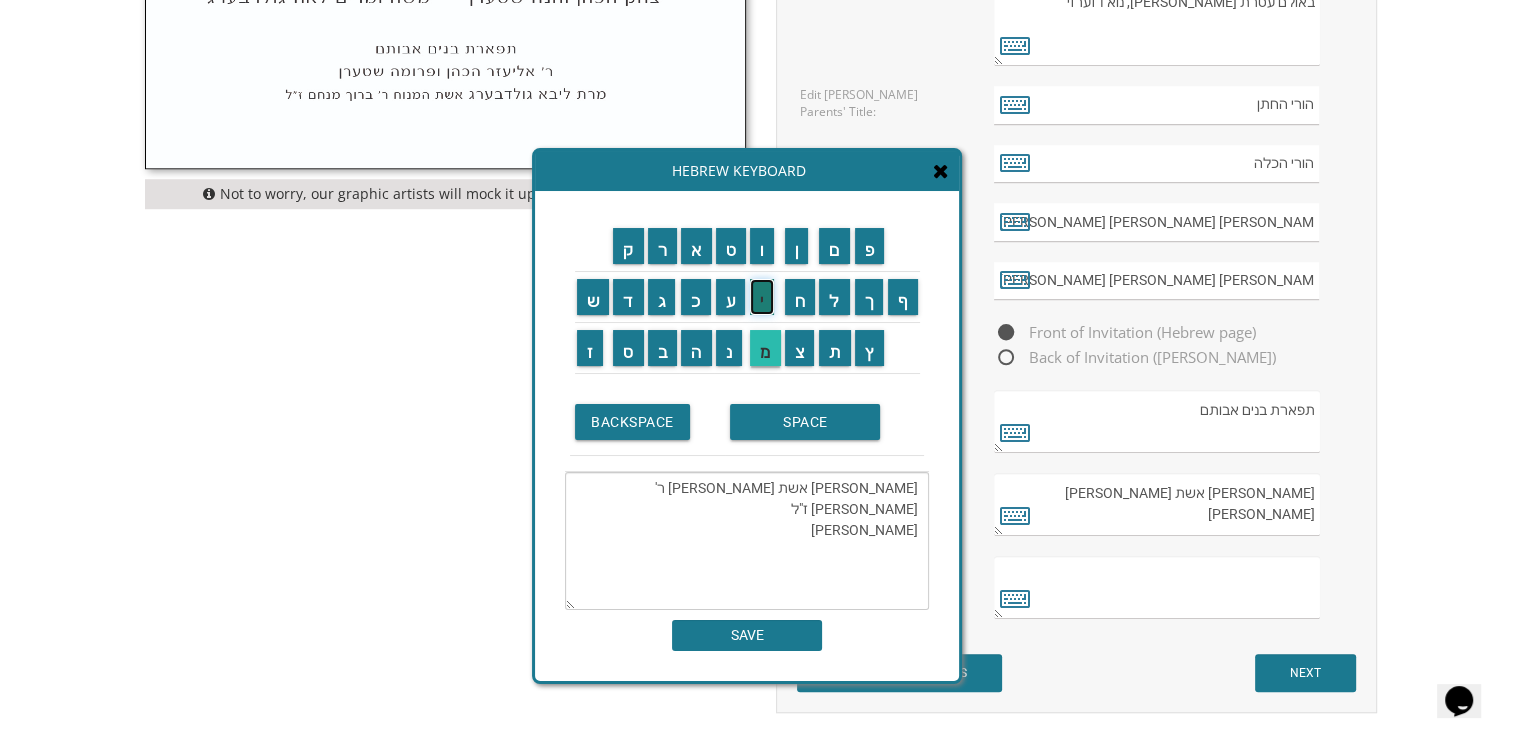 drag, startPoint x: 769, startPoint y: 305, endPoint x: 779, endPoint y: 328, distance: 25.079872 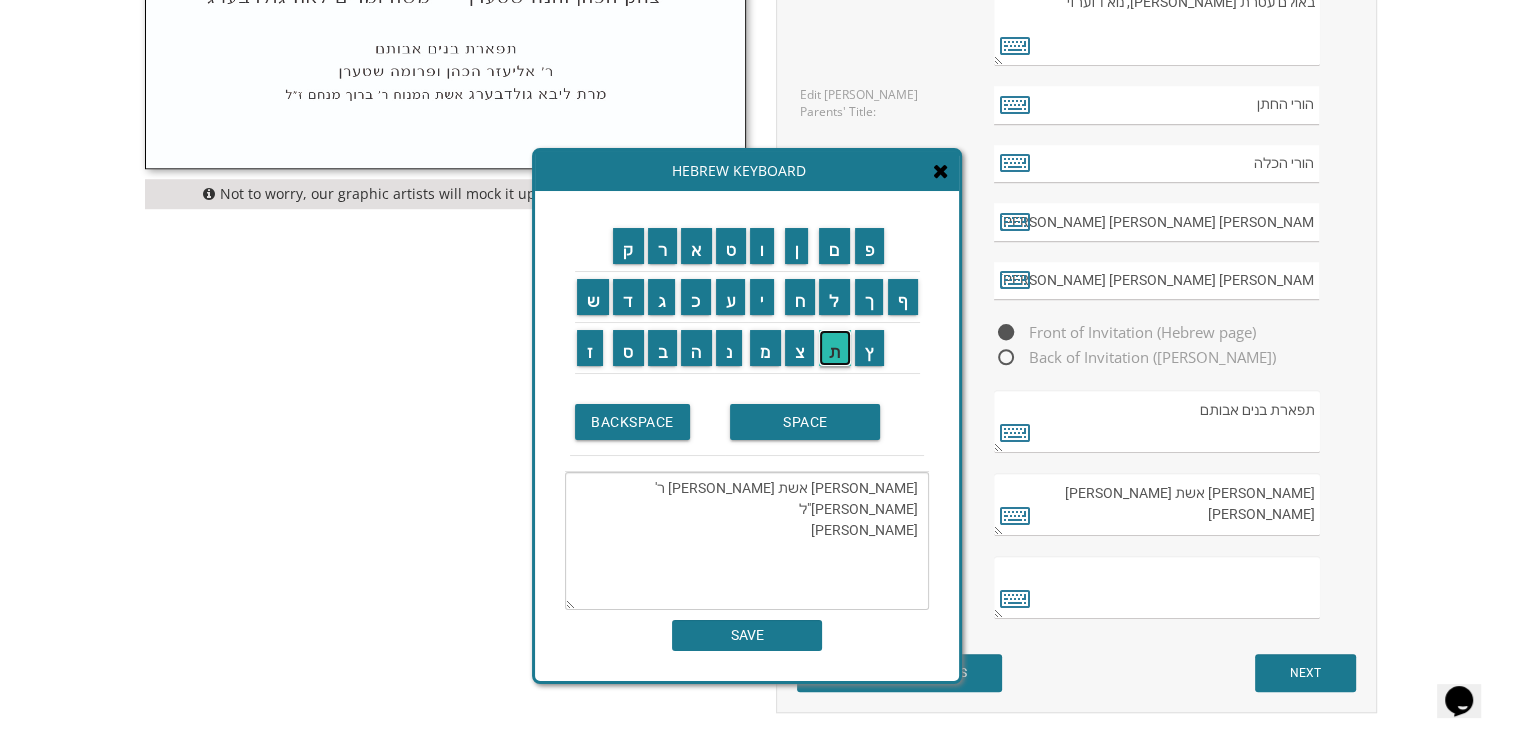 click on "ת" at bounding box center [835, 348] 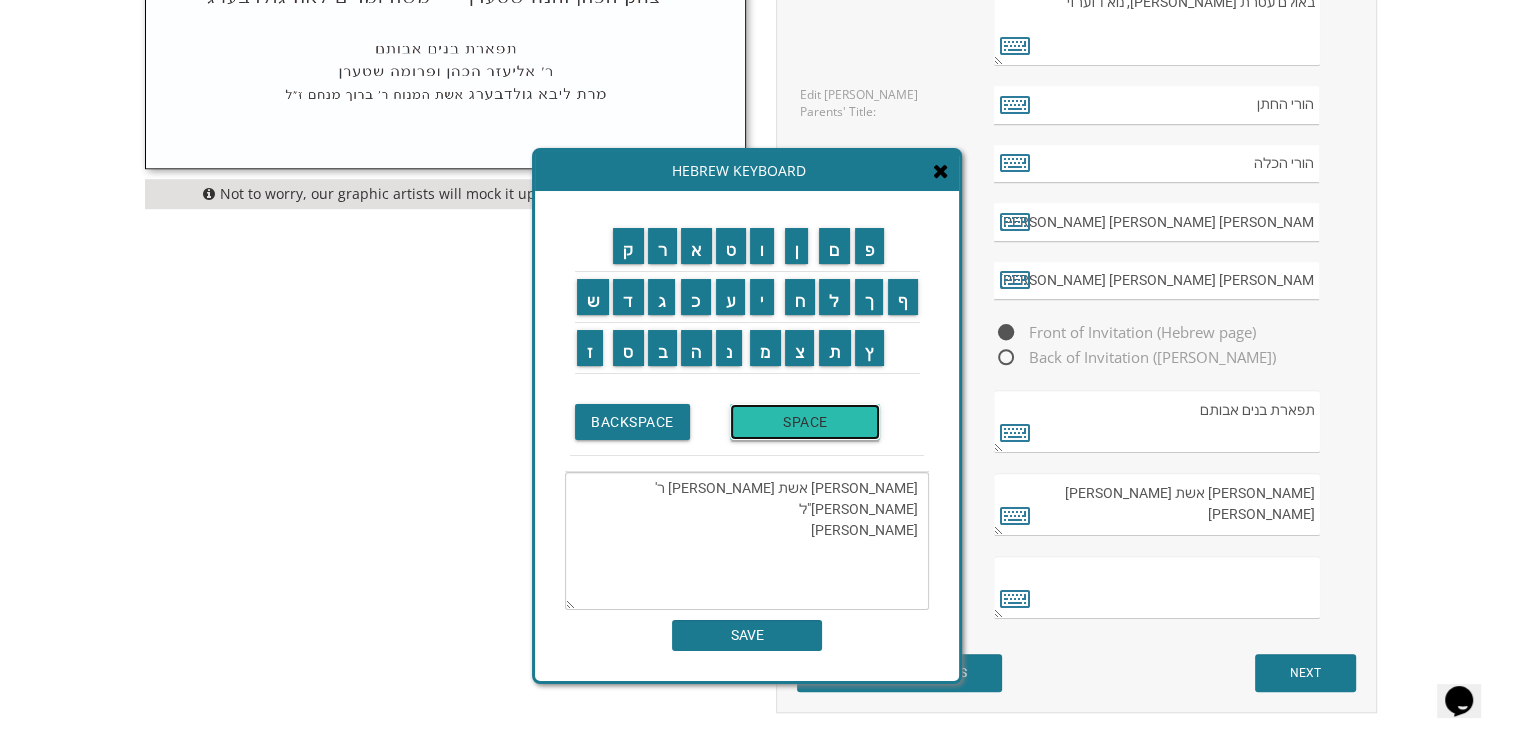 click on "SPACE" at bounding box center [805, 422] 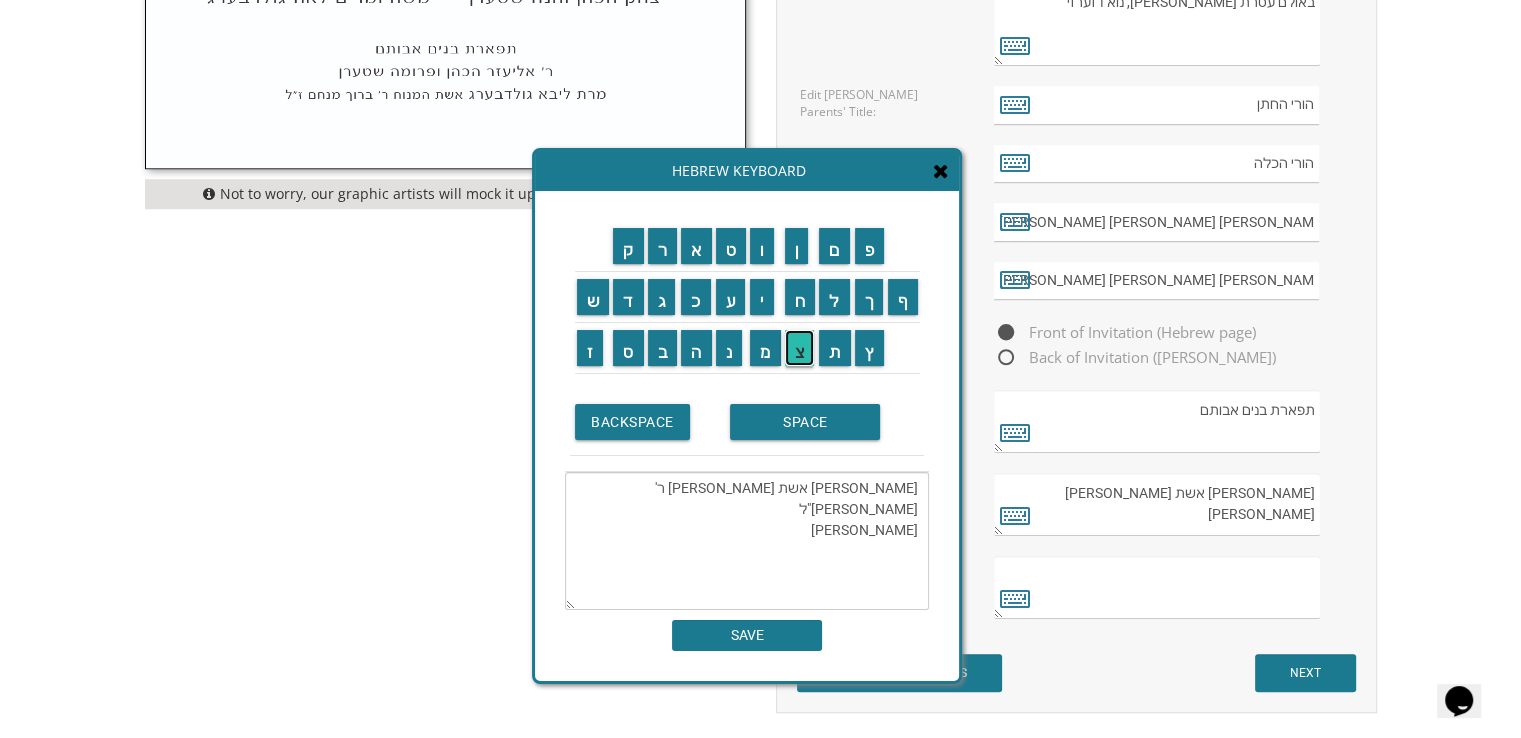 click on "צ" at bounding box center (800, 348) 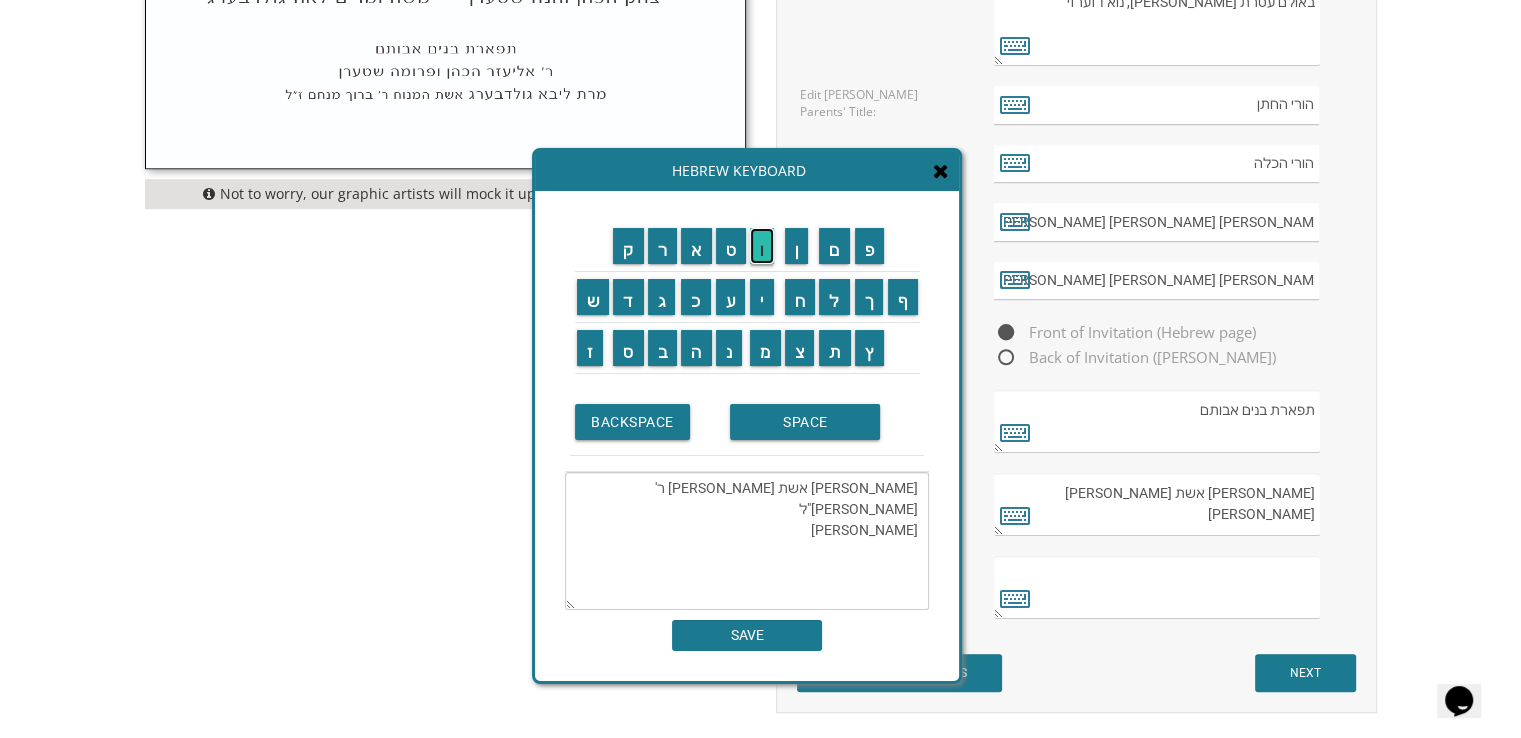 click on "ו" at bounding box center (762, 246) 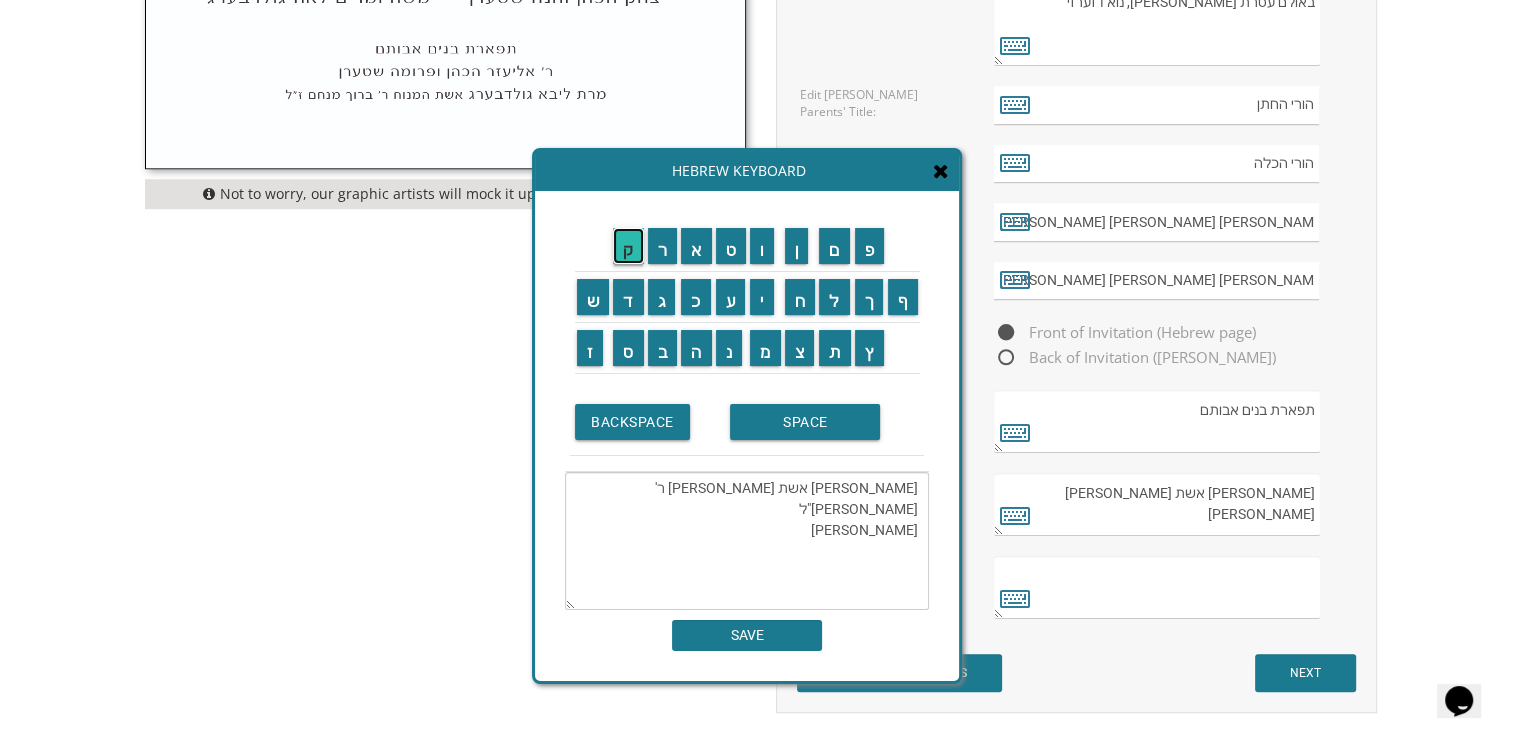 click on "ק" at bounding box center [628, 246] 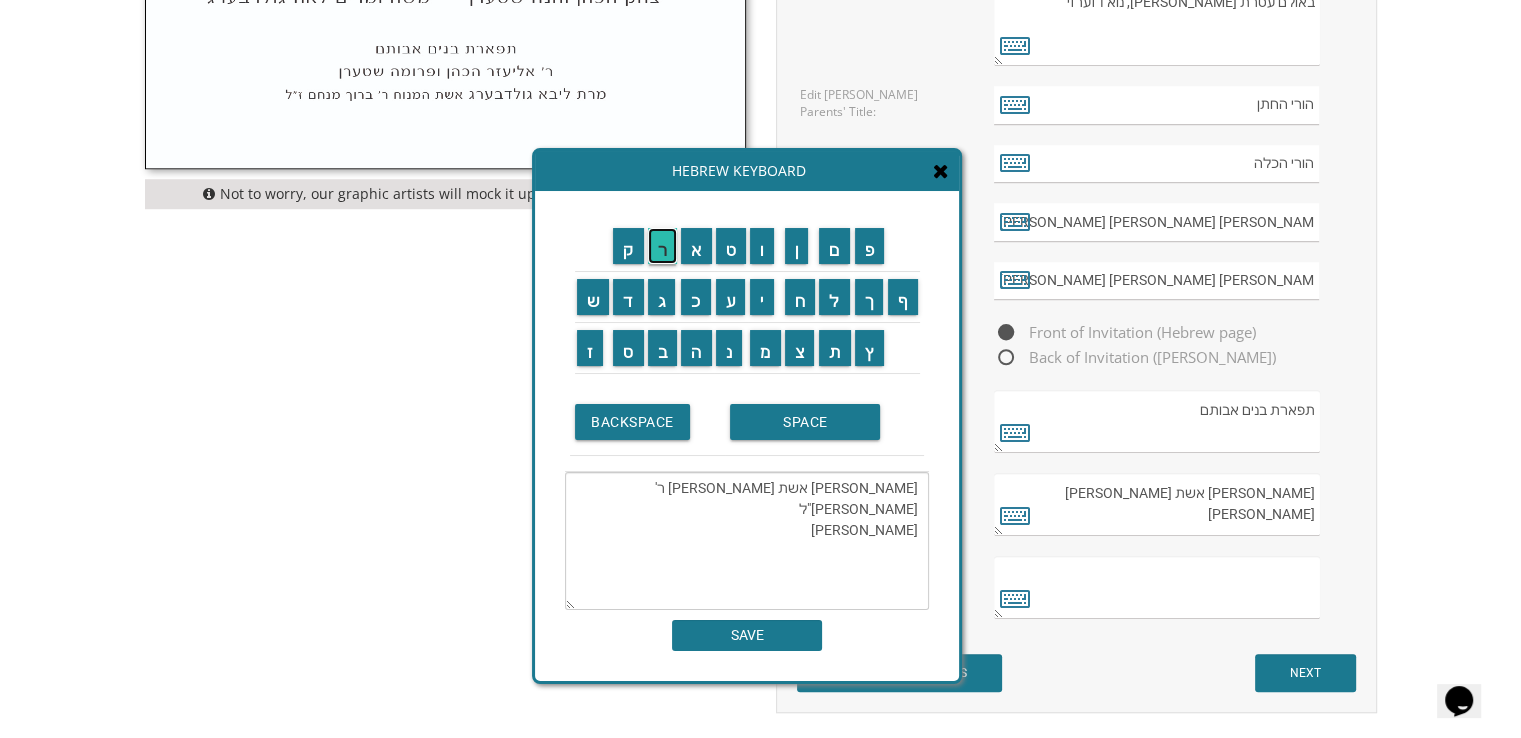 click on "ר" at bounding box center (663, 246) 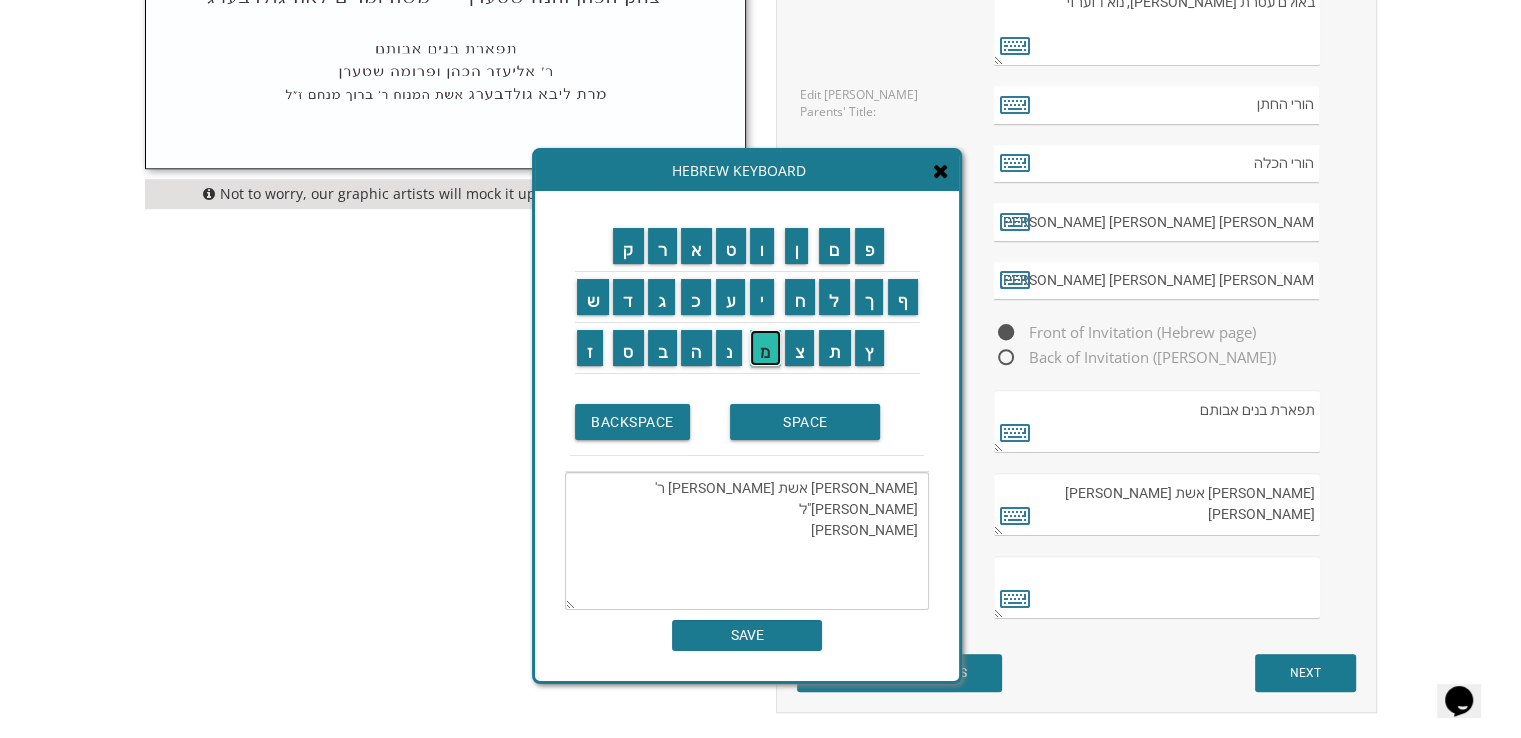 click on "מ" at bounding box center (765, 348) 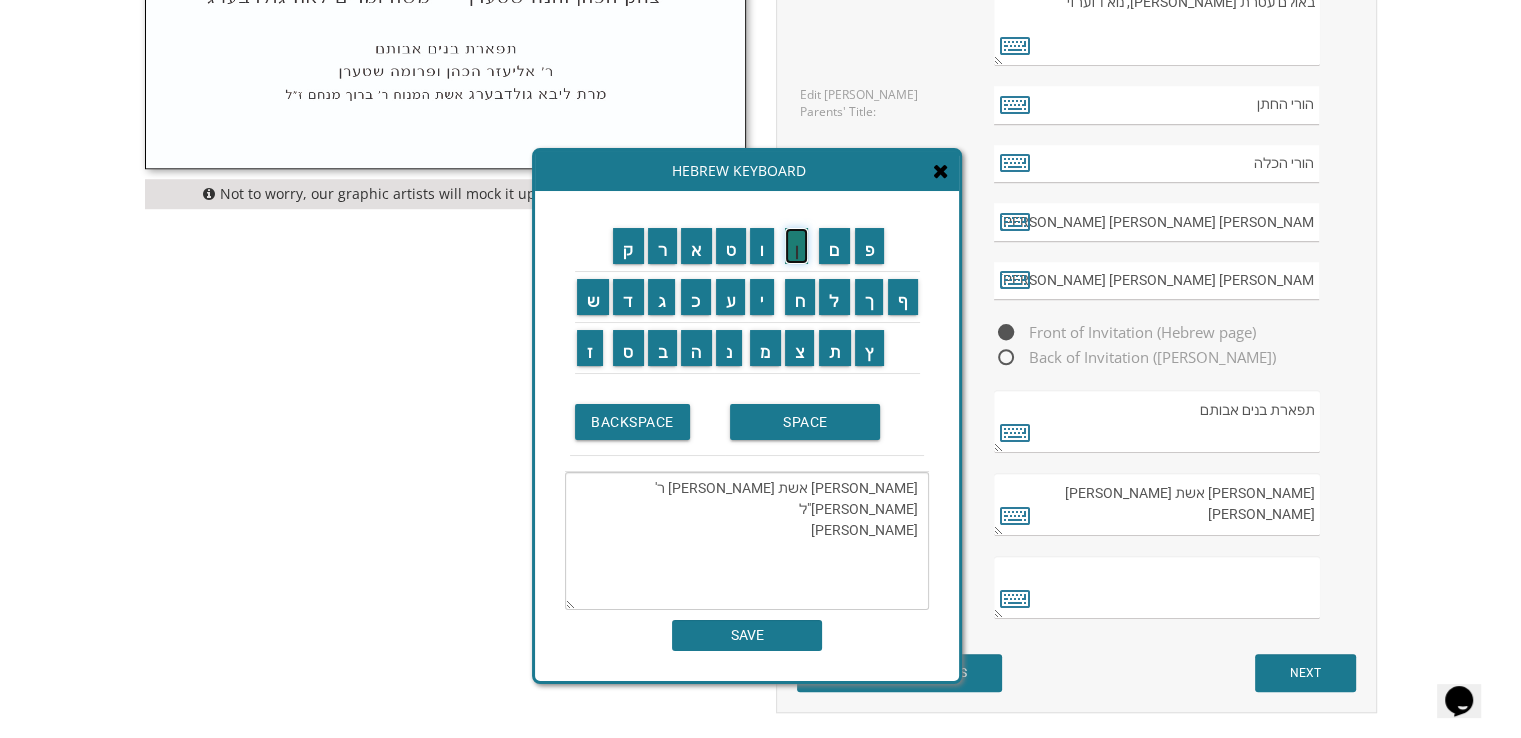 drag, startPoint x: 802, startPoint y: 252, endPoint x: 807, endPoint y: 314, distance: 62.201286 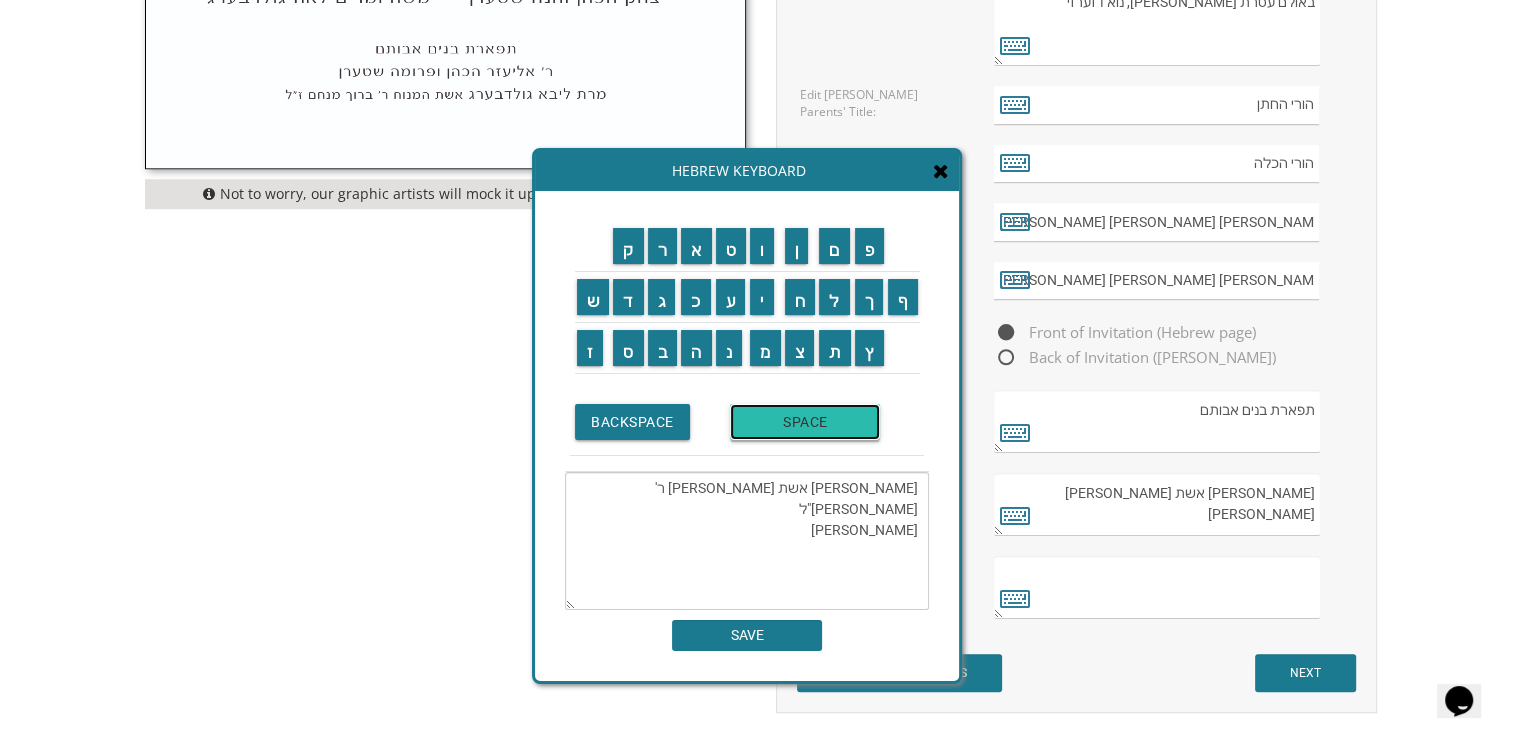 click on "SPACE" at bounding box center [805, 422] 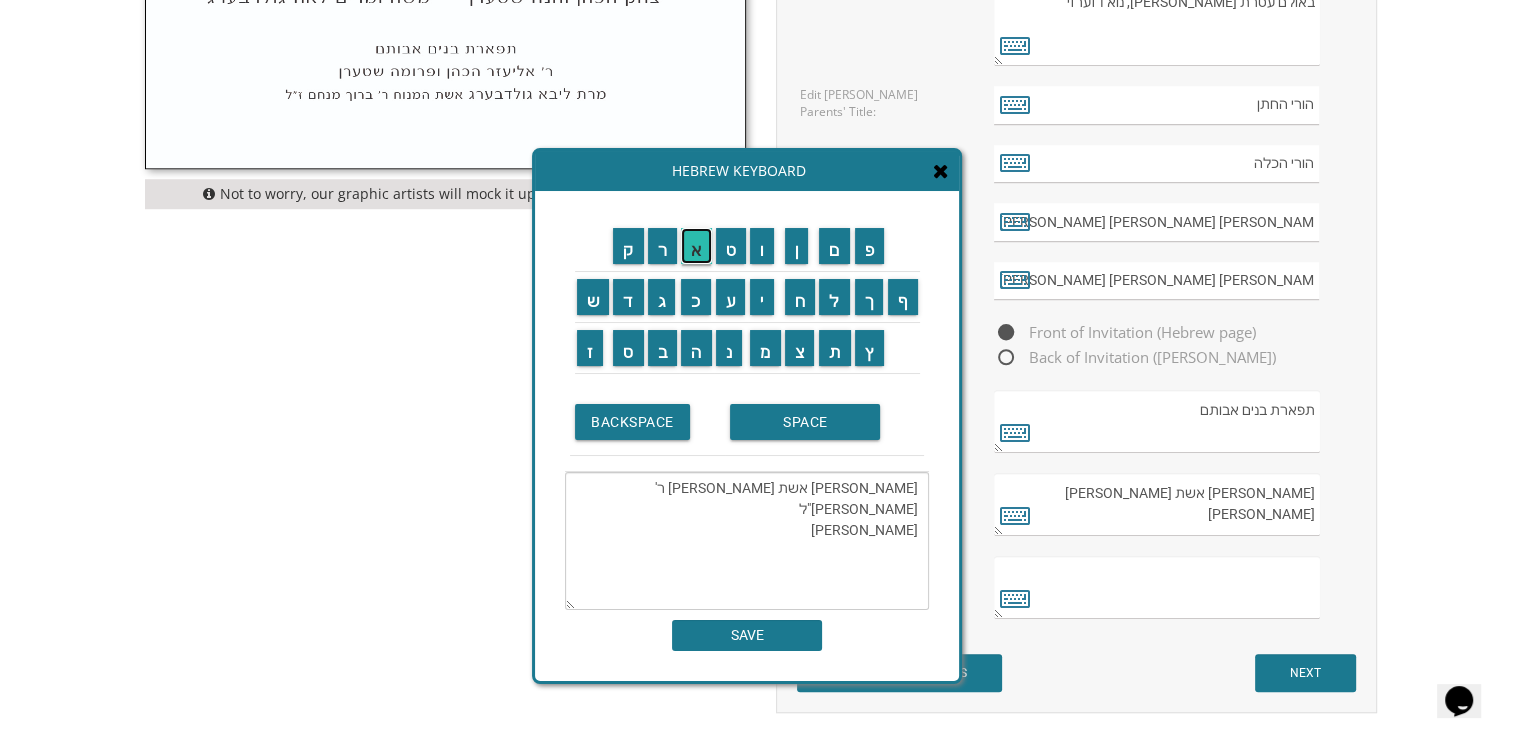 click on "א" at bounding box center (696, 246) 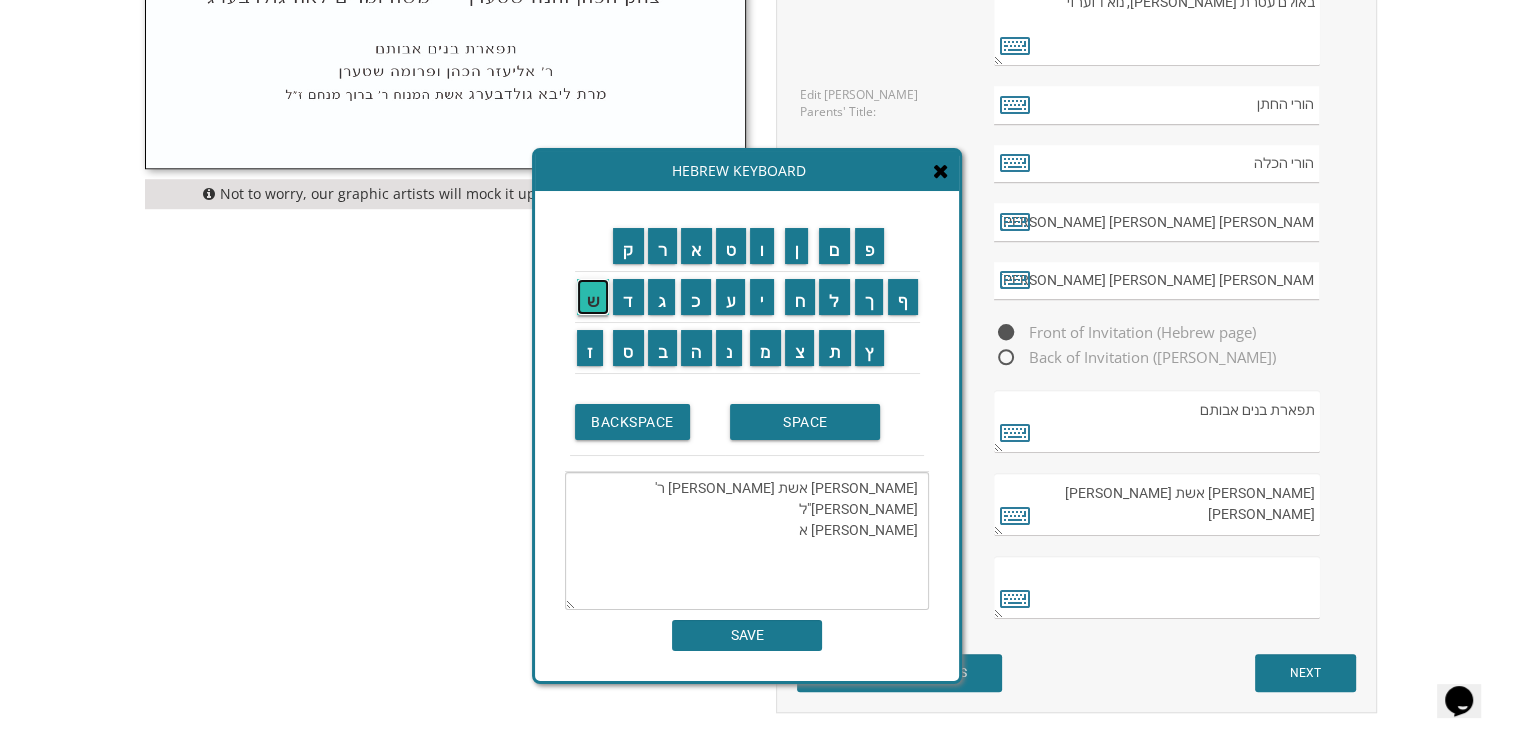 click on "ש" at bounding box center (593, 297) 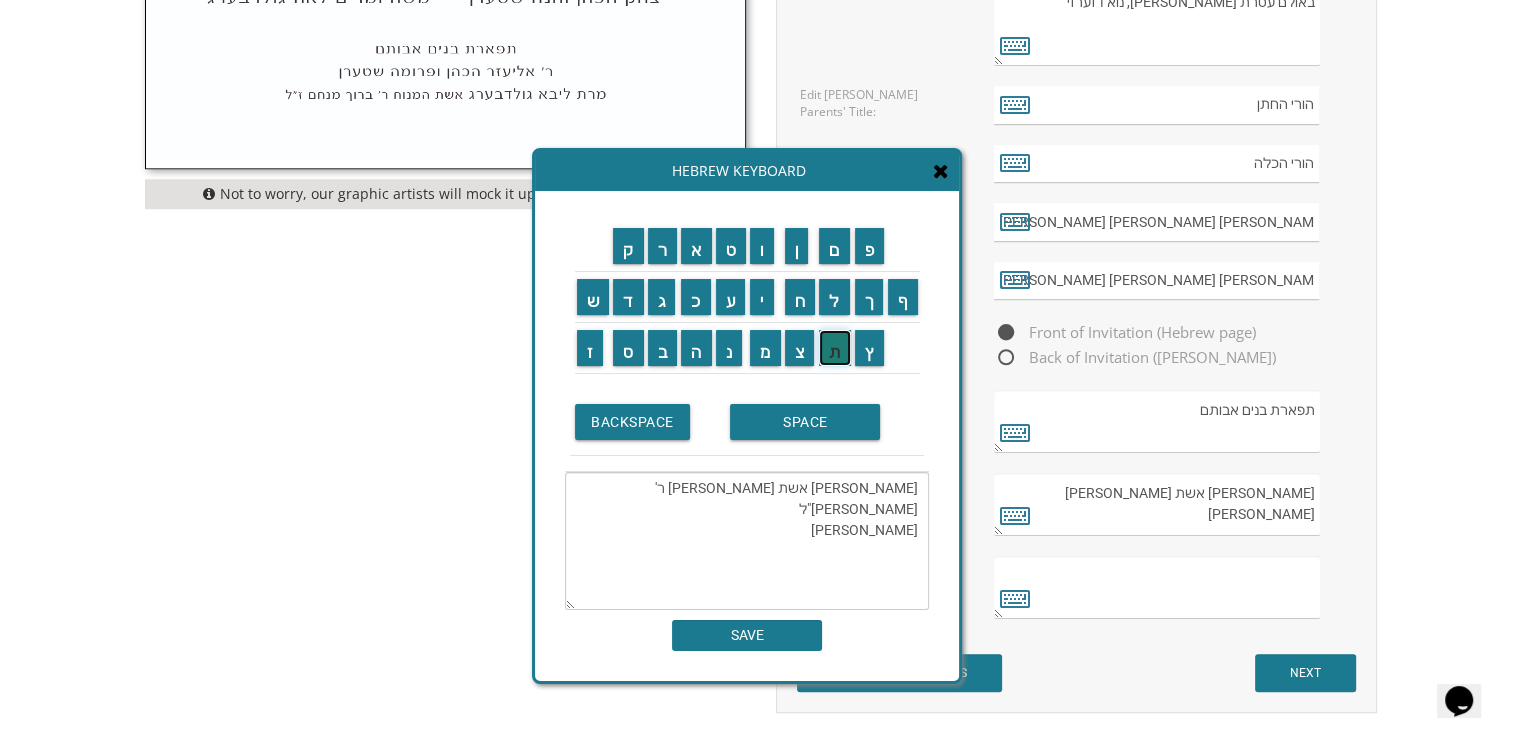 drag, startPoint x: 832, startPoint y: 355, endPoint x: 818, endPoint y: 369, distance: 19.79899 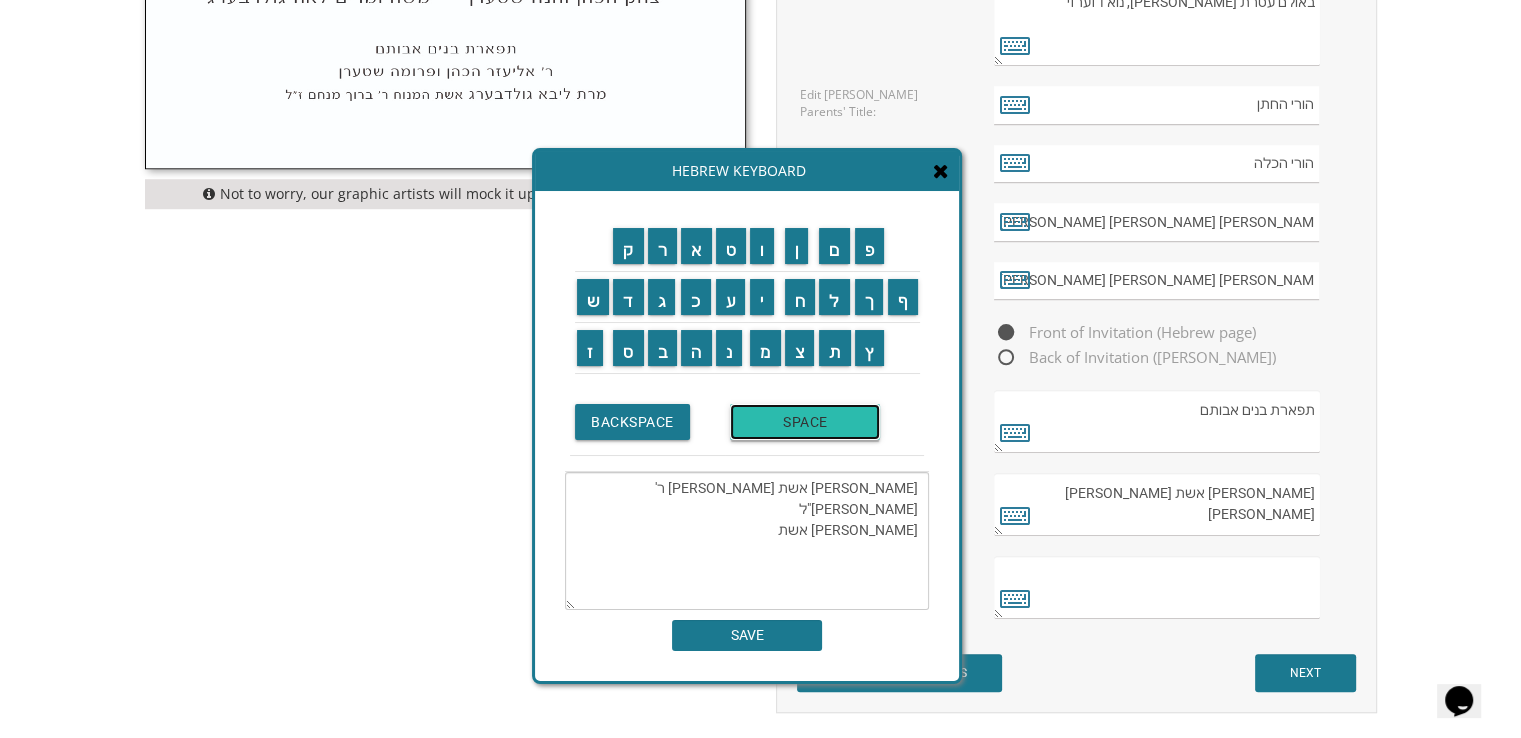 click on "SPACE" at bounding box center [805, 422] 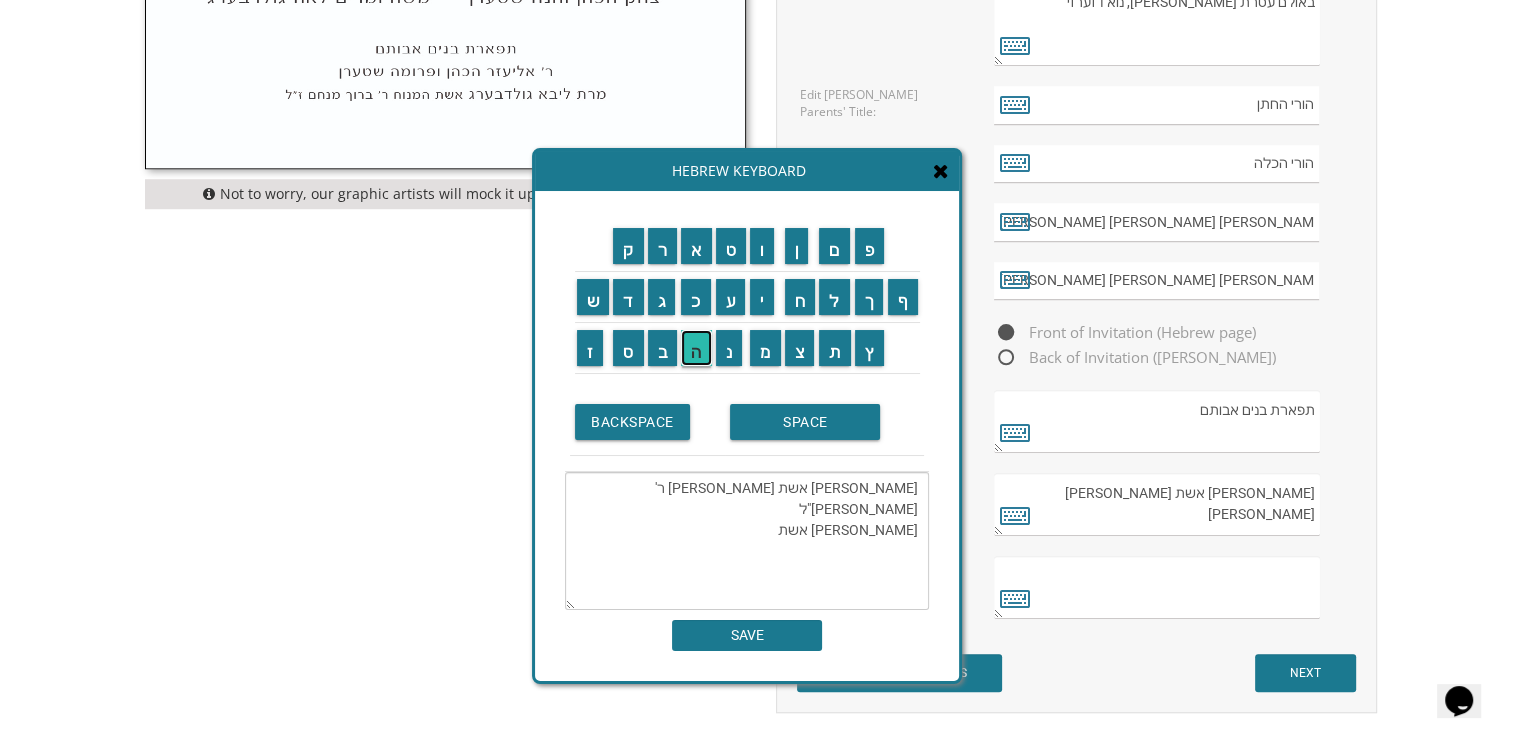 click on "ה" at bounding box center (696, 348) 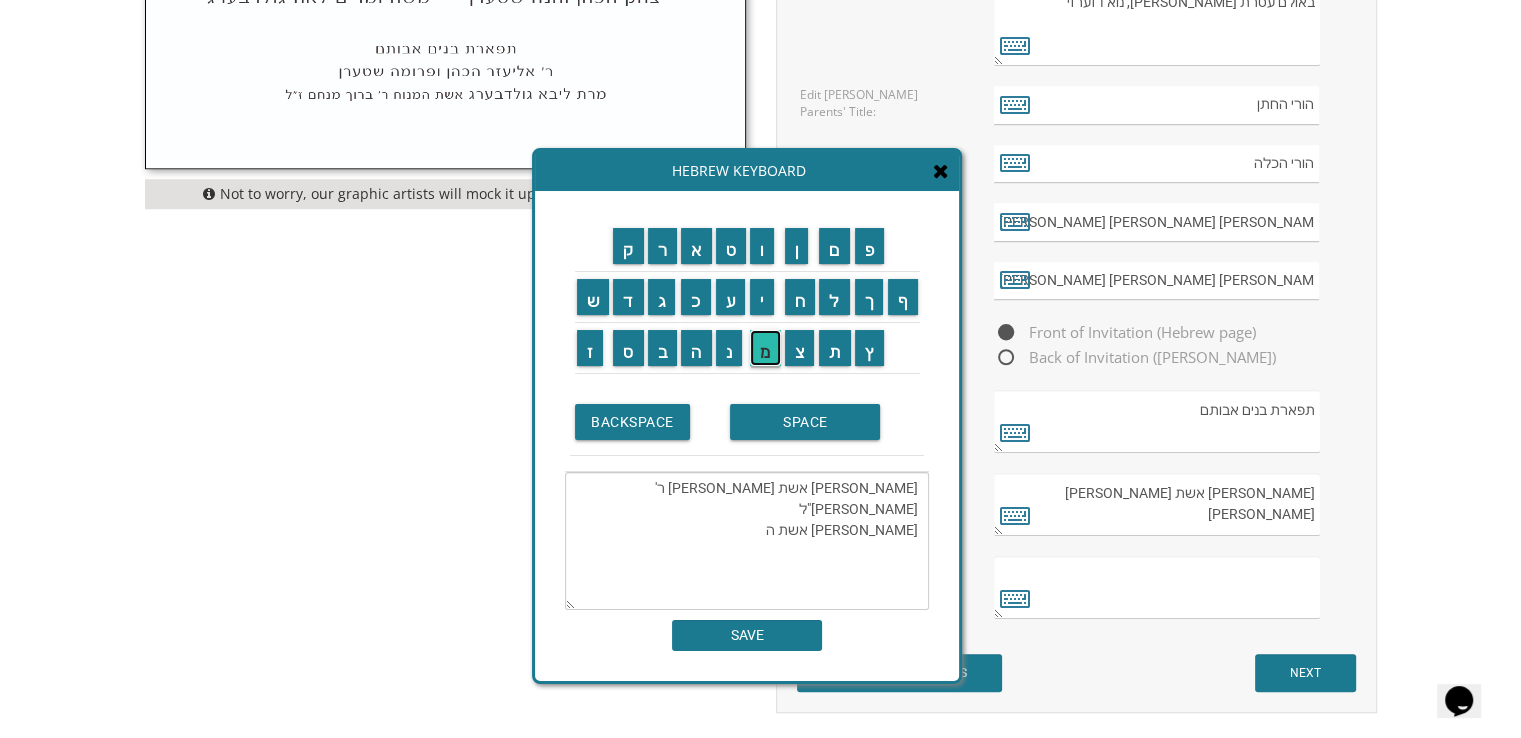 click on "מ" at bounding box center [765, 348] 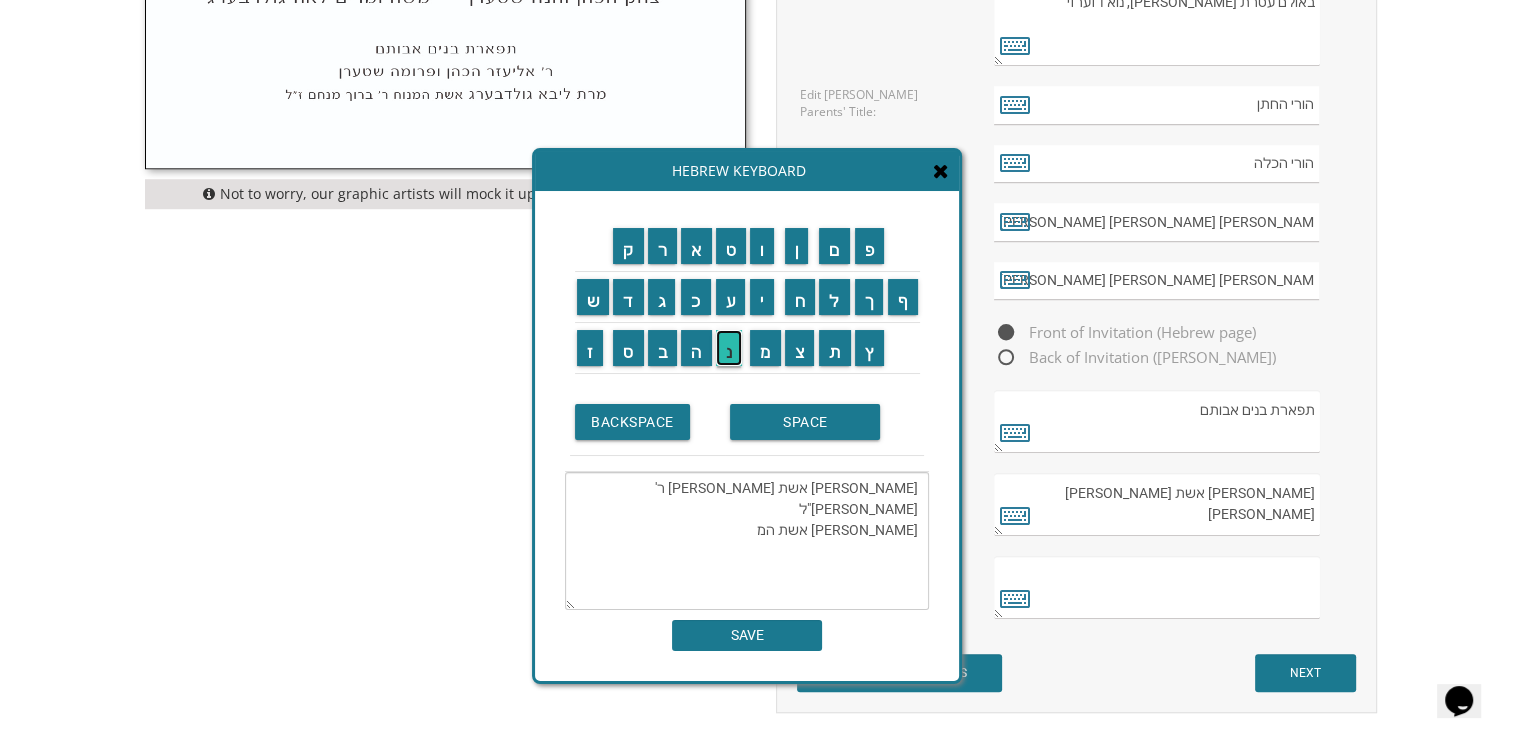 click on "נ" at bounding box center [729, 348] 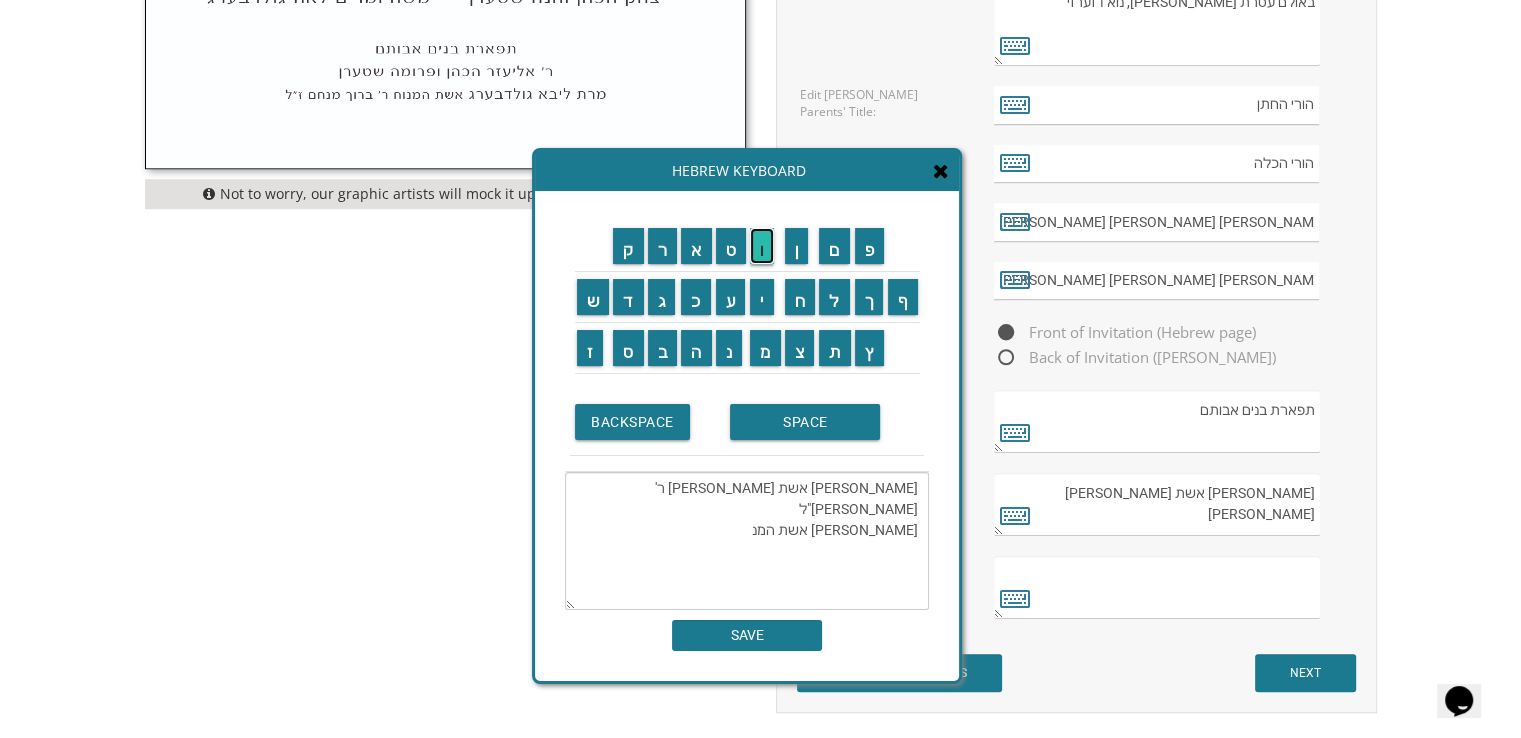 click on "ו" at bounding box center (762, 246) 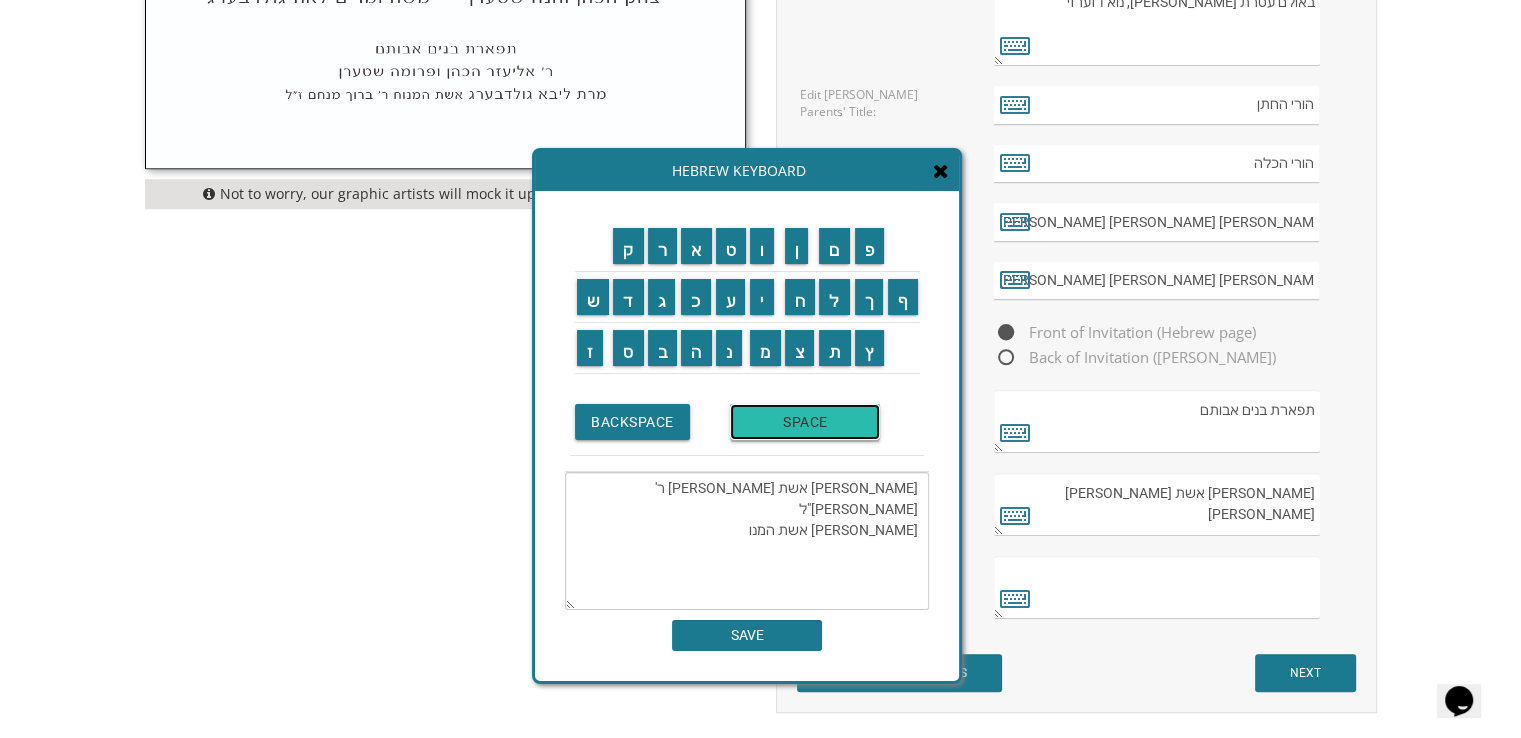 click on "SPACE" at bounding box center (805, 422) 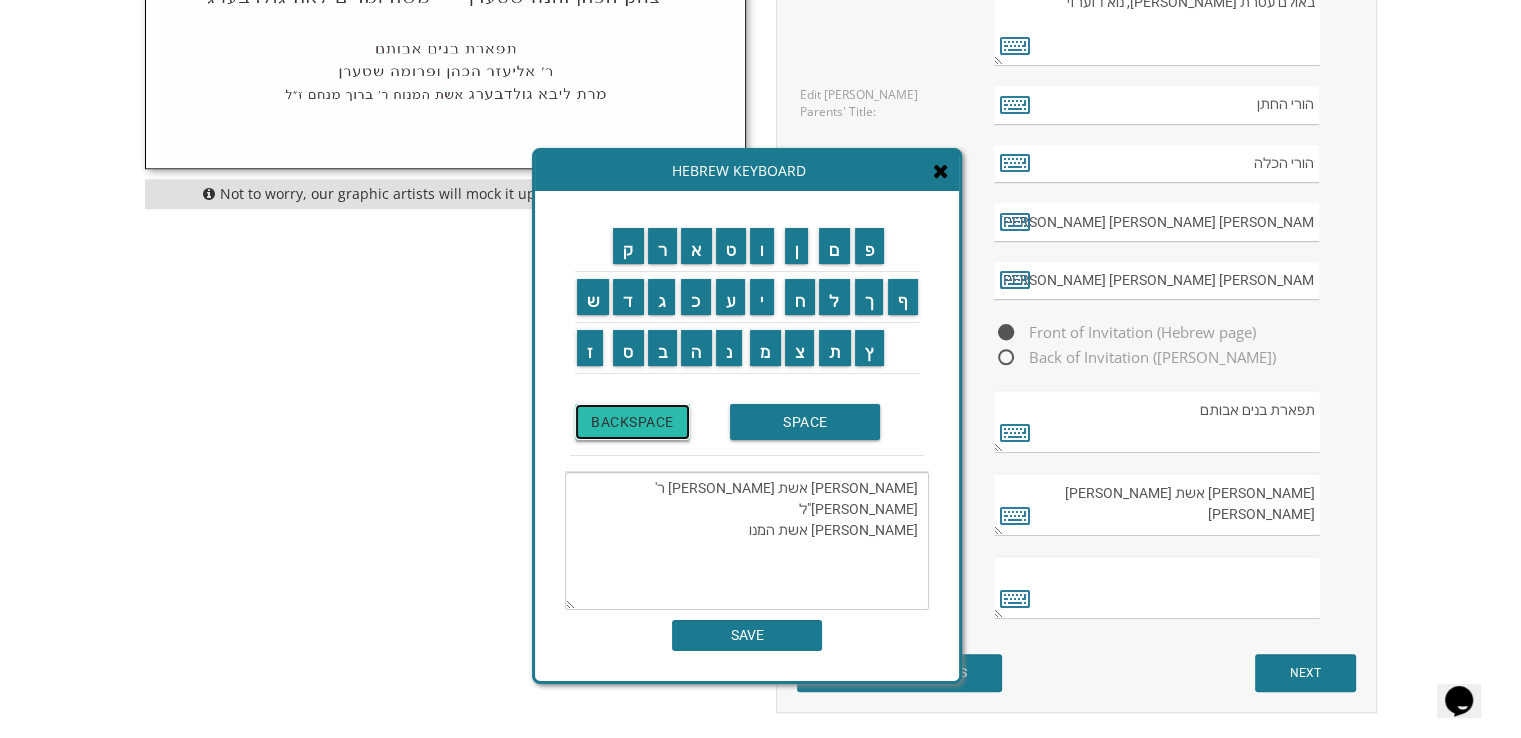 click on "BACKSPACE" at bounding box center (632, 422) 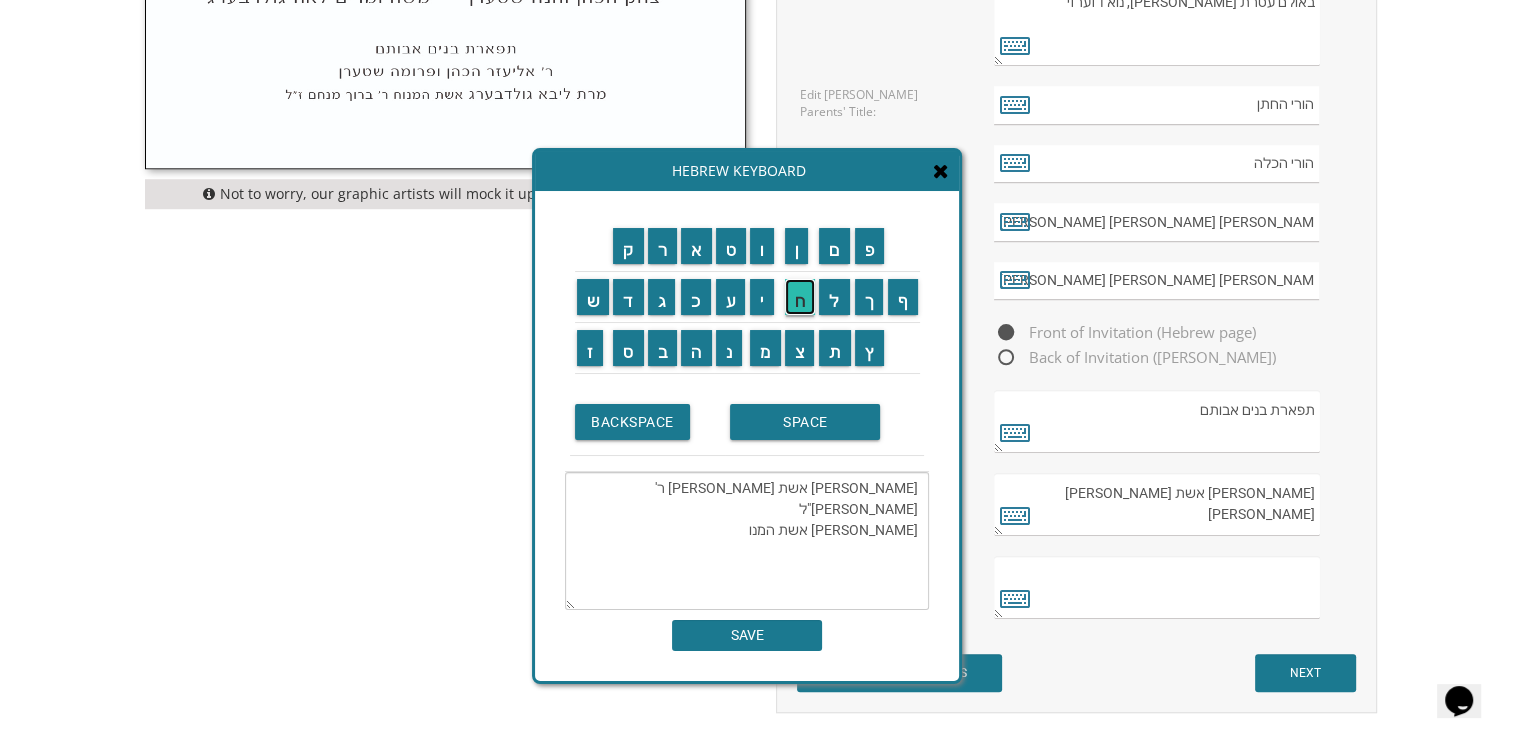 click on "ח" at bounding box center (800, 297) 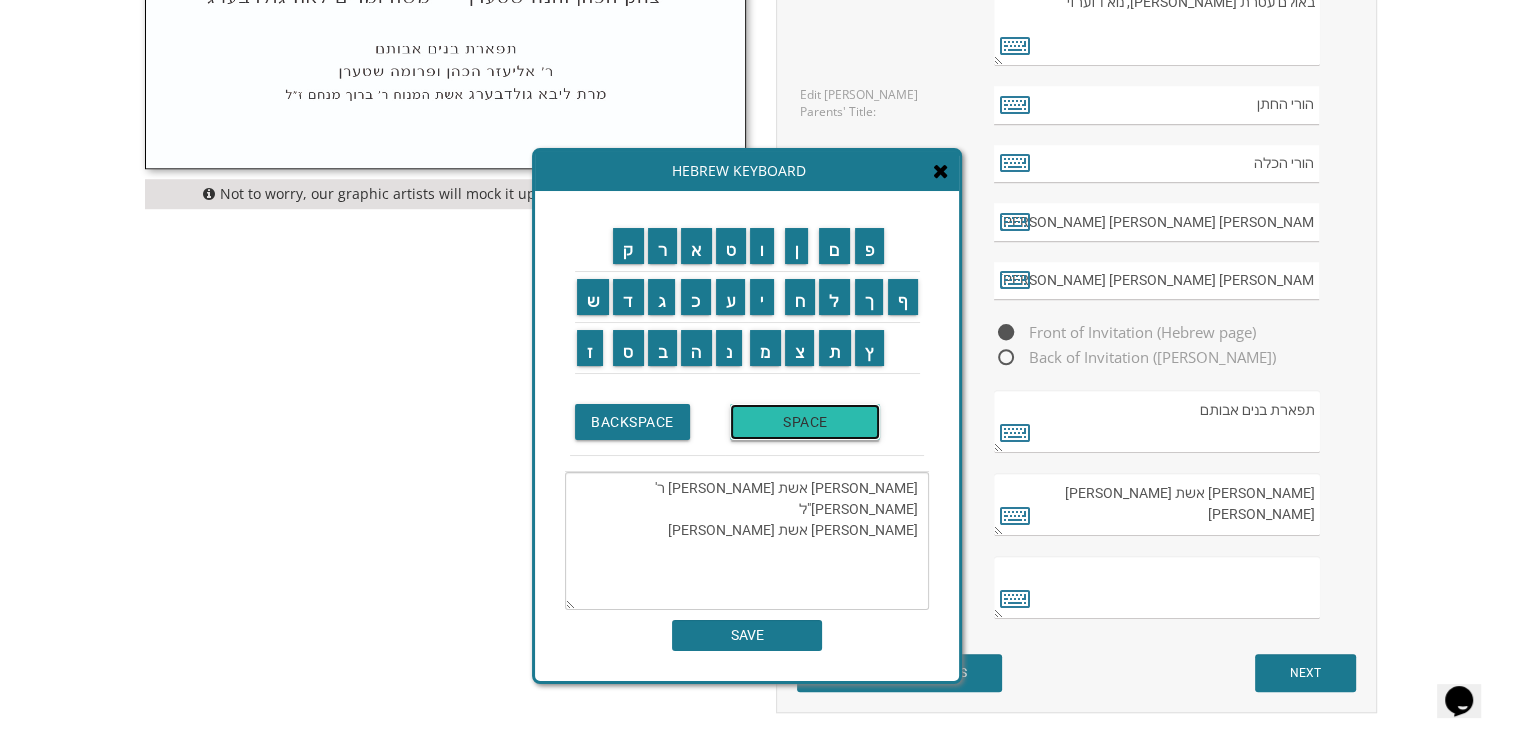 click on "SPACE" at bounding box center (805, 422) 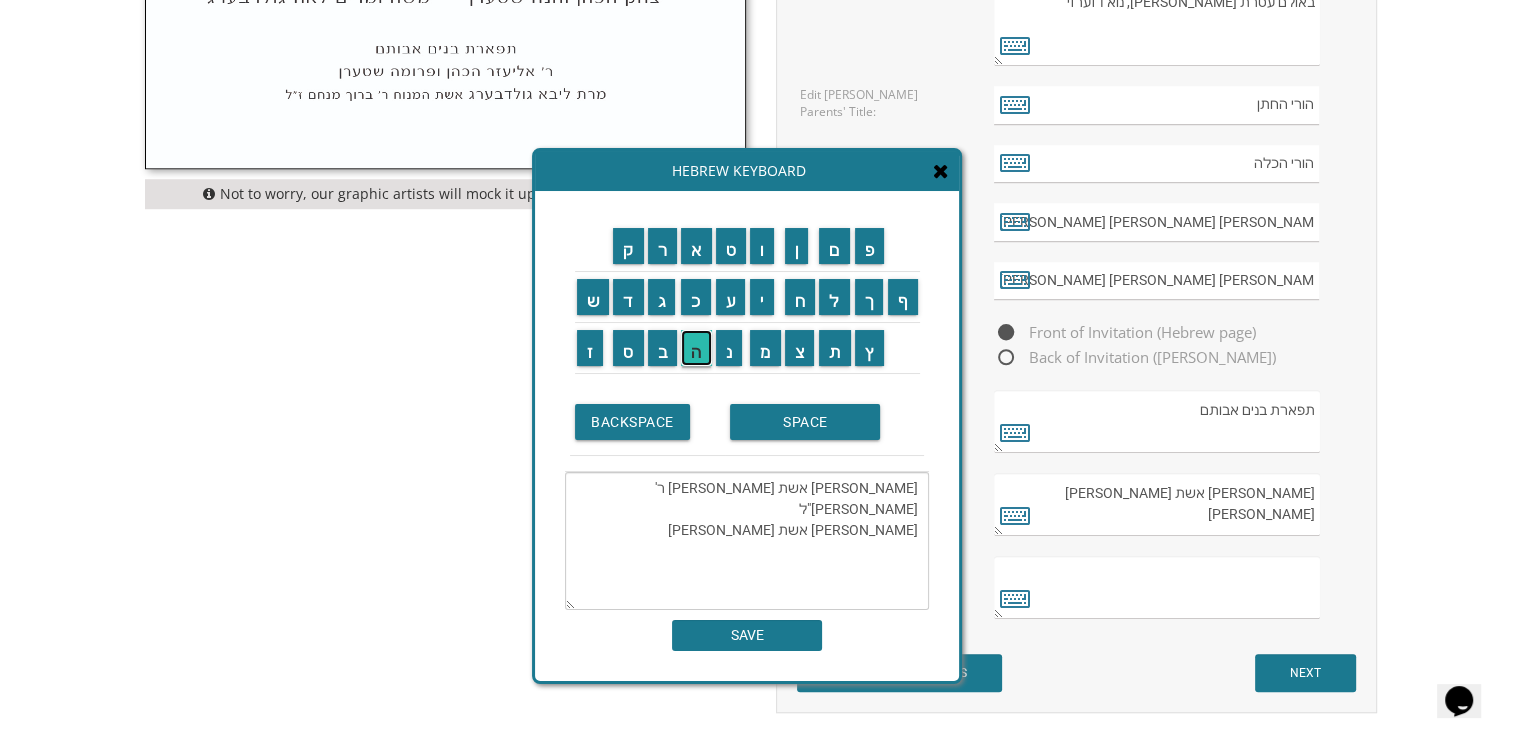 click on "ה" at bounding box center [696, 348] 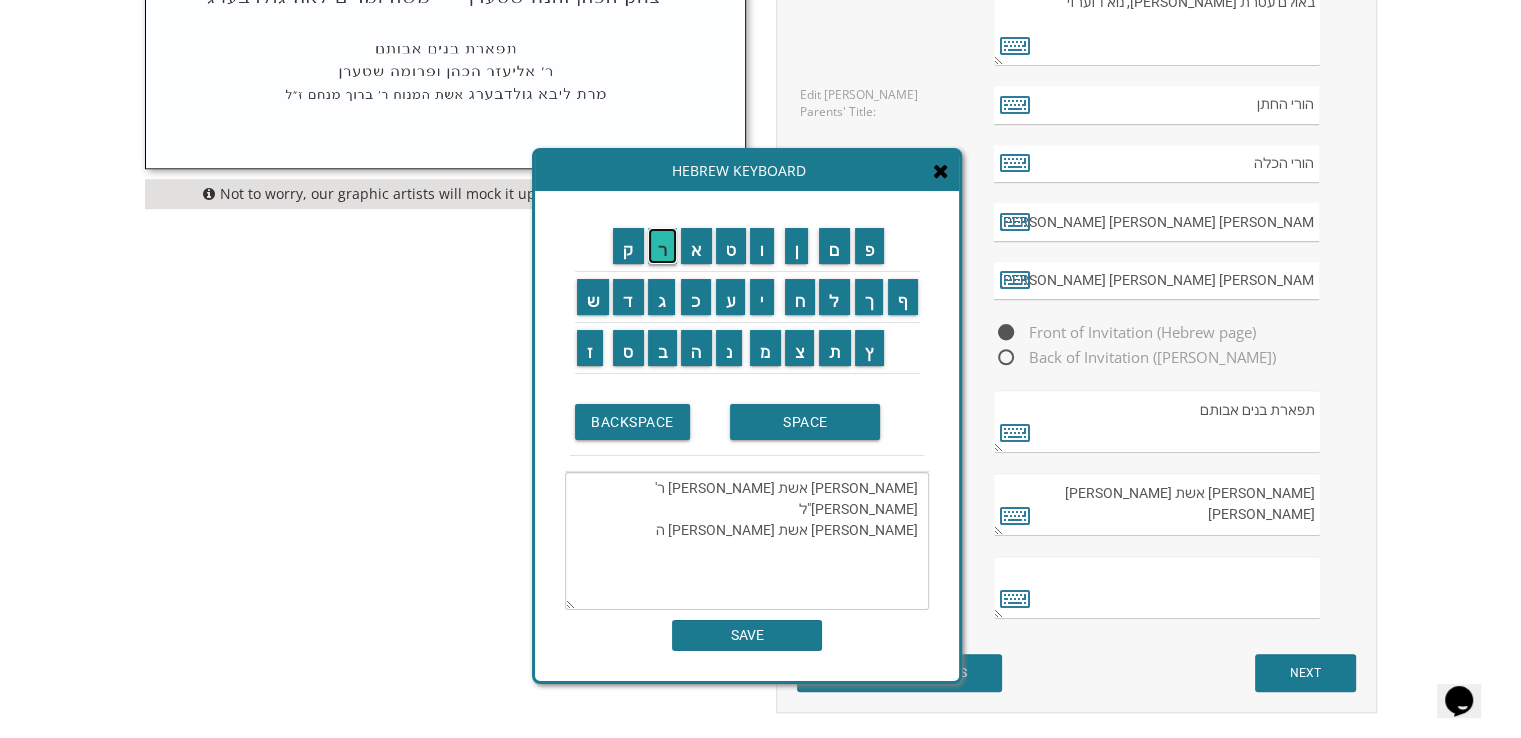 click on "ר" at bounding box center (663, 246) 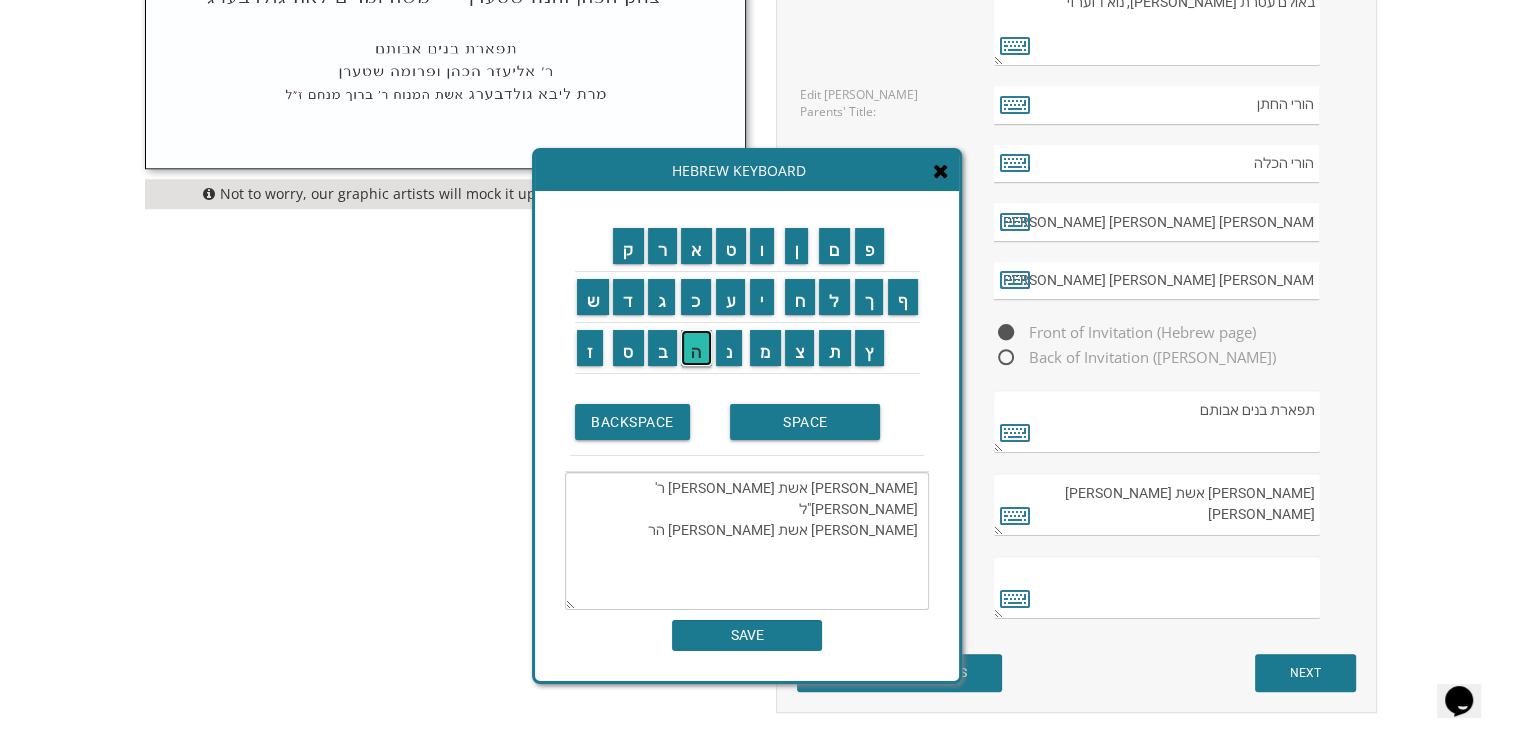 click on "ה" at bounding box center [696, 348] 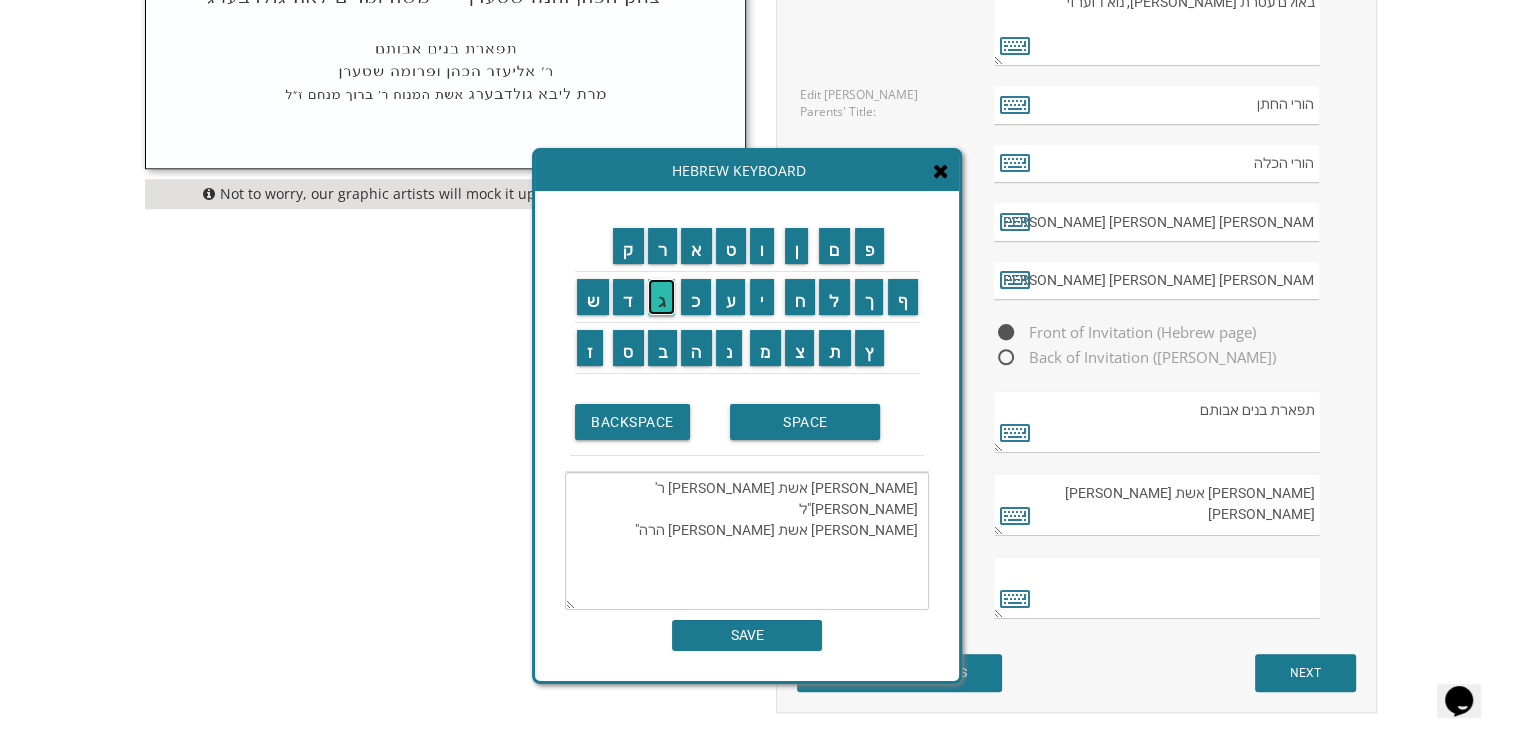 click on "ג" at bounding box center (662, 297) 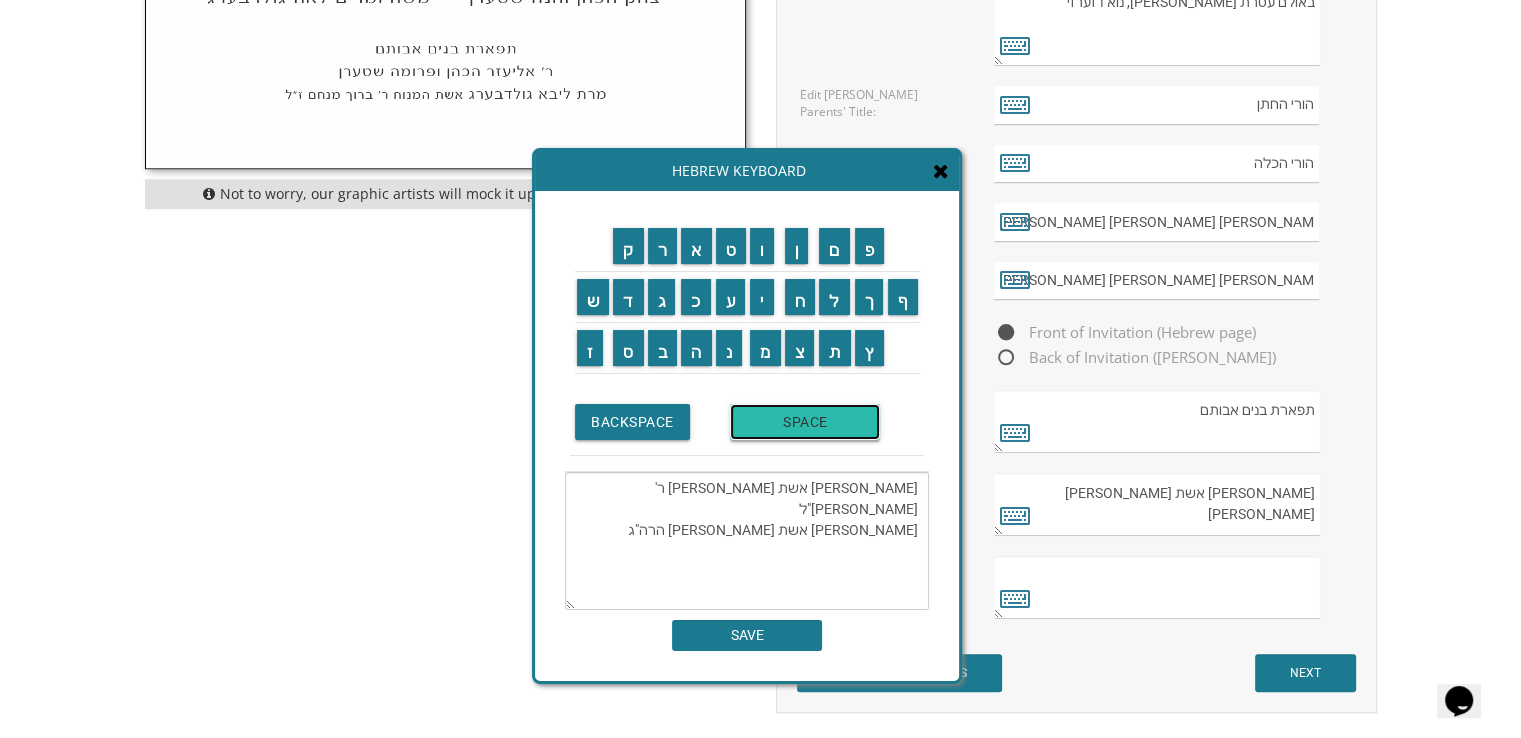 click on "SPACE" at bounding box center [805, 422] 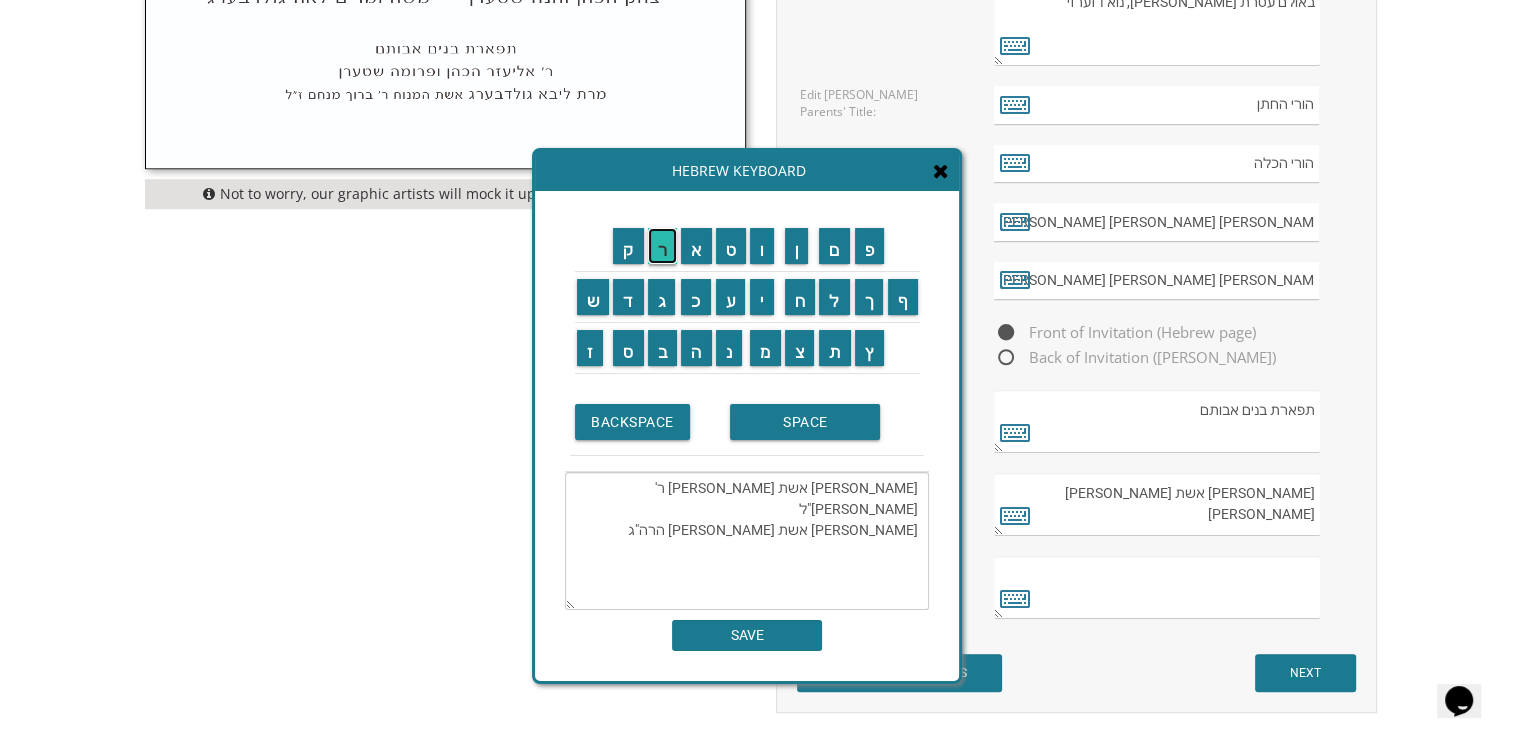 click on "ר" at bounding box center (663, 246) 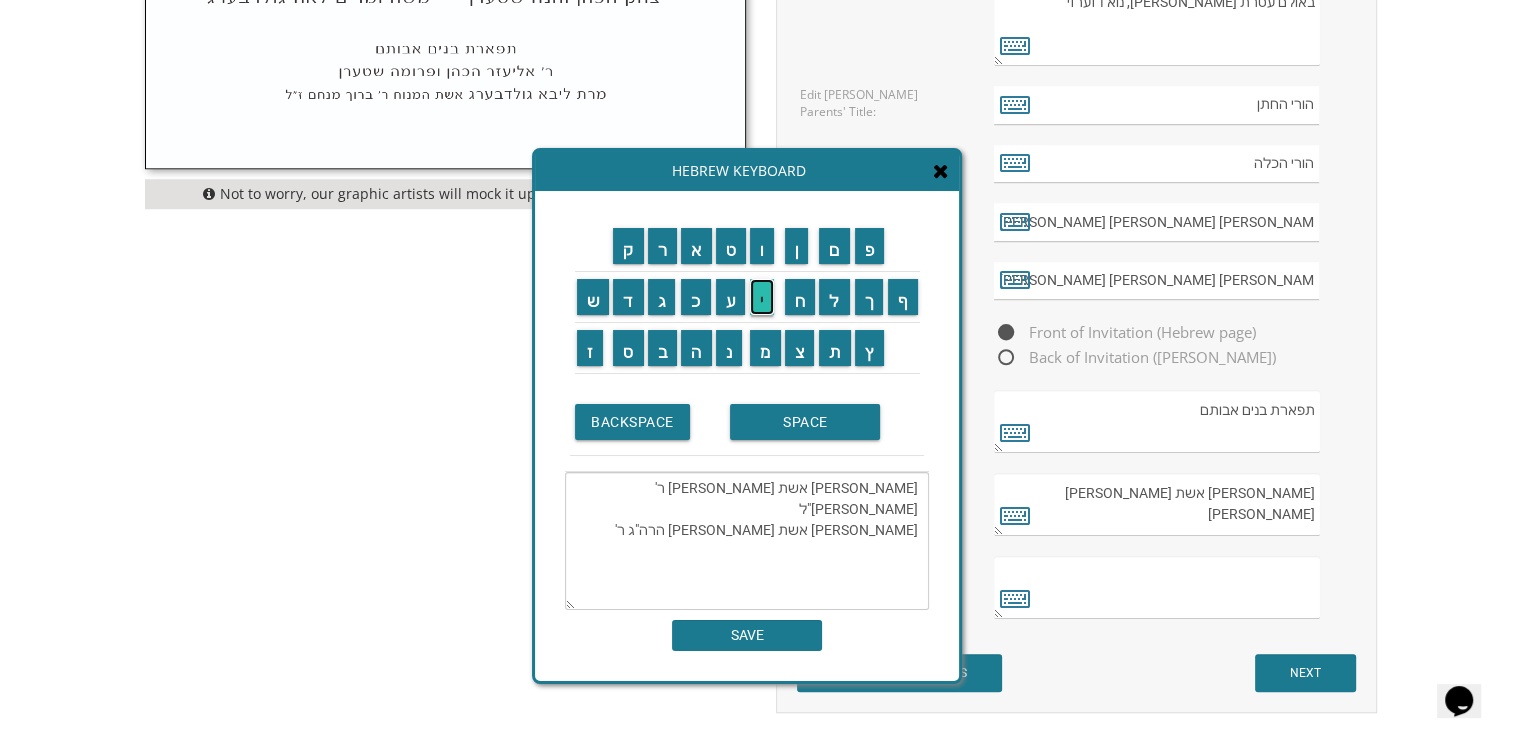 click on "י" at bounding box center (762, 297) 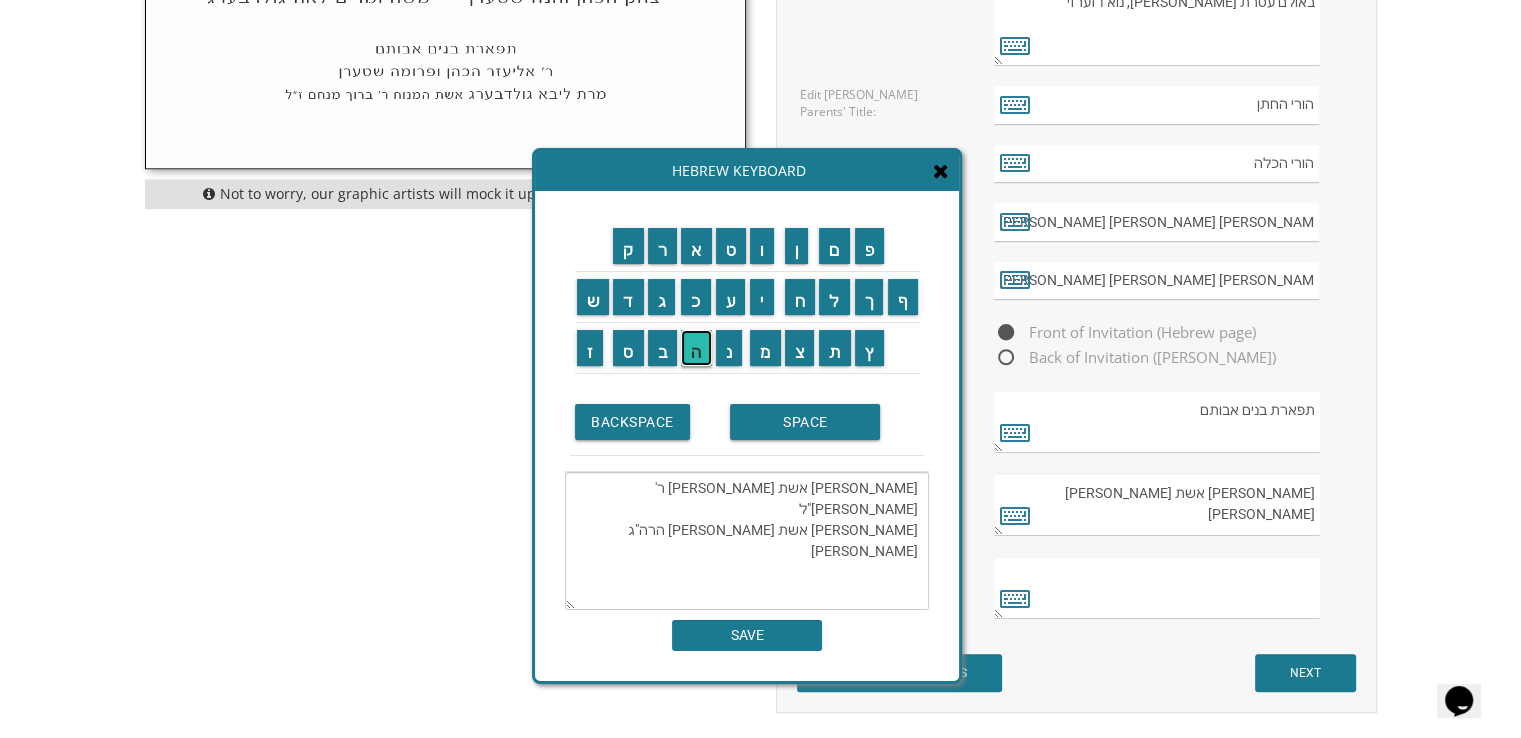 click on "ה" at bounding box center (696, 348) 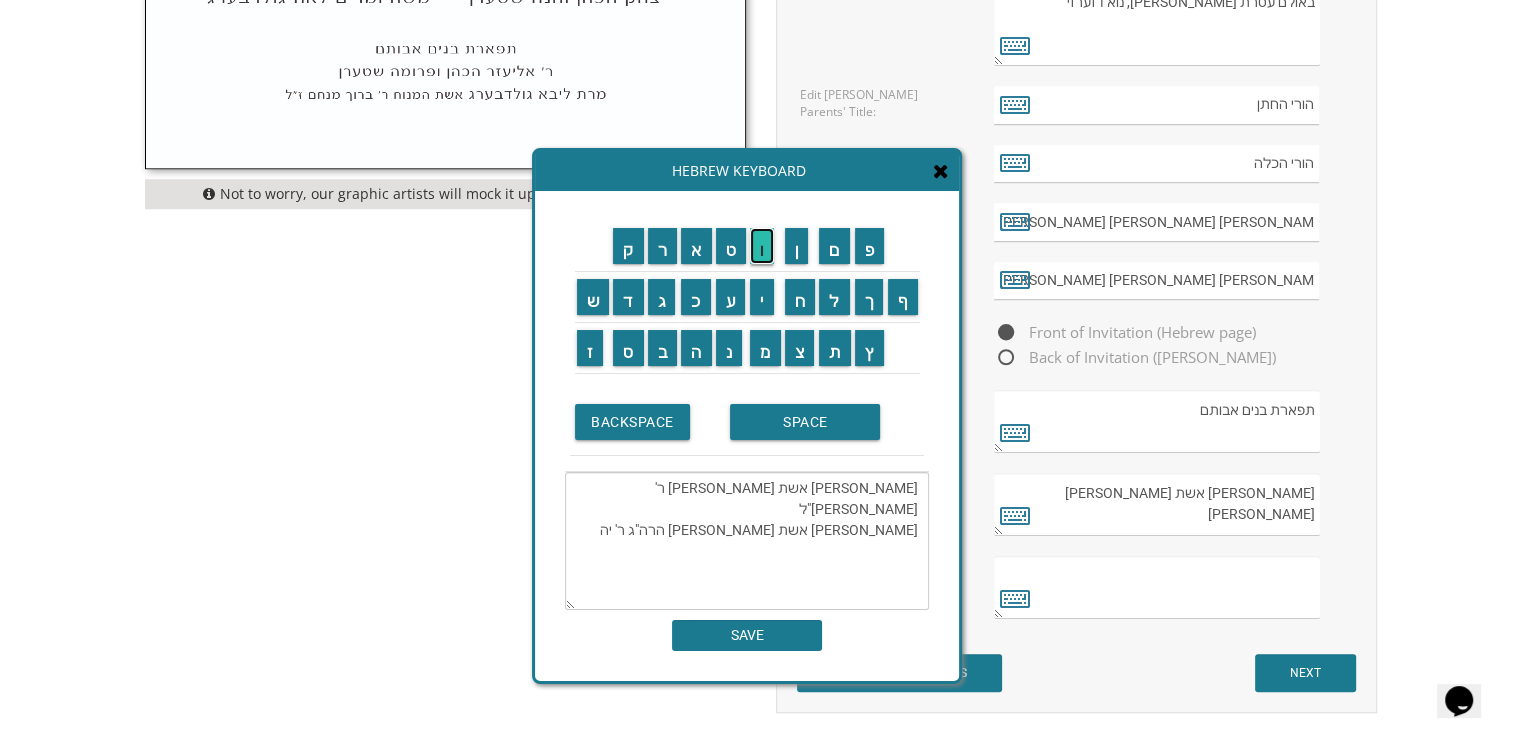 click on "ו" at bounding box center (762, 246) 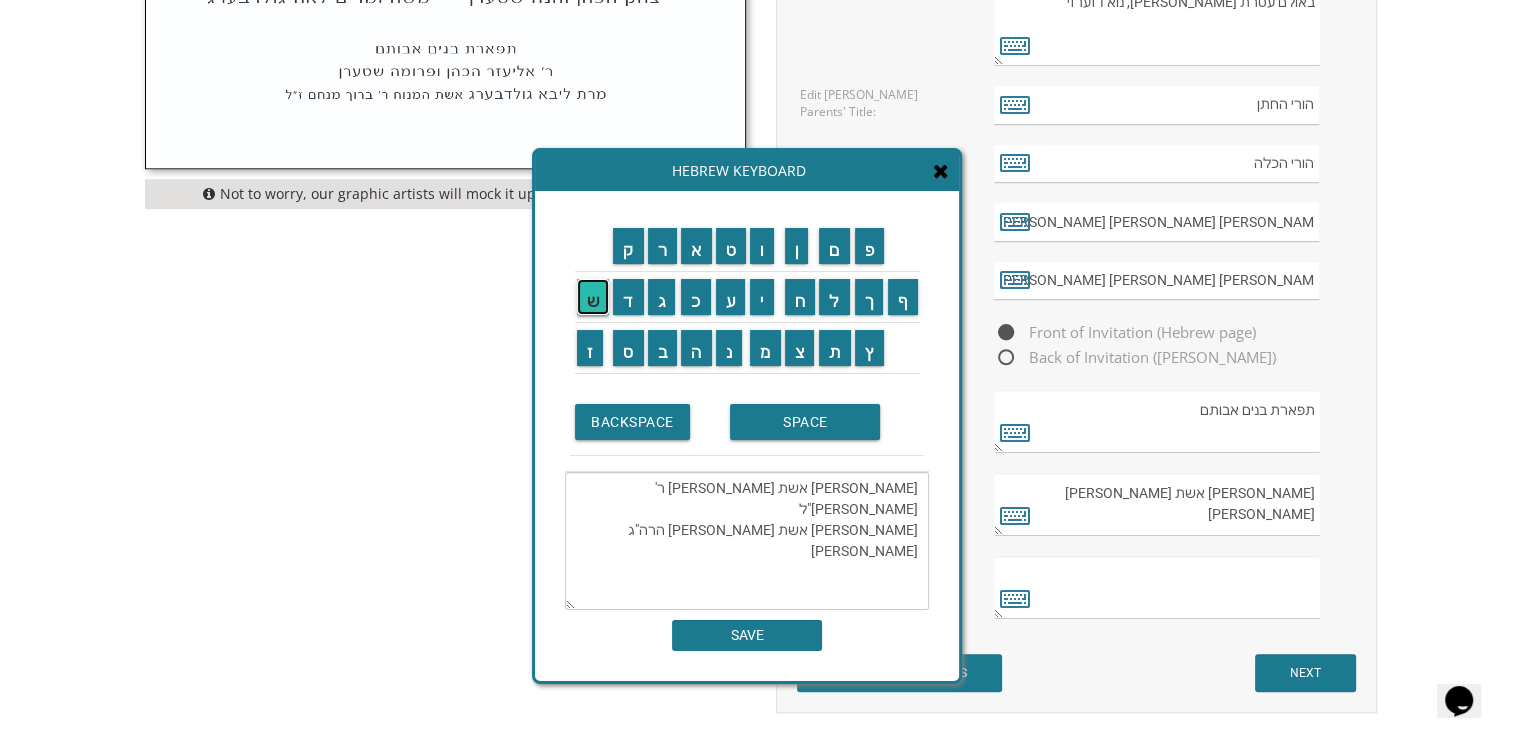 click on "ש" at bounding box center (593, 297) 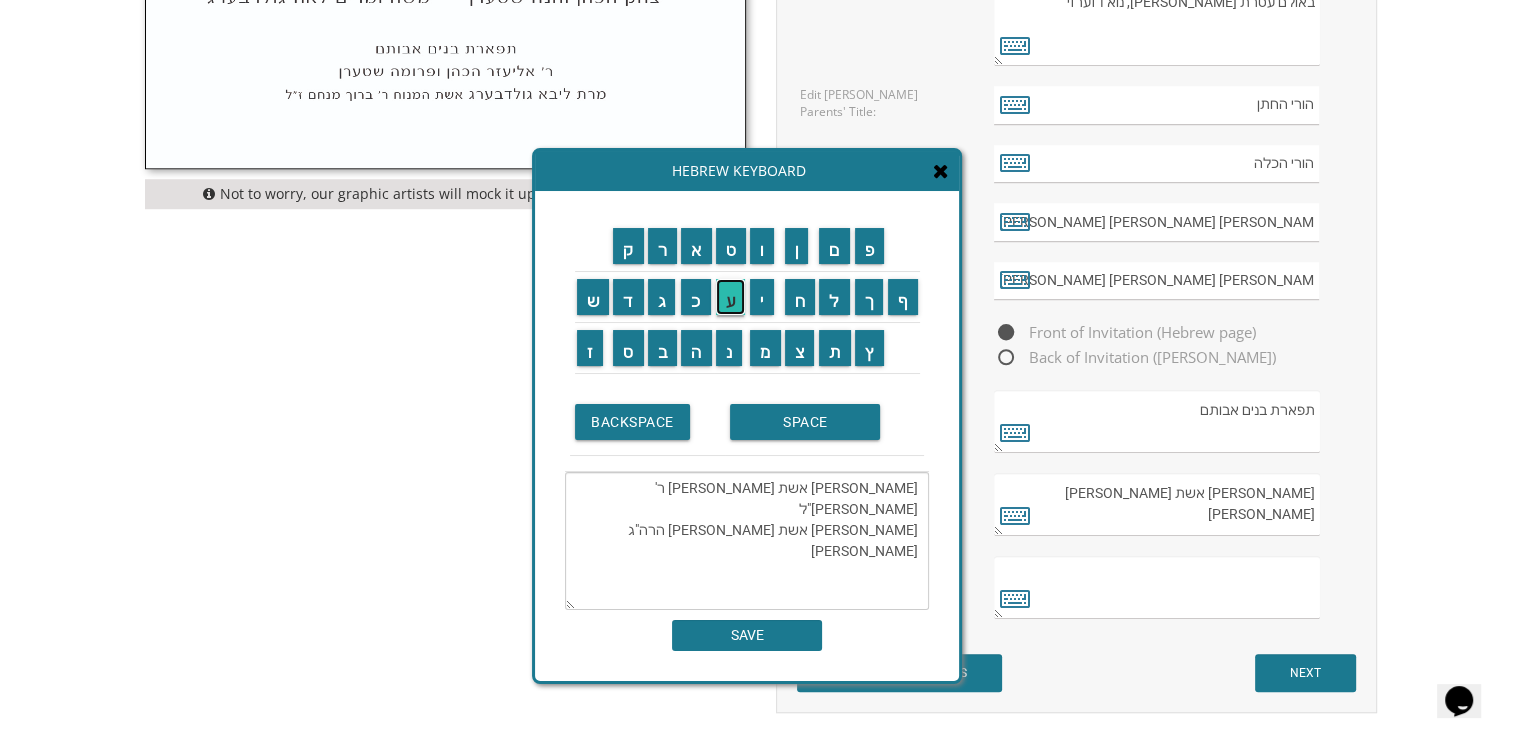 click on "ע" at bounding box center (731, 297) 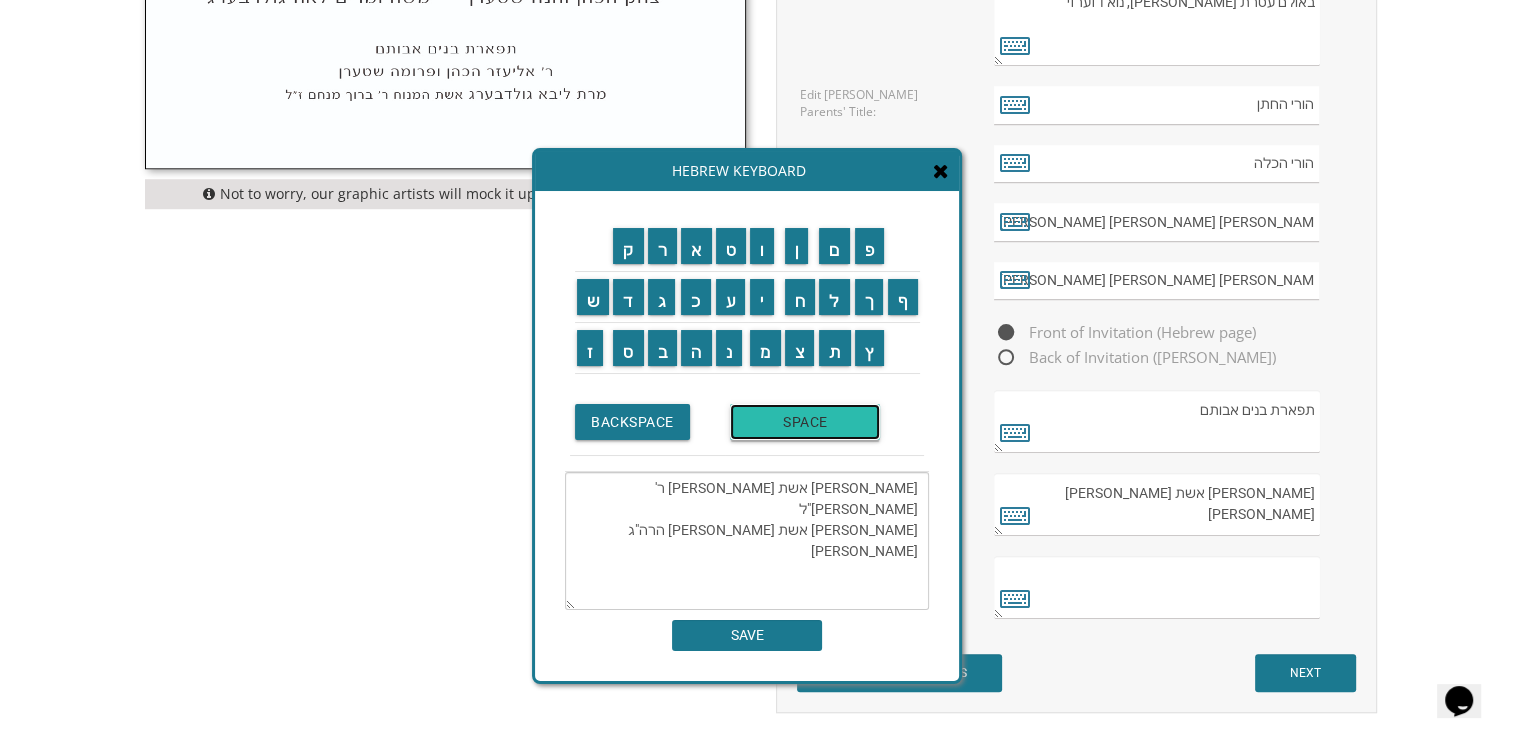 click on "SPACE" at bounding box center [805, 422] 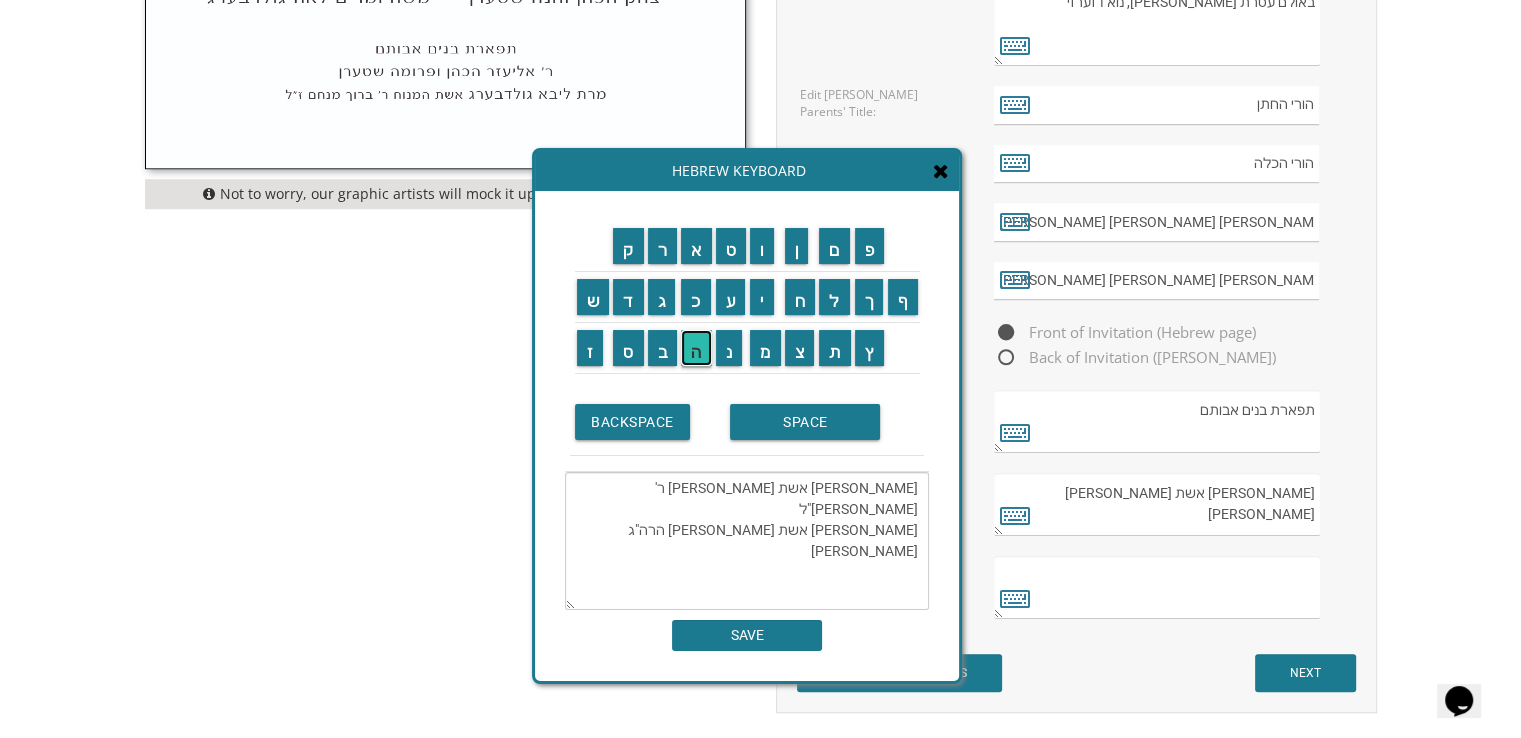 click on "ה" at bounding box center (696, 348) 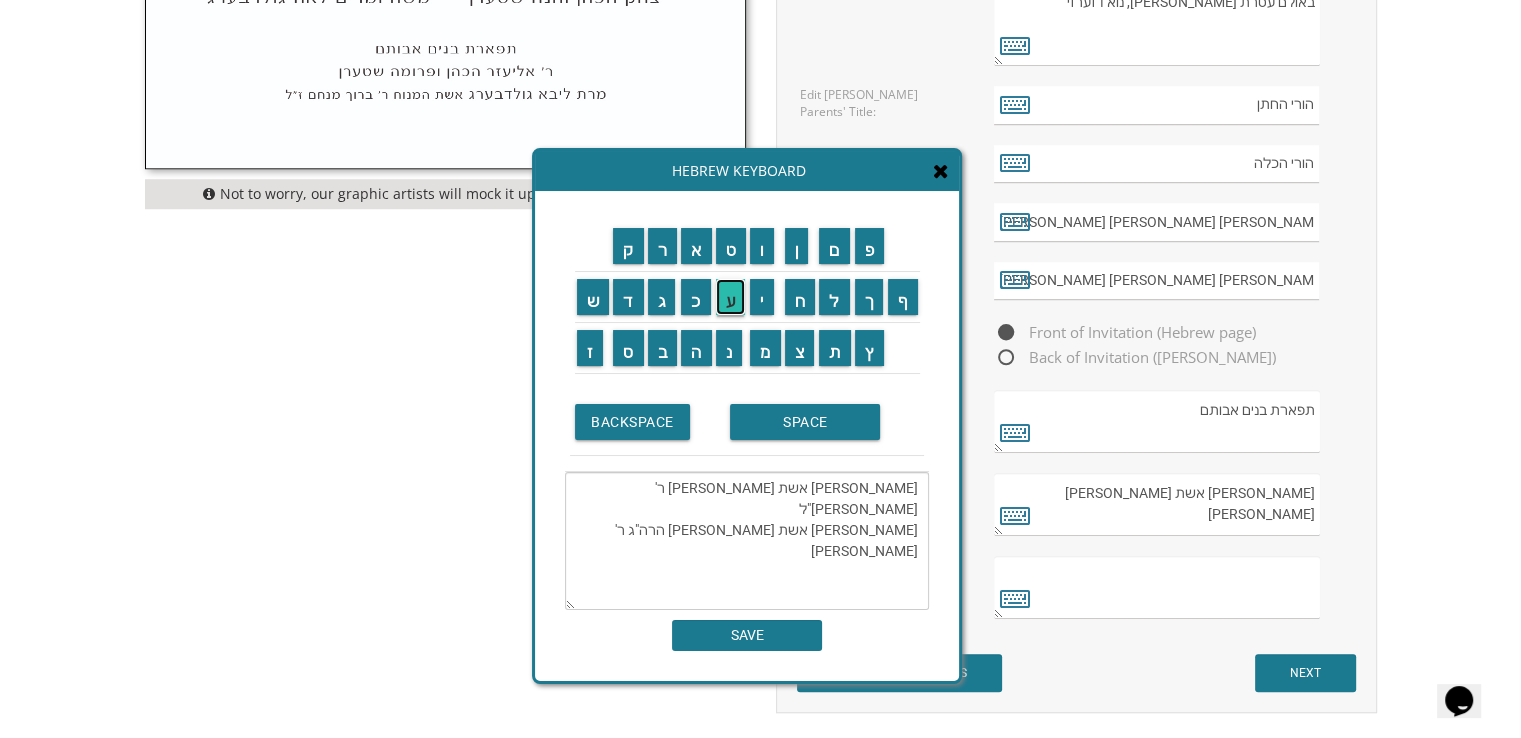 click on "ע" at bounding box center (731, 297) 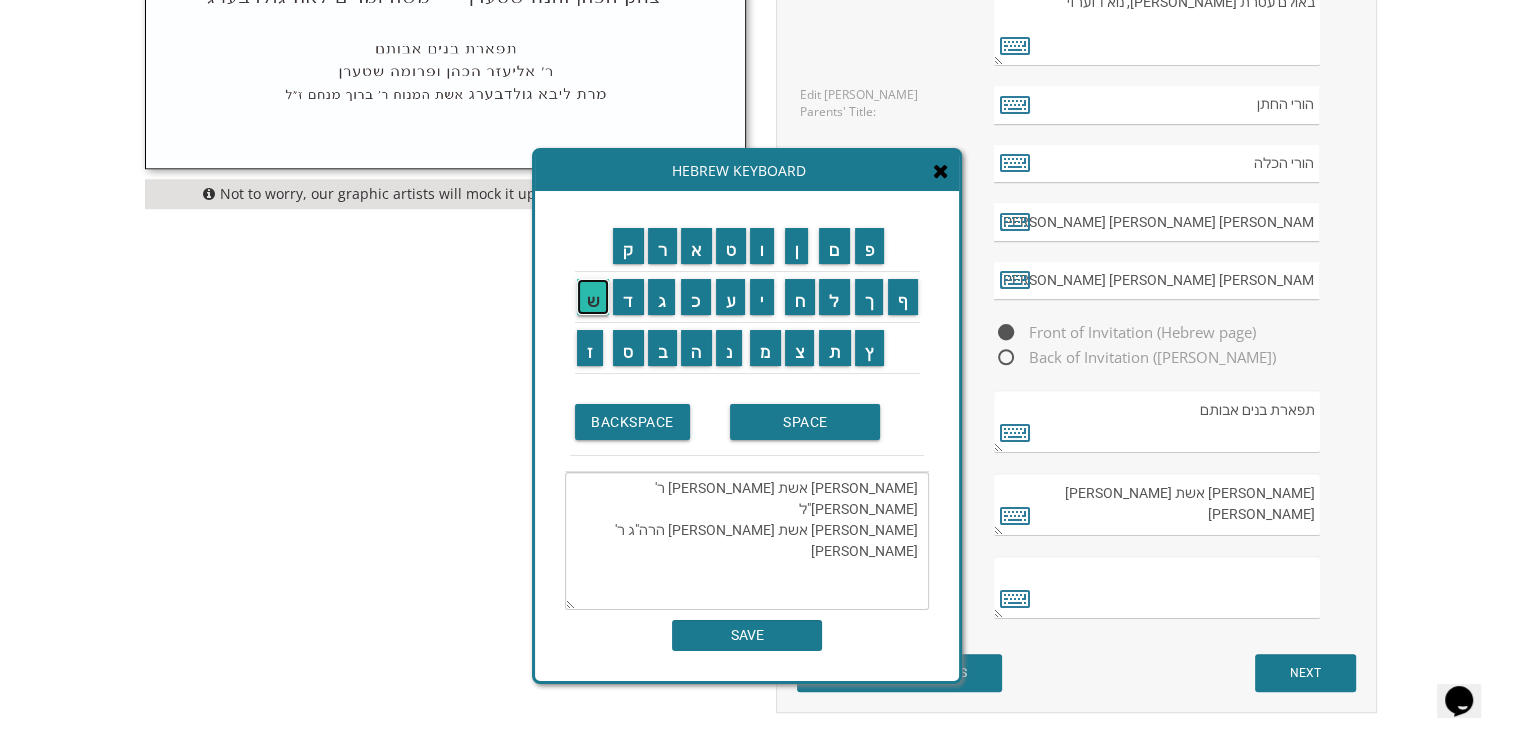 click on "ש" at bounding box center (593, 297) 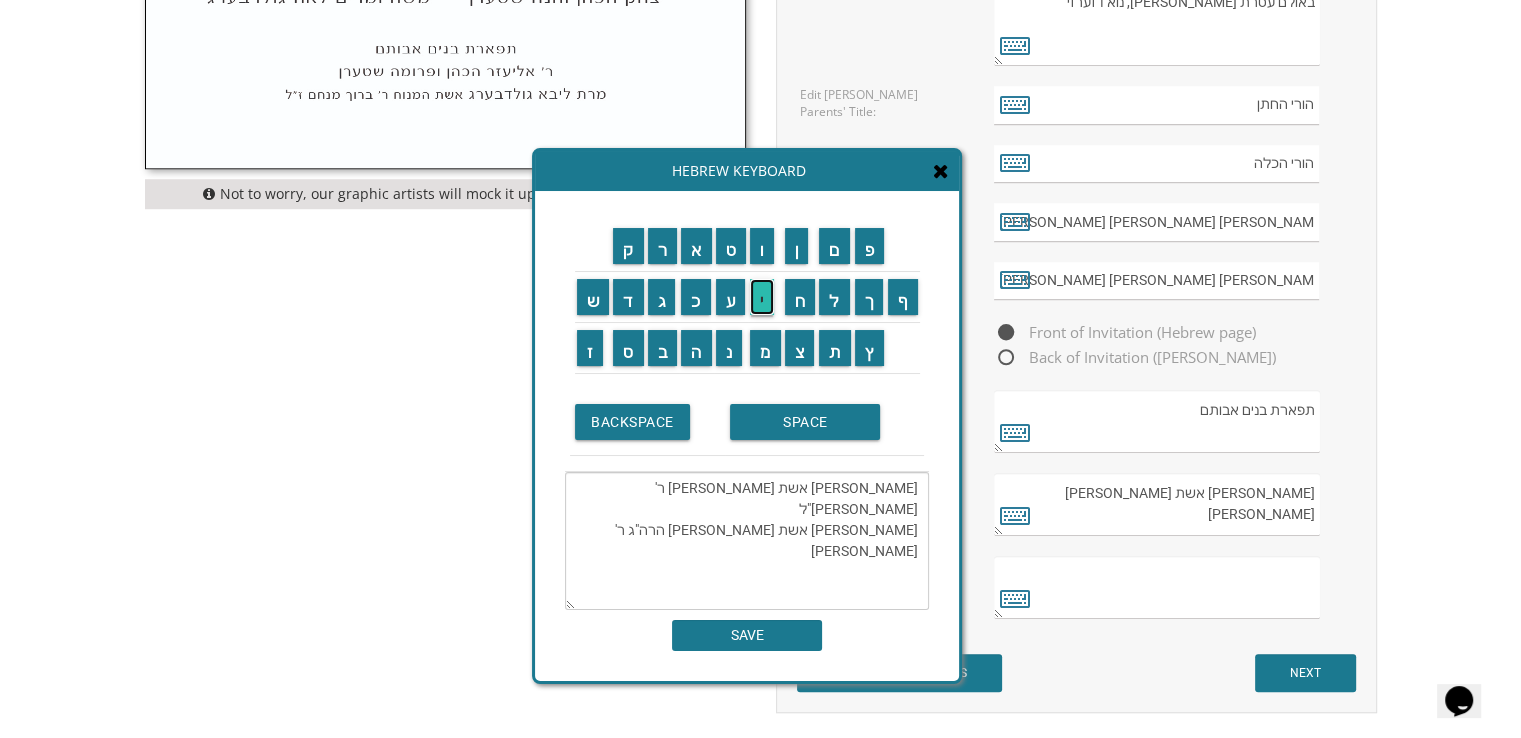 click on "י" at bounding box center [762, 297] 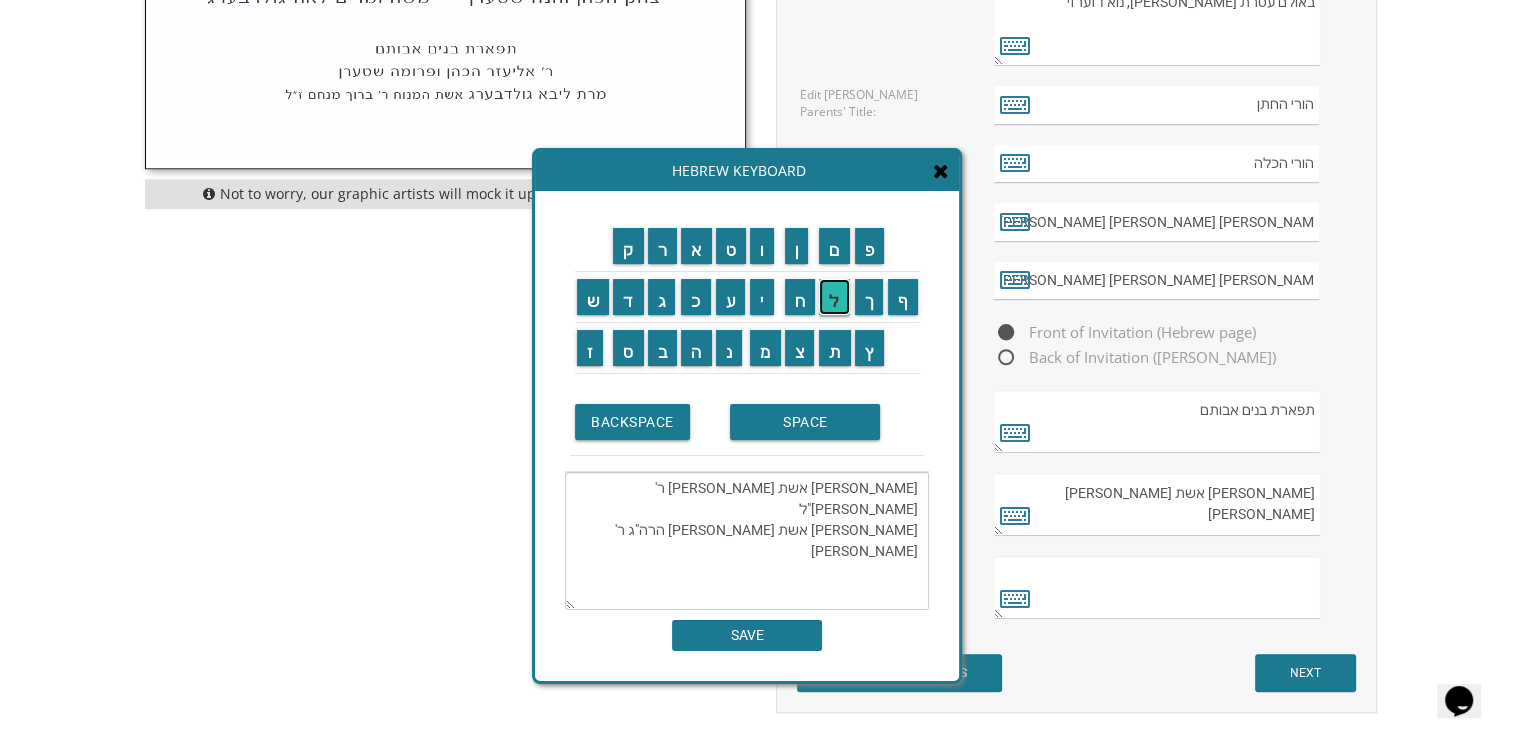 click on "ל" at bounding box center [834, 297] 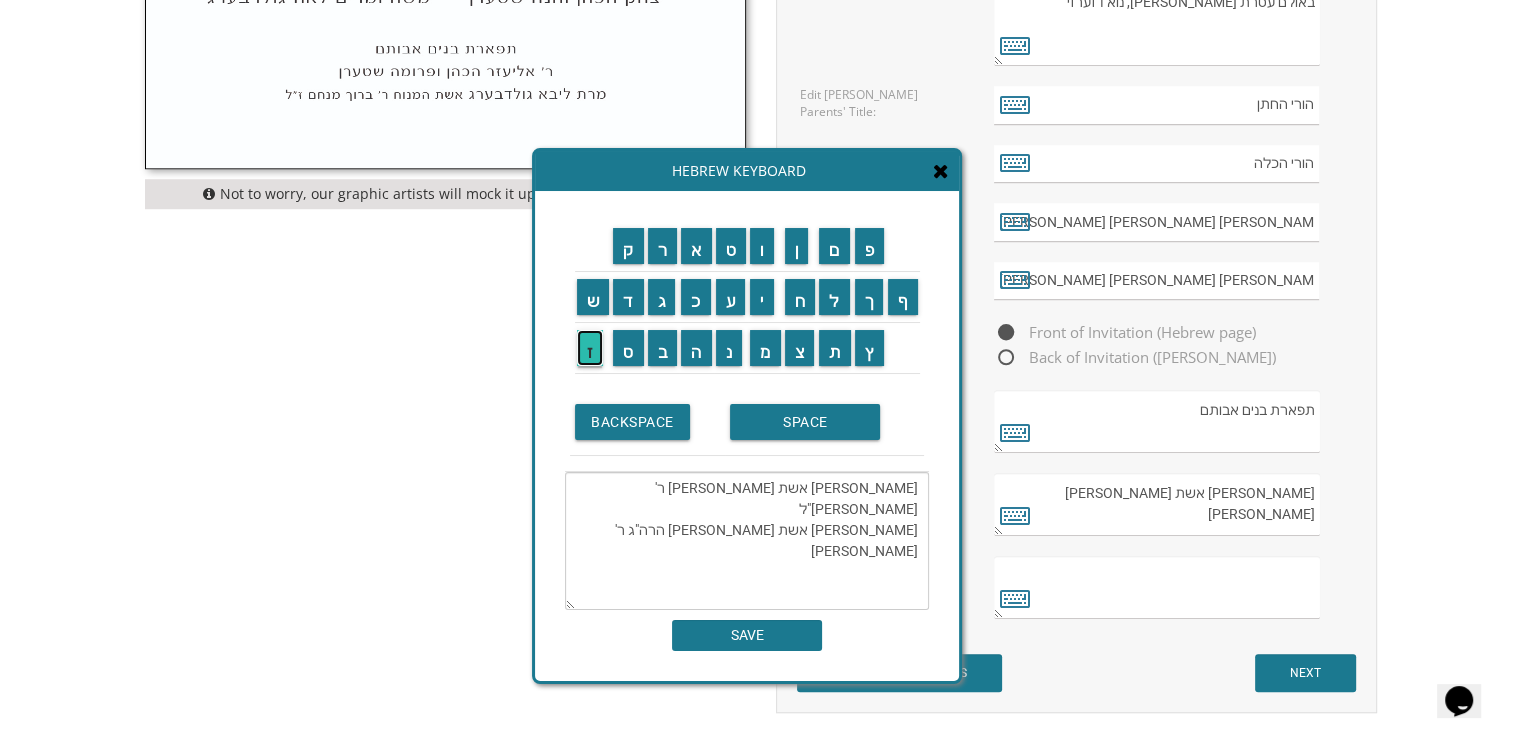 click on "ז" at bounding box center (590, 348) 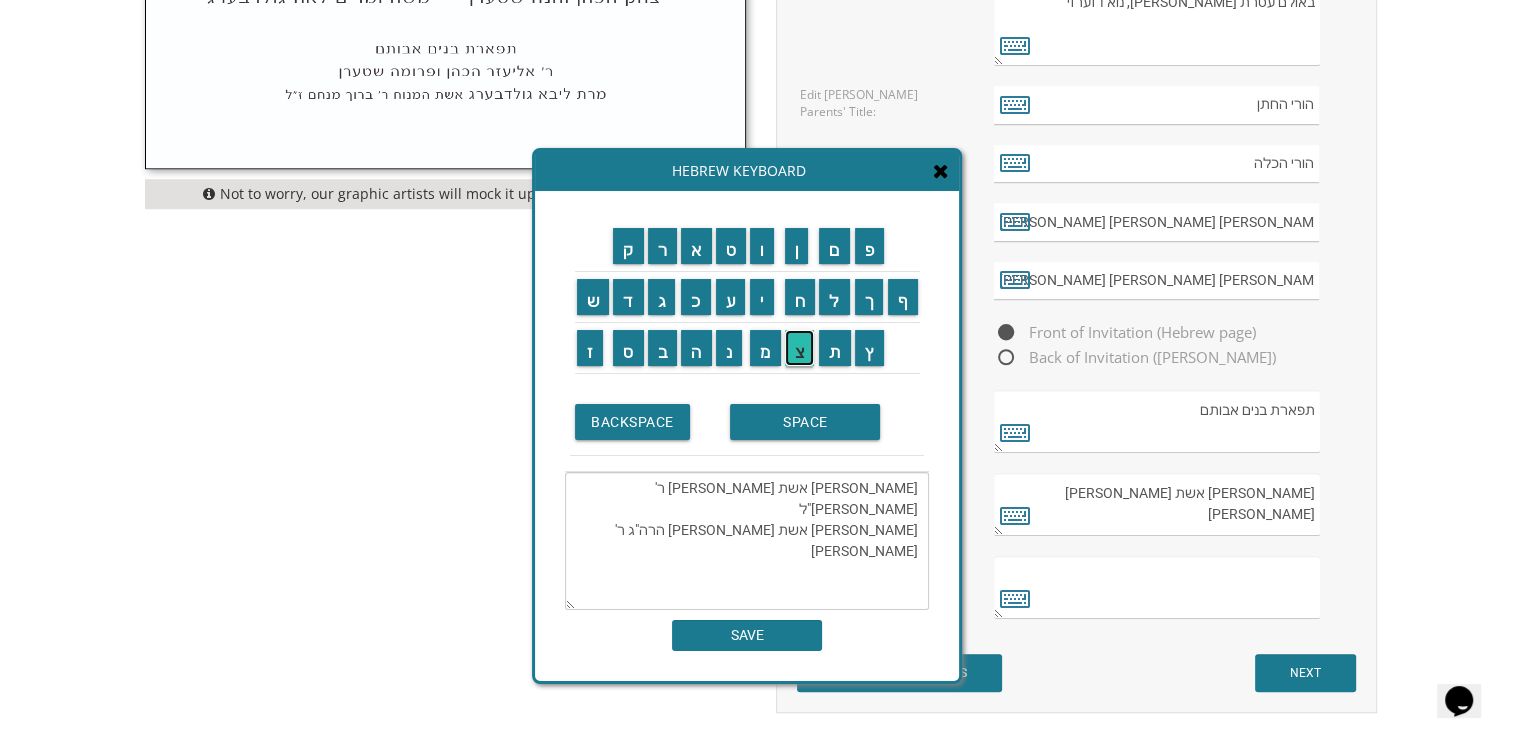 click on "צ" at bounding box center [800, 348] 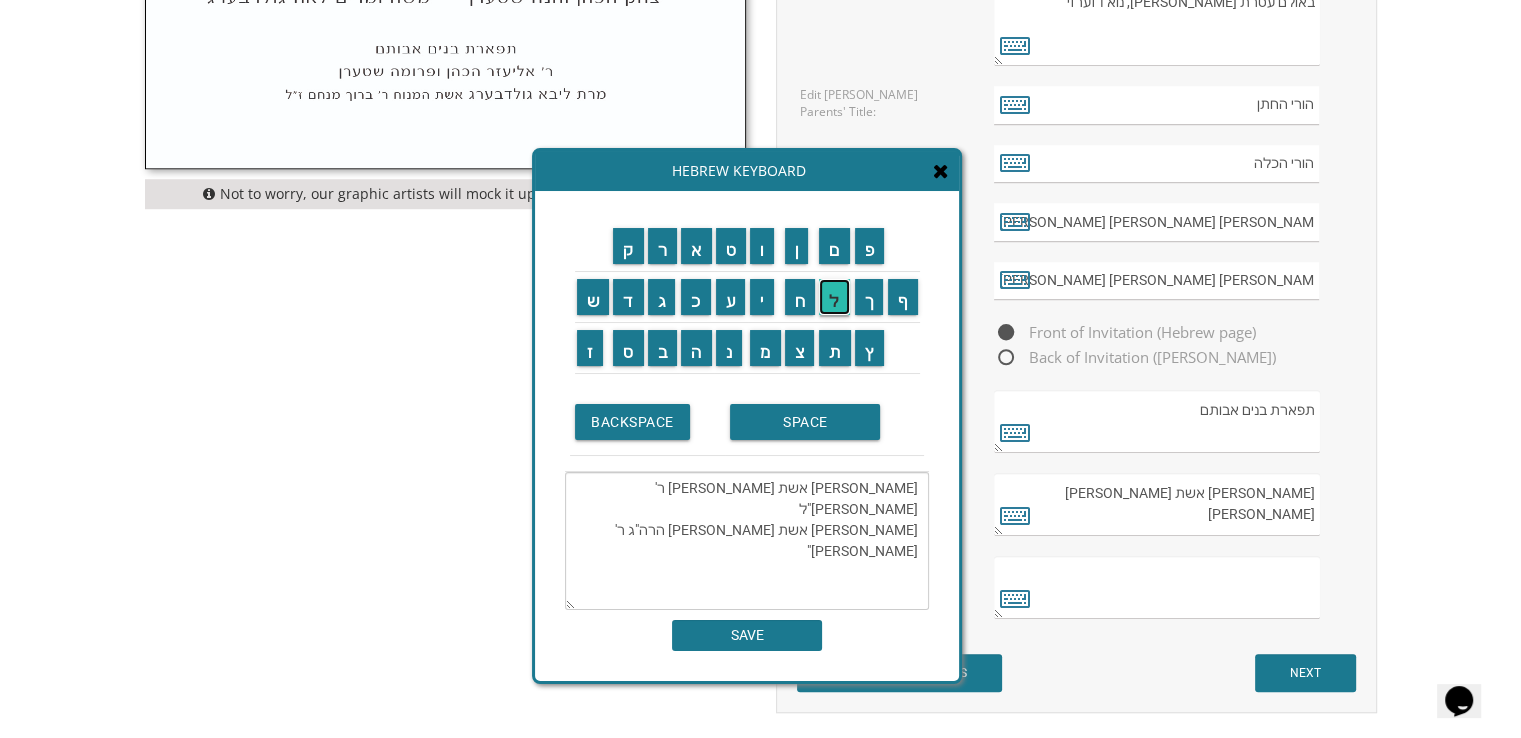 click on "ל" at bounding box center (834, 297) 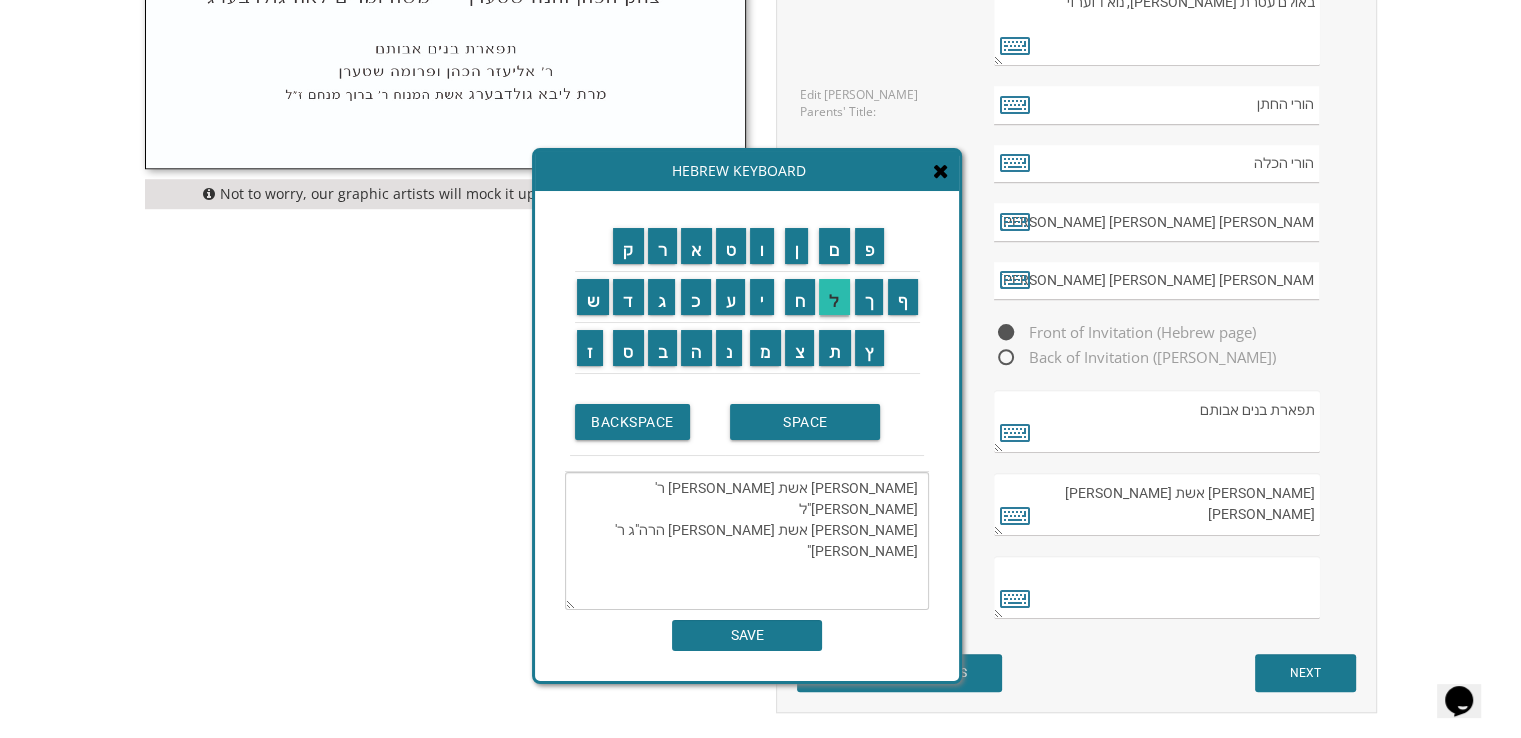 type on "[PERSON_NAME] אשת [PERSON_NAME] ר' [PERSON_NAME]"ל
[PERSON_NAME] אשת [PERSON_NAME] הרה"ג ר' [PERSON_NAME] זצ"ל" 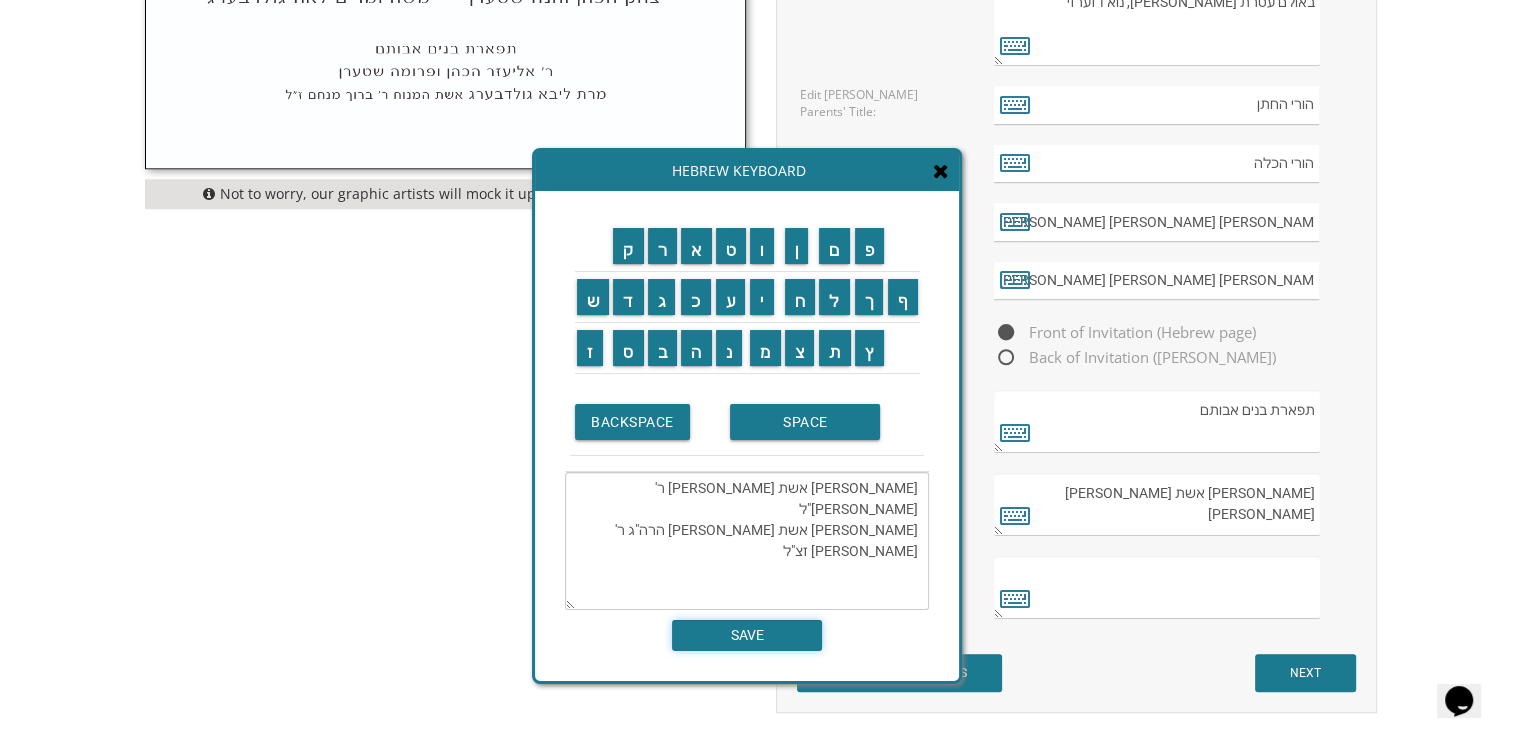 click on "SAVE" at bounding box center [747, 635] 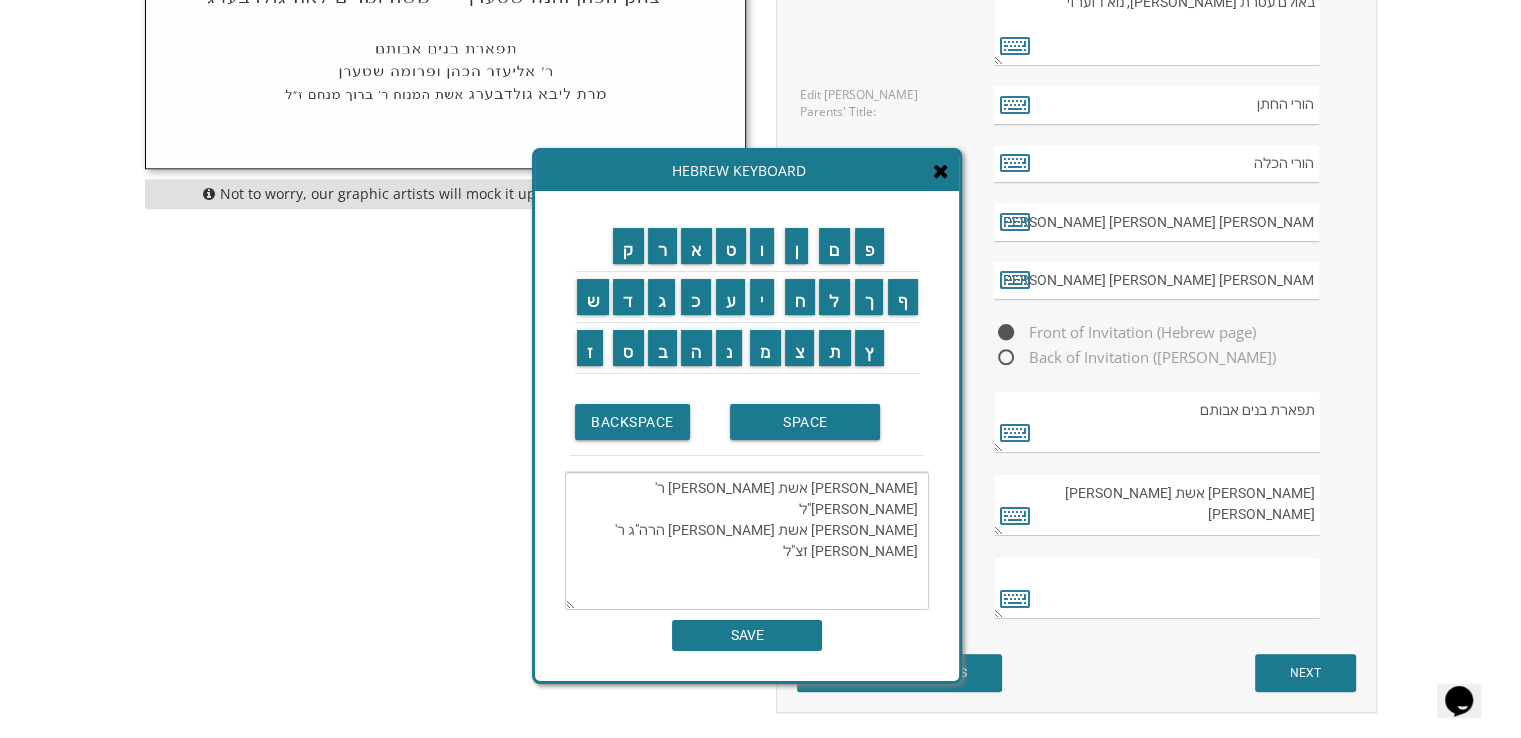type on "[PERSON_NAME] אשת [PERSON_NAME] ר' [PERSON_NAME]"ל
[PERSON_NAME] אשת [PERSON_NAME] הרה"ג ר' [PERSON_NAME] זצ"ל" 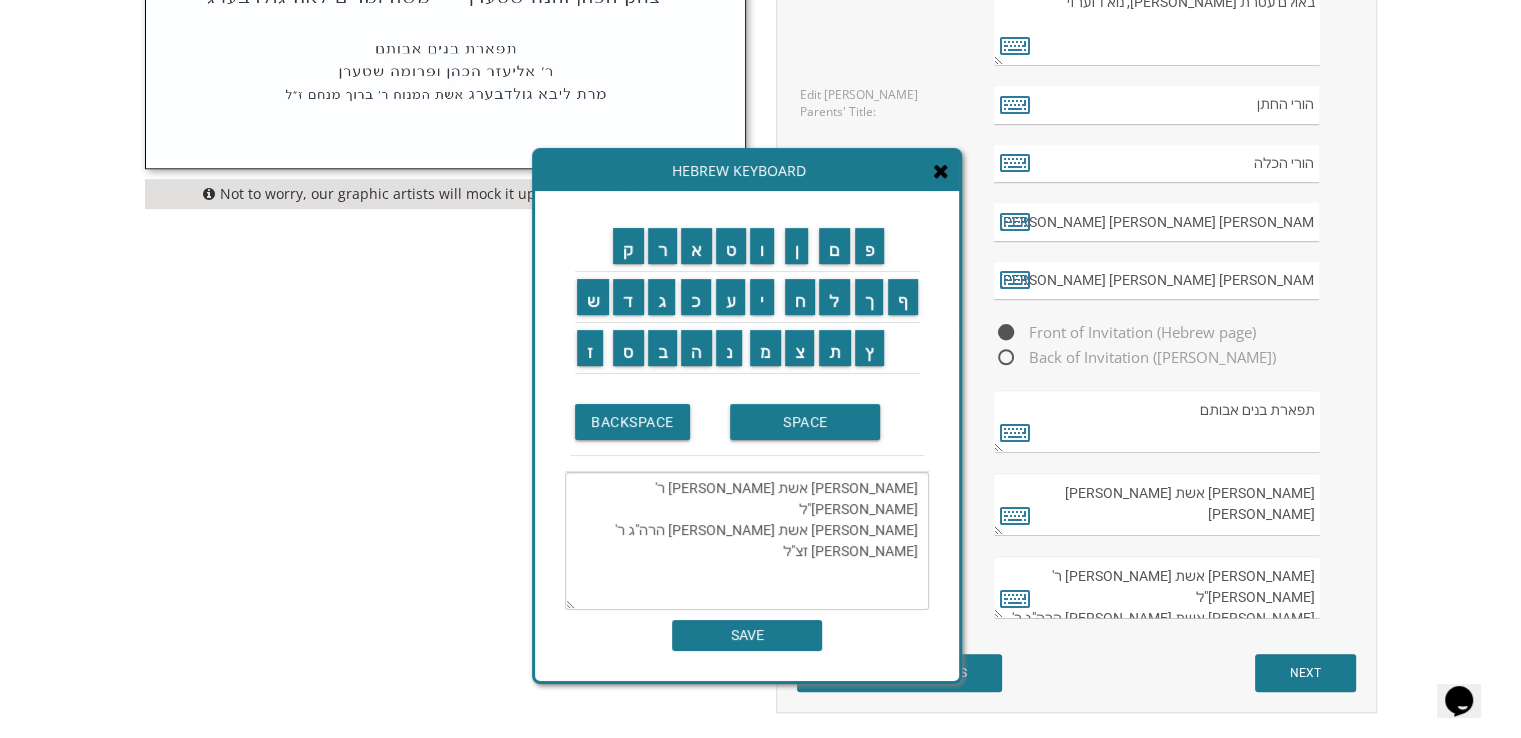 scroll, scrollTop: 9, scrollLeft: 0, axis: vertical 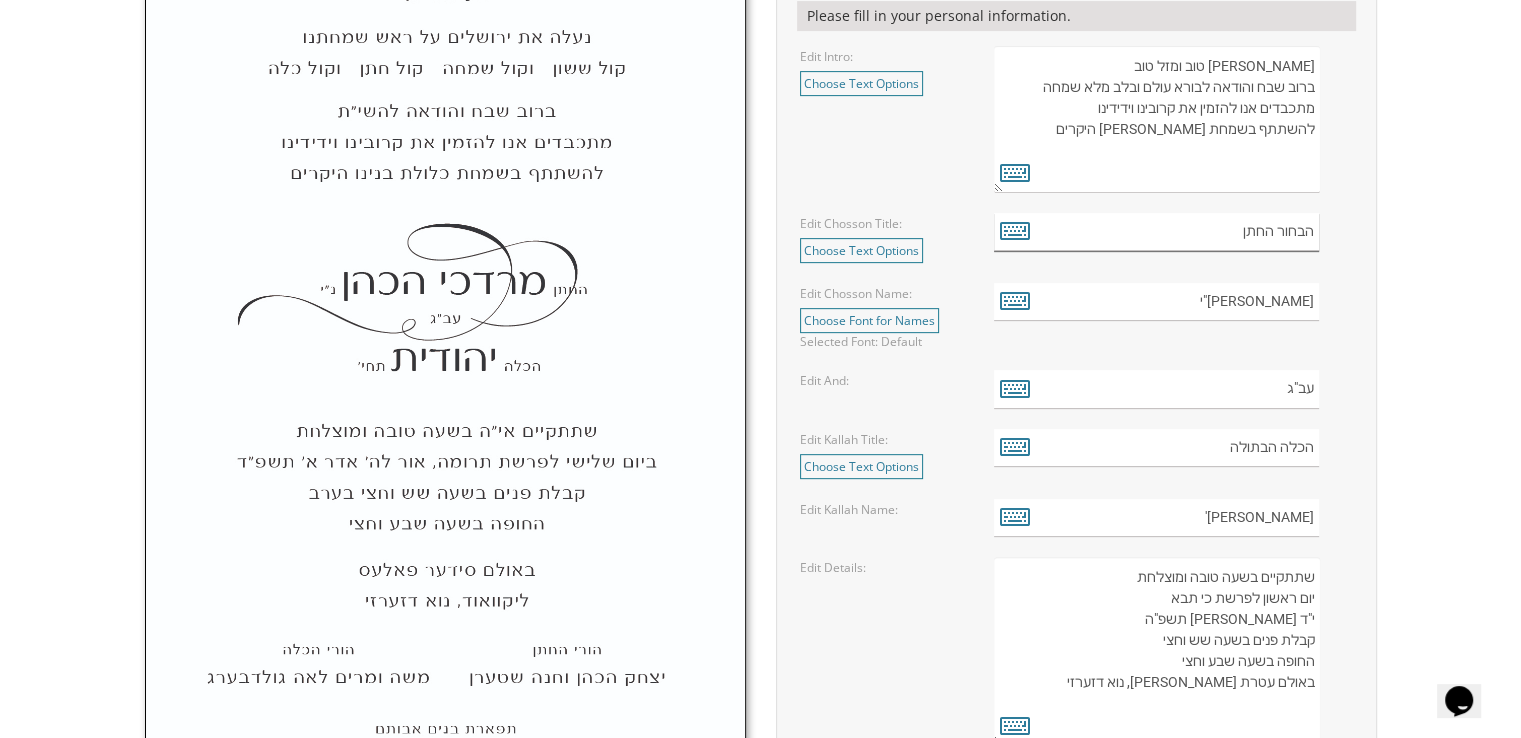 drag, startPoint x: 1237, startPoint y: 230, endPoint x: 1321, endPoint y: 233, distance: 84.05355 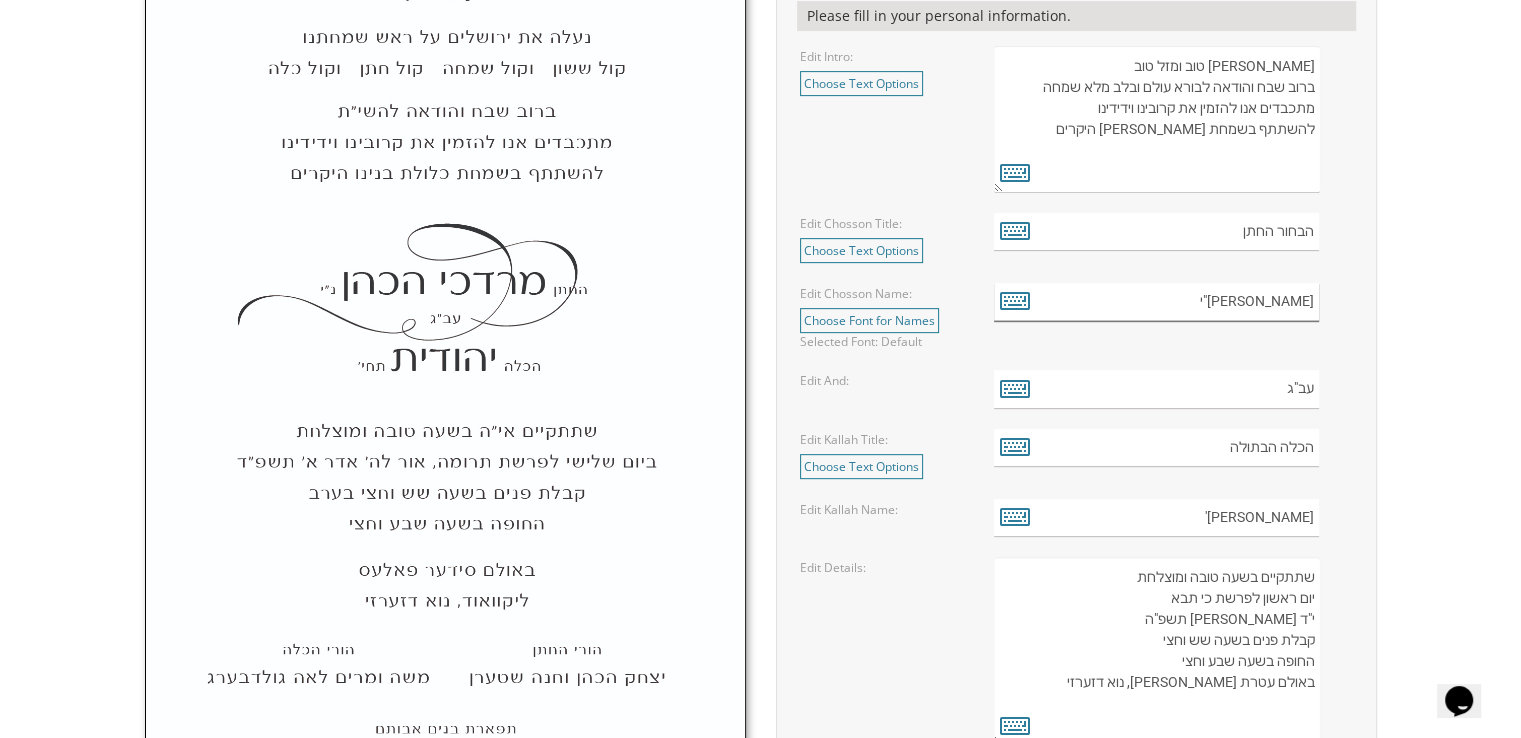 drag, startPoint x: 1237, startPoint y: 297, endPoint x: 1332, endPoint y: 299, distance: 95.02105 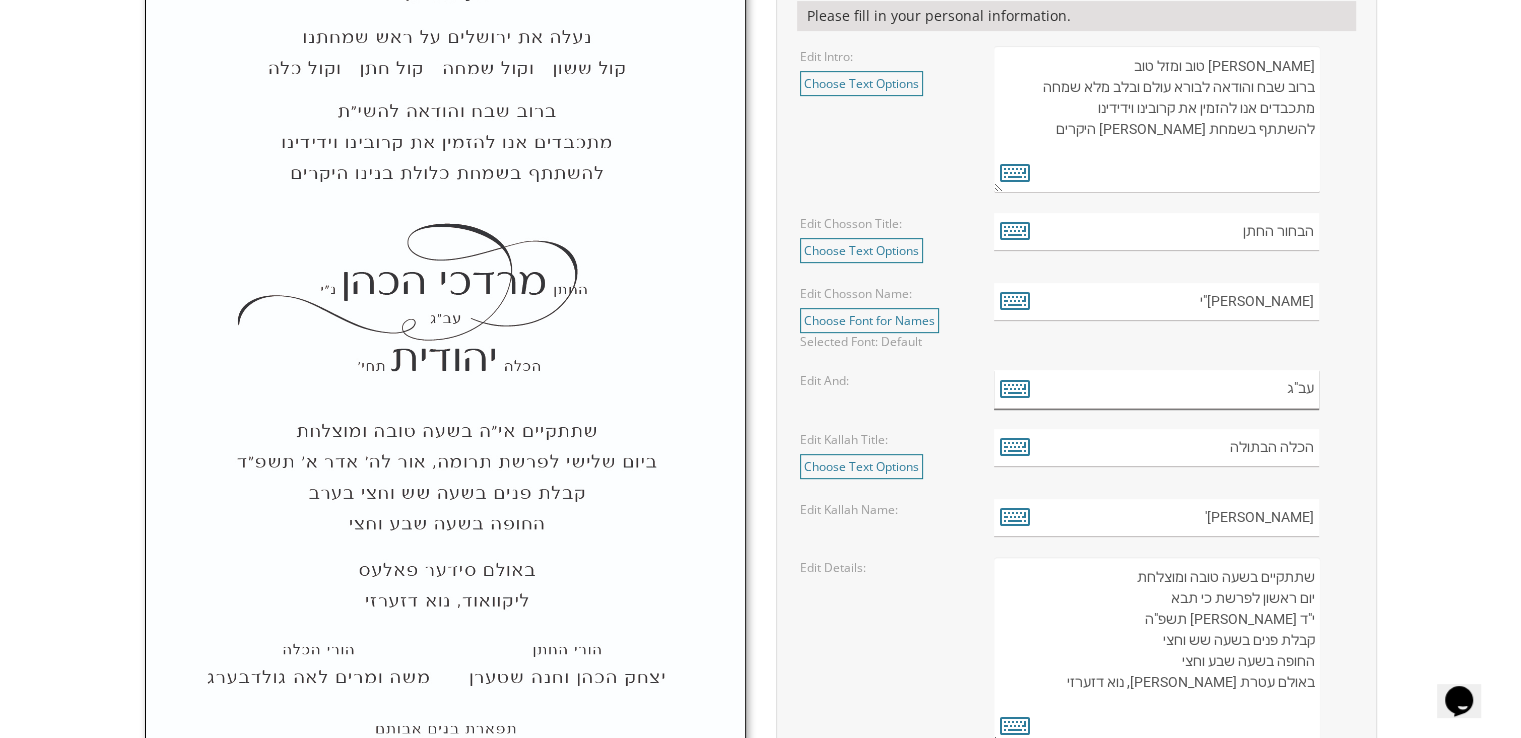 click on "עב"ג" at bounding box center (1156, 389) 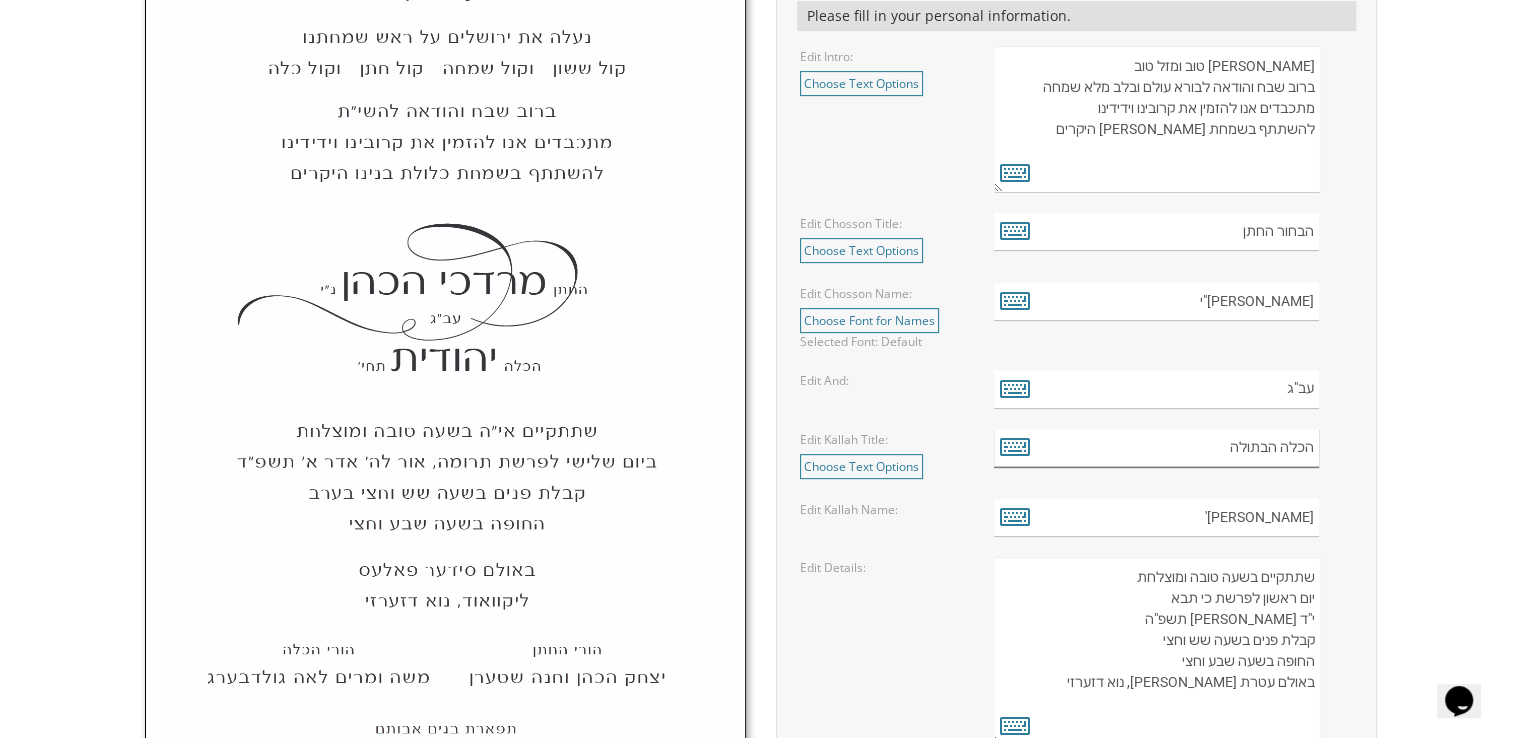 click on "הכלה הבתולה" at bounding box center (1156, 448) 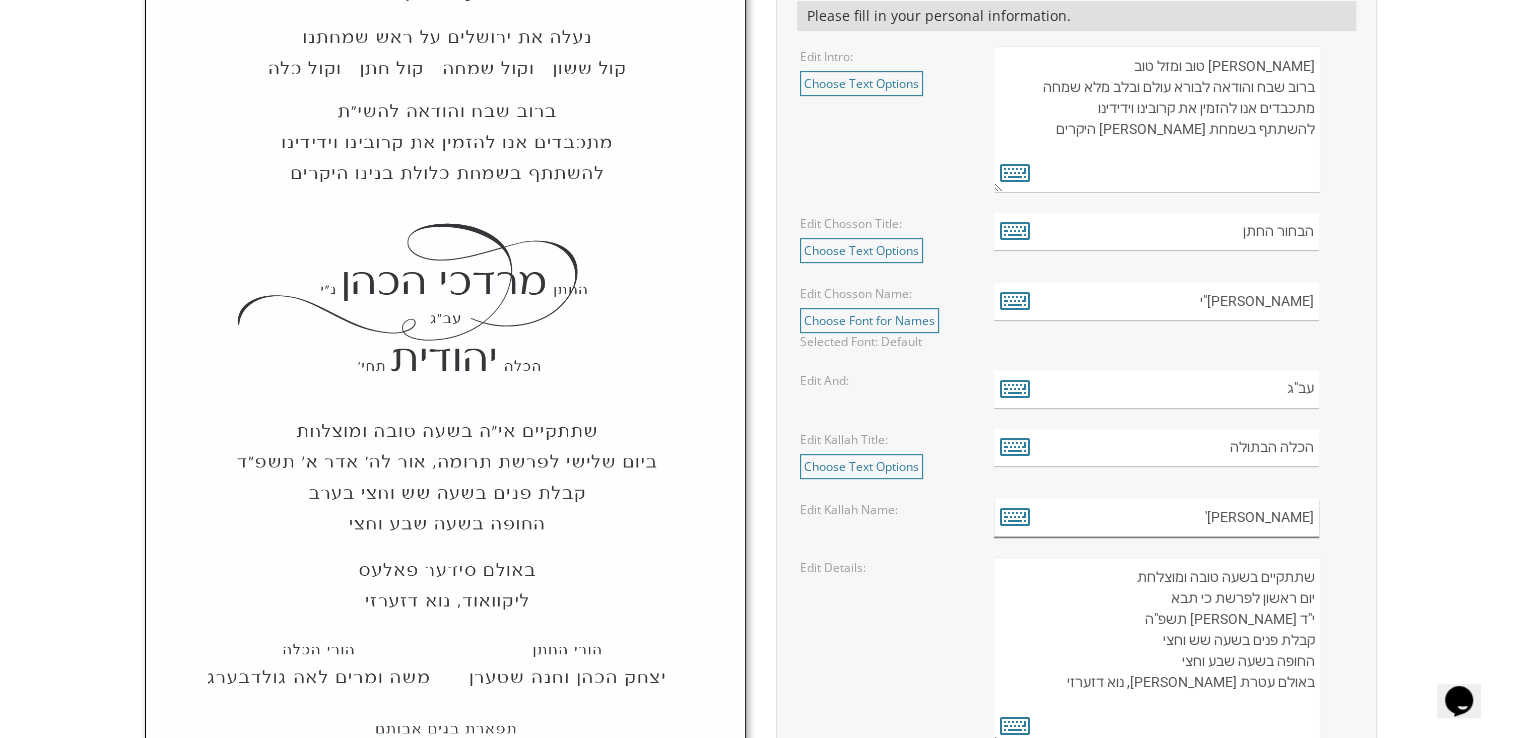 click on "[PERSON_NAME]'" at bounding box center [1156, 518] 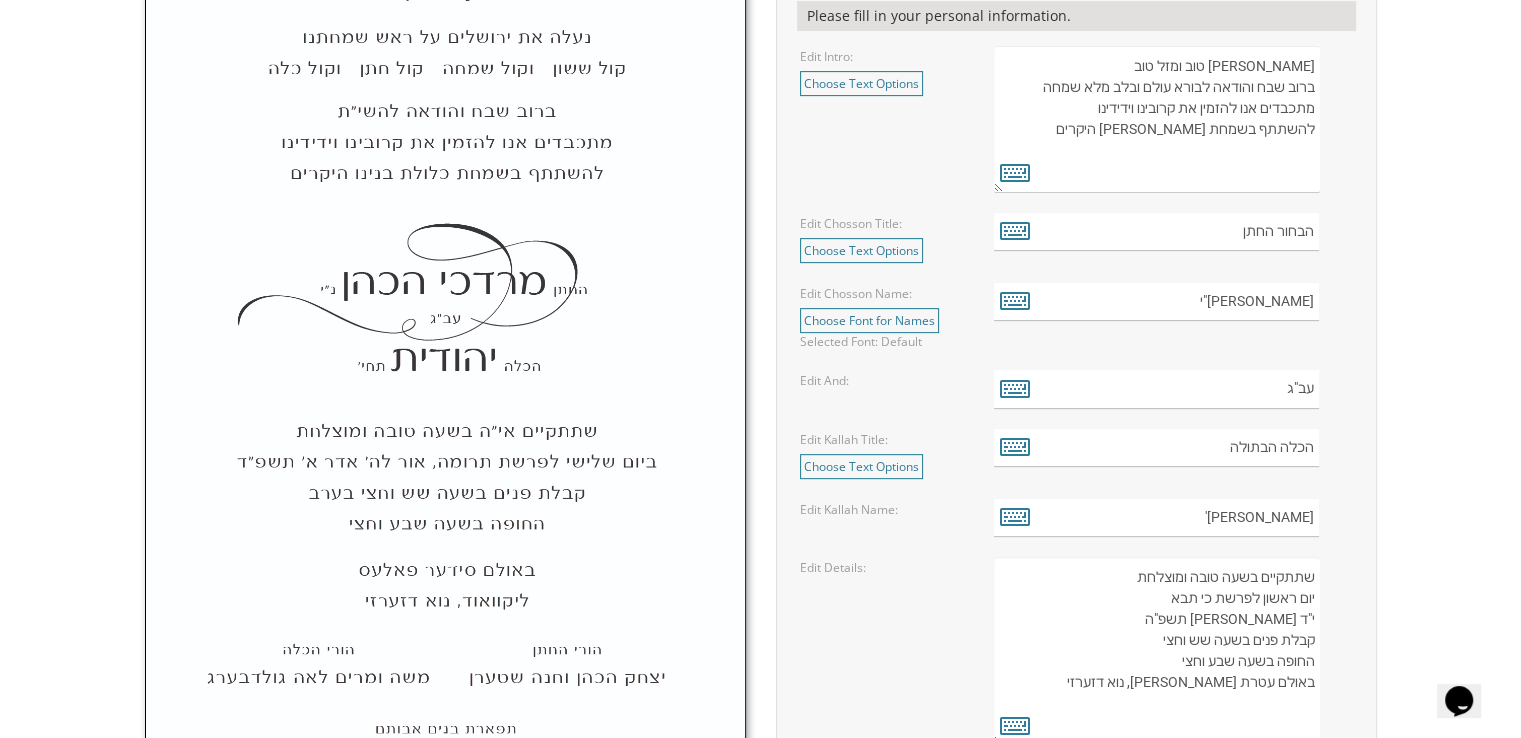 click on "שתתקיים בעהשי"ת בשעה טובה ומוצלחת
יום ראשון לפרשת קדושים
ל' [PERSON_NAME] תשע"ט
קבלת פנים בשעה שש
החופה בשעה שבע
שמחת חתן וכלה בשעה עשר
באולם עטרת [PERSON_NAME], נוא דזערזי" at bounding box center [1156, 651] 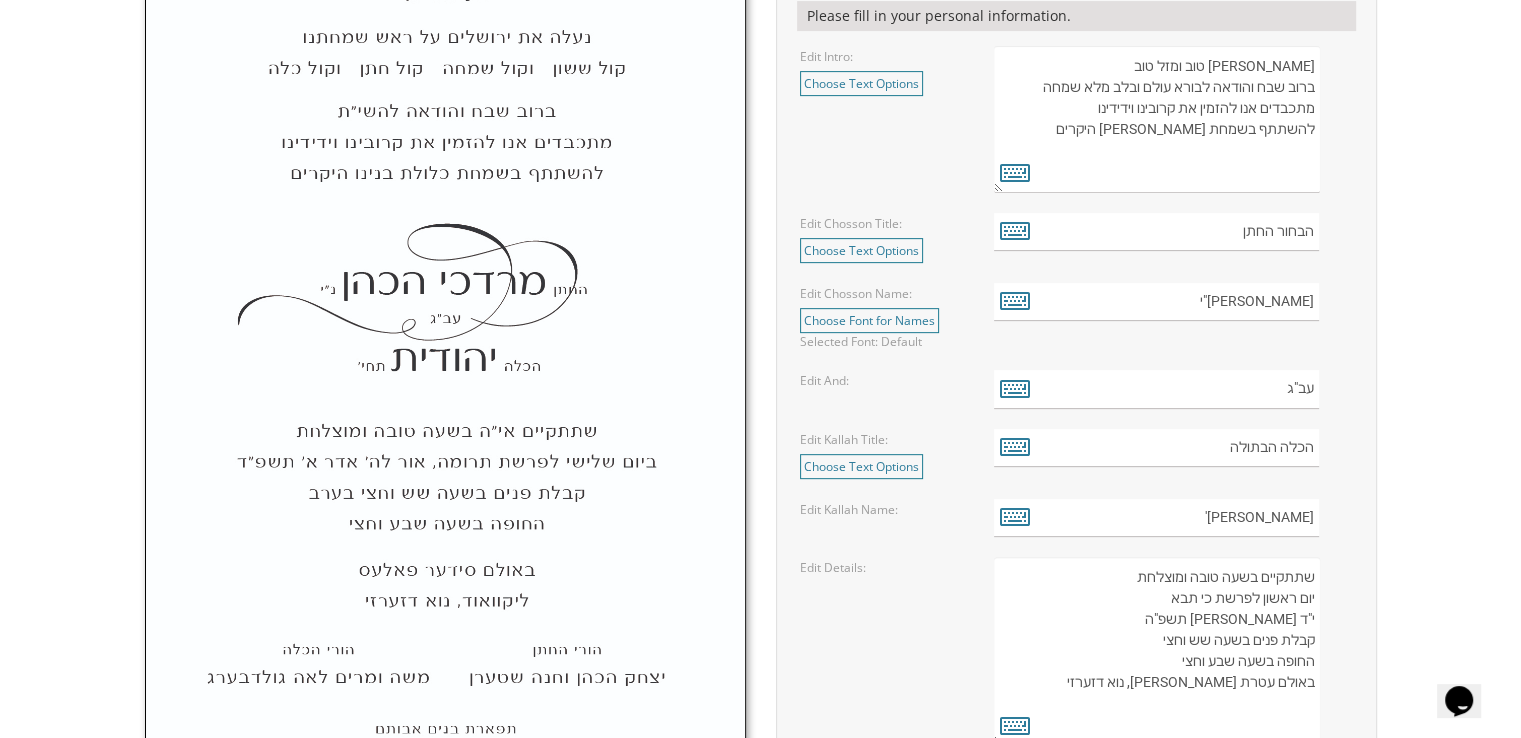 scroll, scrollTop: 1101, scrollLeft: 0, axis: vertical 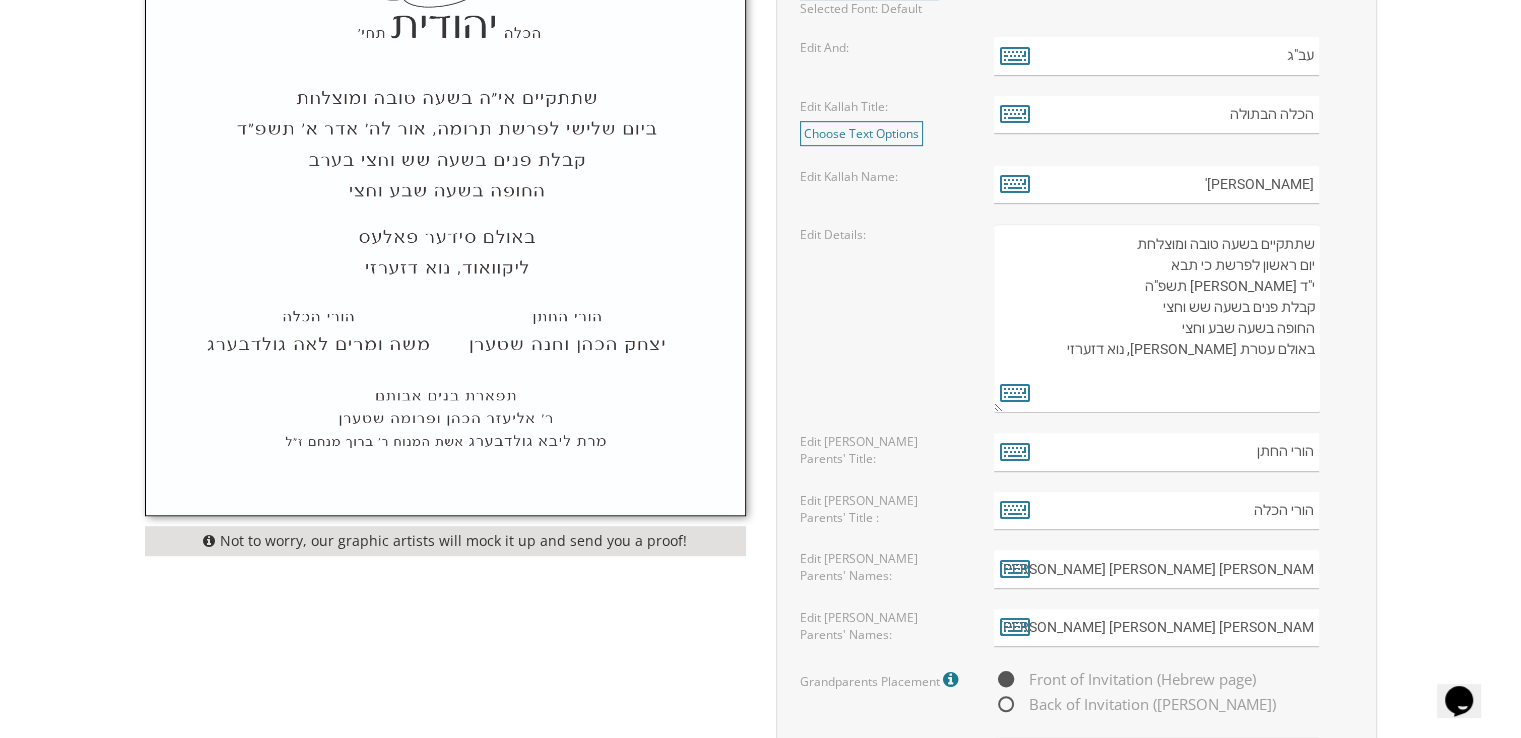 drag, startPoint x: 1348, startPoint y: 438, endPoint x: 1301, endPoint y: 446, distance: 47.67599 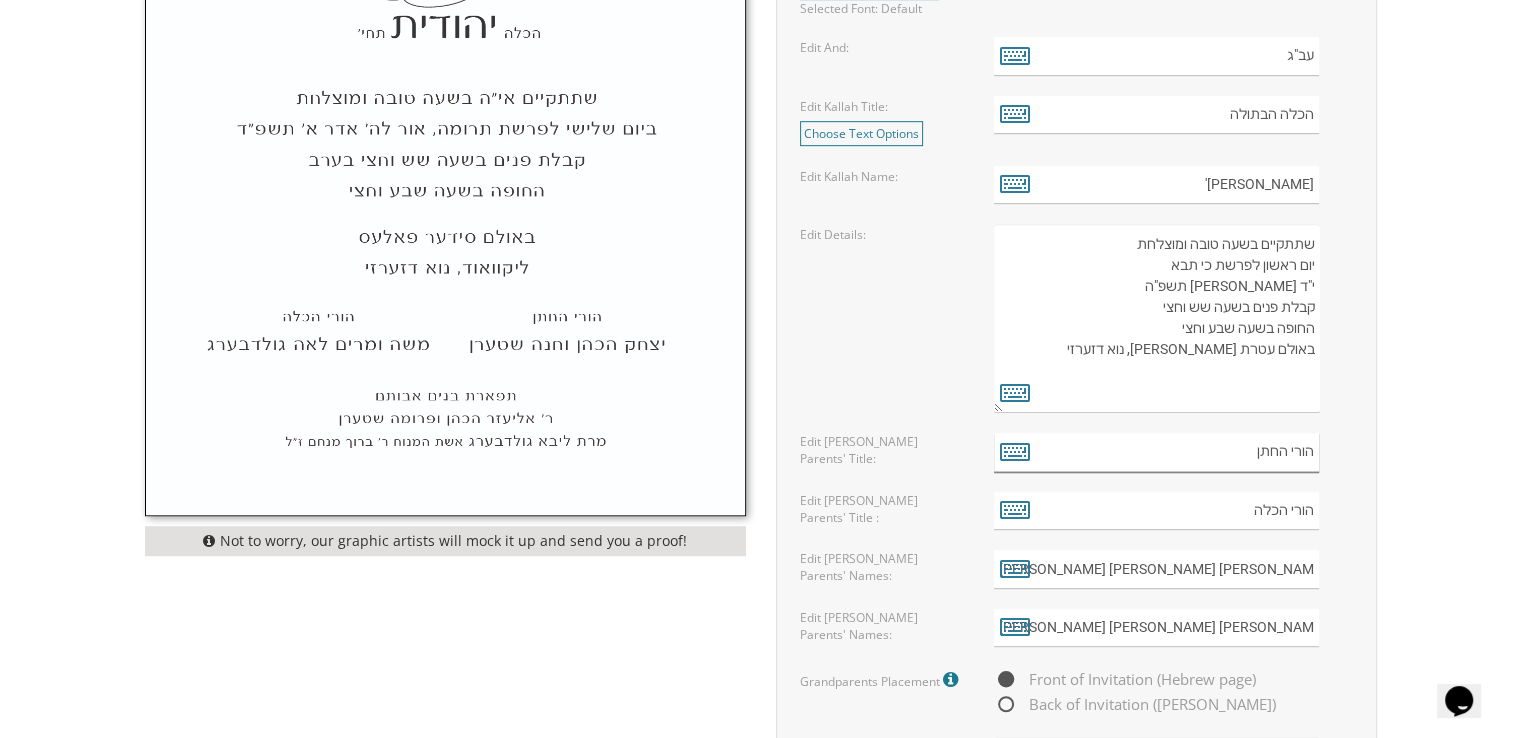 click on "הורי החתן" at bounding box center [1156, 452] 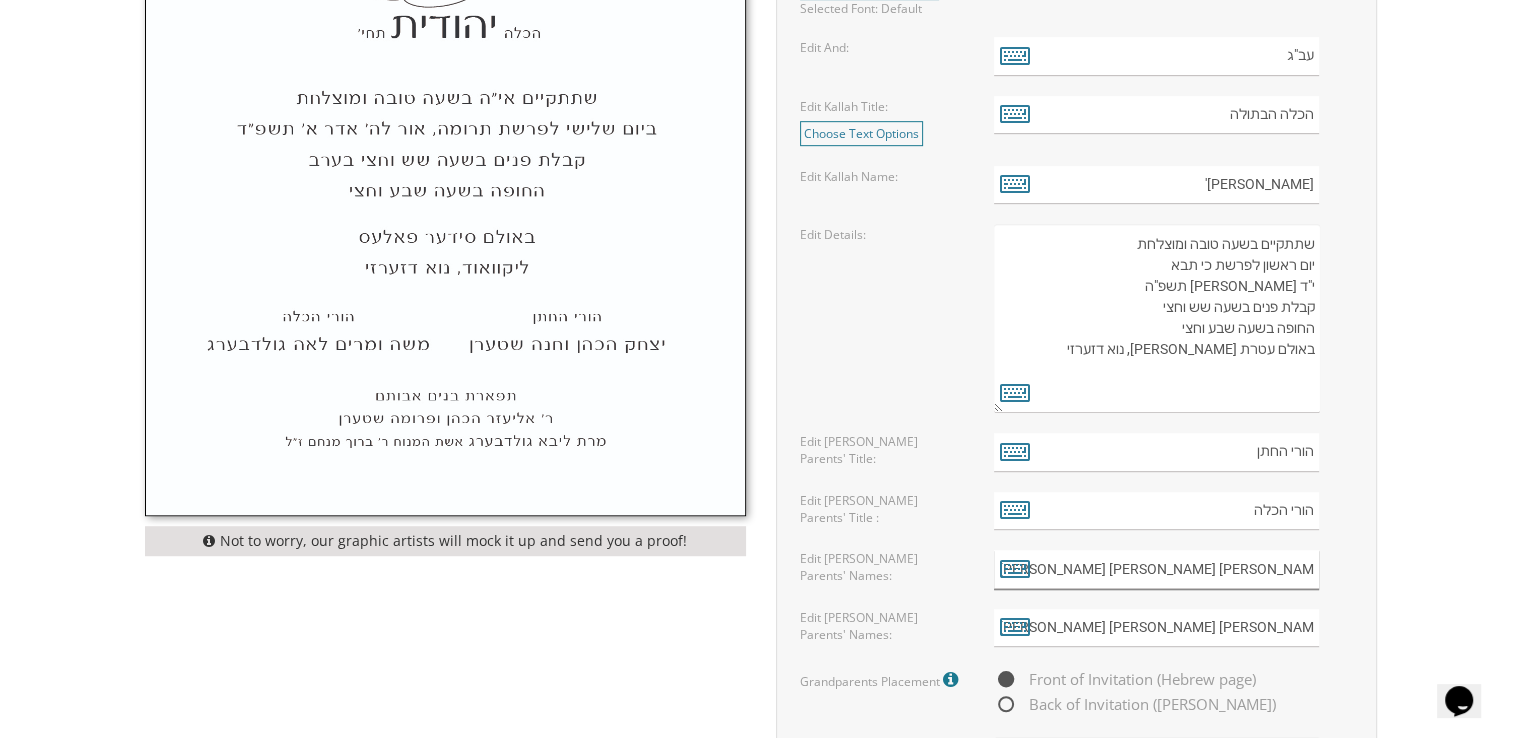 drag, startPoint x: 1132, startPoint y: 562, endPoint x: 1319, endPoint y: 578, distance: 187.68324 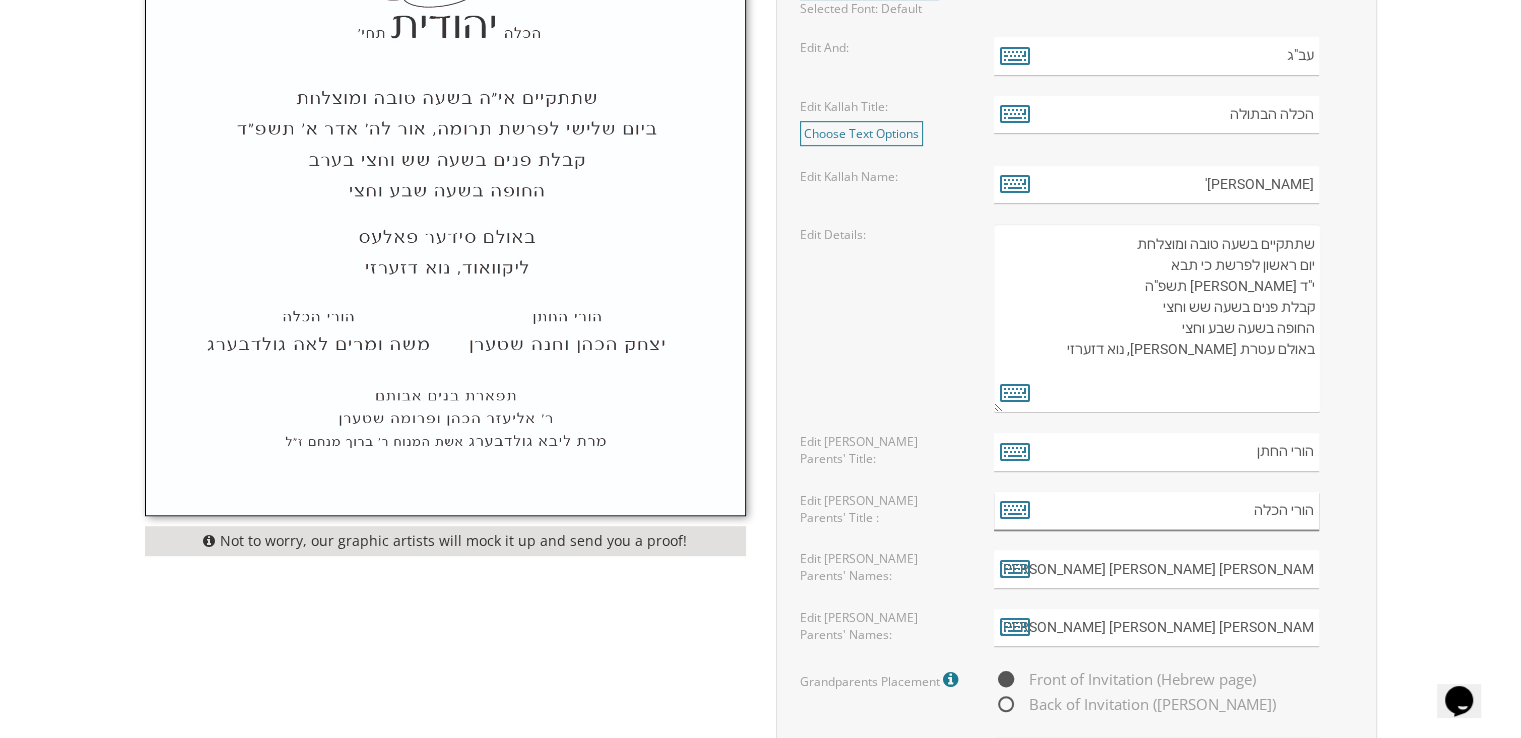 click on "הורי הכלה" at bounding box center [1156, 511] 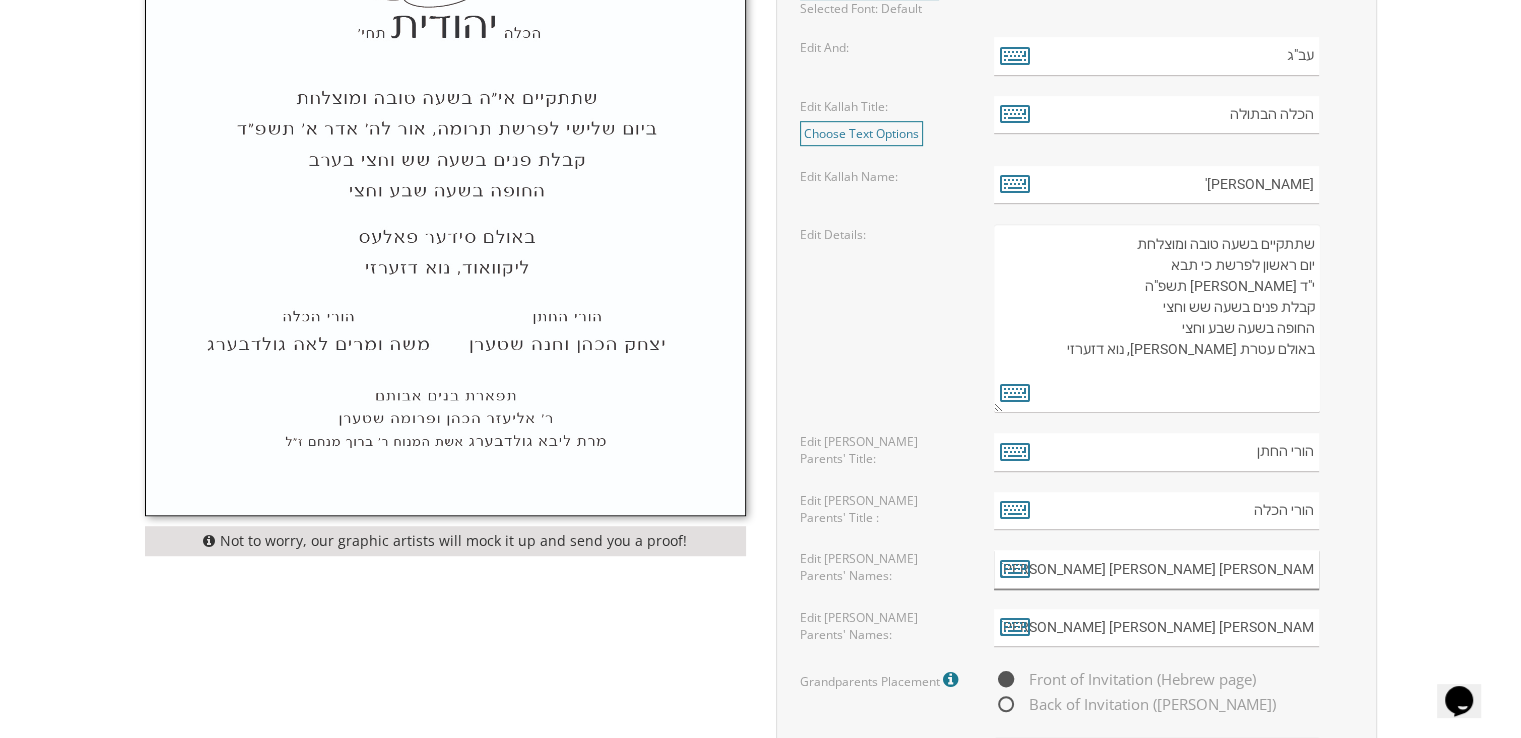 click on "[PERSON_NAME] [PERSON_NAME] [PERSON_NAME]" at bounding box center (1156, 569) 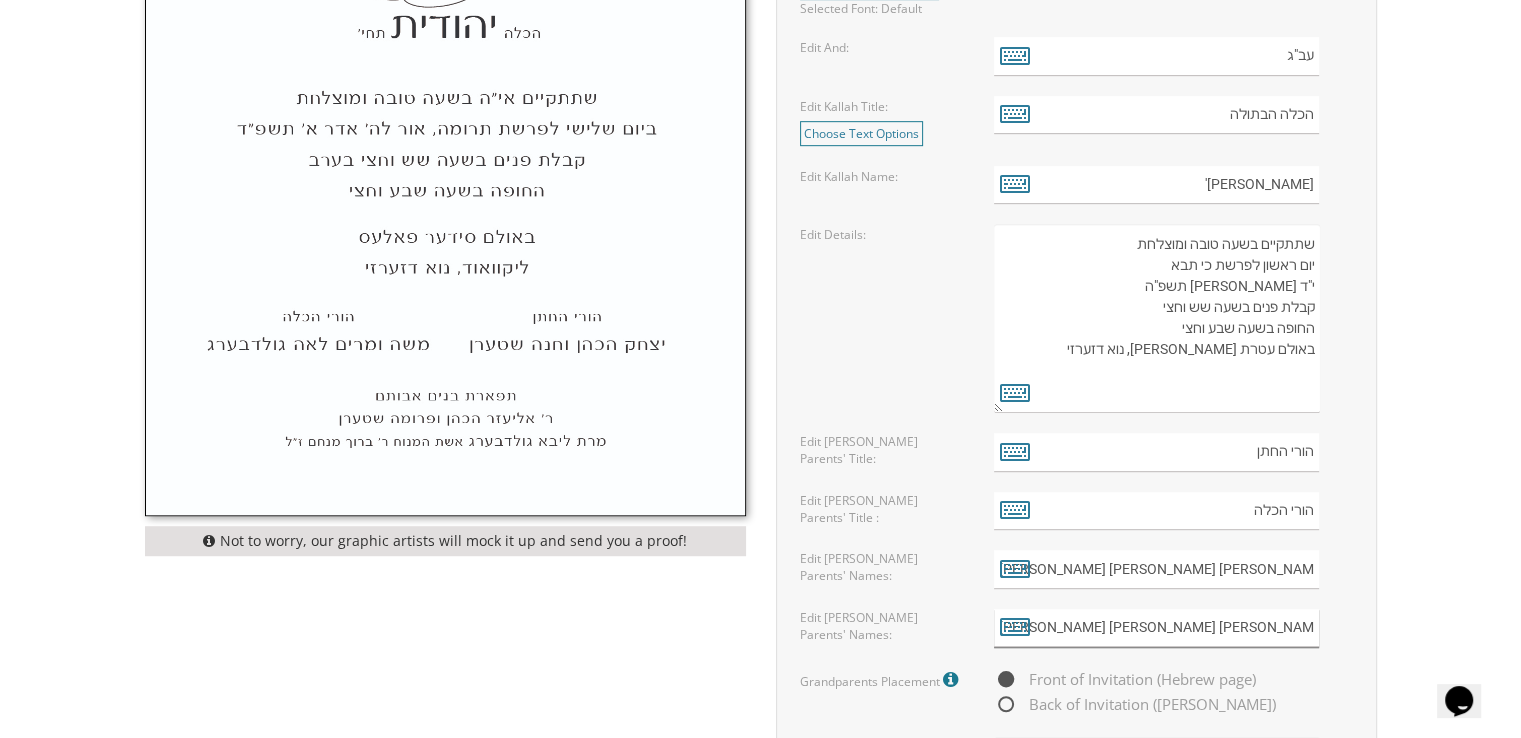 drag, startPoint x: 1141, startPoint y: 628, endPoint x: 1339, endPoint y: 628, distance: 198 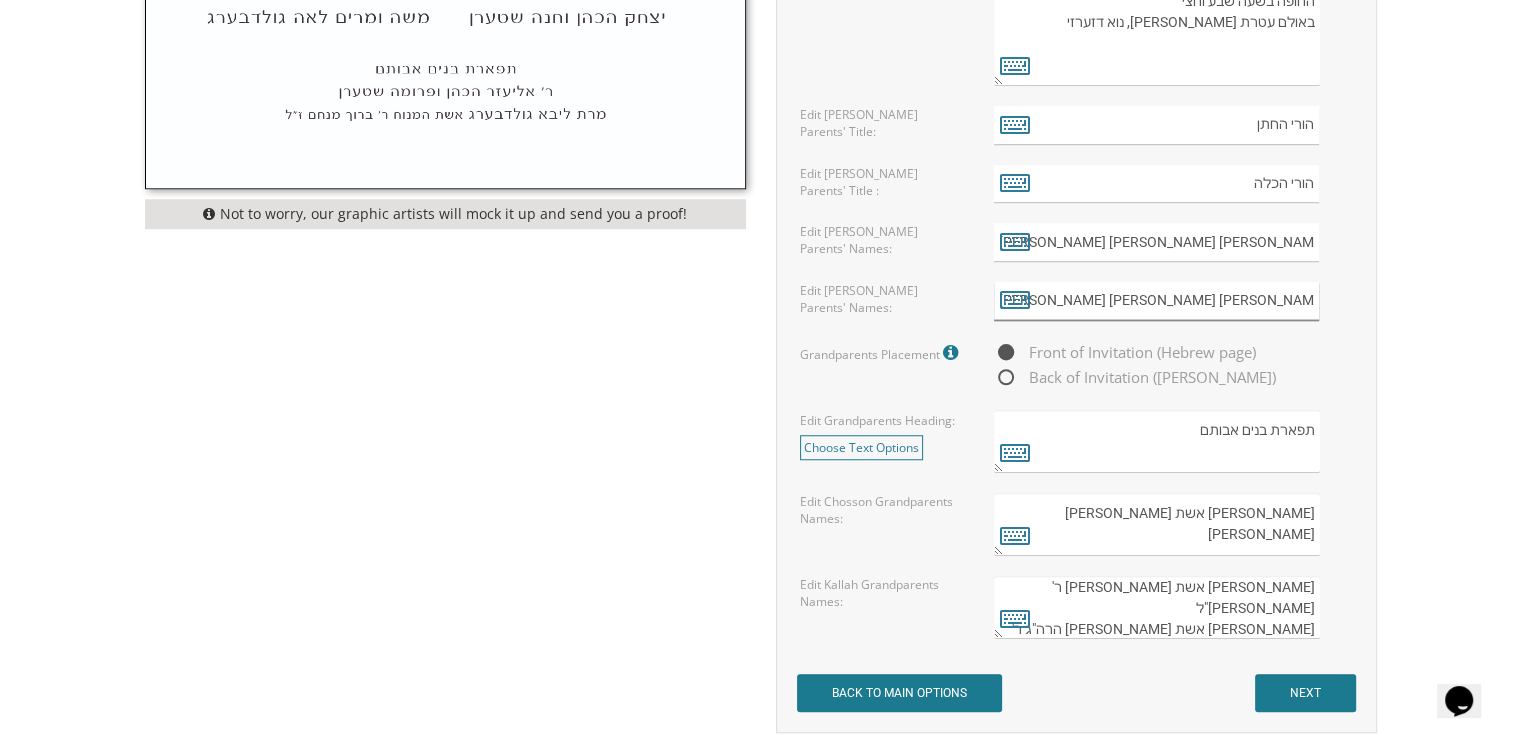 scroll, scrollTop: 1435, scrollLeft: 0, axis: vertical 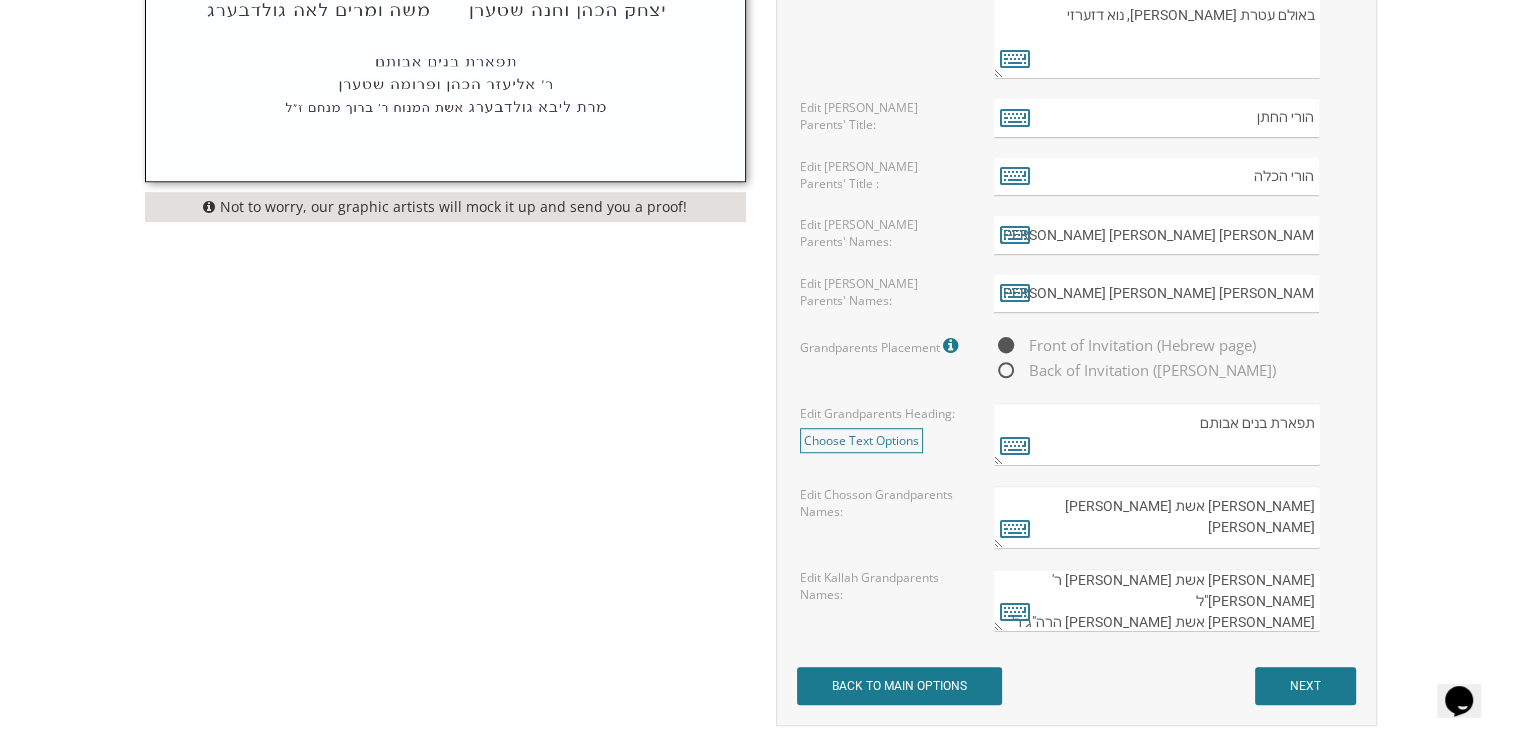 click on "תפארת בנים אבותם" at bounding box center [1156, 434] 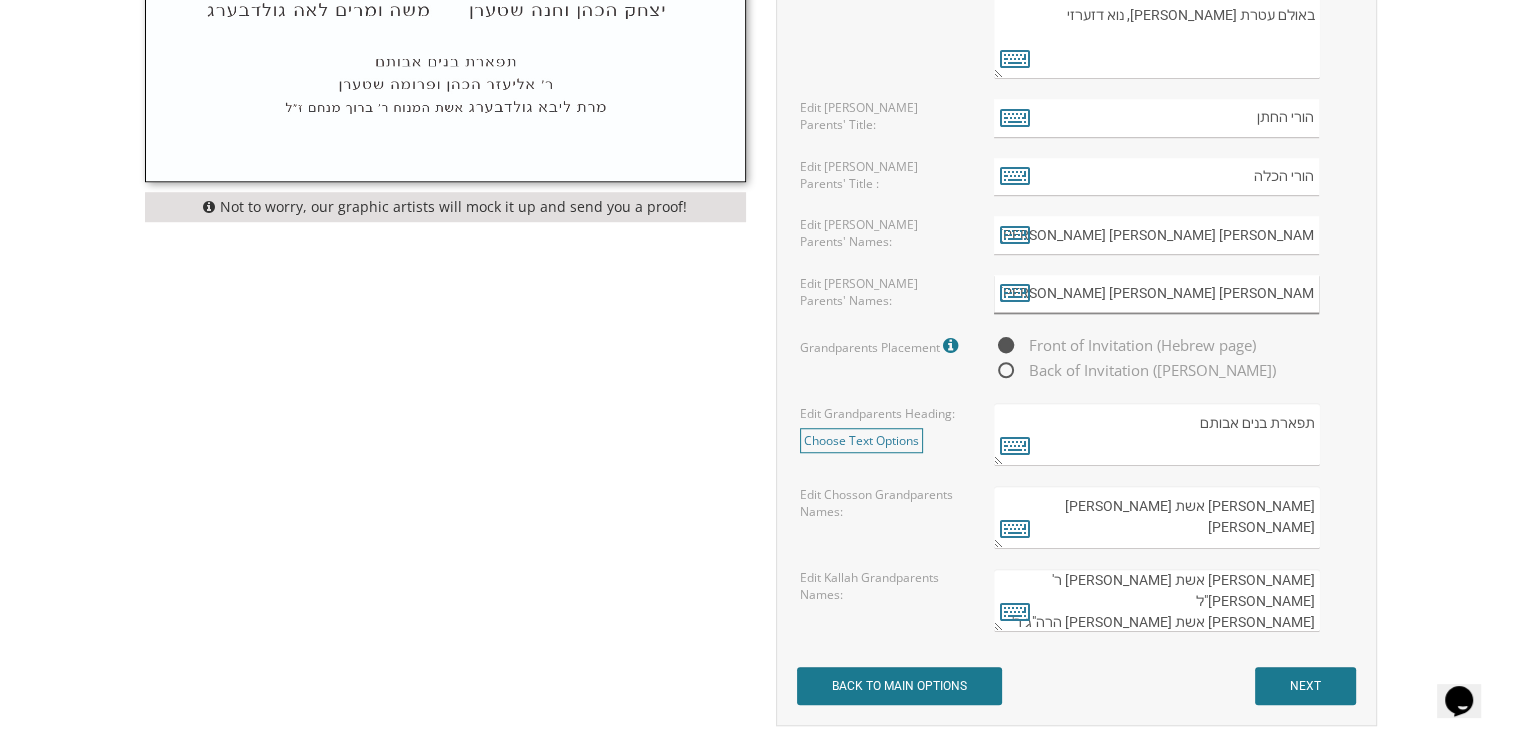 click on "[PERSON_NAME] [PERSON_NAME] [PERSON_NAME]" at bounding box center [1156, 294] 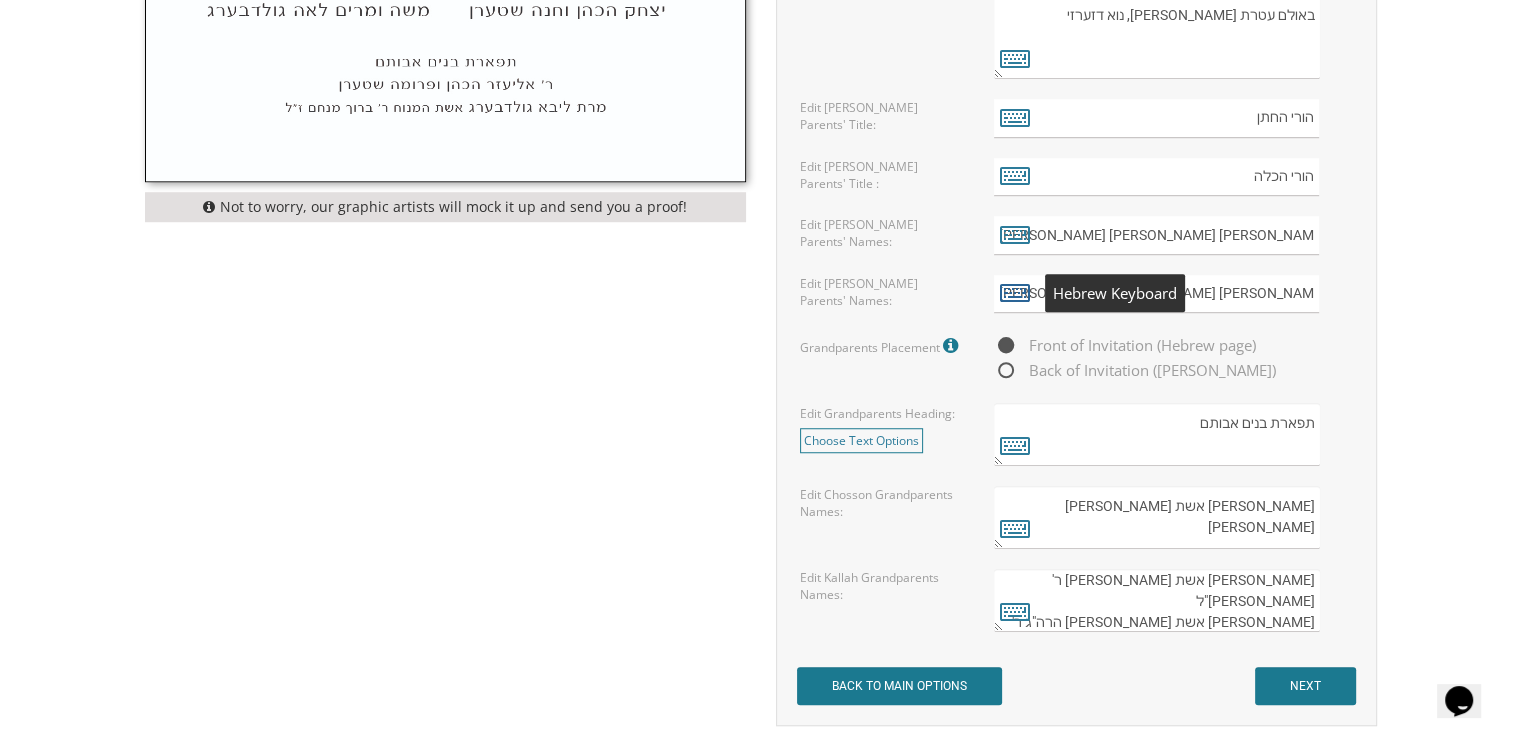 click at bounding box center [1015, 292] 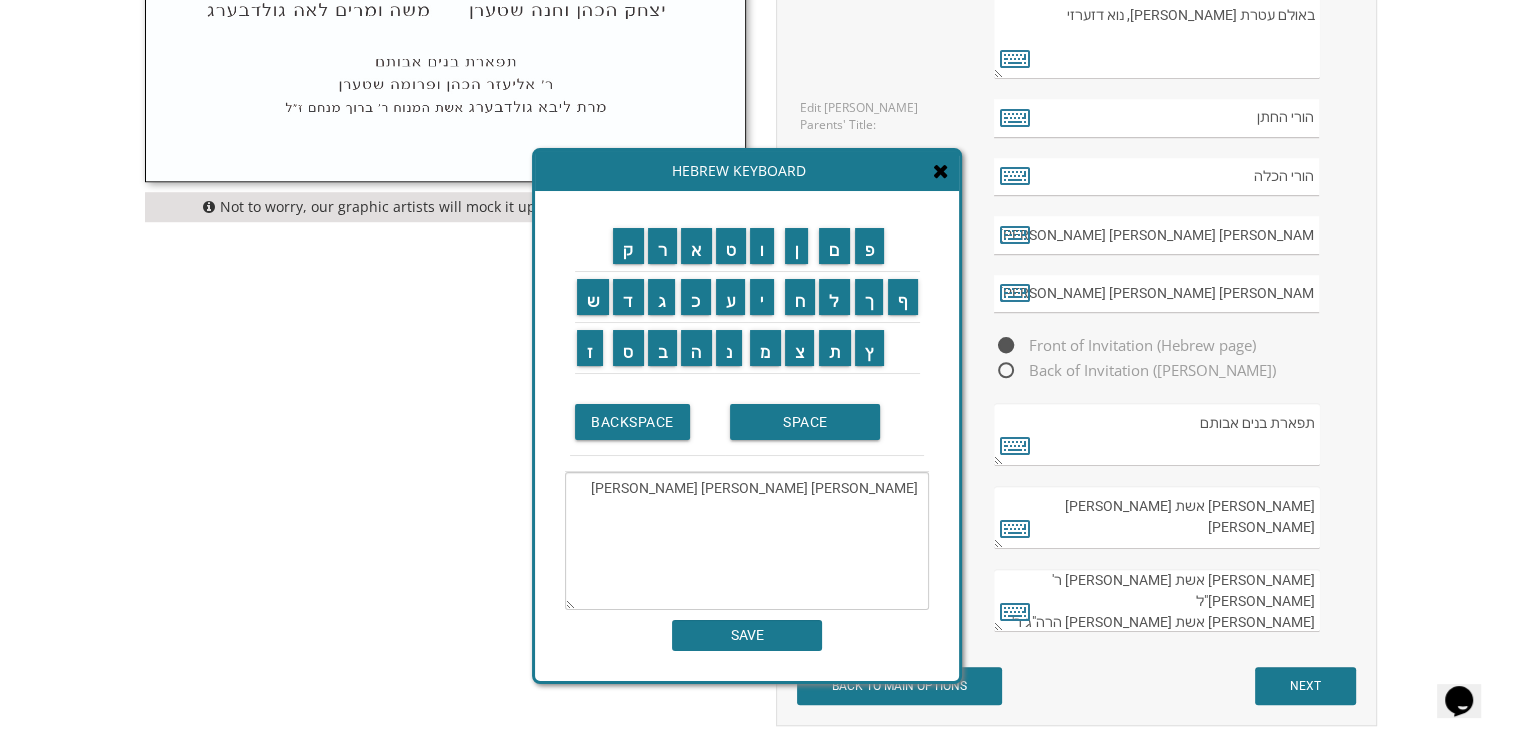 click on "[PERSON_NAME] [PERSON_NAME] [PERSON_NAME]" at bounding box center (747, 541) 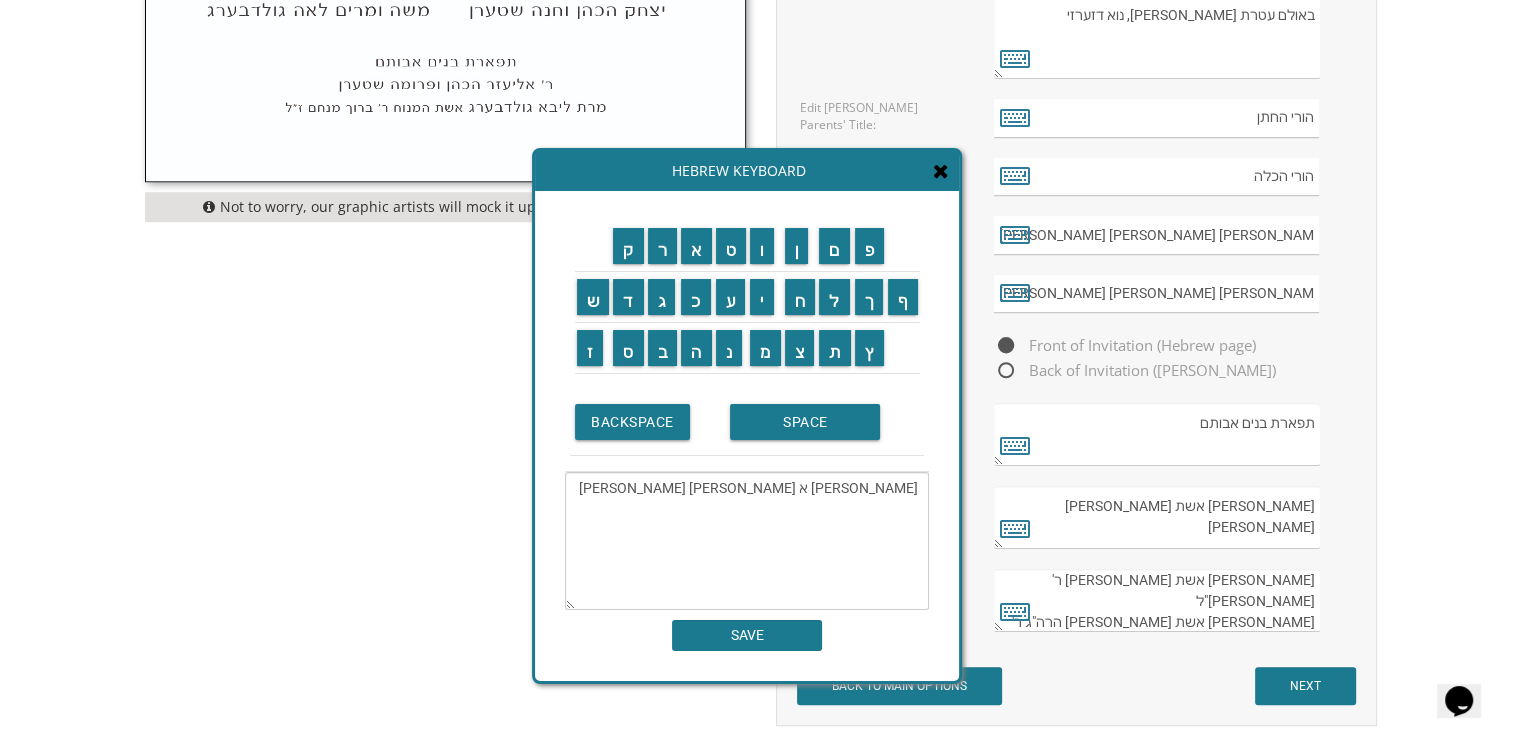 click on "[PERSON_NAME] א [PERSON_NAME] [PERSON_NAME]" at bounding box center (747, 541) 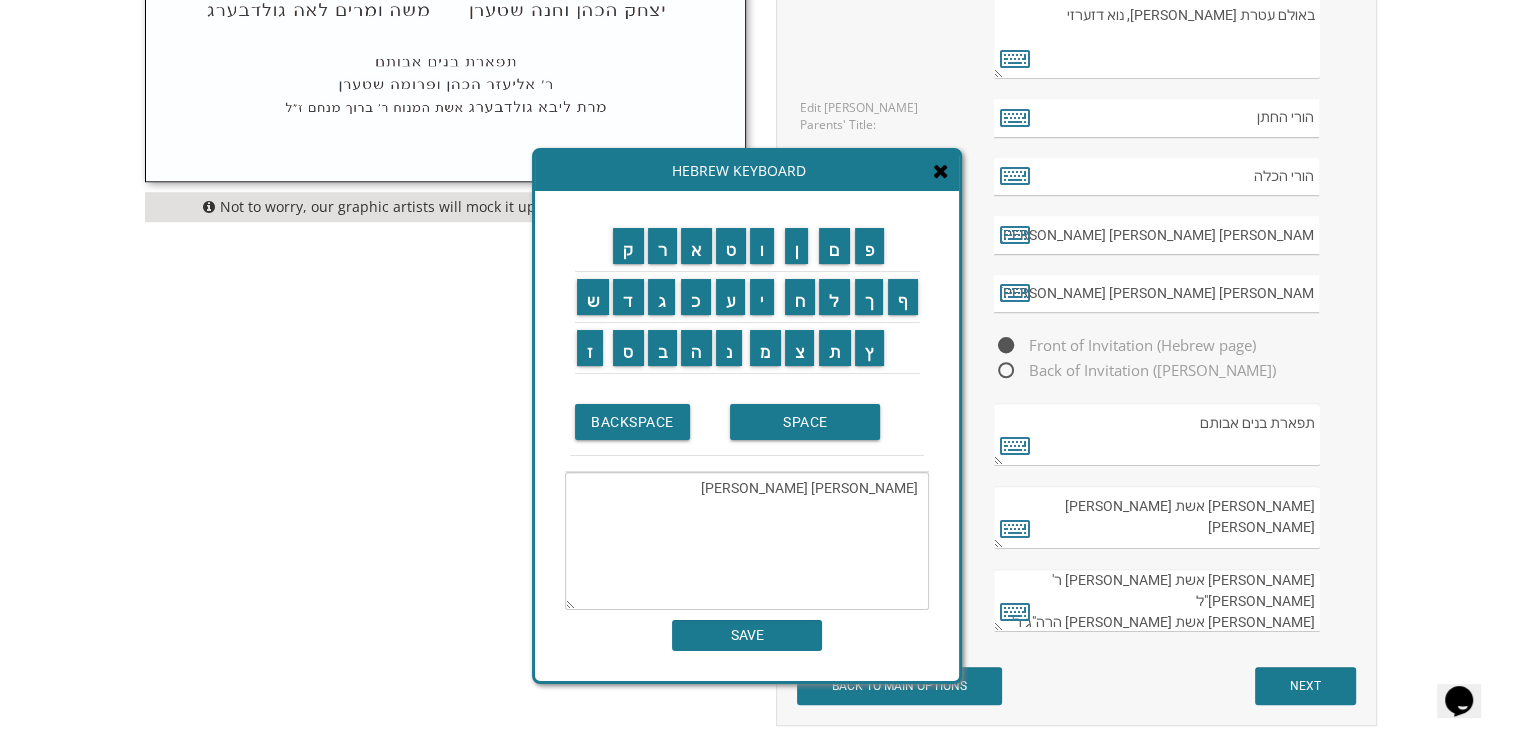 click on "[PERSON_NAME] [PERSON_NAME]" at bounding box center (747, 541) 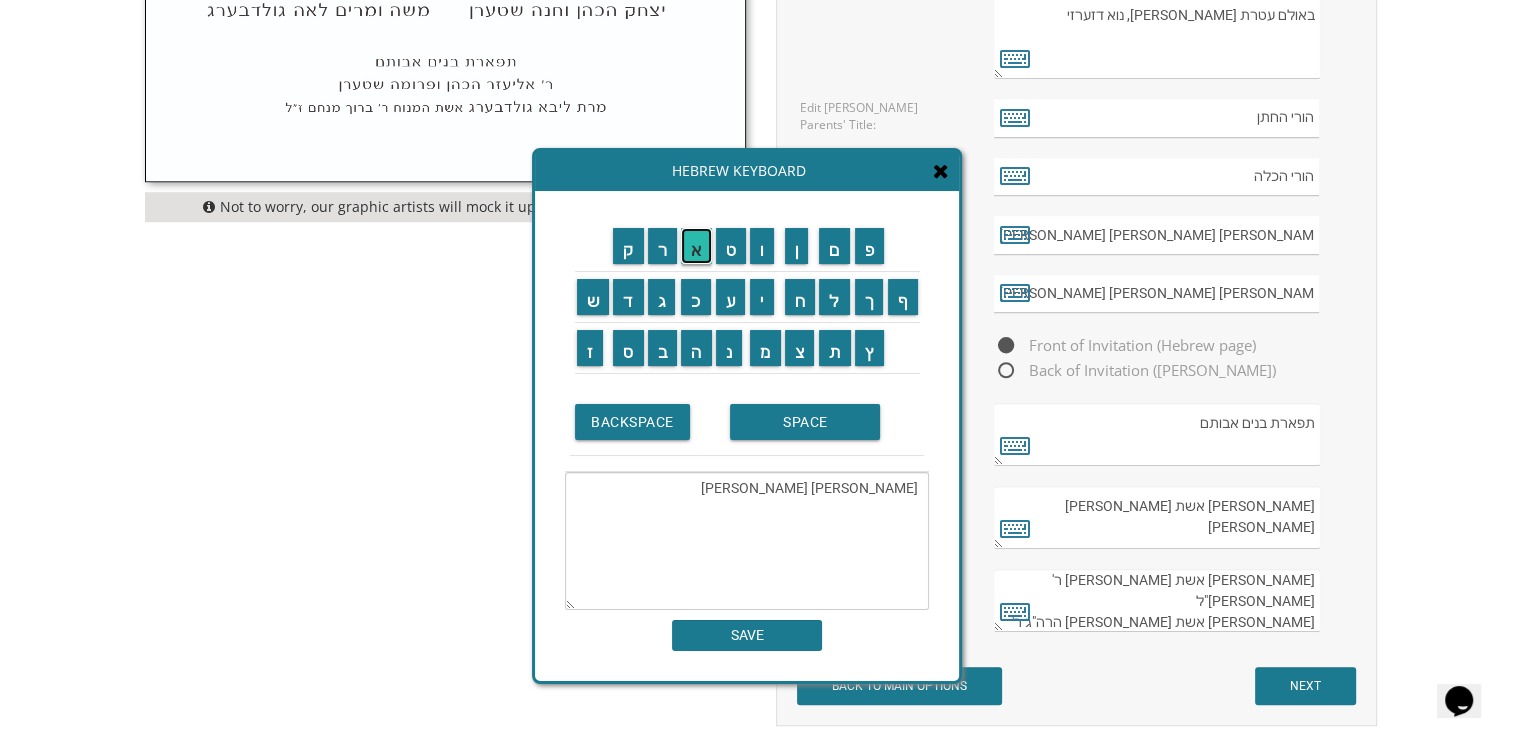 click on "א" at bounding box center (696, 246) 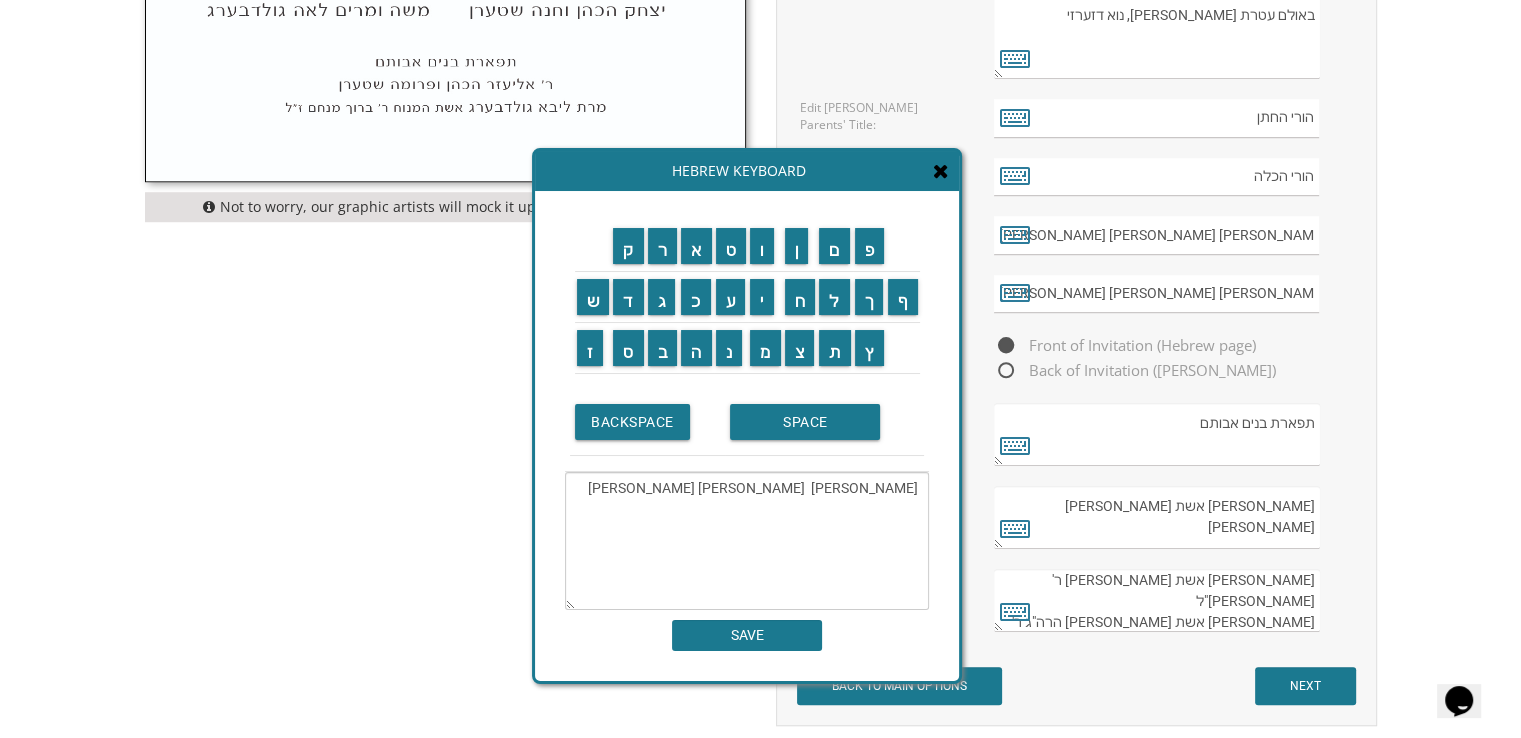 click on "[PERSON_NAME]  [PERSON_NAME] [PERSON_NAME]" at bounding box center [747, 541] 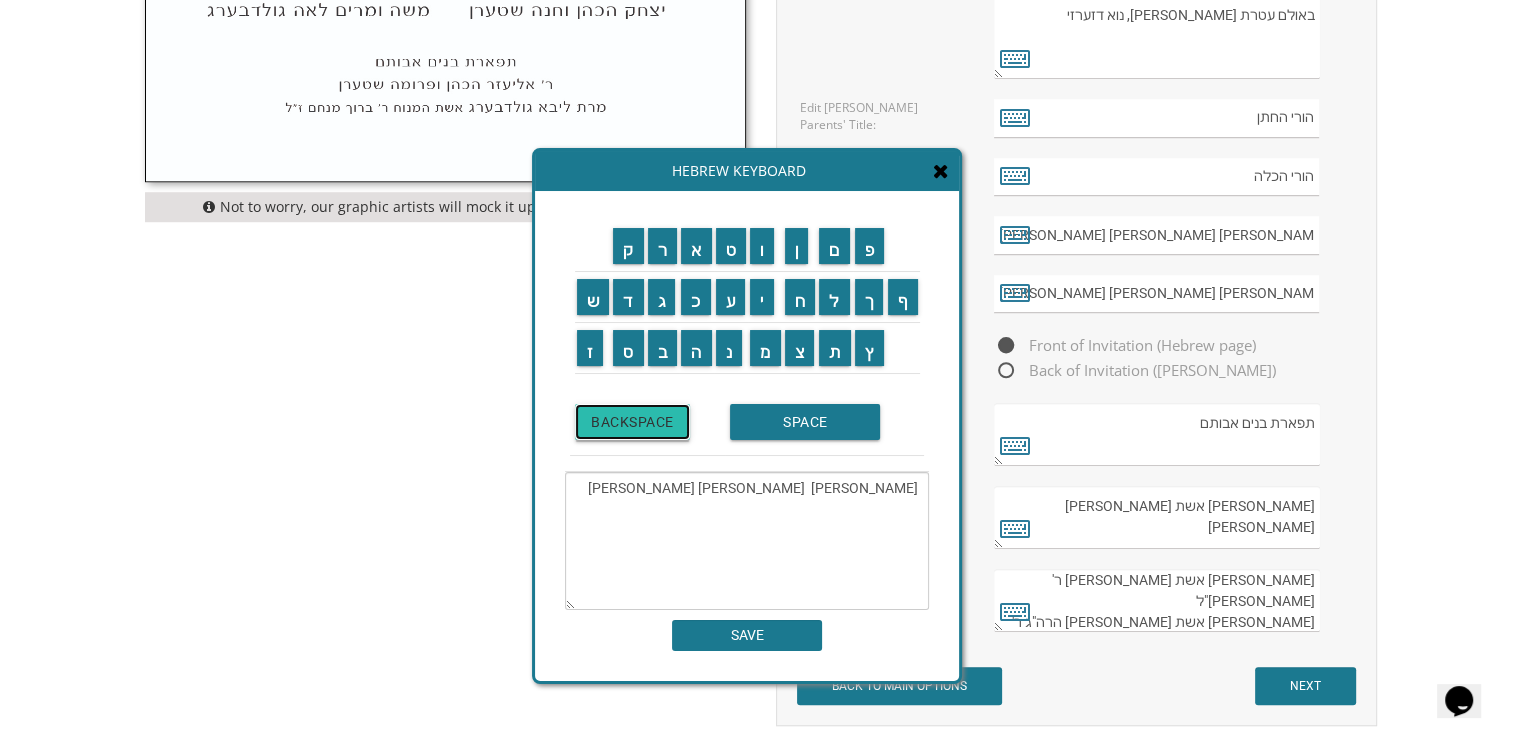 click on "BACKSPACE" at bounding box center (632, 422) 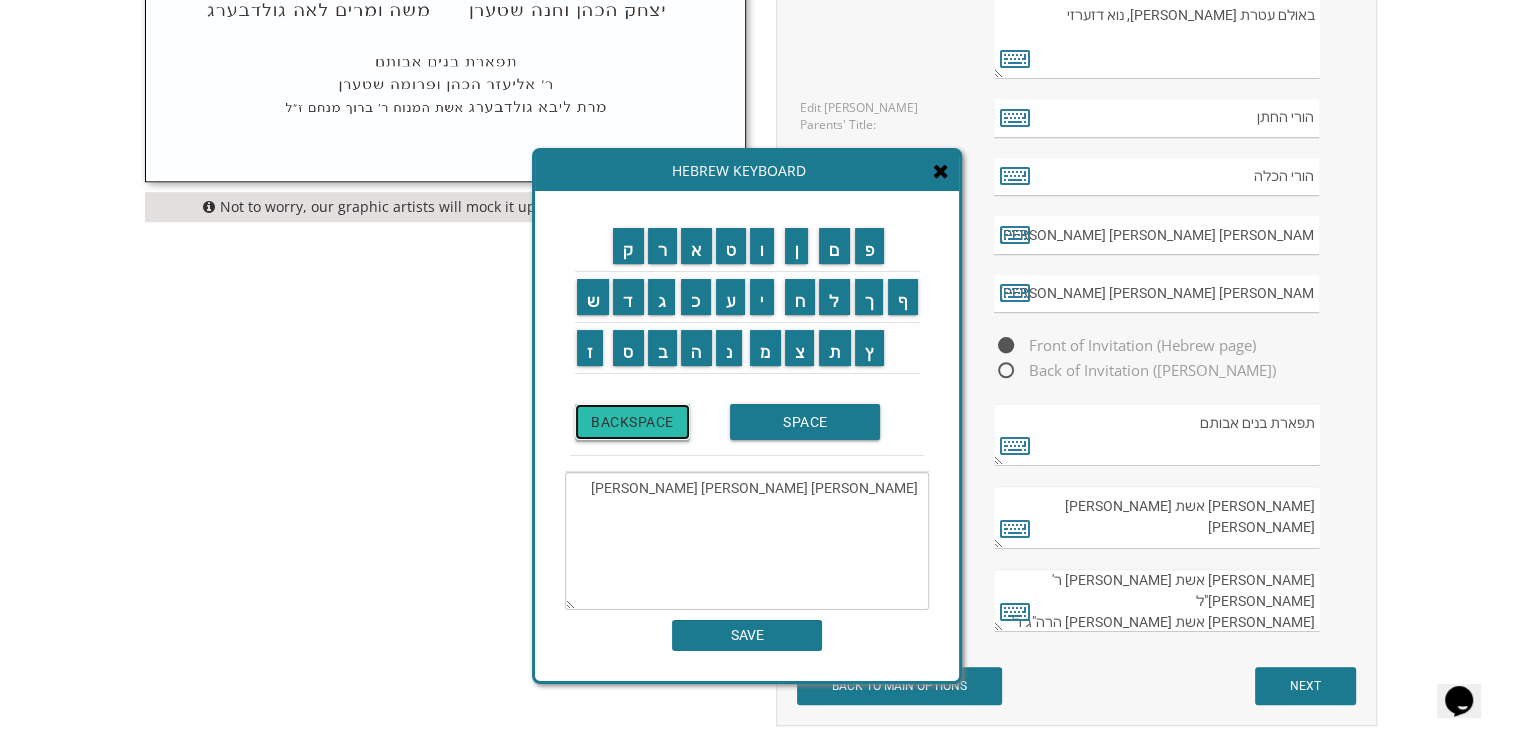 click on "BACKSPACE" at bounding box center (632, 422) 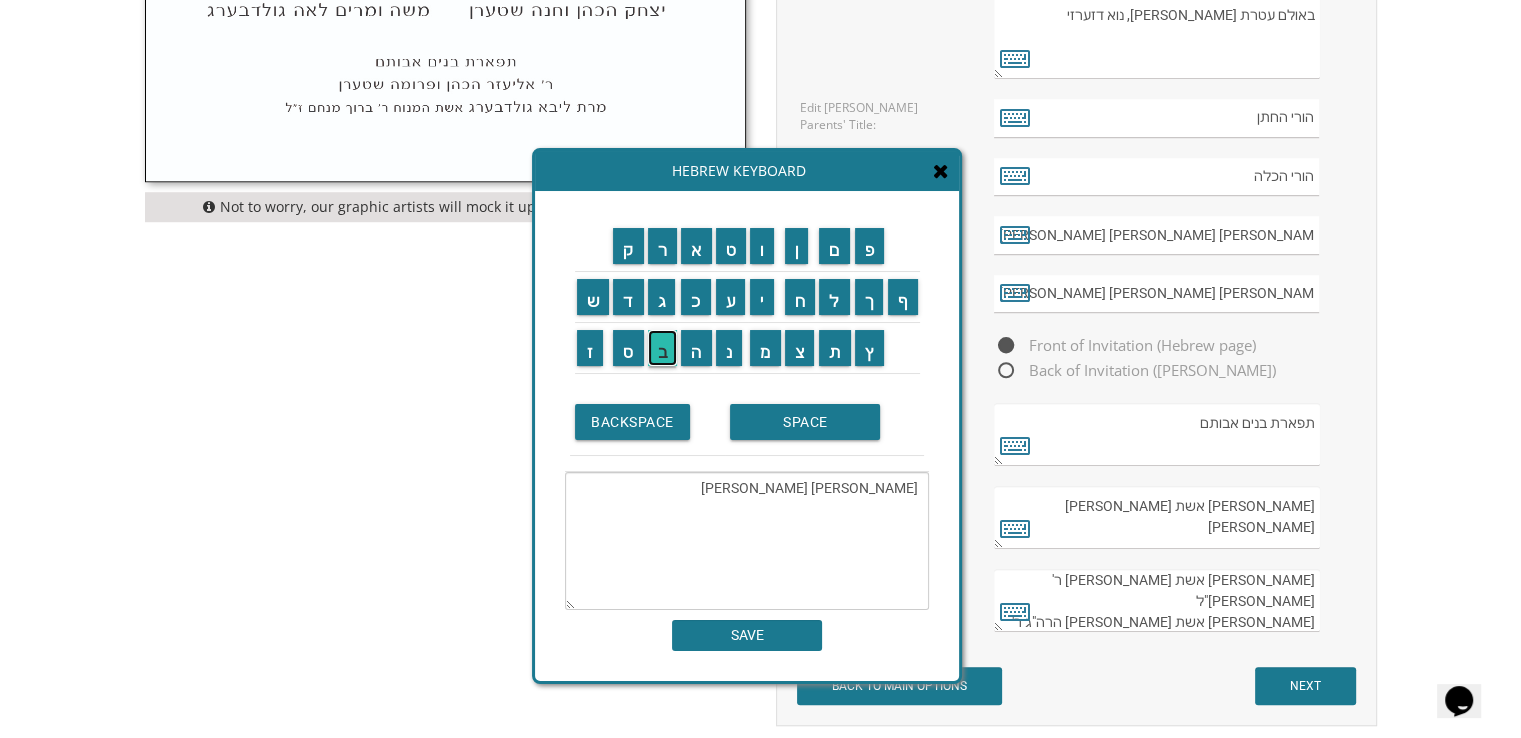 click on "ב" at bounding box center (663, 348) 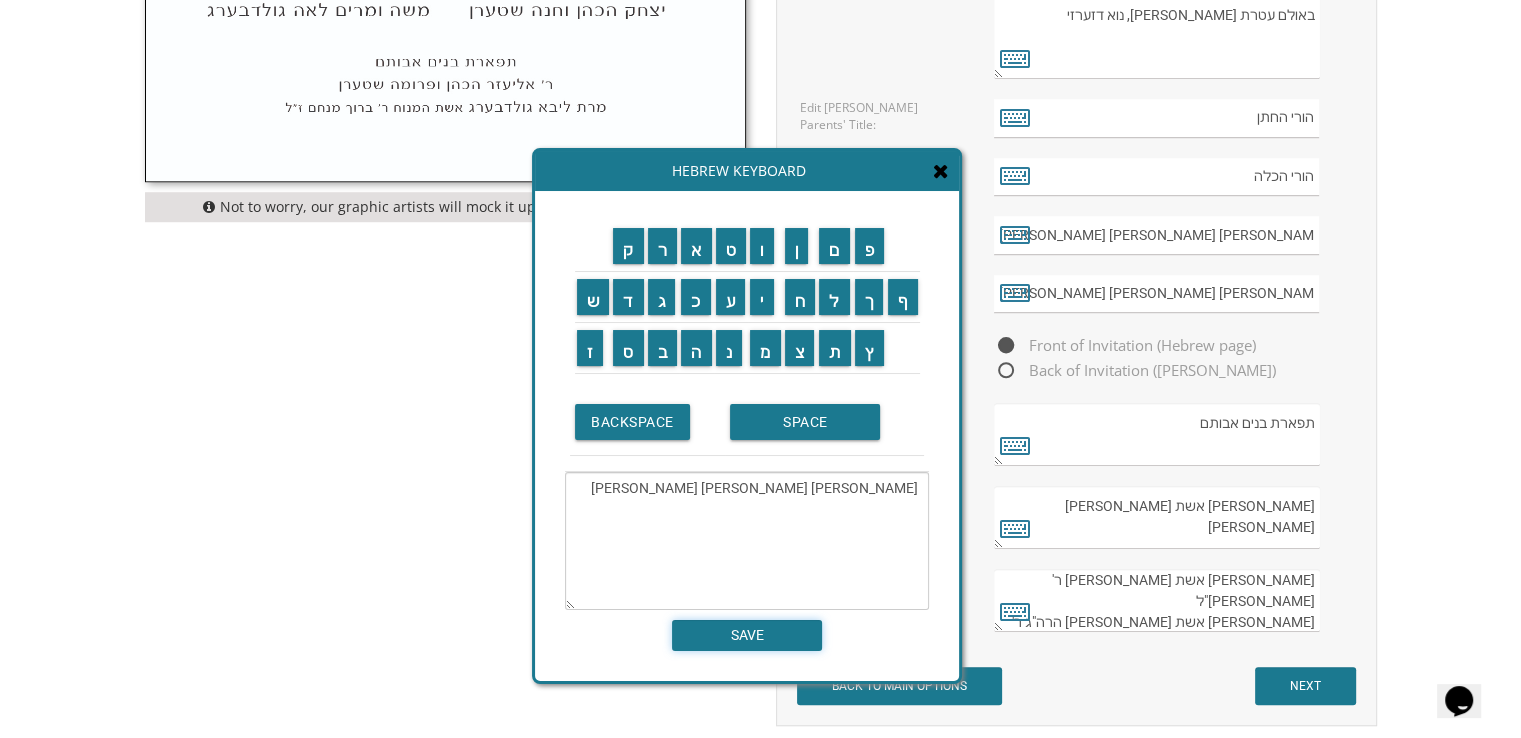 click on "SAVE" at bounding box center (747, 635) 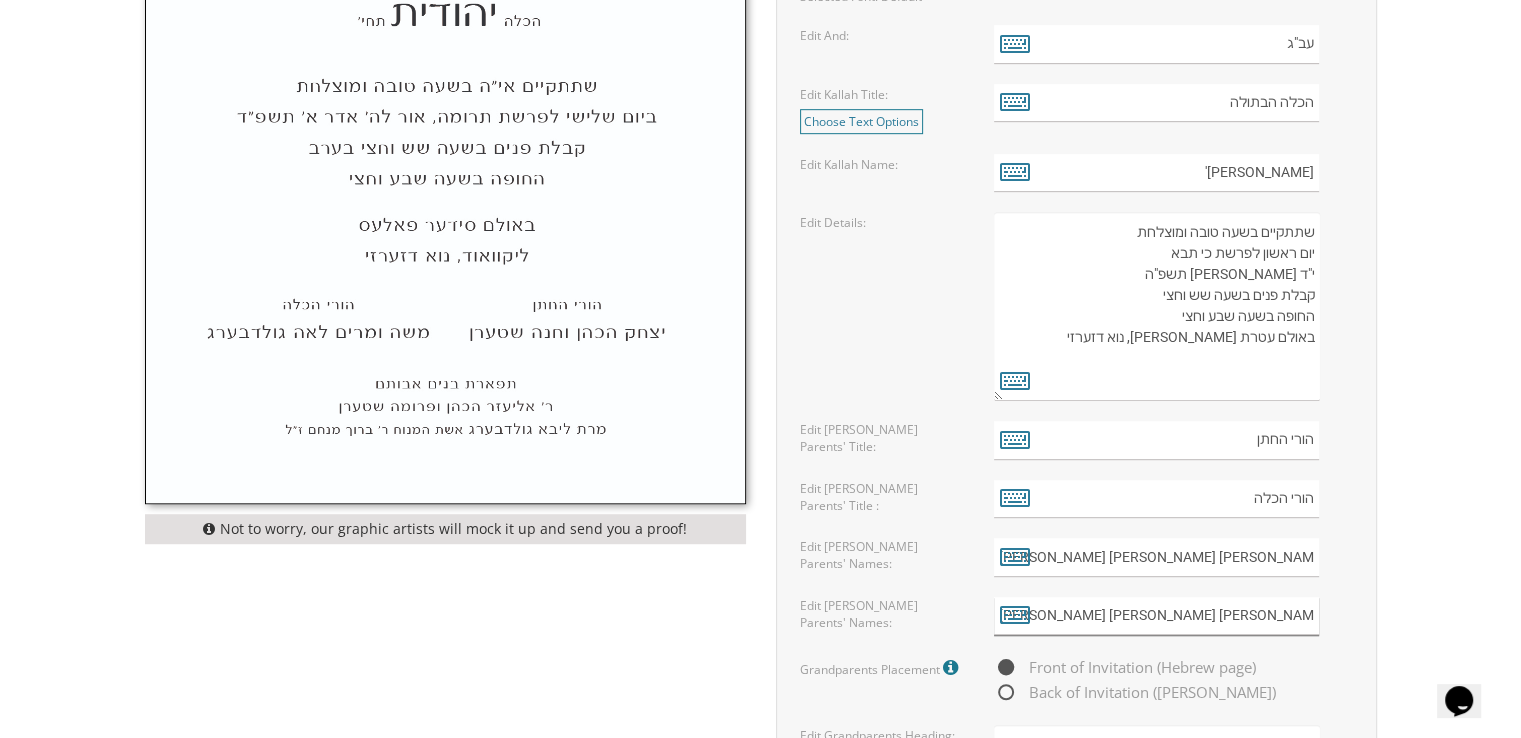 scroll, scrollTop: 1101, scrollLeft: 0, axis: vertical 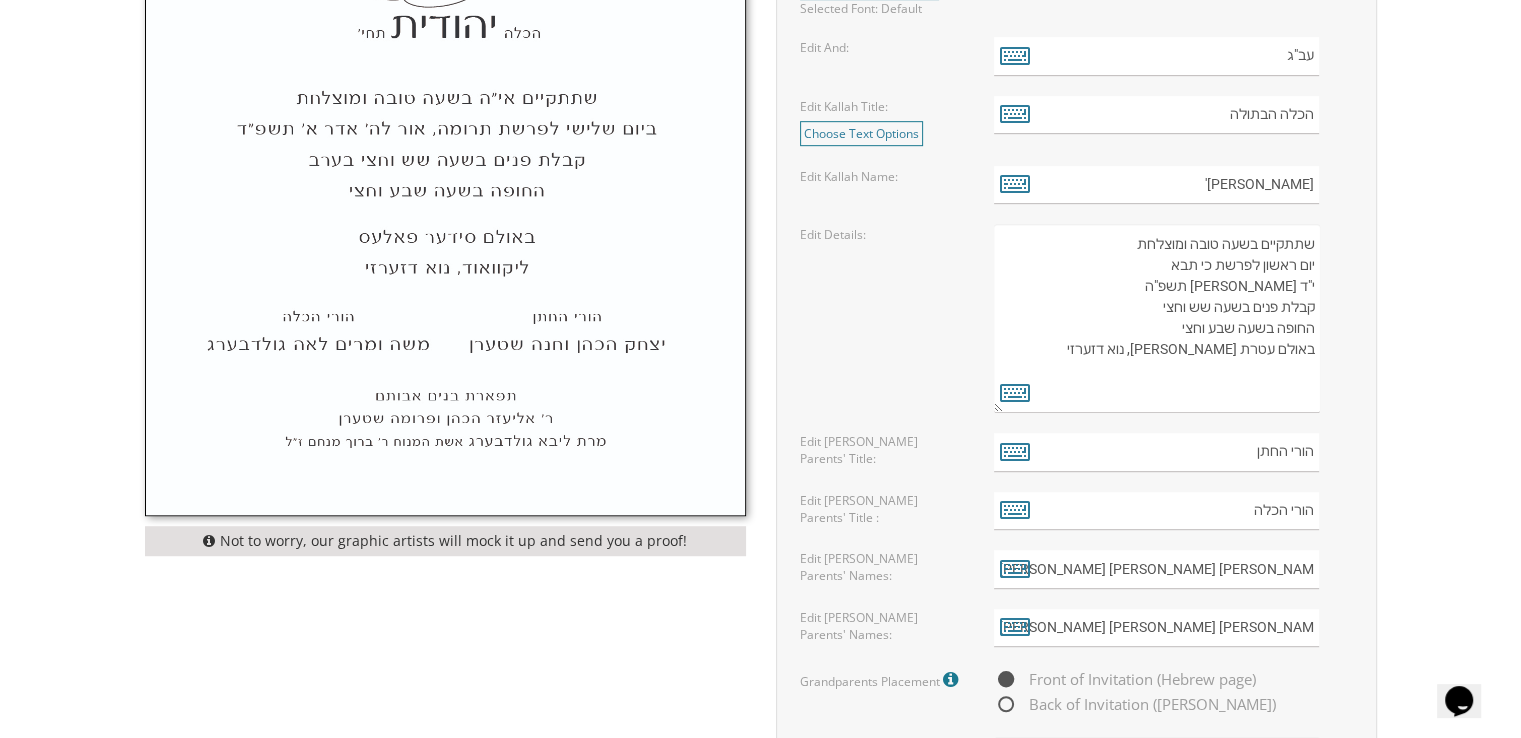 click on "שתתקיים בעהשי"ת בשעה טובה ומוצלחת
יום ראשון לפרשת קדושים
ל' [PERSON_NAME] תשע"ט
קבלת פנים בשעה שש
החופה בשעה שבע
שמחת חתן וכלה בשעה עשר
באולם עטרת [PERSON_NAME], נוא דזערזי" at bounding box center [1156, 318] 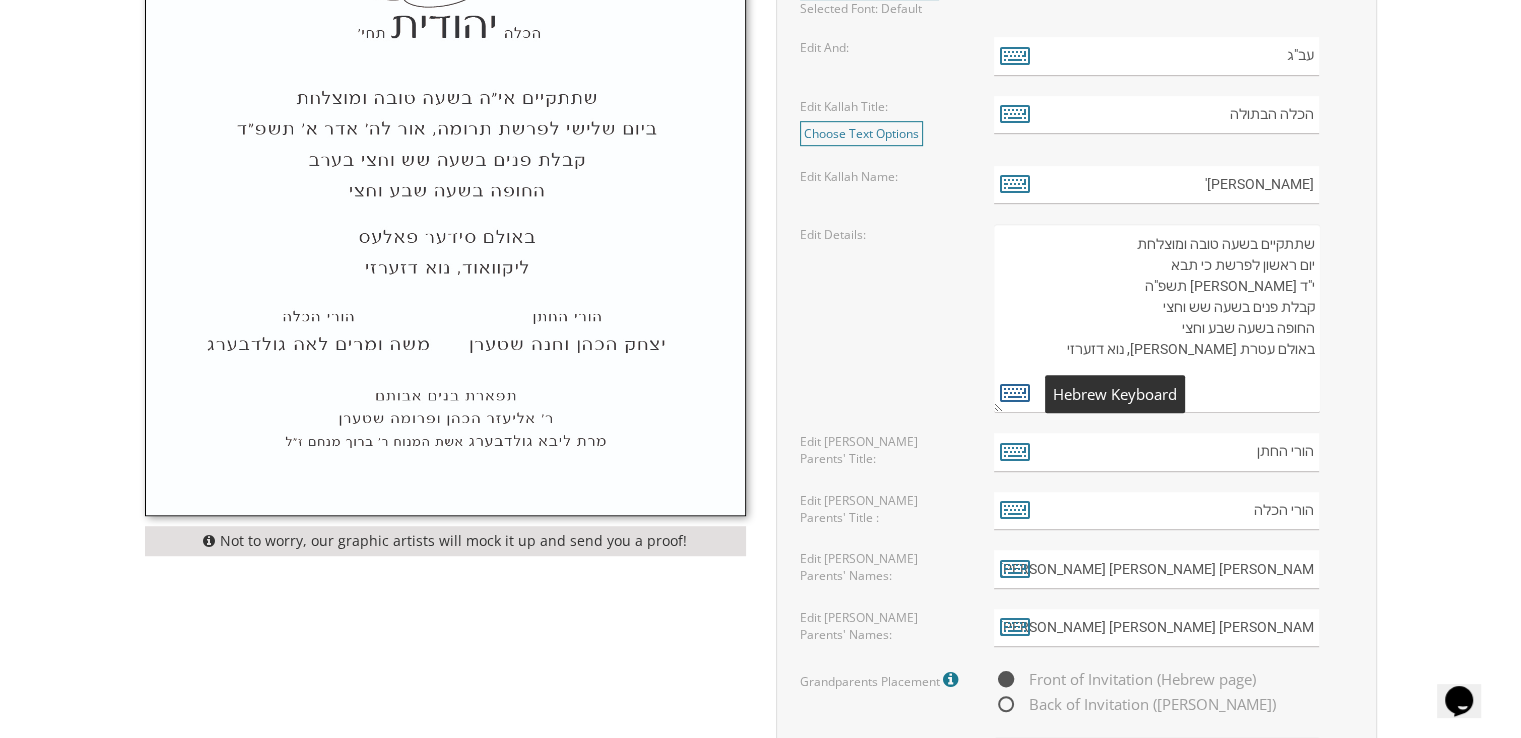 click at bounding box center [1015, 392] 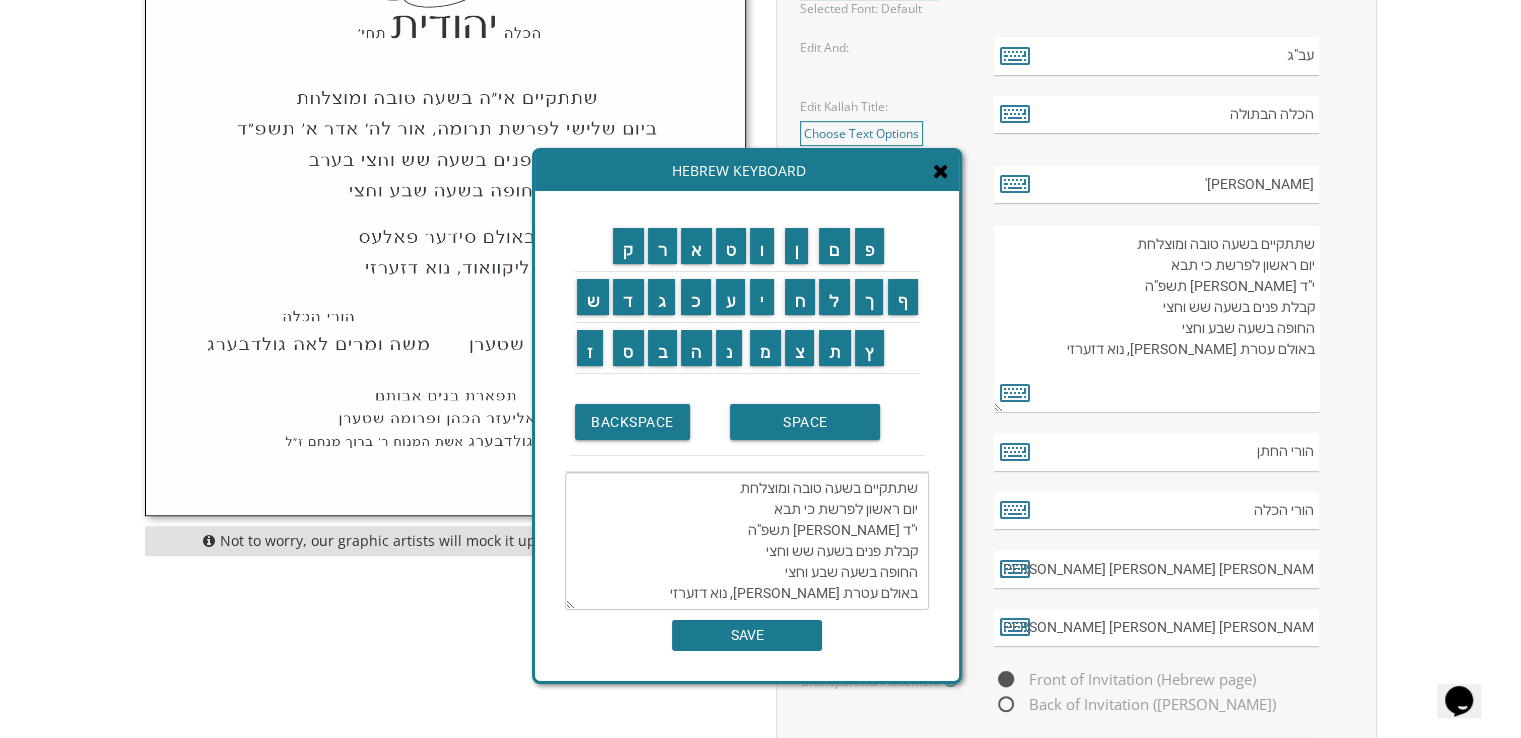 click on "שתתקיים בשעה טובה ומוצלחת
יום ראשון לפרשת כי תבא
י"ד [PERSON_NAME] תשפ"ה
קבלת פנים בשעה שש וחצי
החופה בשעה שבע וחצי
באולם עטרת [PERSON_NAME], נוא דזערזי" at bounding box center [747, 541] 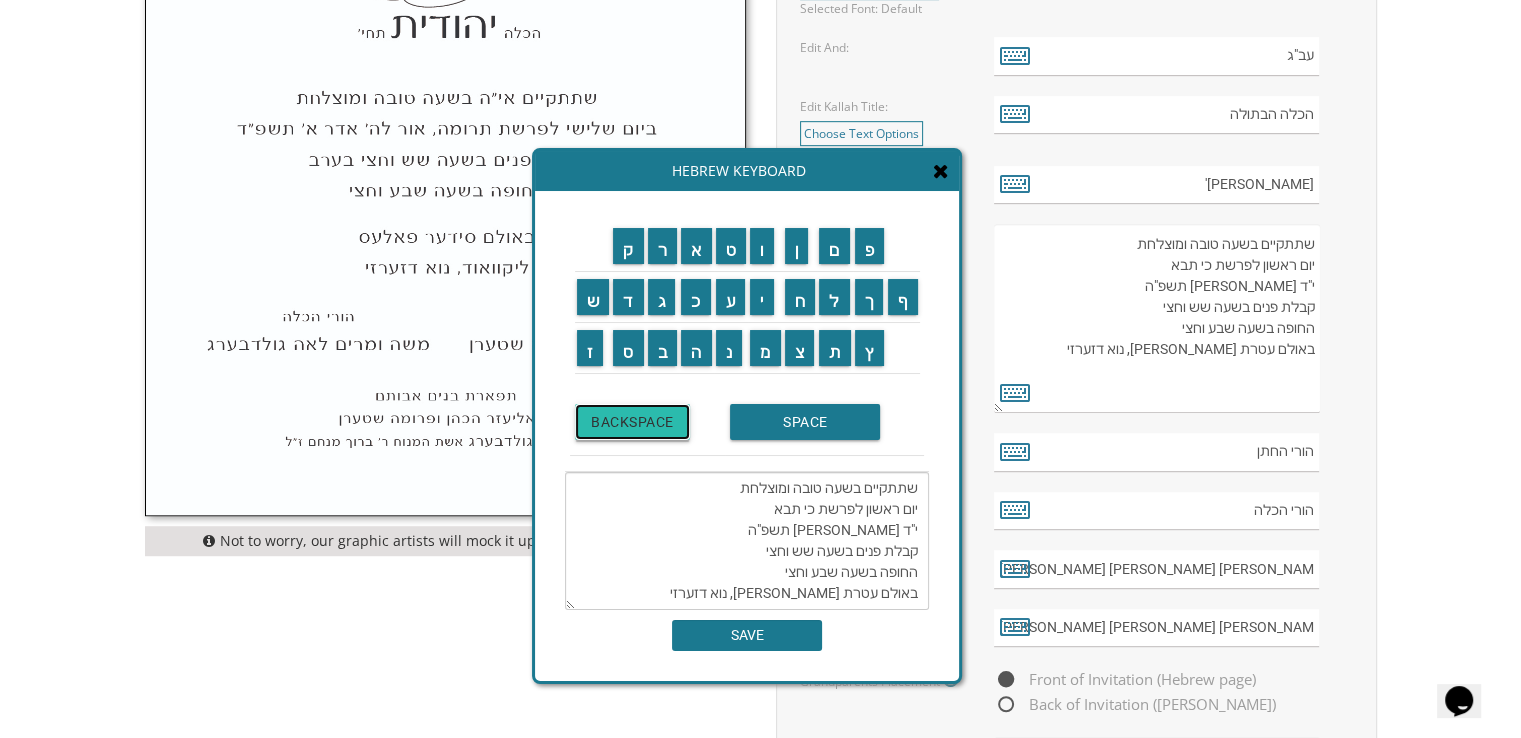 click on "BACKSPACE" at bounding box center [632, 422] 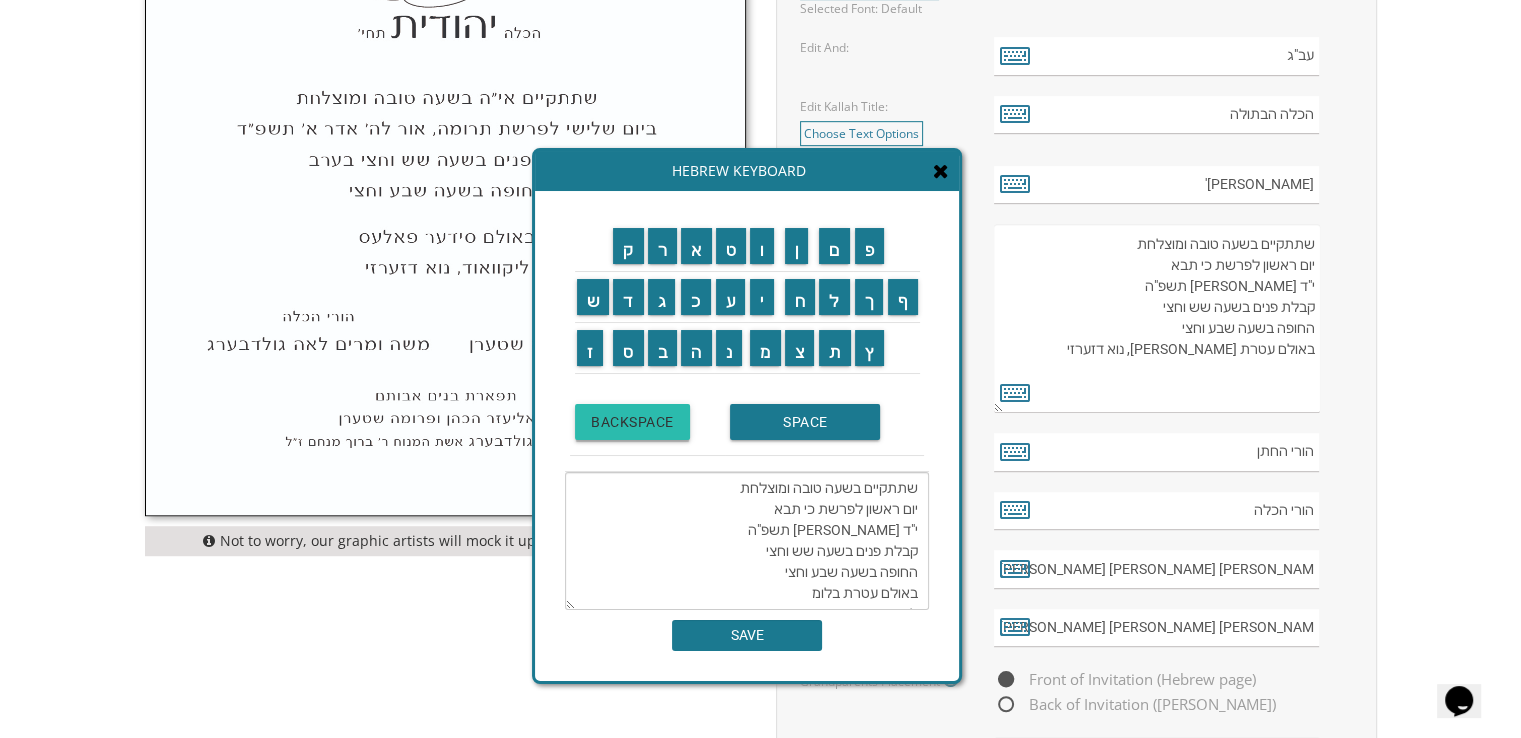 scroll, scrollTop: 15, scrollLeft: 0, axis: vertical 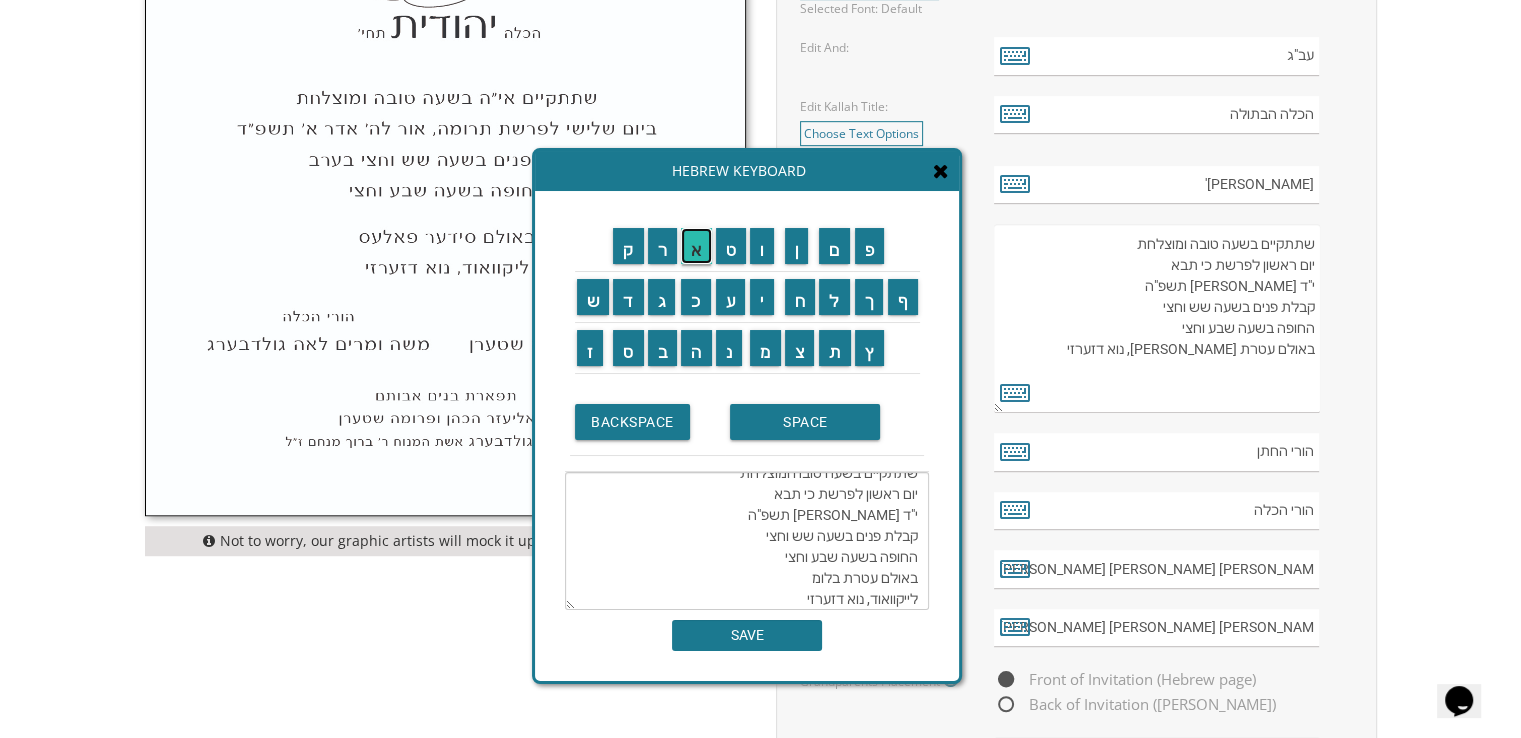 click on "א" at bounding box center [696, 246] 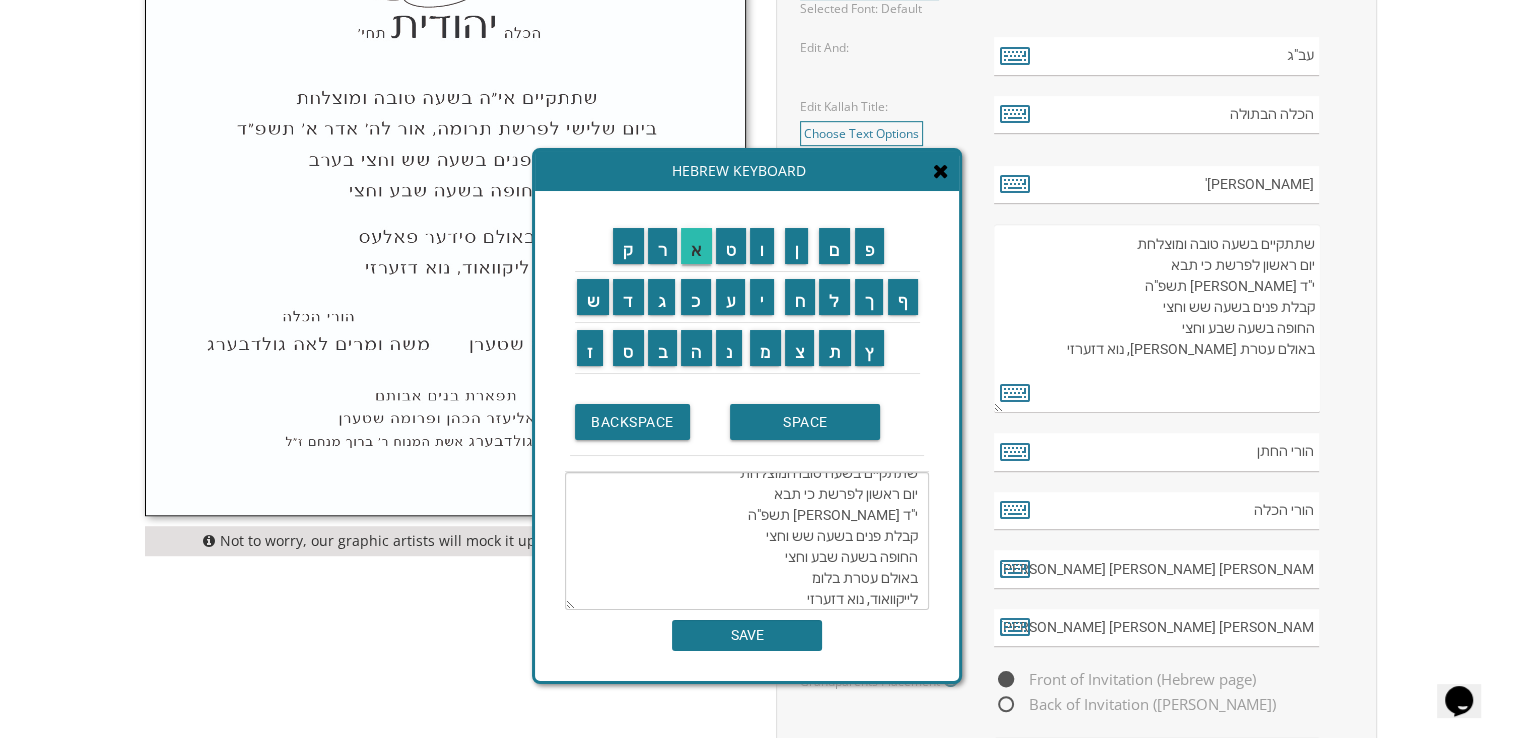 type on "שתתקיים בשעה טובה ומוצלחת
יום ראשון לפרשת כי תבא
י"ד [PERSON_NAME] תשפ"ה
קבלת פנים בשעה שש וחצי
החופה בשעה שבע וחצי
באולם עטרת [PERSON_NAME], נוא דזערזי" 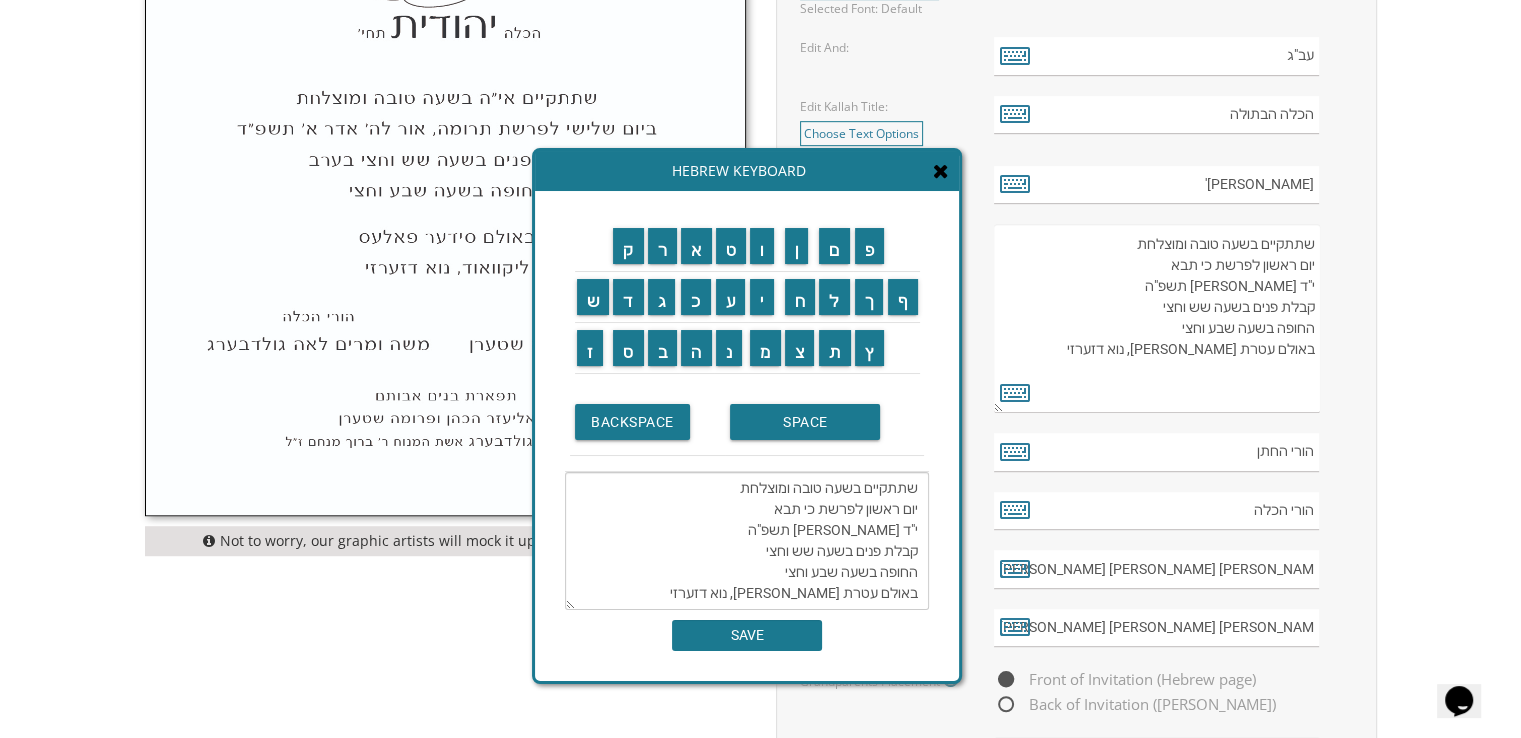 click on "שתתקיים בשעה טובה ומוצלחת
יום ראשון לפרשת כי תבא
י"ד [PERSON_NAME] תשפ"ה
קבלת פנים בשעה שש וחצי
החופה בשעה שבע וחצי
באולם עטרת [PERSON_NAME], נוא דזערזי" at bounding box center [747, 541] 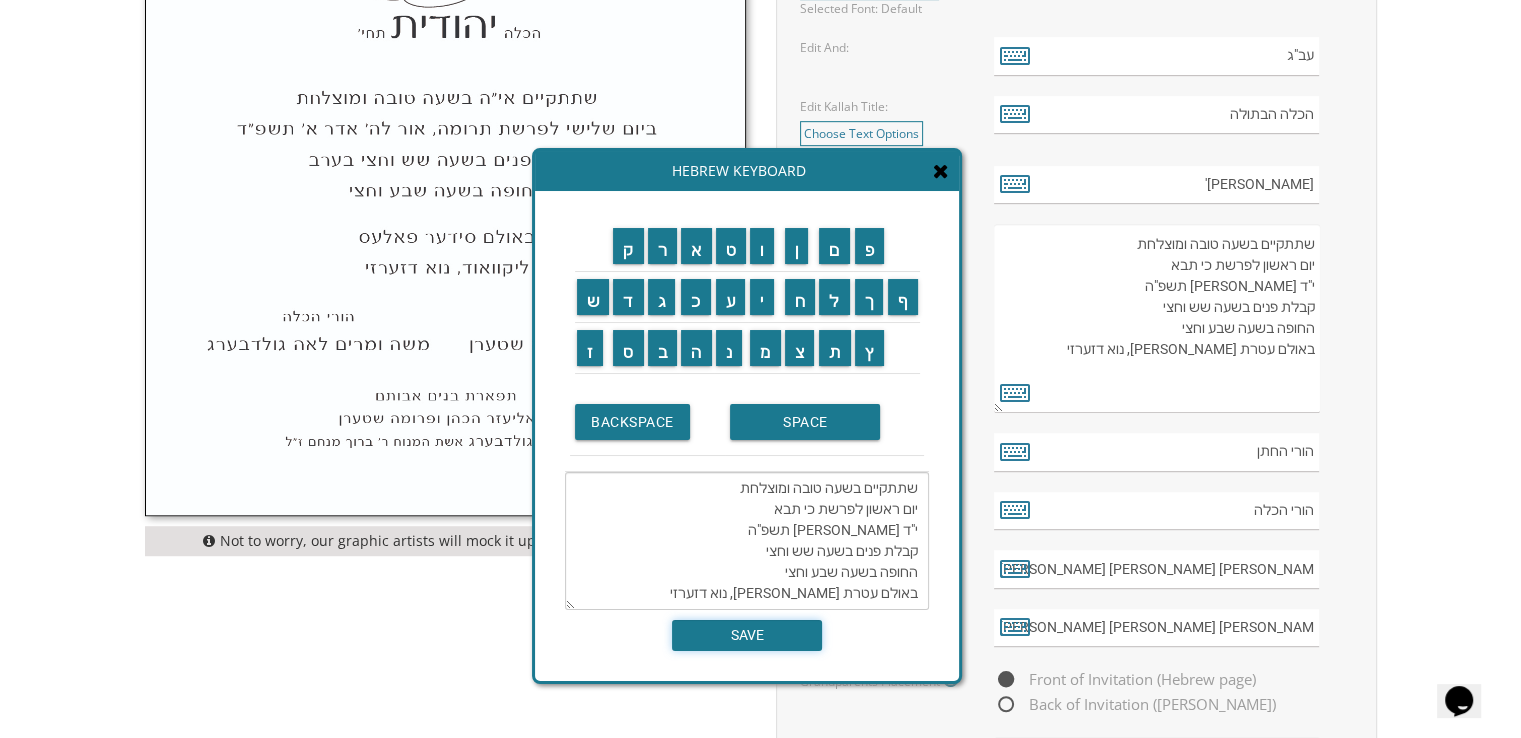 click on "SAVE" at bounding box center [747, 635] 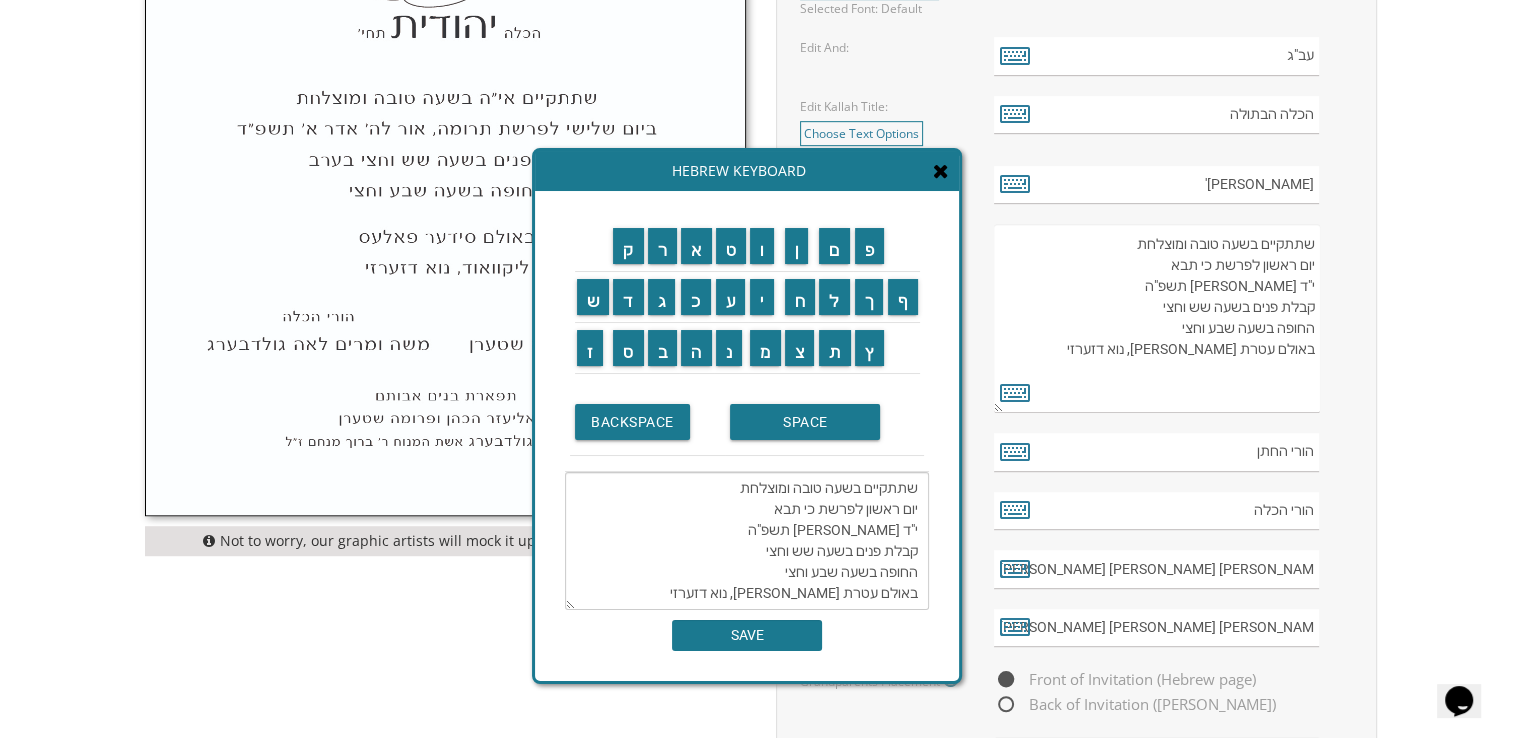type on "שתתקיים בשעה טובה ומוצלחת
יום ראשון לפרשת כי תבא
י"ד [PERSON_NAME] תשפ"ה
קבלת פנים בשעה שש וחצי
החופה בשעה שבע וחצי
באולם עטרת [PERSON_NAME], נוא דזערזי" 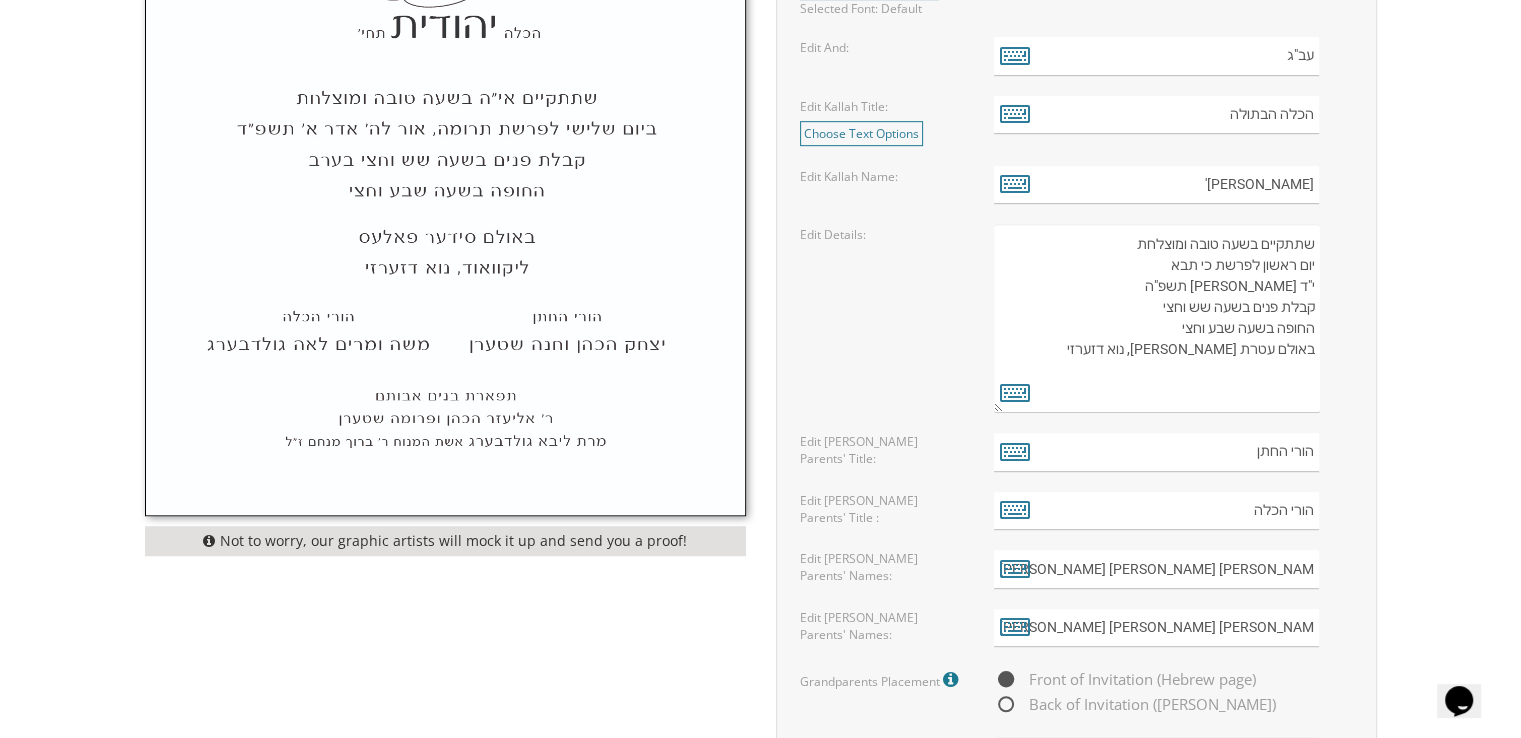 click on "שתתקיים בעהשי"ת בשעה טובה ומוצלחת
יום ראשון לפרשת קדושים
ל' [PERSON_NAME] תשע"ט
קבלת פנים בשעה שש
החופה בשעה שבע
שמחת חתן וכלה בשעה עשר
באולם עטרת [PERSON_NAME], נוא דזערזי" at bounding box center (1156, 318) 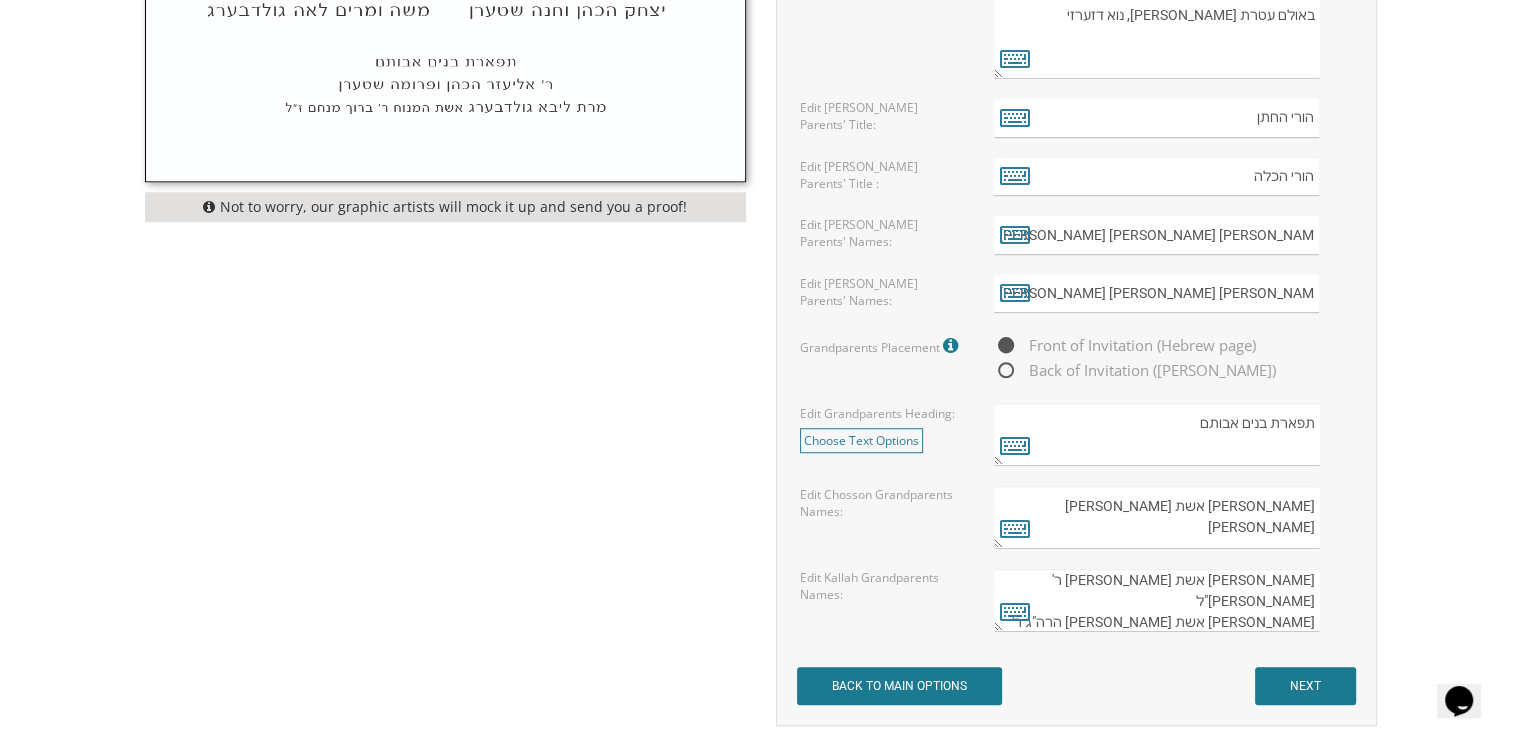 scroll, scrollTop: 1768, scrollLeft: 0, axis: vertical 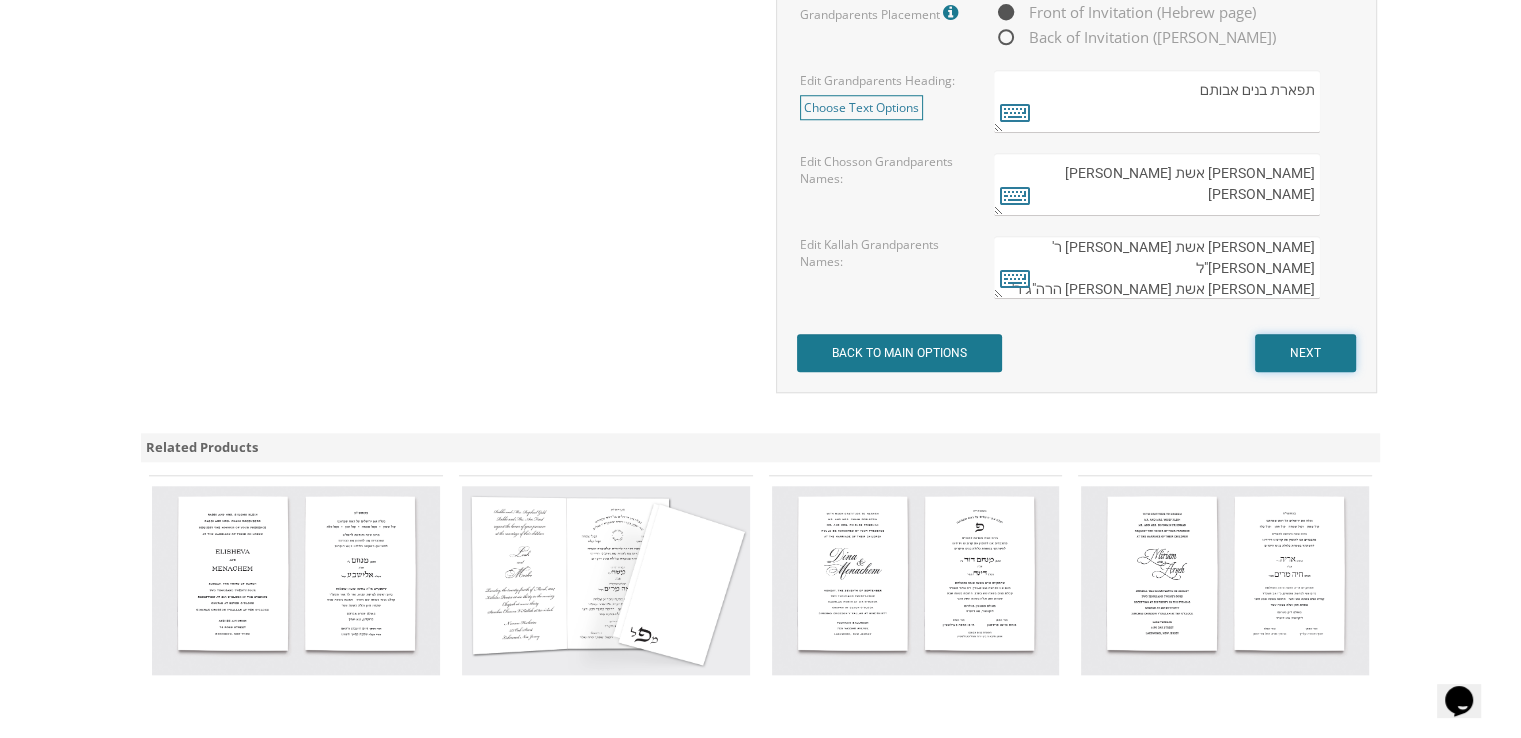 click on "NEXT" at bounding box center [1305, 353] 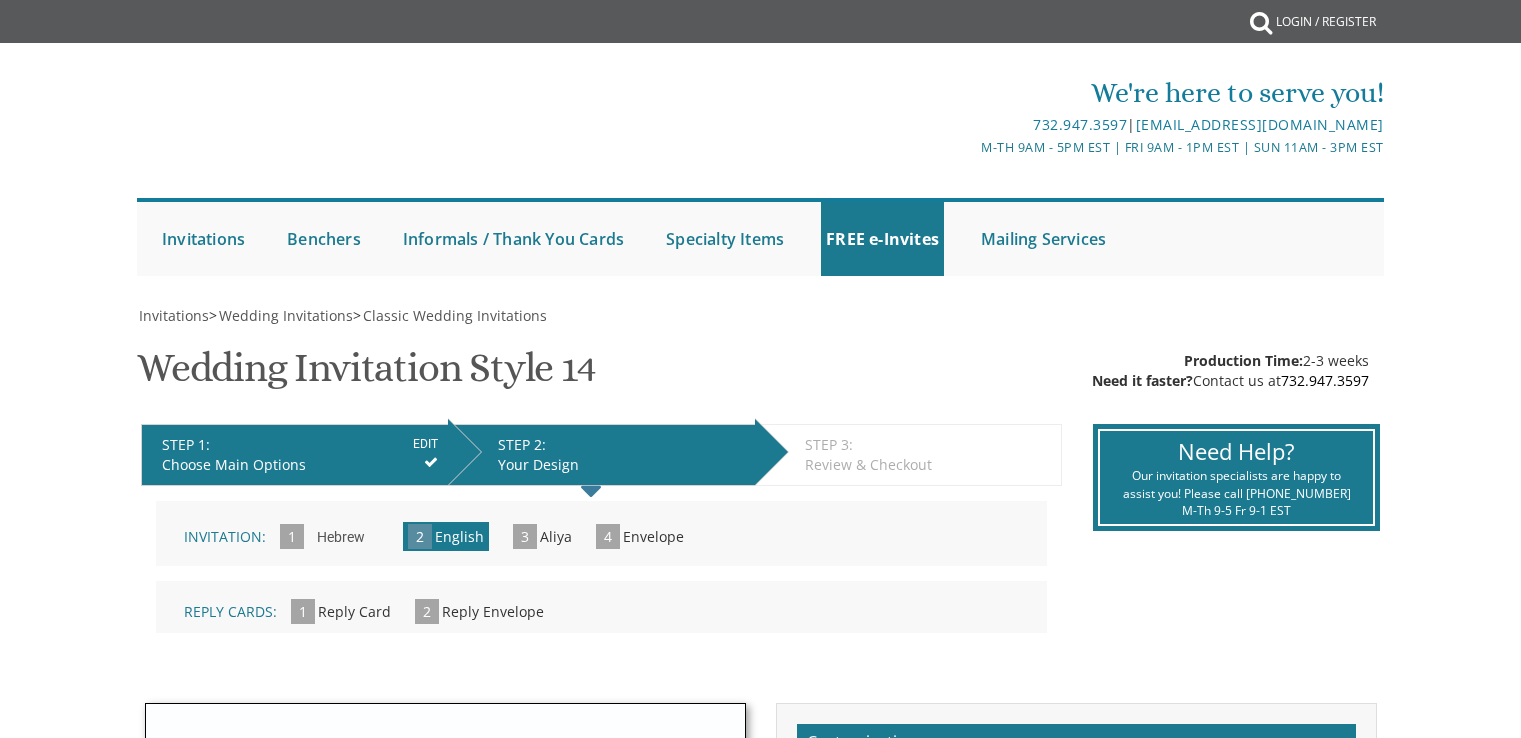 scroll, scrollTop: 0, scrollLeft: 0, axis: both 